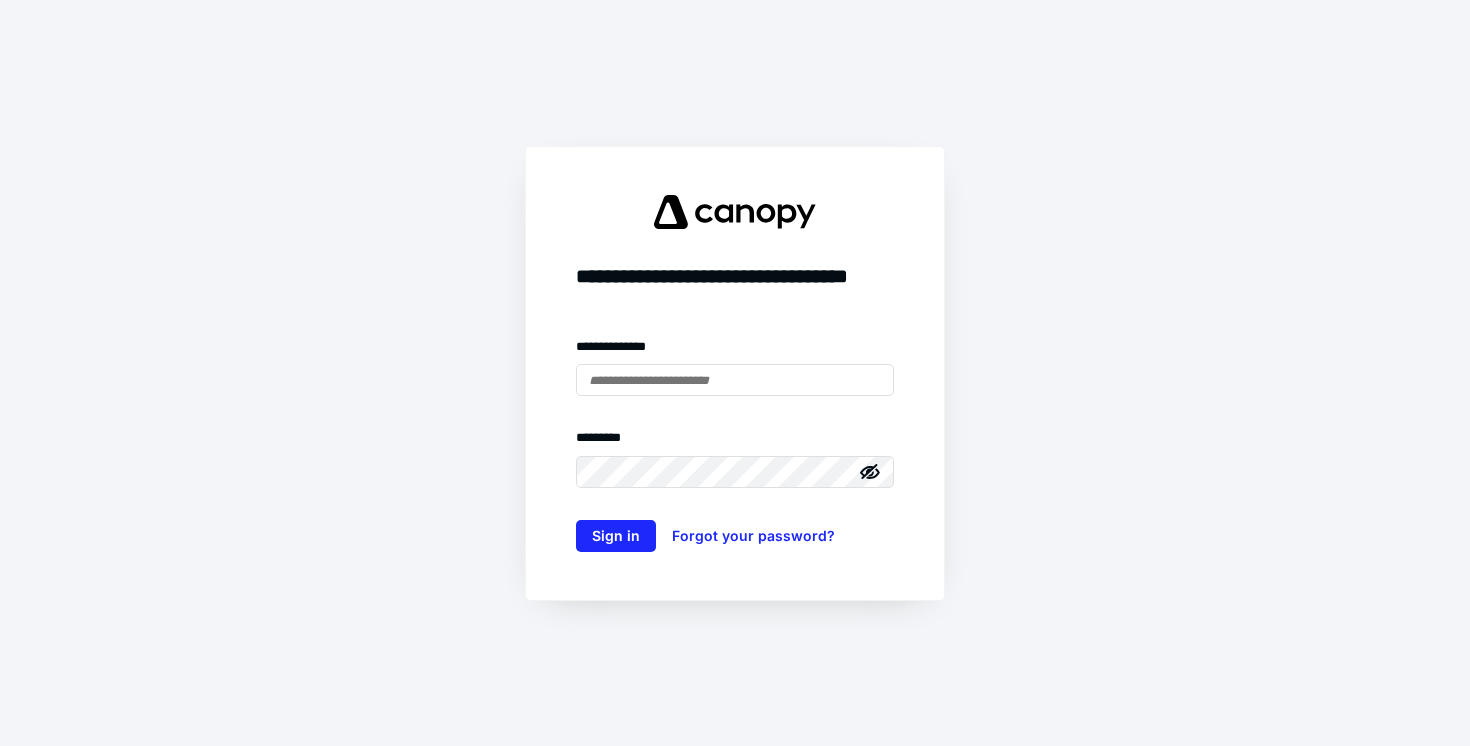 scroll, scrollTop: 0, scrollLeft: 0, axis: both 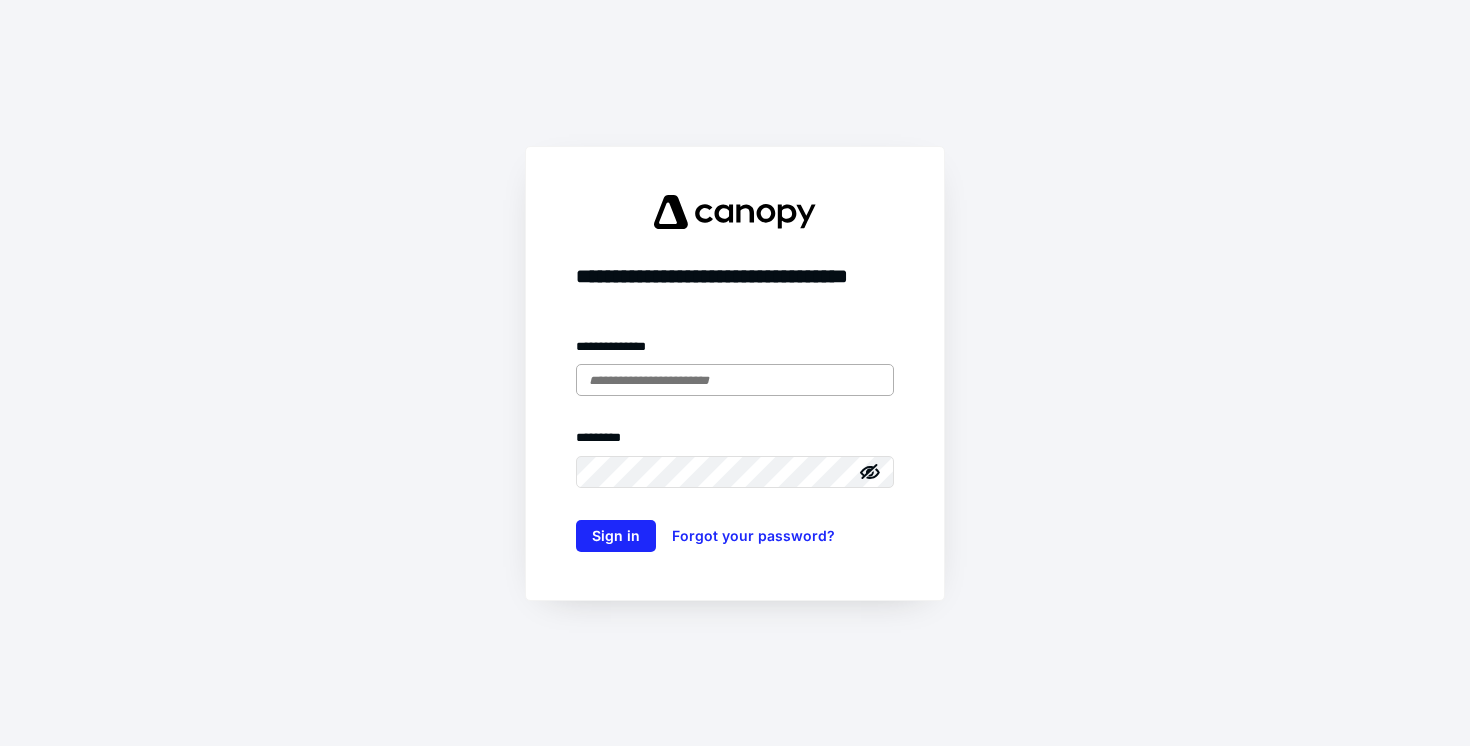 click at bounding box center (735, 380) 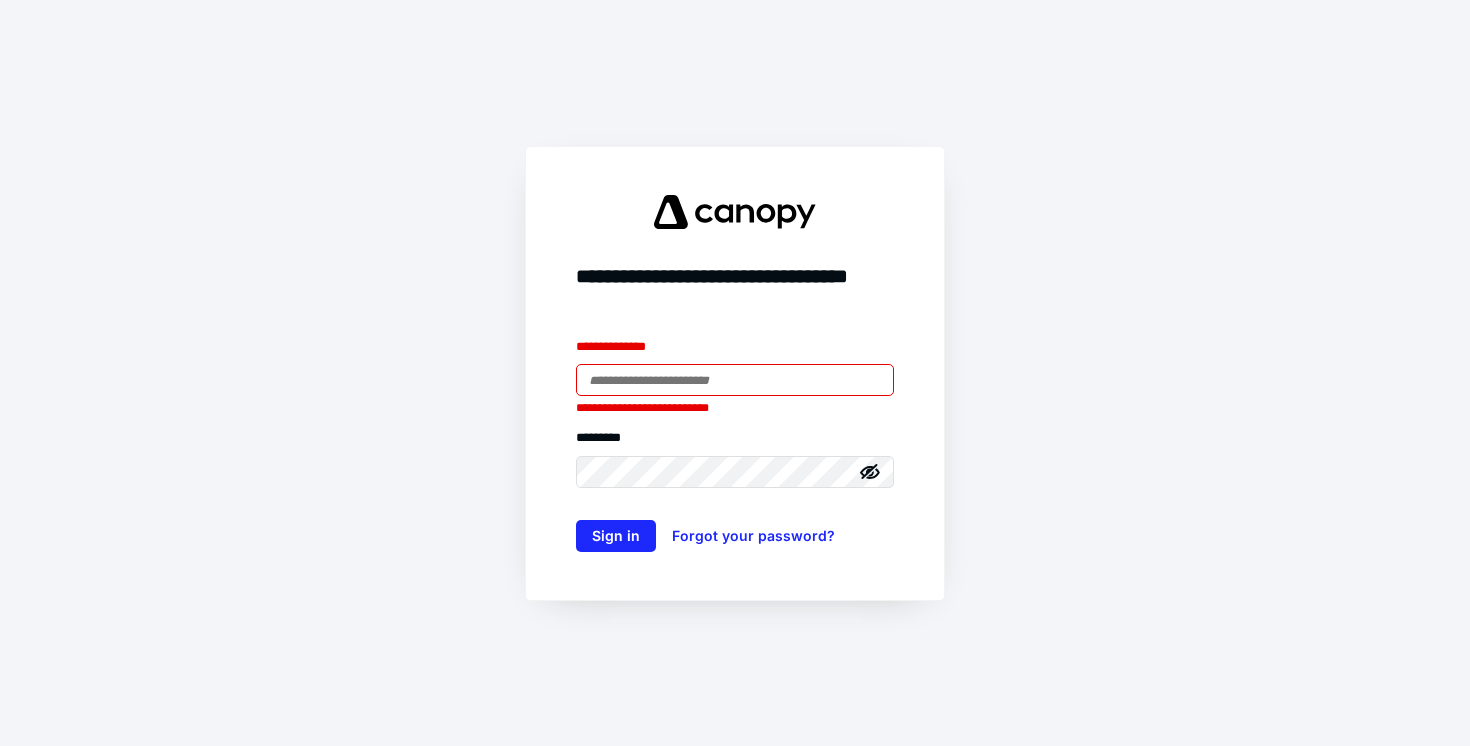 type on "**********" 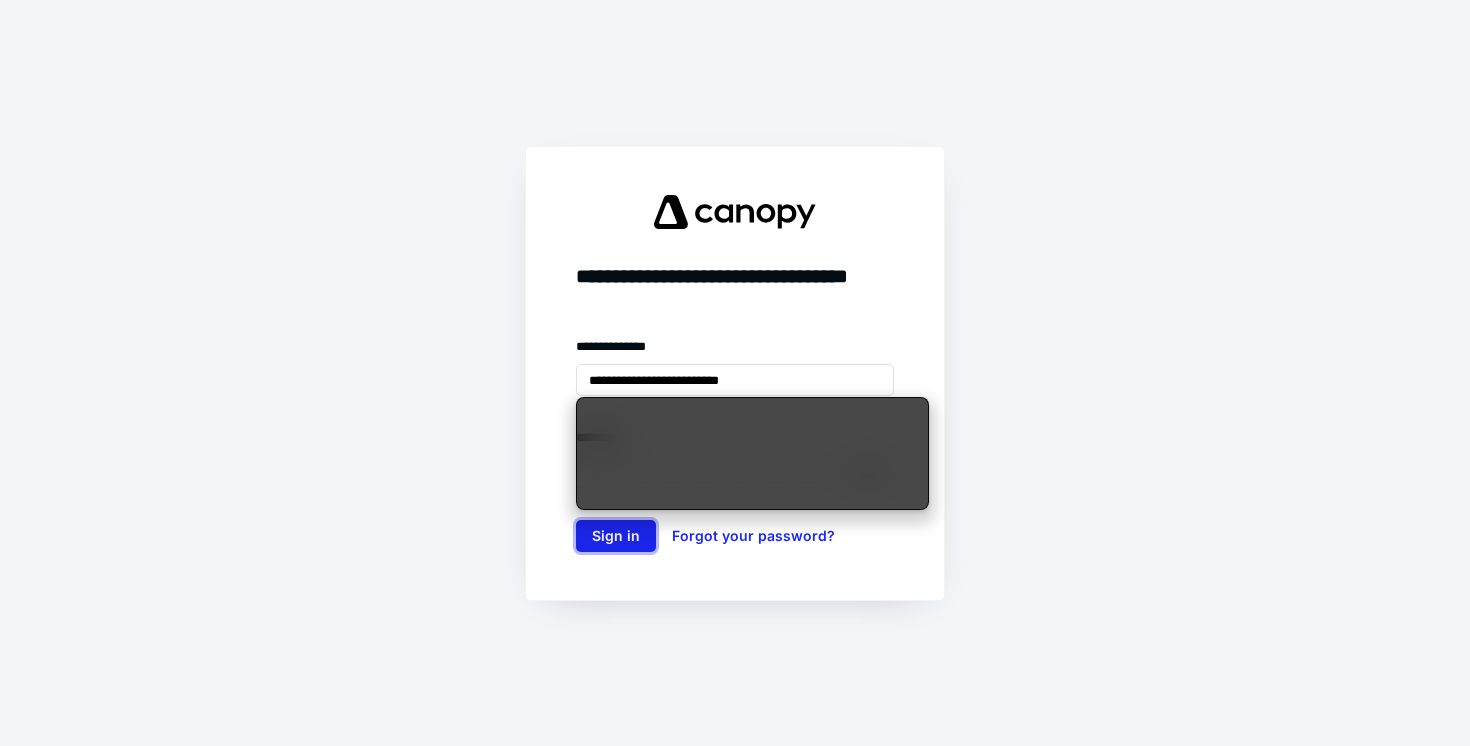click on "Sign in" at bounding box center (616, 536) 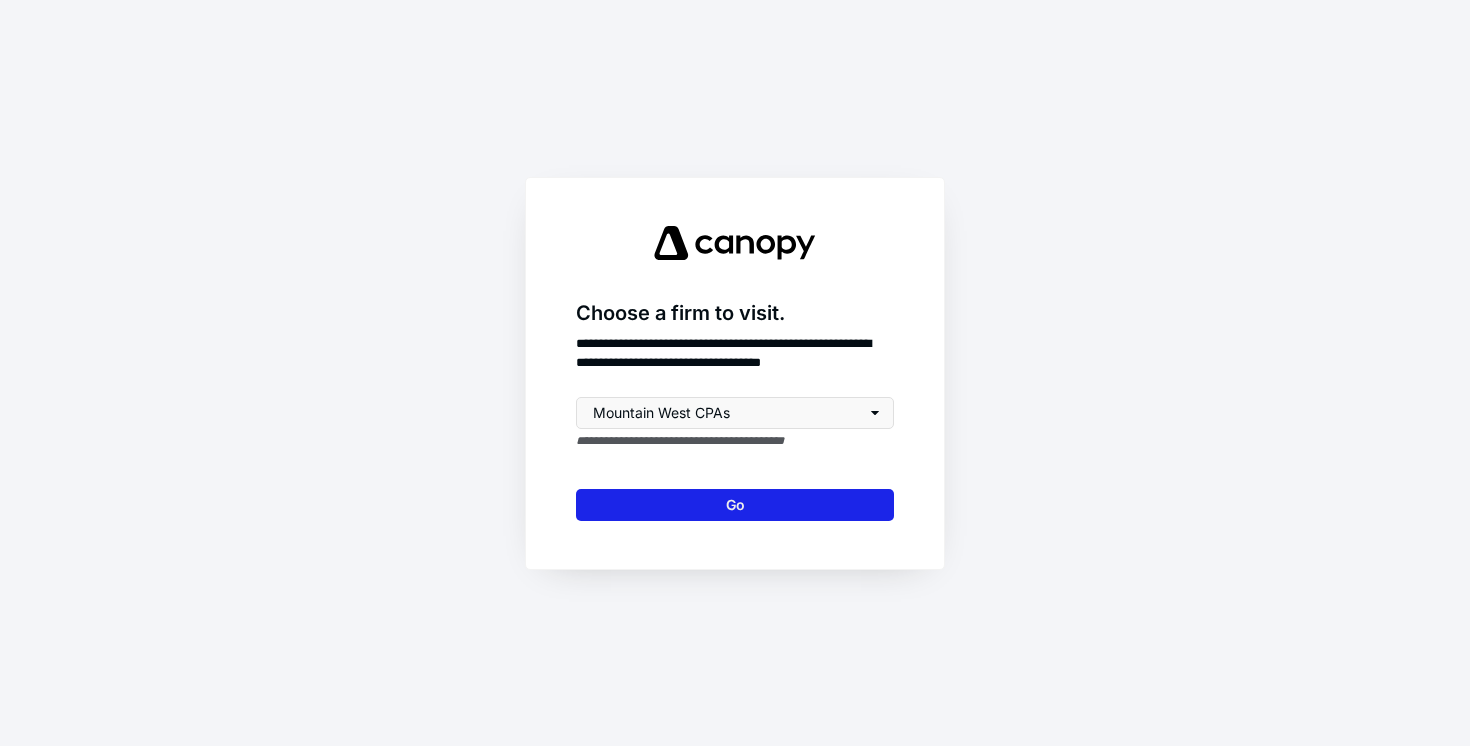 click on "Go" at bounding box center (735, 505) 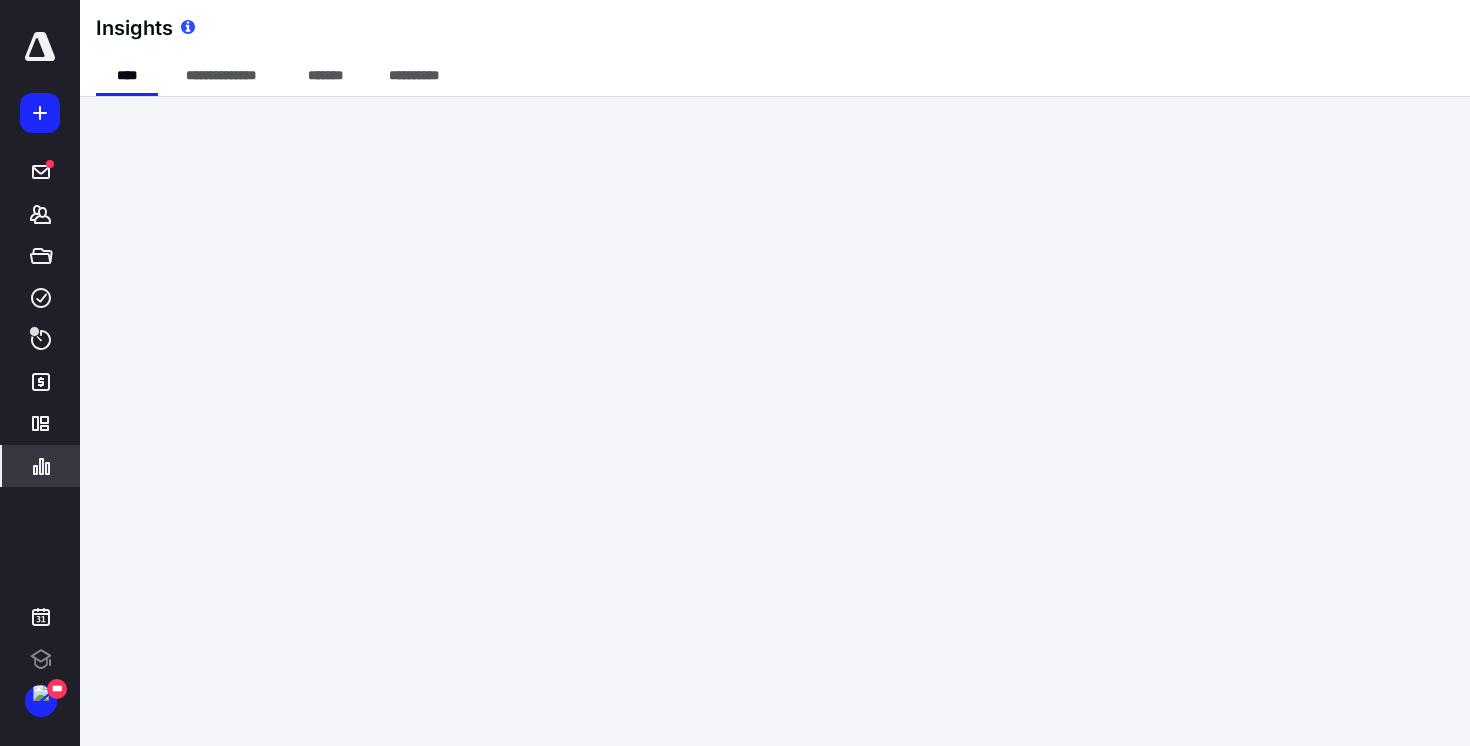 scroll, scrollTop: 0, scrollLeft: 0, axis: both 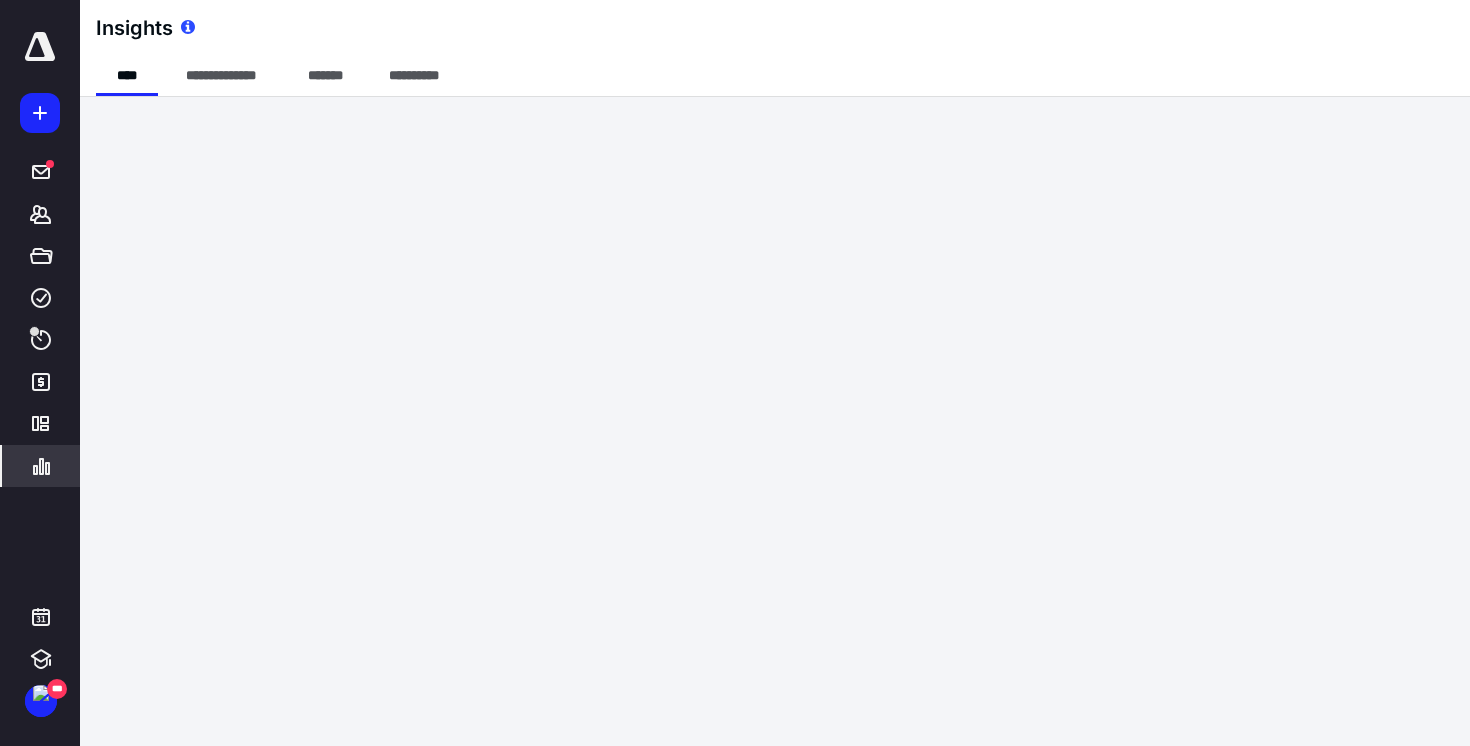 click on "***** ******* ***** **** **** ******* ********* ********" at bounding box center (40, 259) 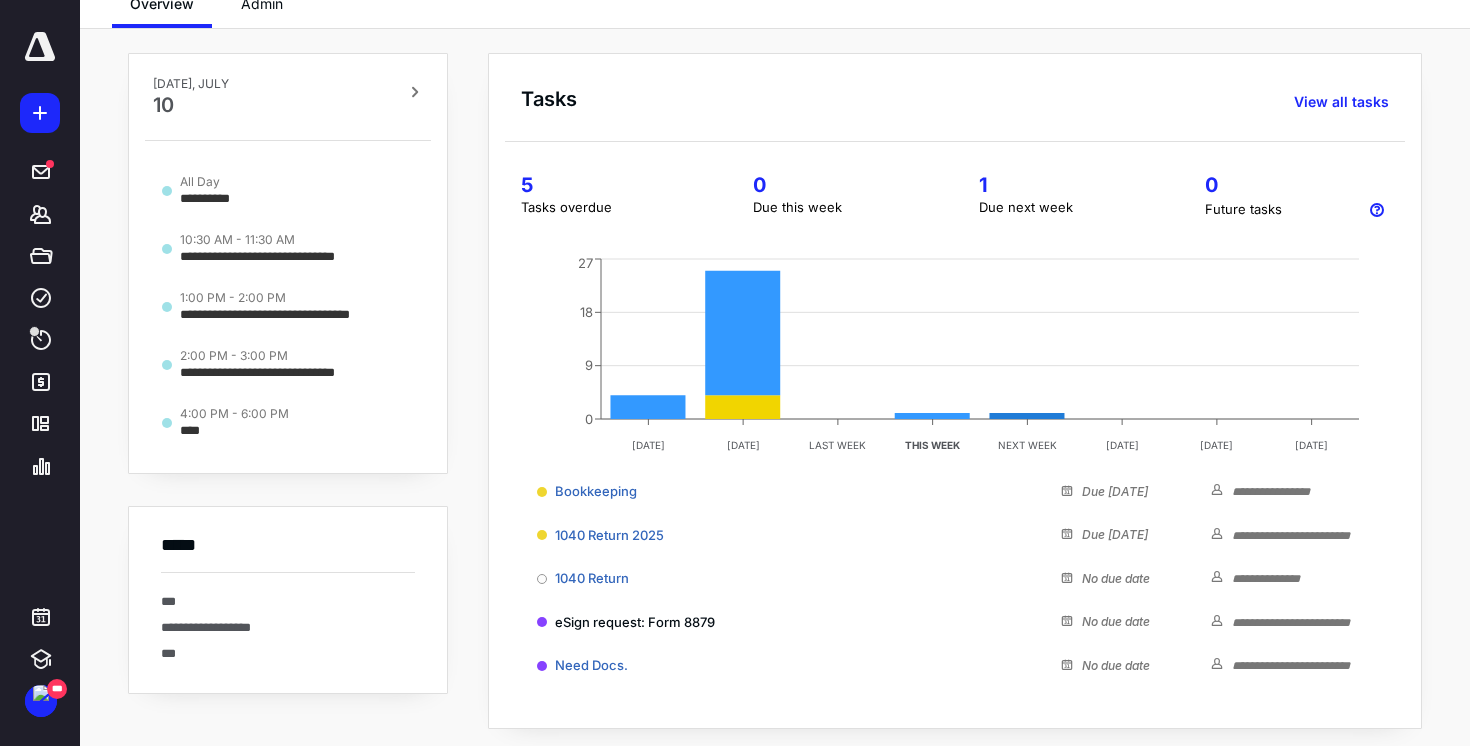 scroll, scrollTop: 92, scrollLeft: 0, axis: vertical 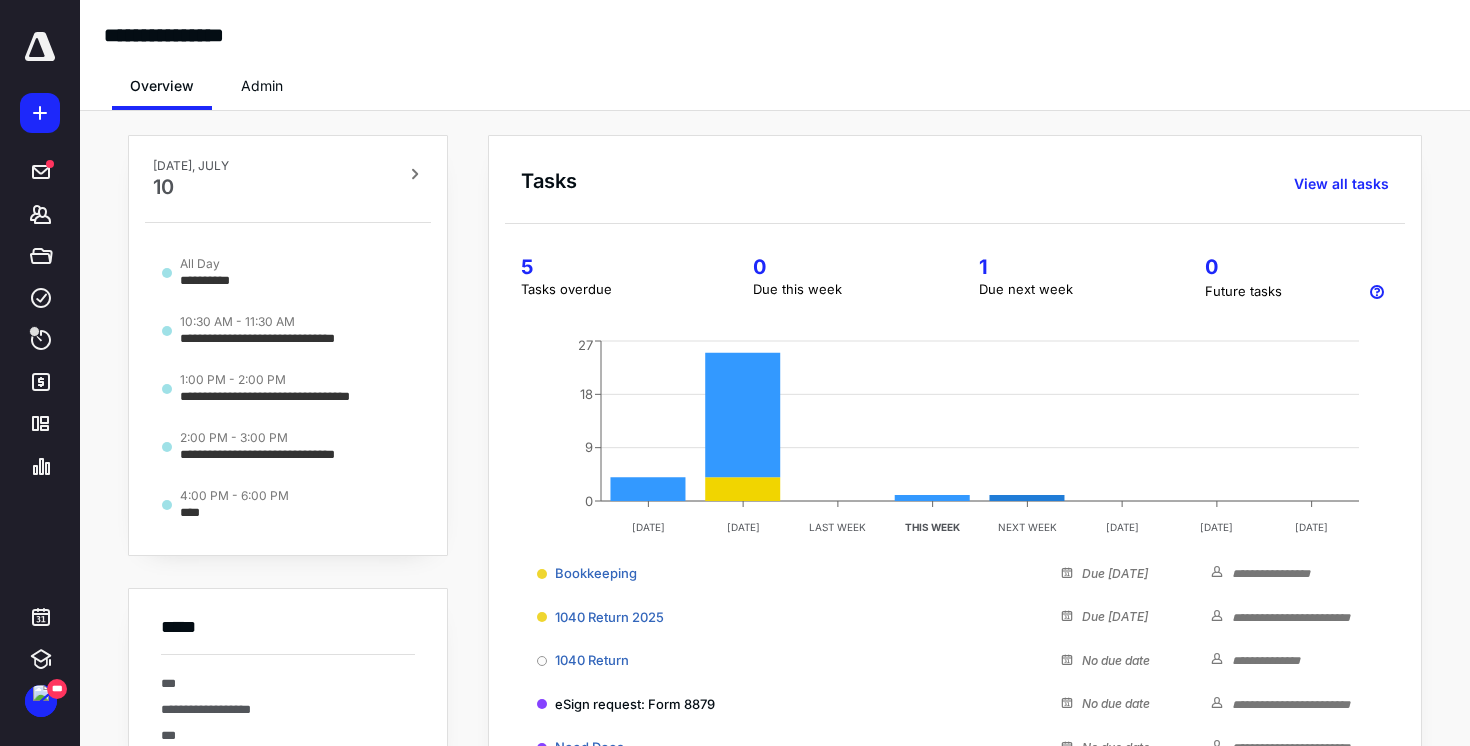 click on "Admin" at bounding box center [262, 86] 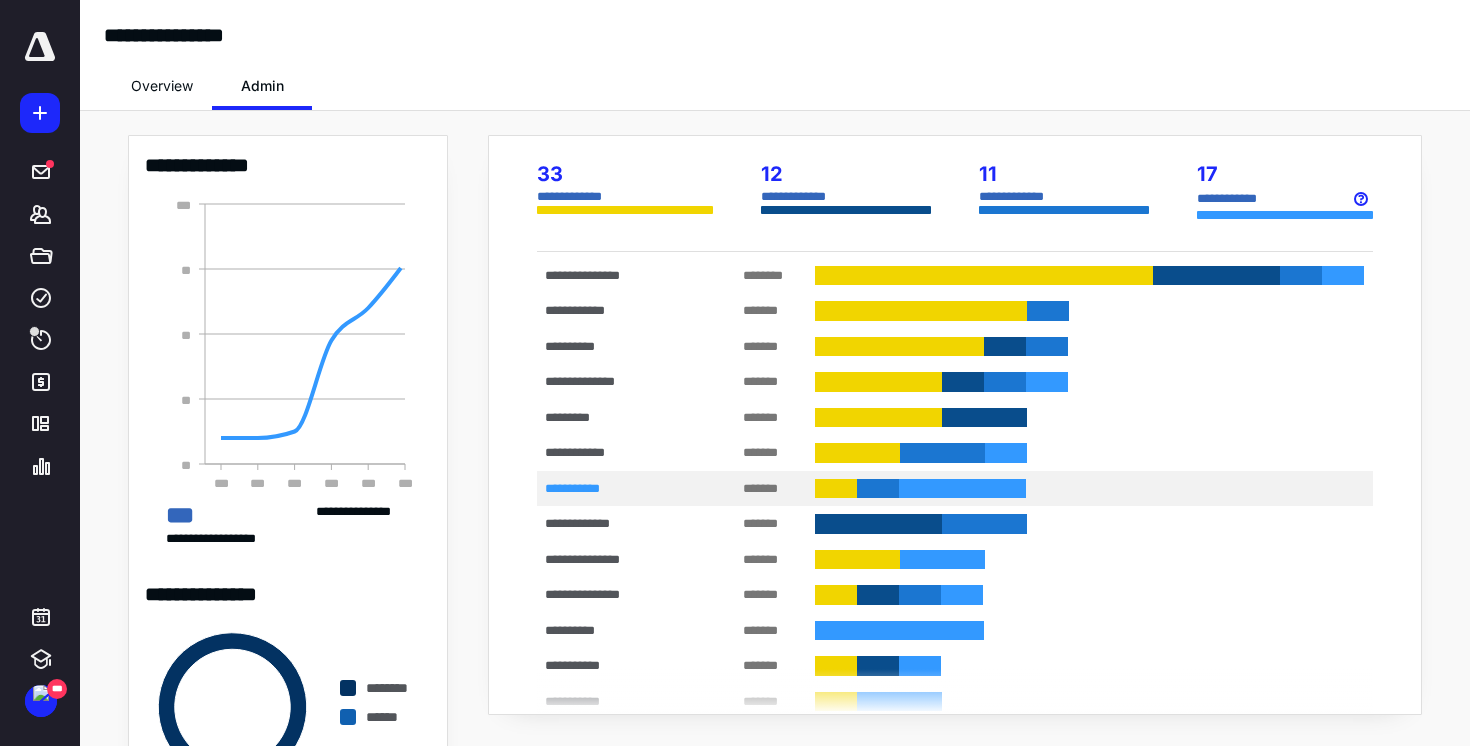 scroll, scrollTop: 93, scrollLeft: 0, axis: vertical 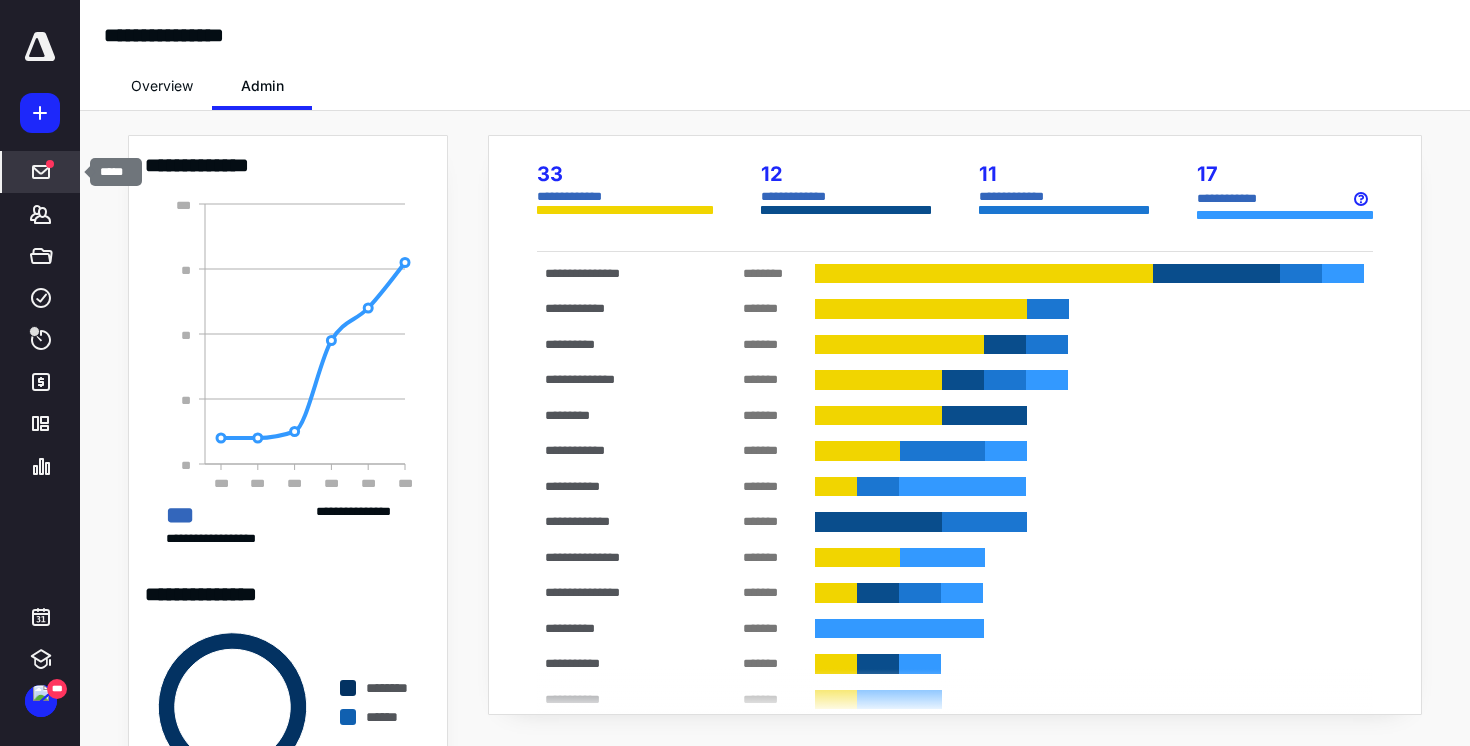 click at bounding box center (41, 172) 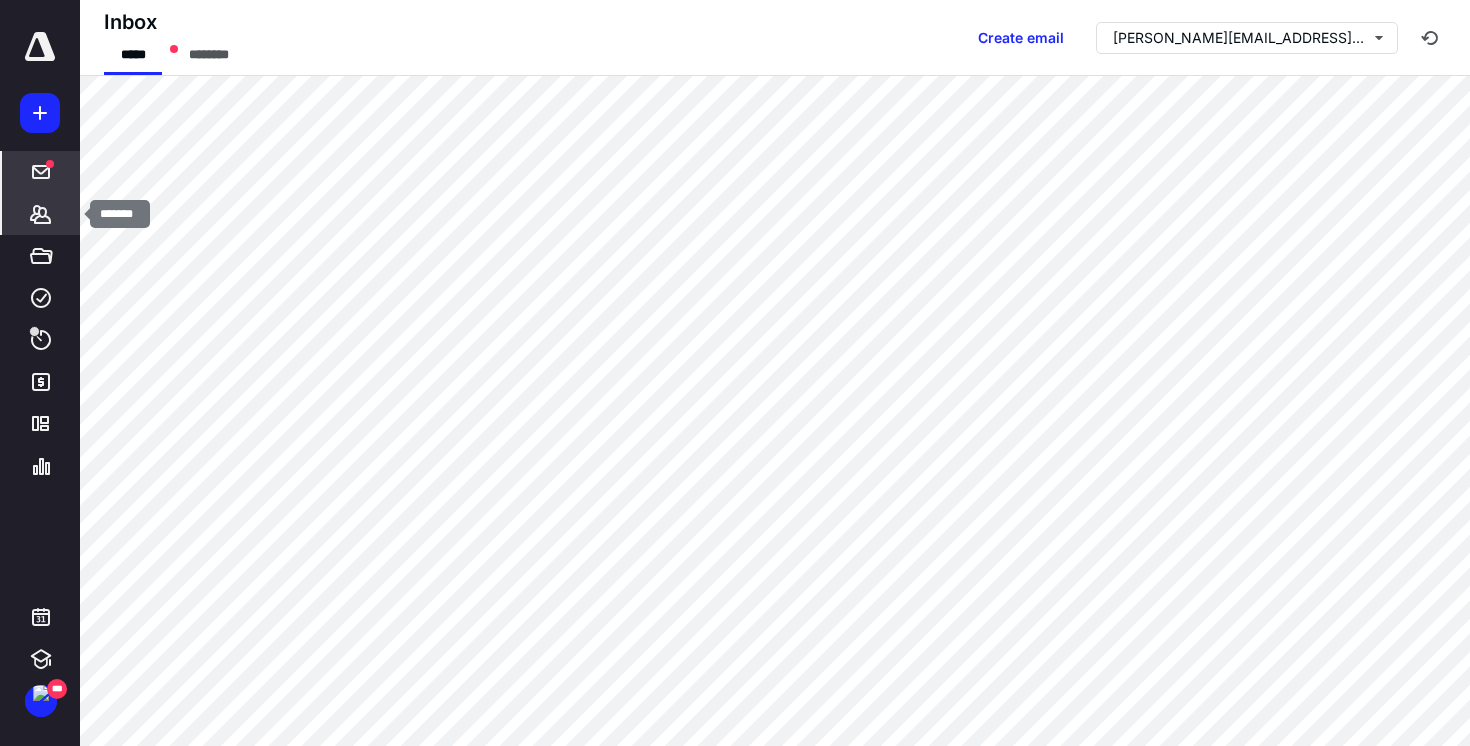 click 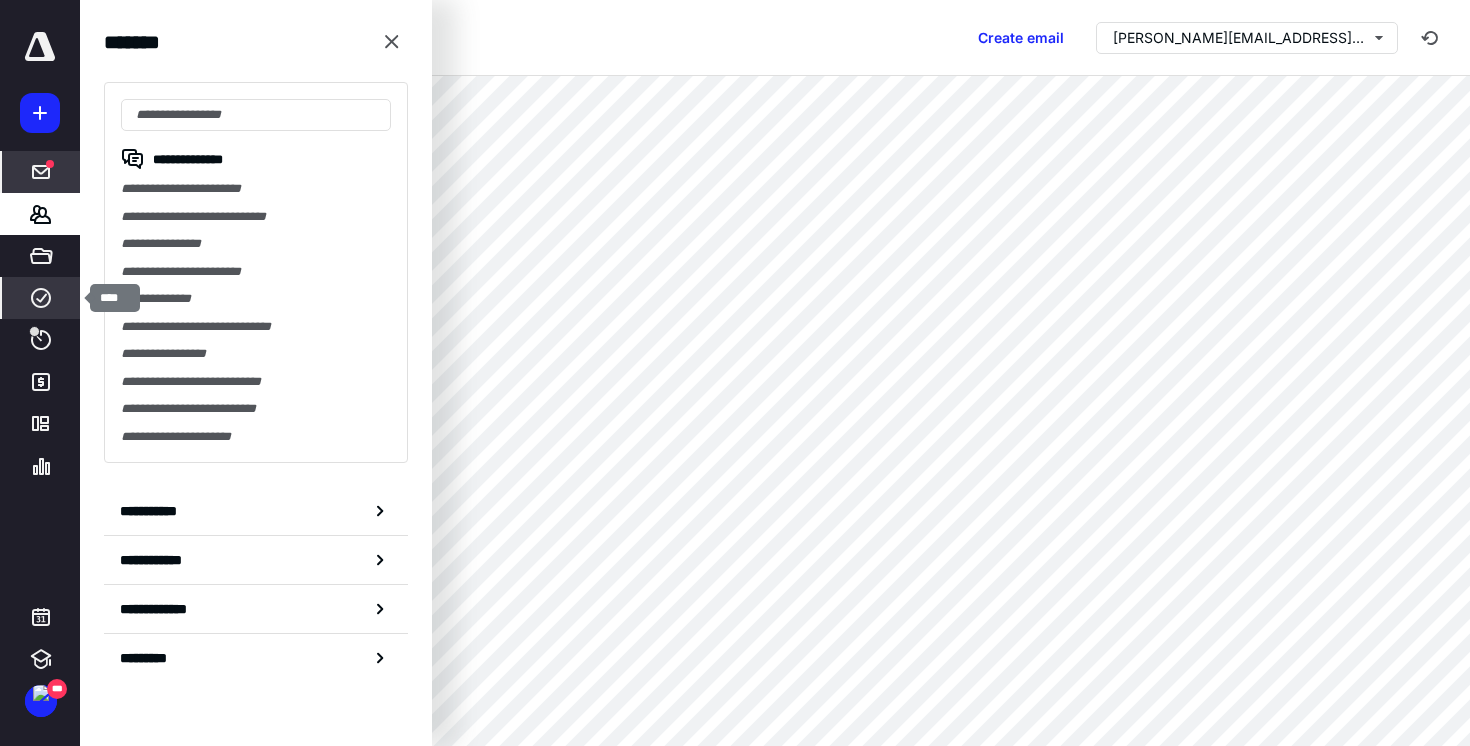 click 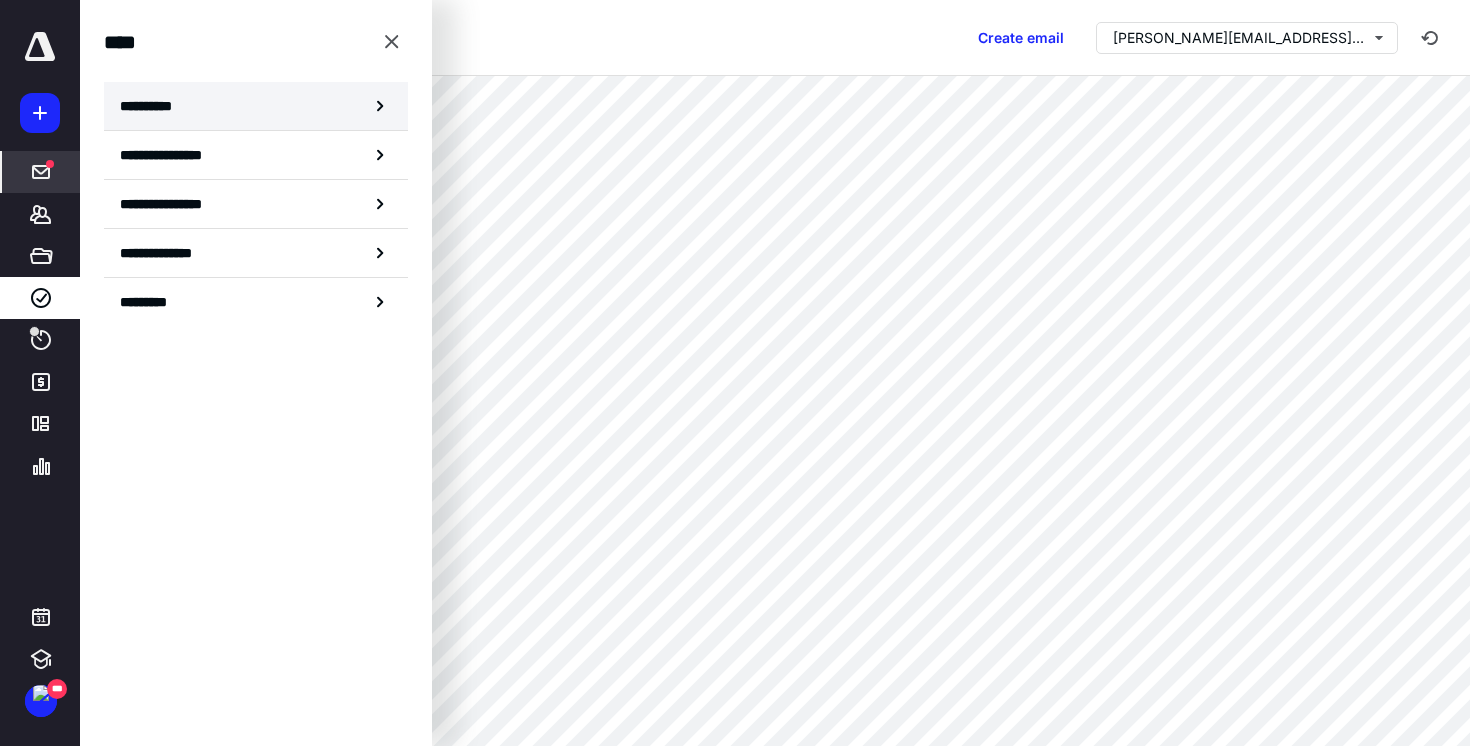 click on "**********" at bounding box center (256, 106) 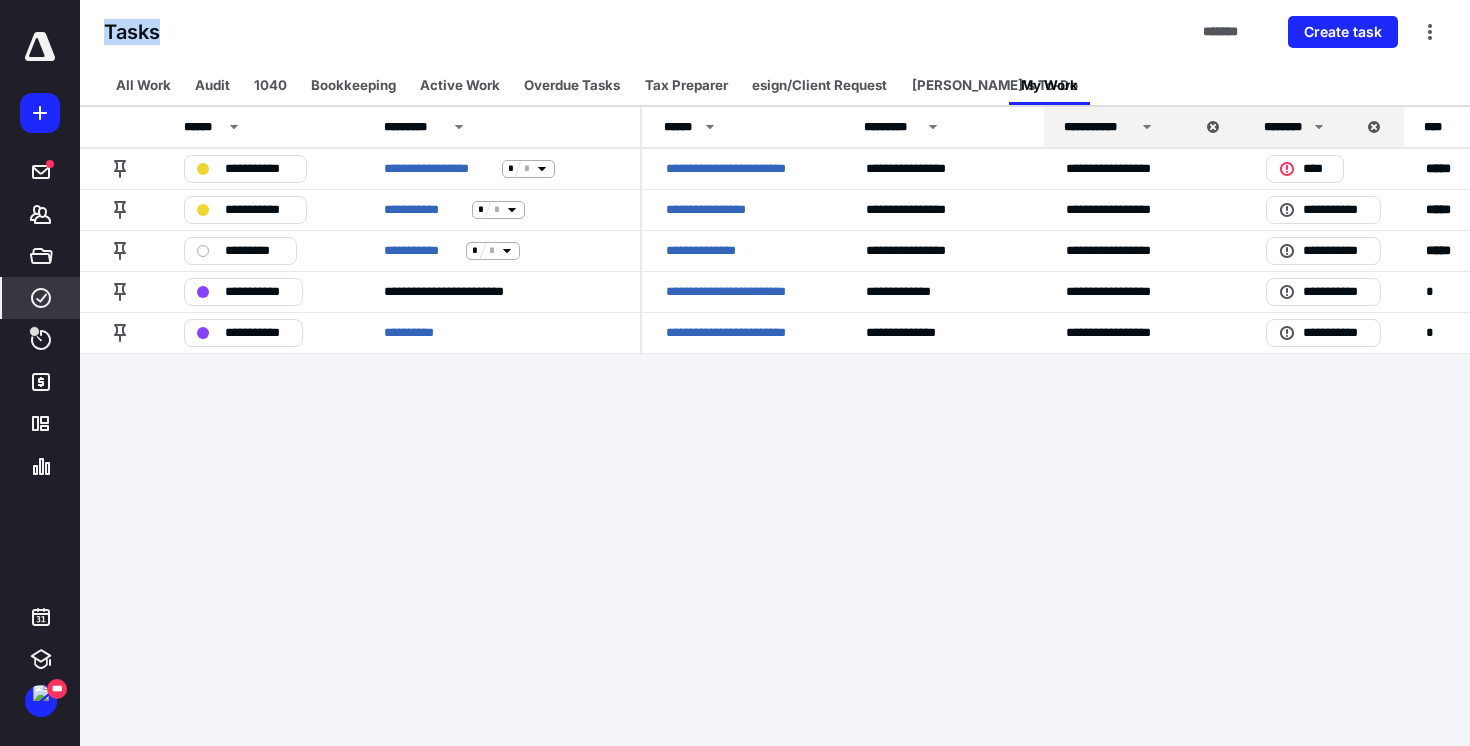 drag, startPoint x: 102, startPoint y: 29, endPoint x: 162, endPoint y: 30, distance: 60.00833 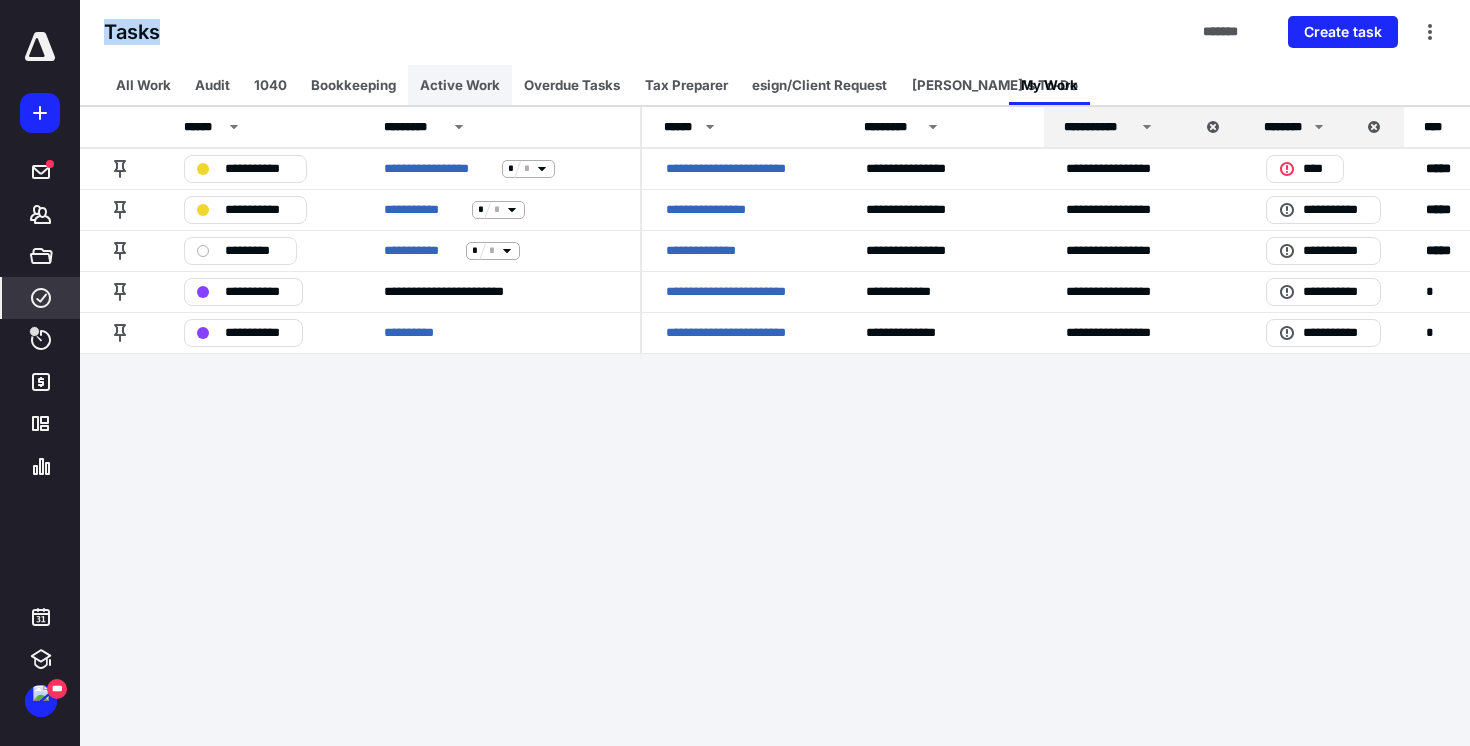 click on "Active Work" at bounding box center [460, 85] 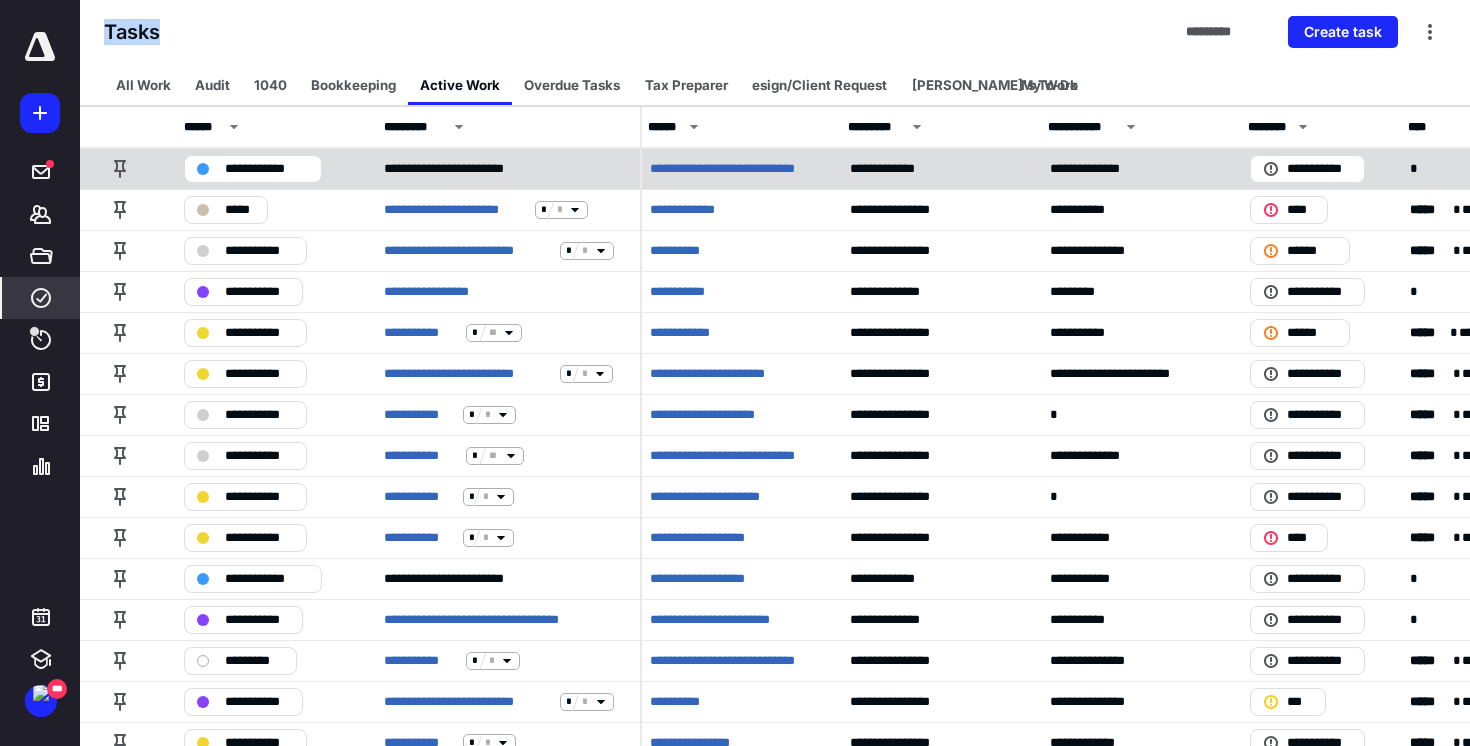scroll, scrollTop: 0, scrollLeft: 17, axis: horizontal 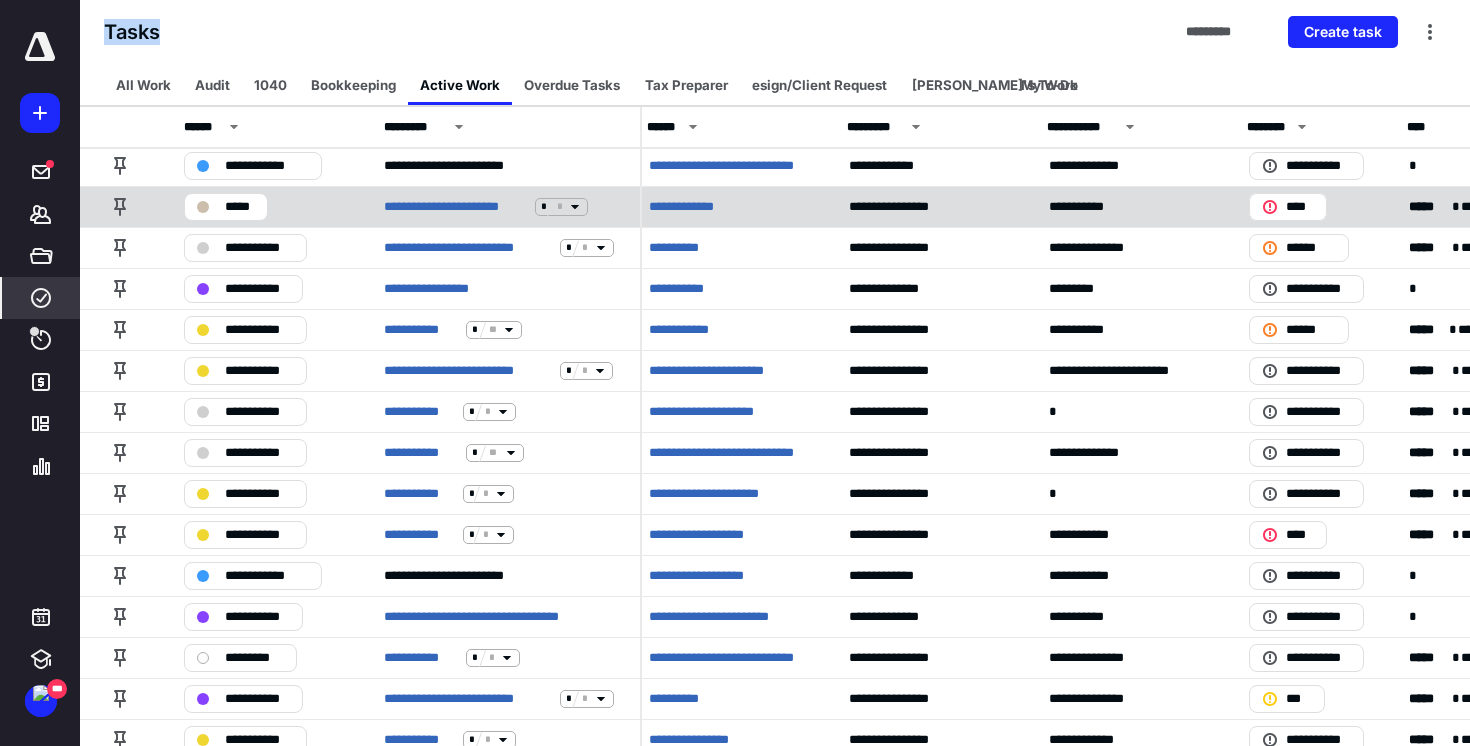 click 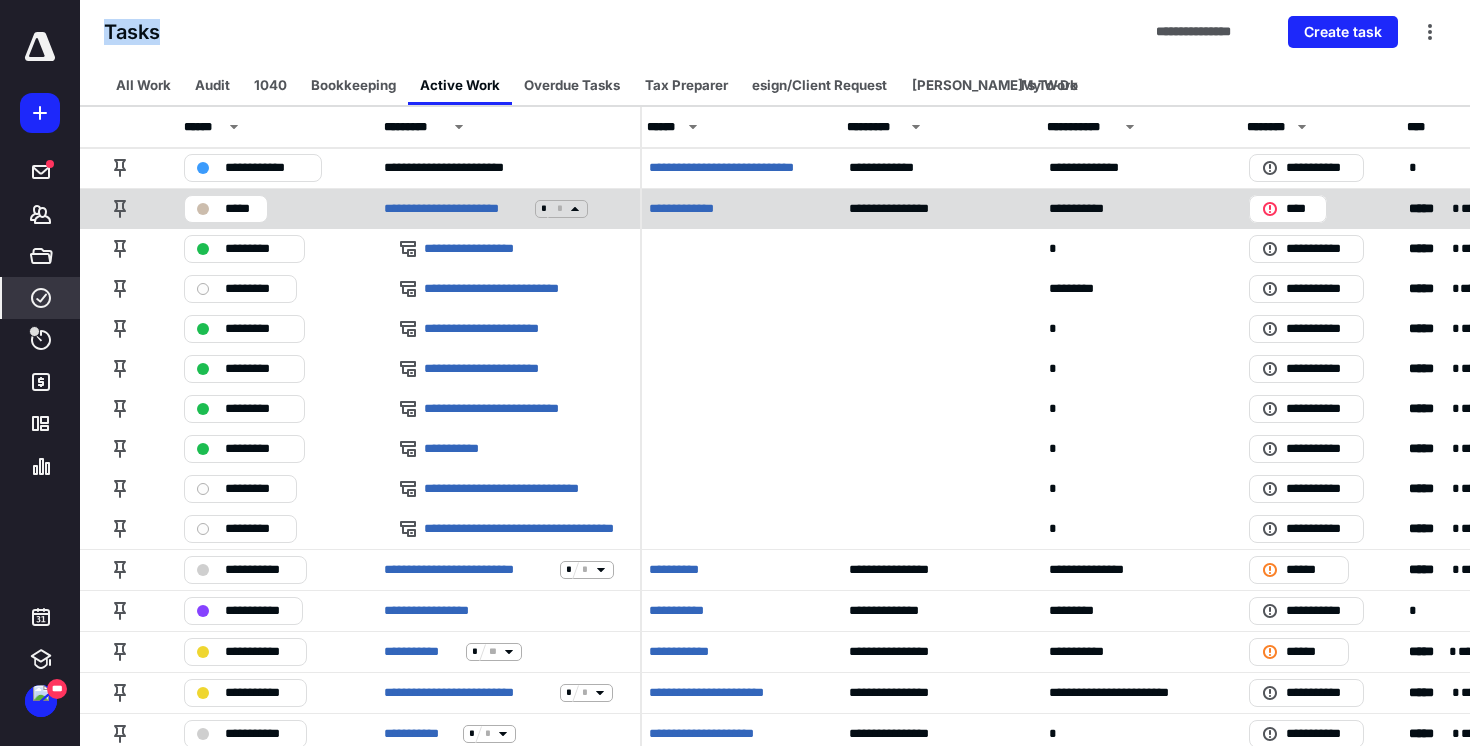 click 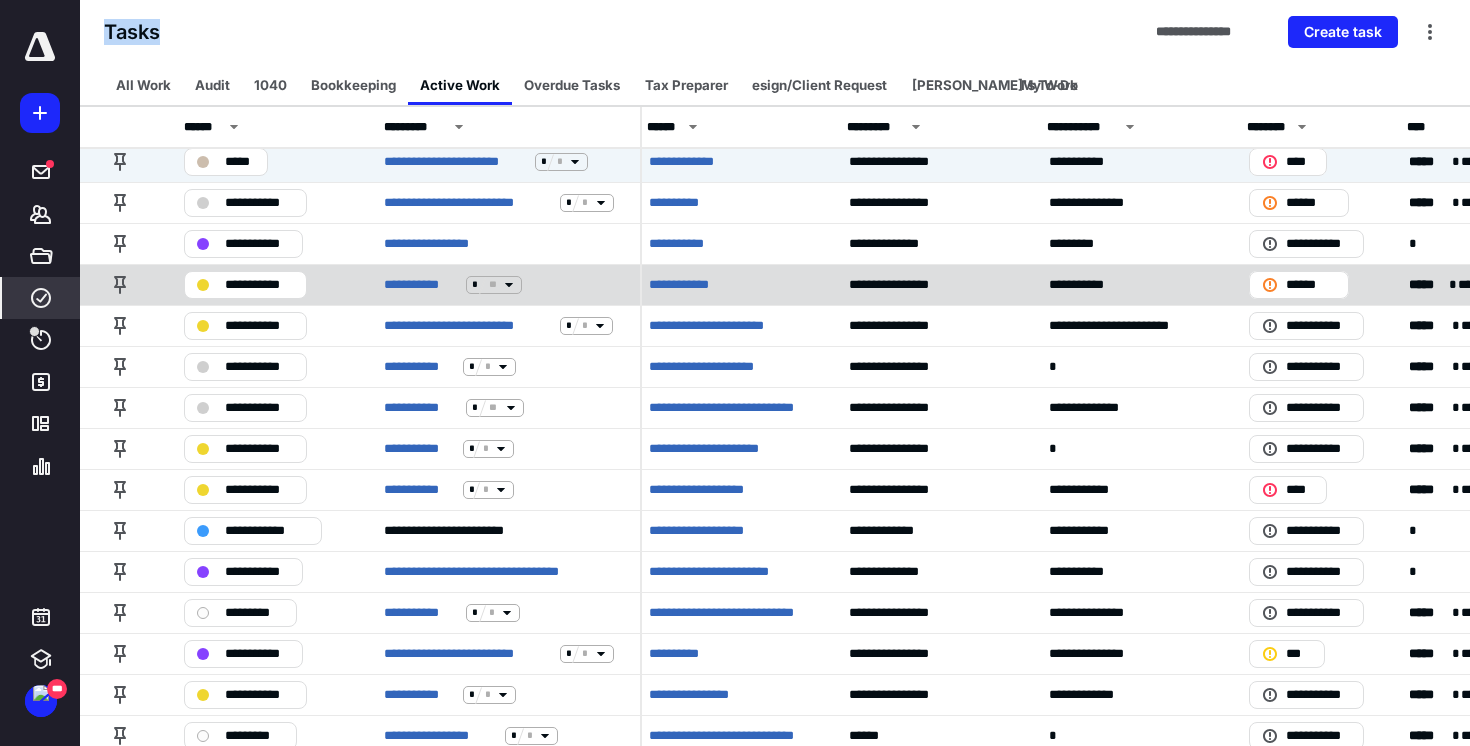 scroll, scrollTop: 59, scrollLeft: 17, axis: both 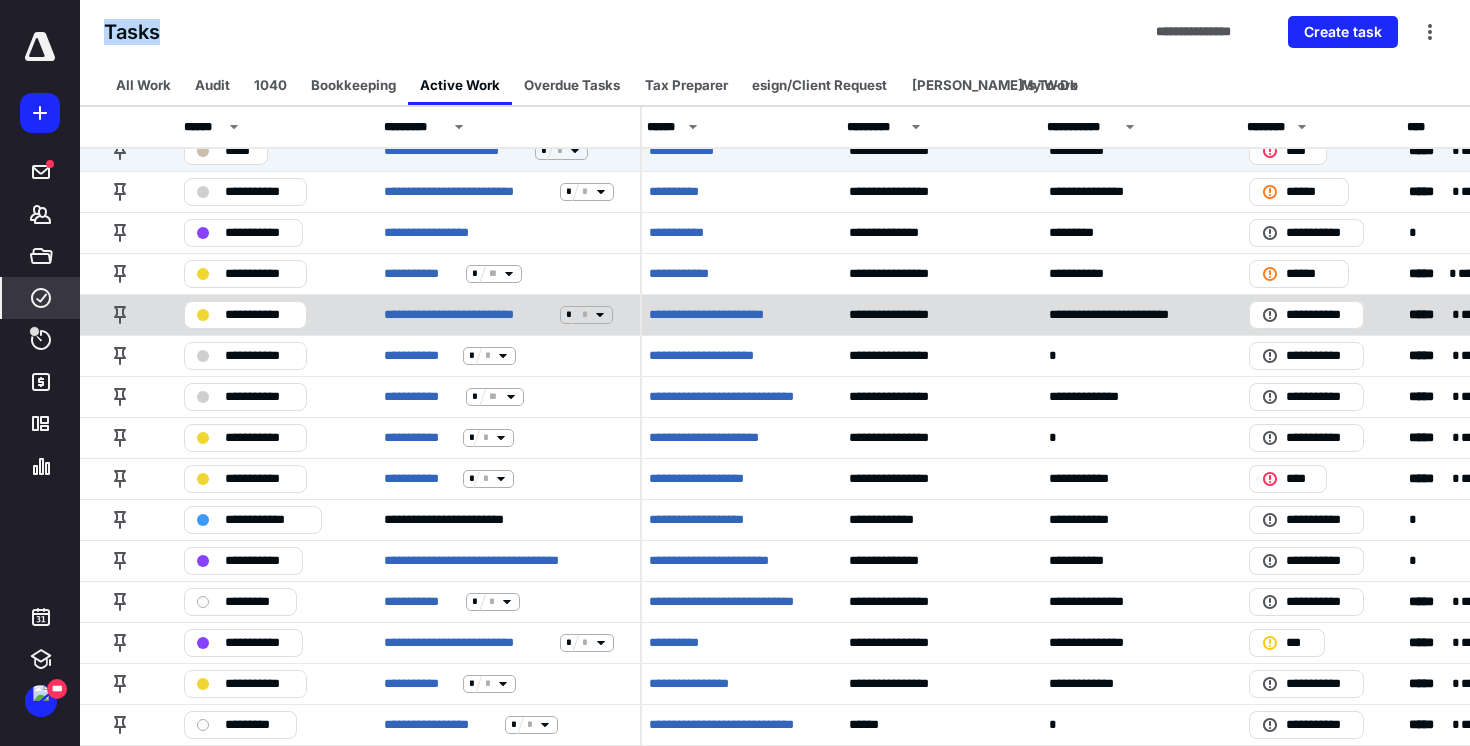 click 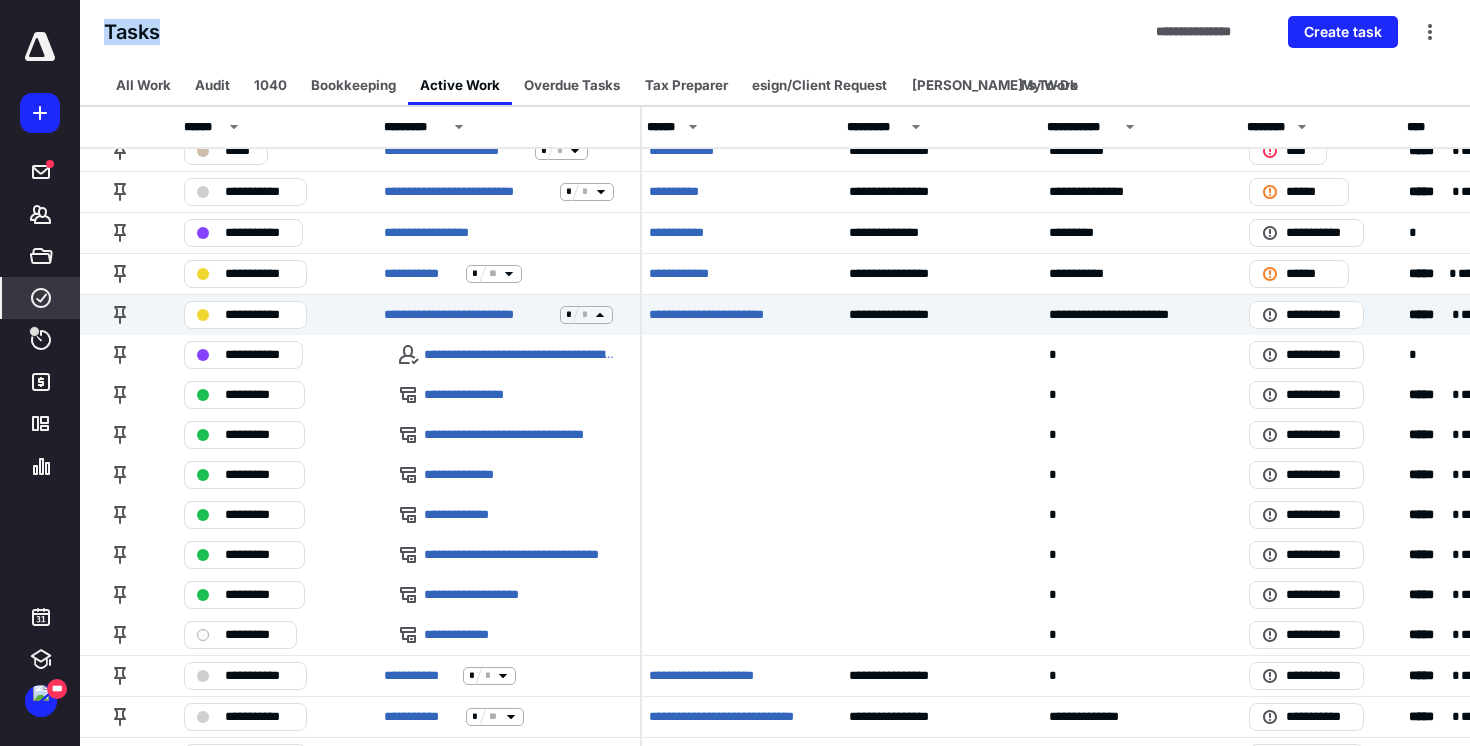 click on "**********" at bounding box center [775, 32] 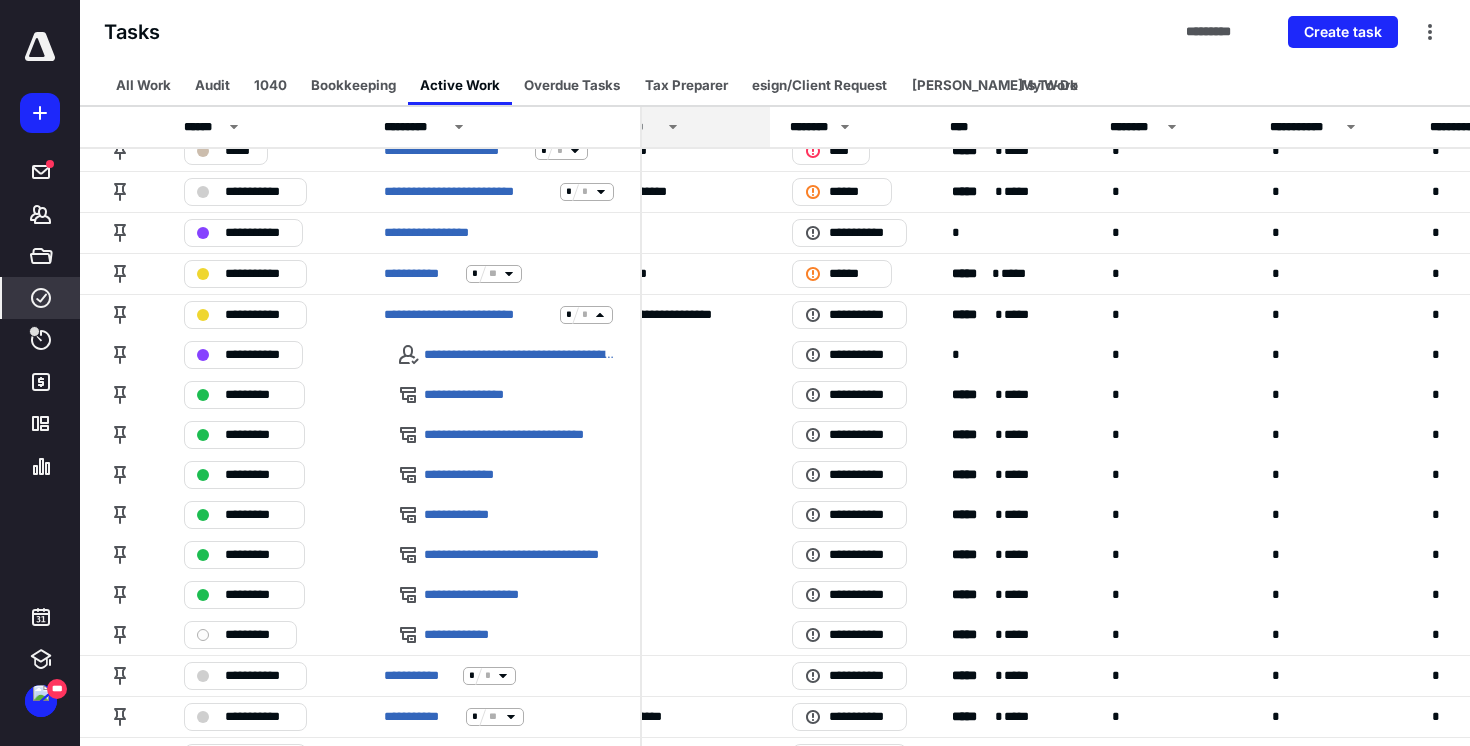 scroll, scrollTop: 59, scrollLeft: 477, axis: both 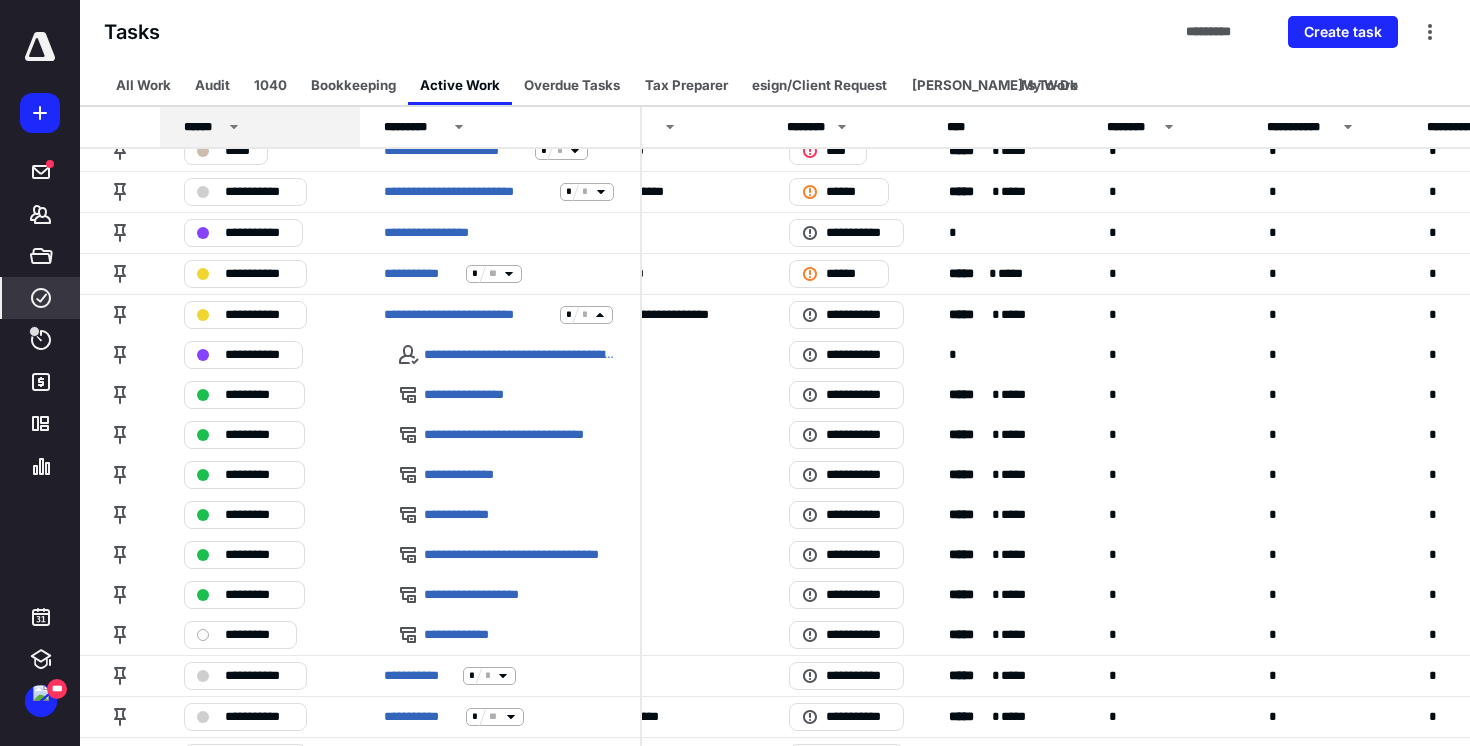 click on "******" at bounding box center (263, 127) 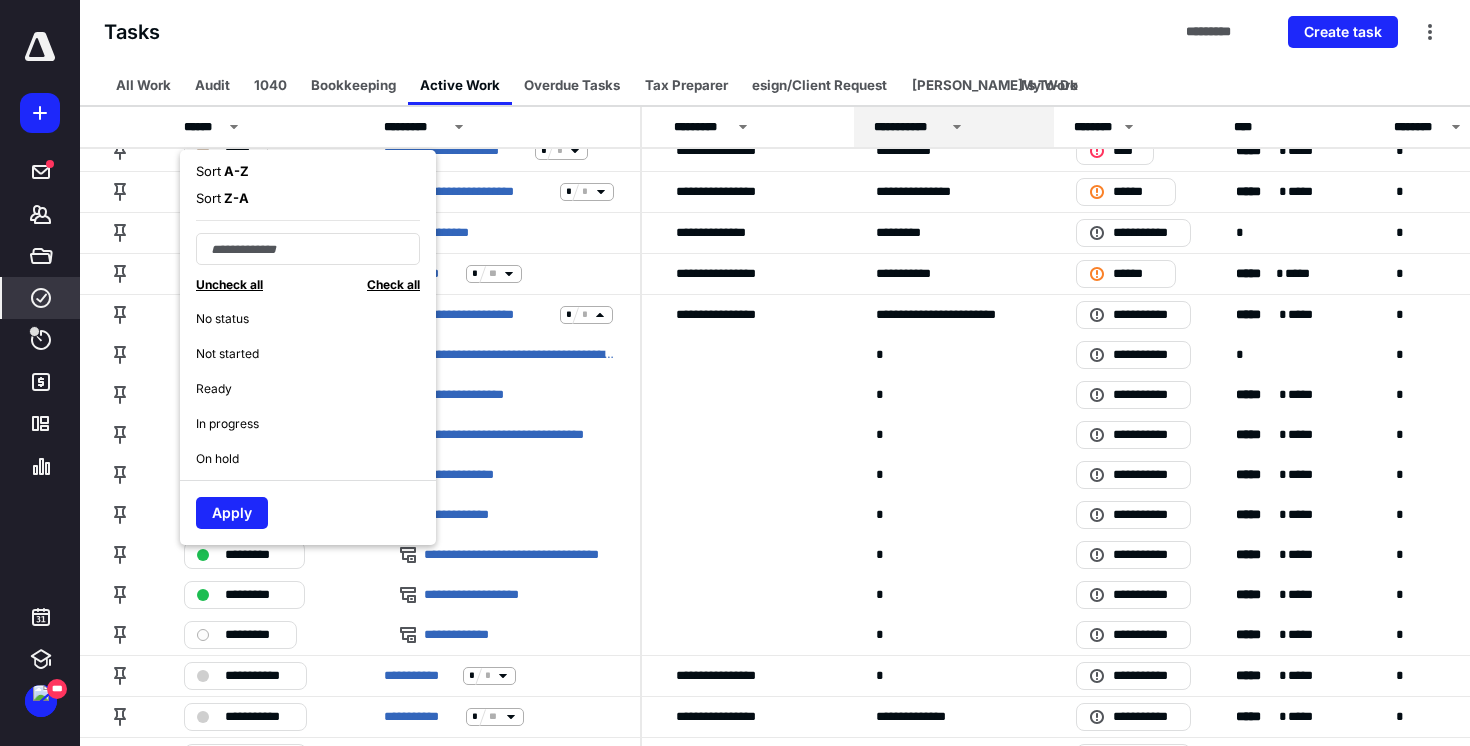 scroll, scrollTop: 59, scrollLeft: 193, axis: both 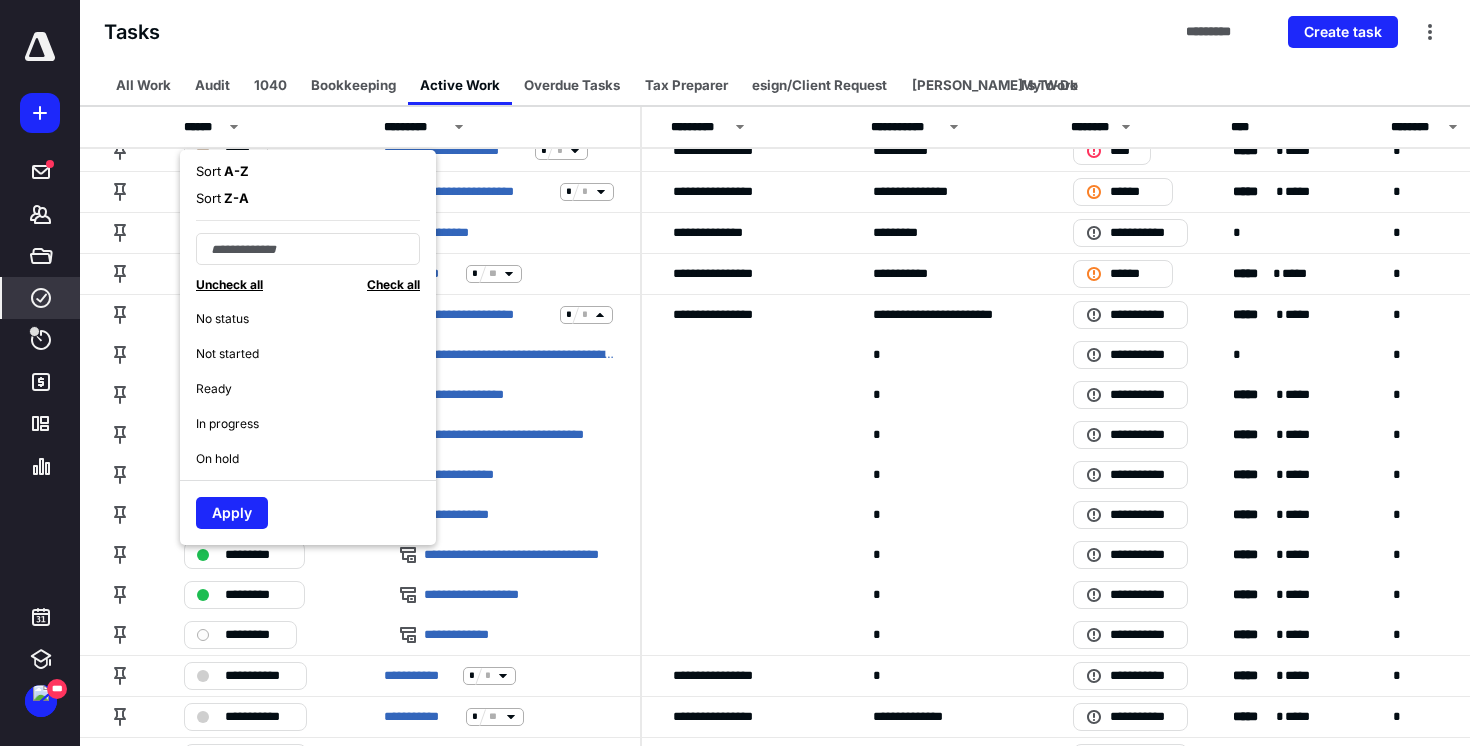 click on "Tasks ********* Create task" at bounding box center [775, 32] 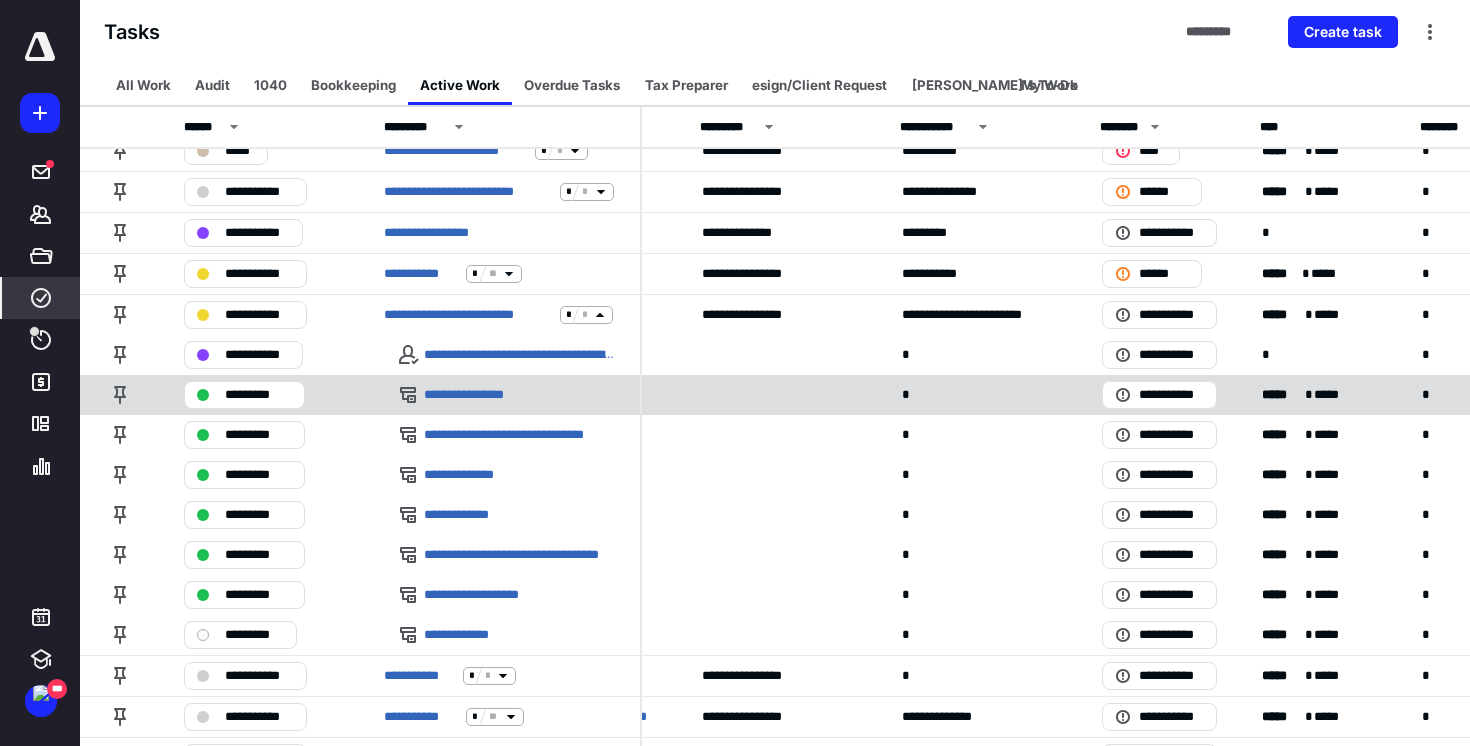 scroll, scrollTop: 59, scrollLeft: 162, axis: both 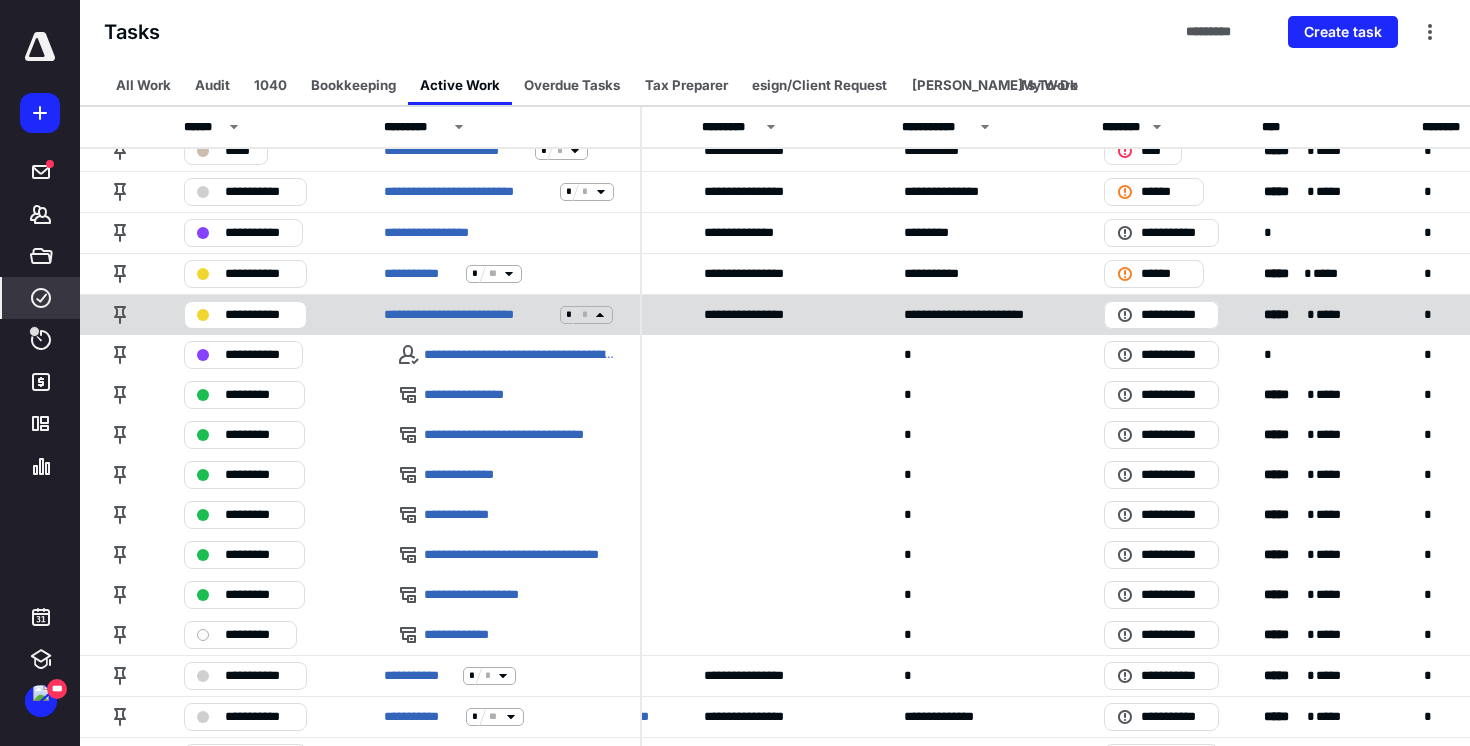 click 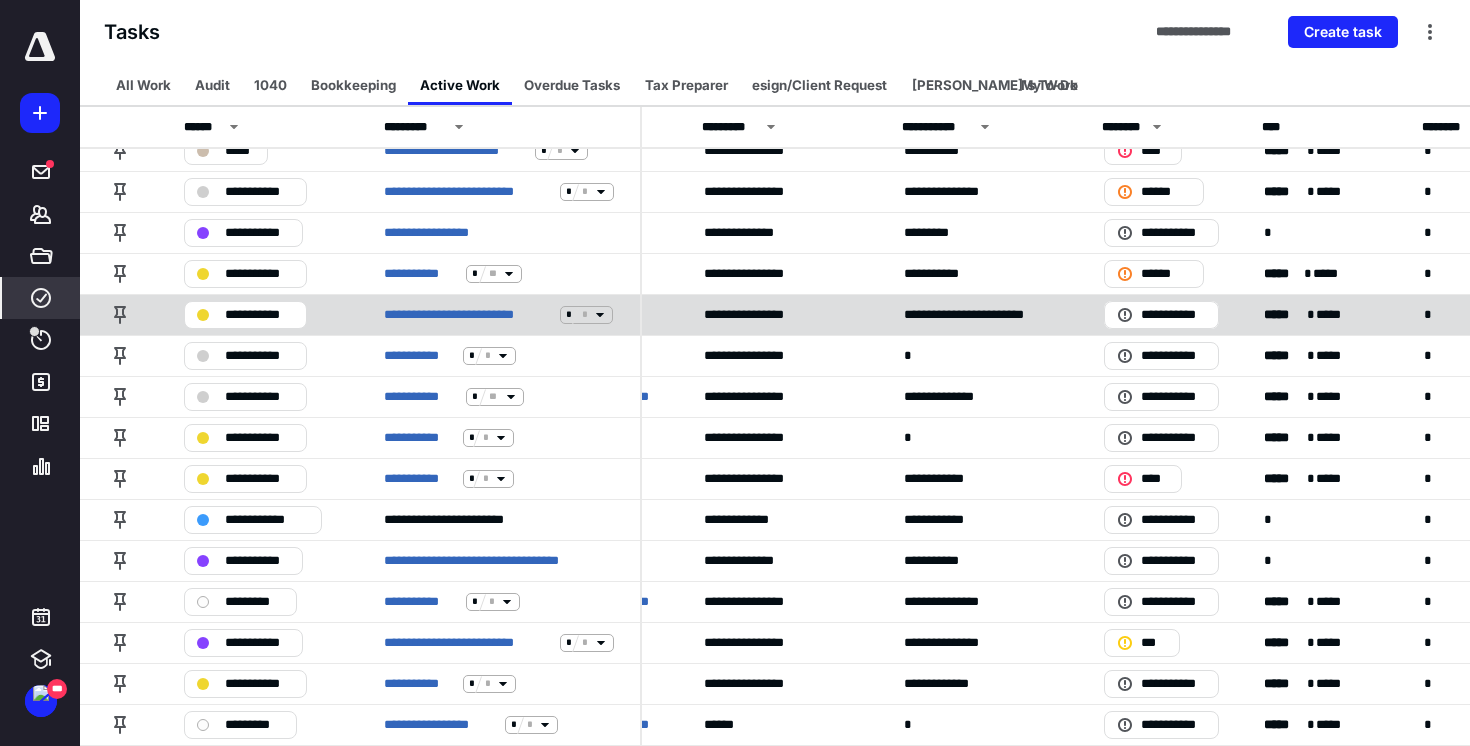click 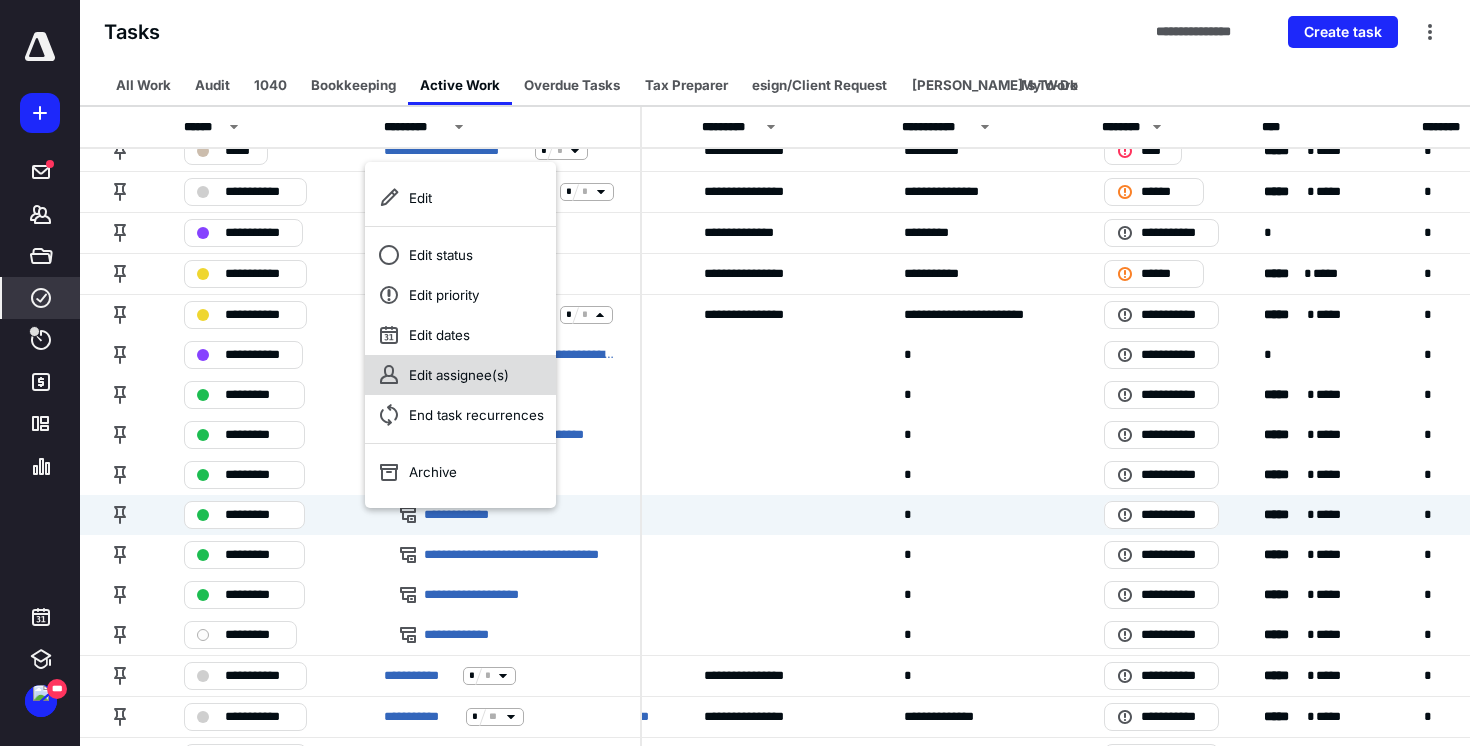 scroll, scrollTop: 59, scrollLeft: 161, axis: both 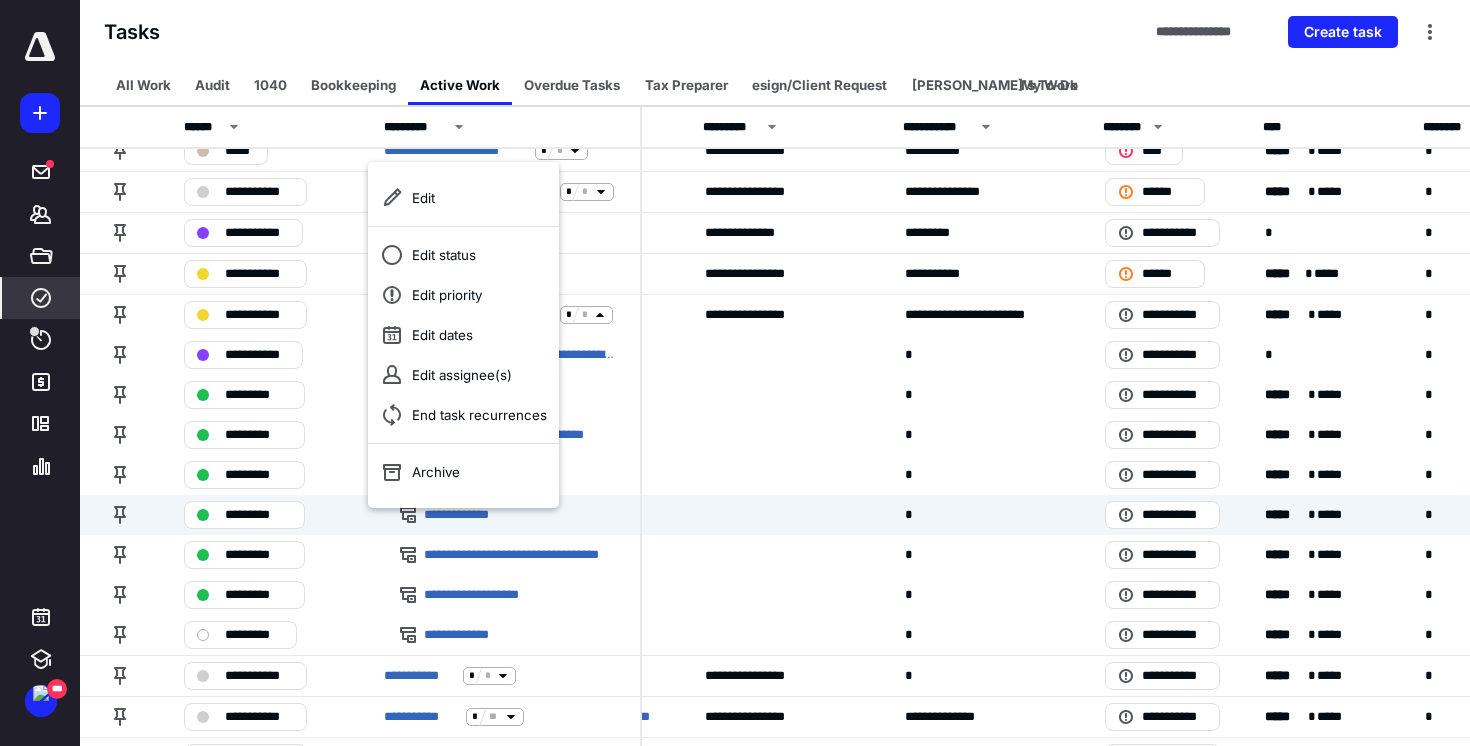 click on "**********" at bounding box center [775, 32] 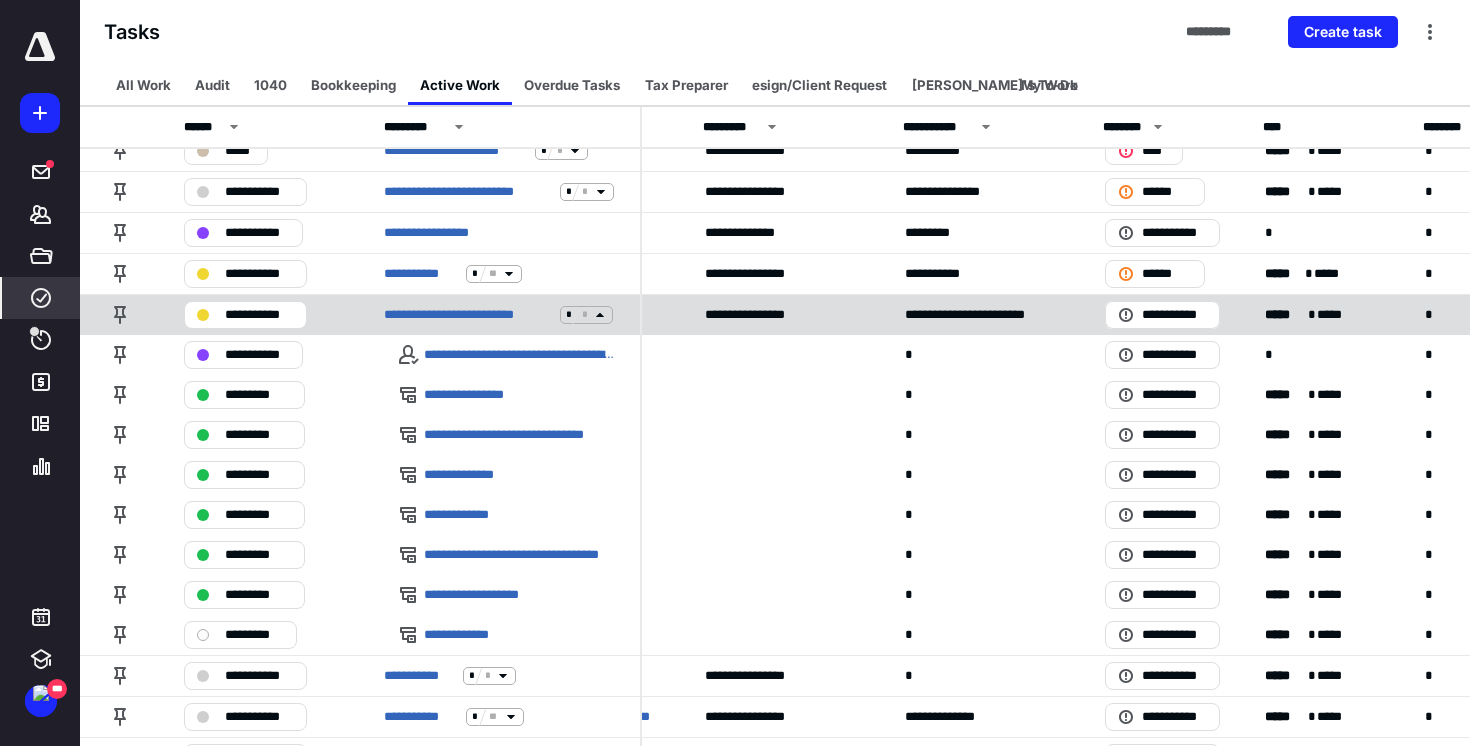 click 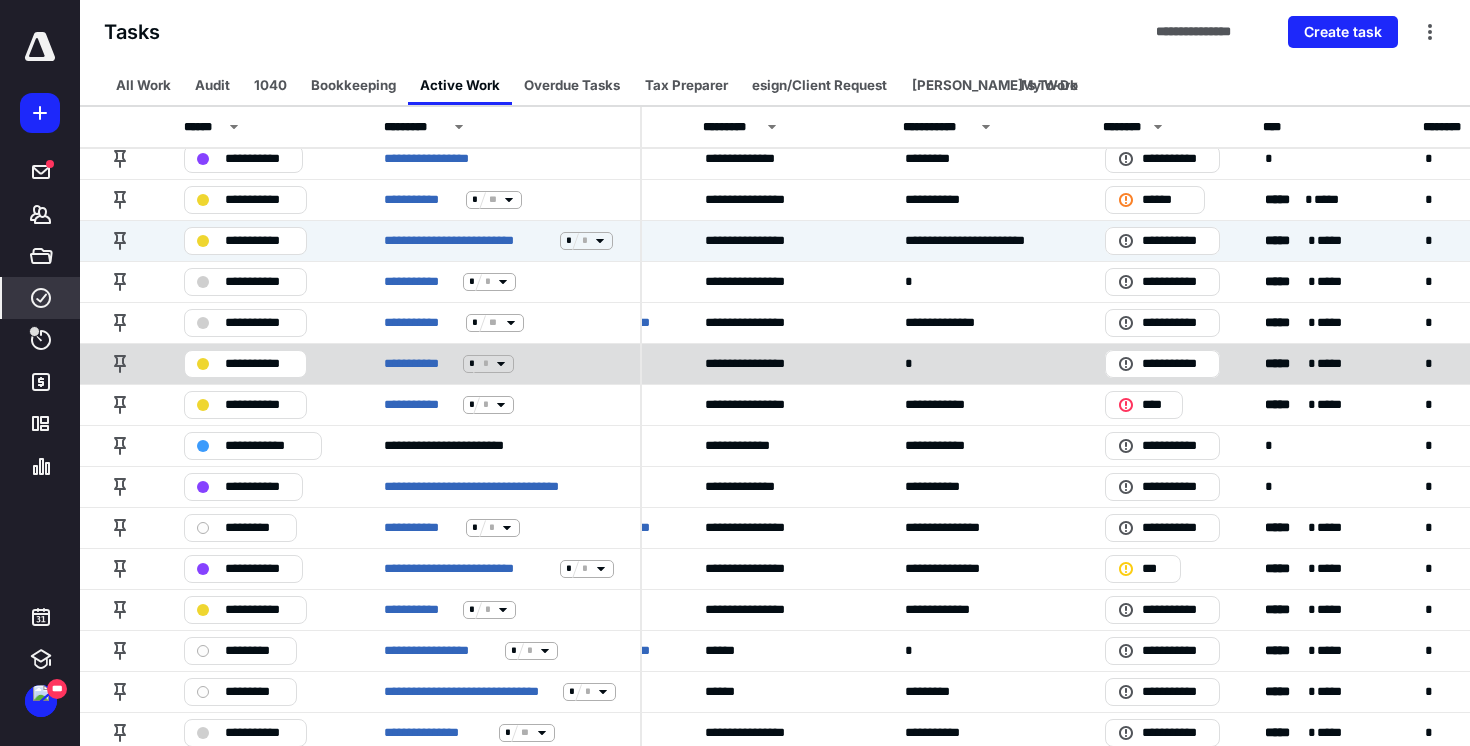 scroll, scrollTop: 137, scrollLeft: 161, axis: both 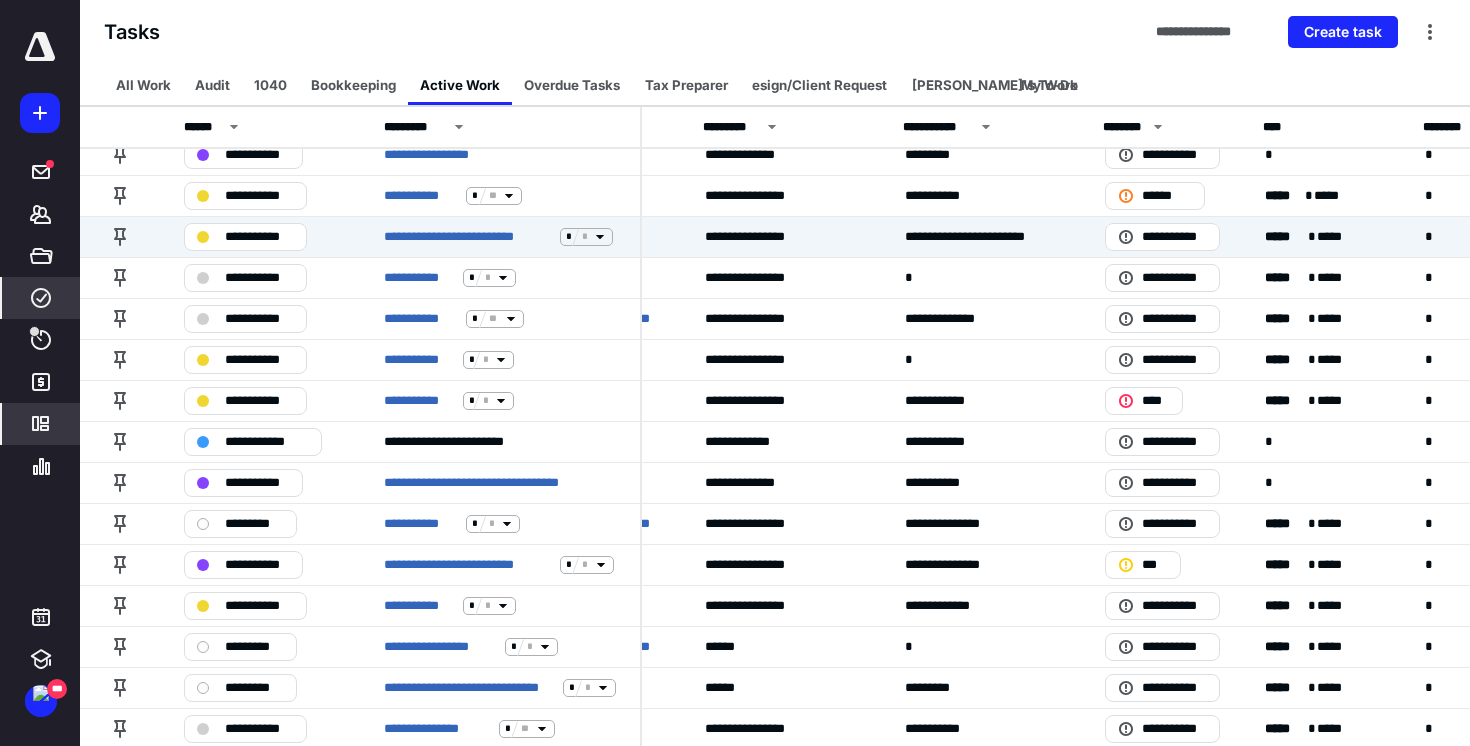 click 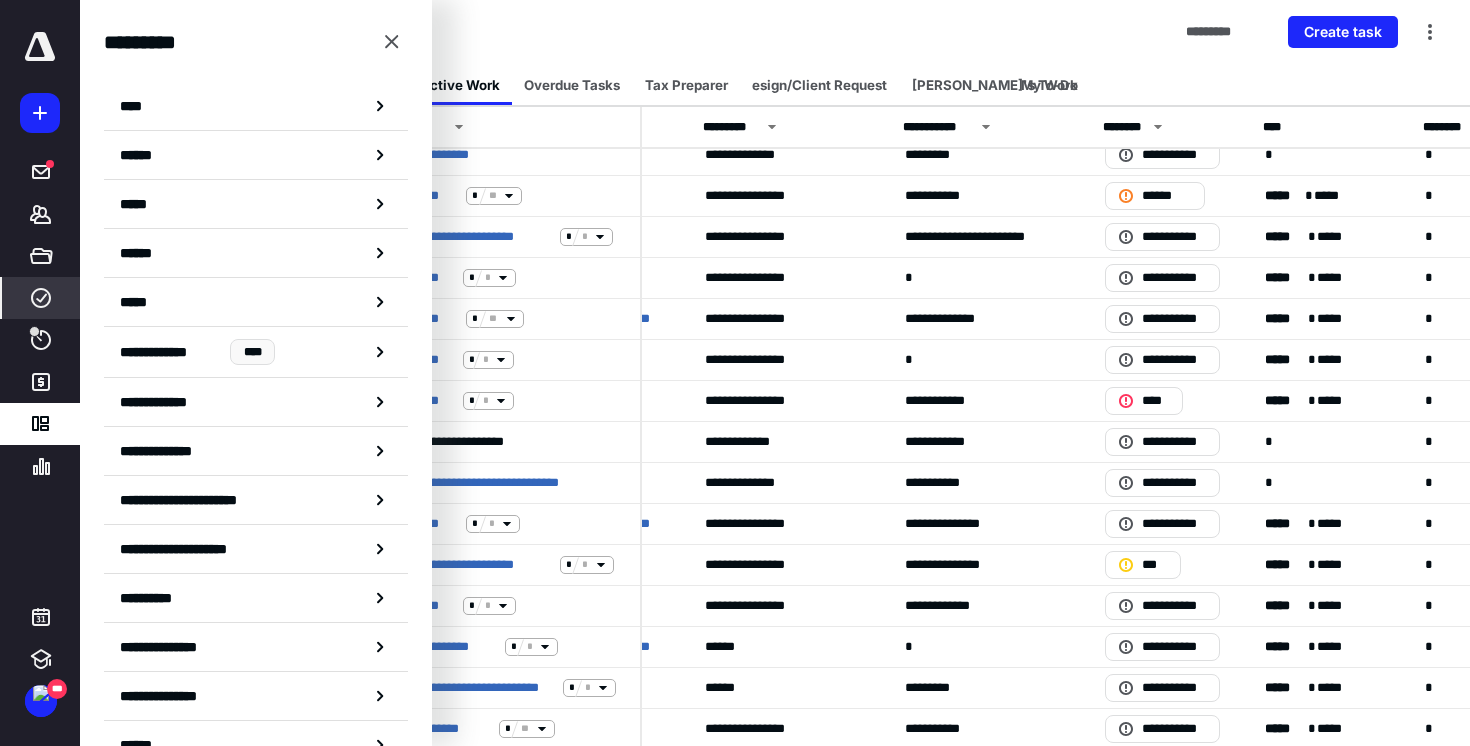 click on "****" at bounding box center [256, 106] 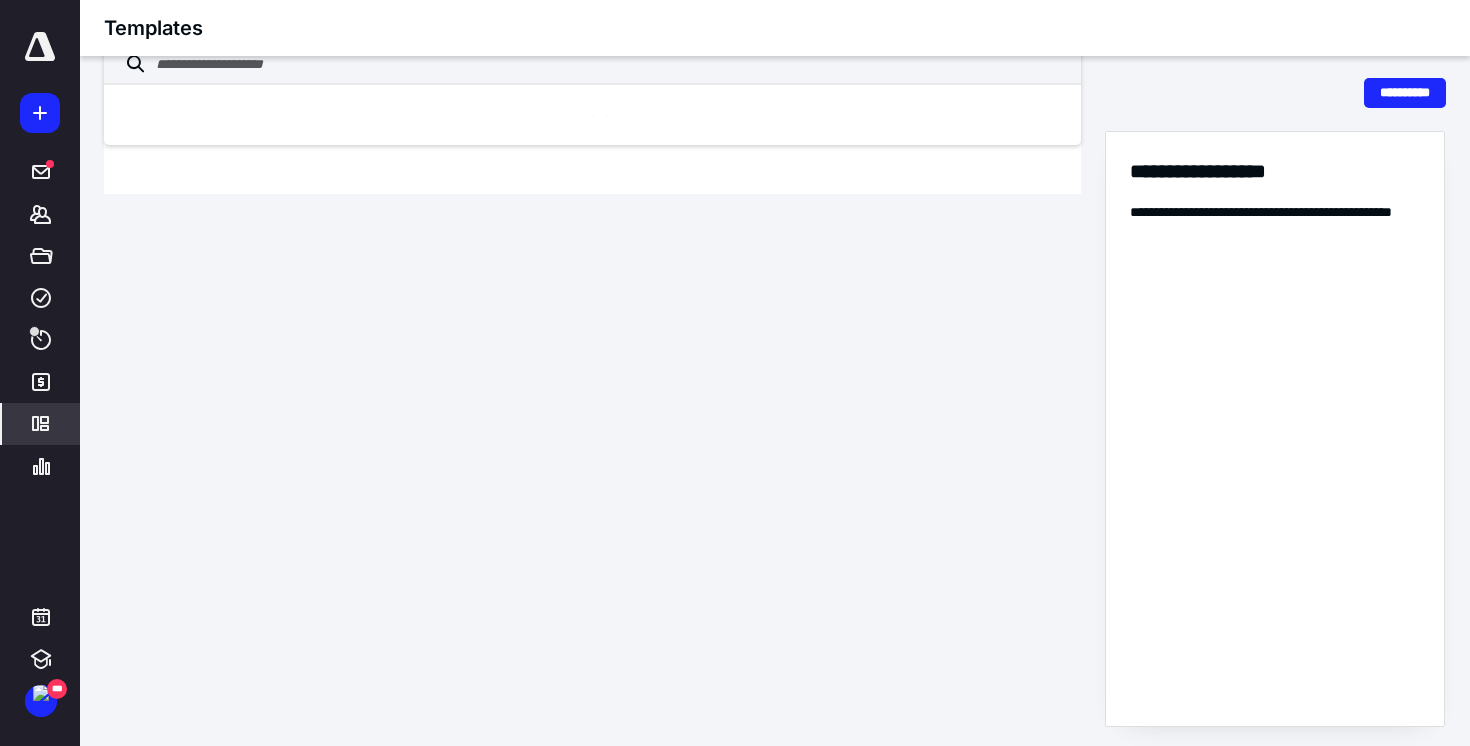 scroll, scrollTop: 0, scrollLeft: 0, axis: both 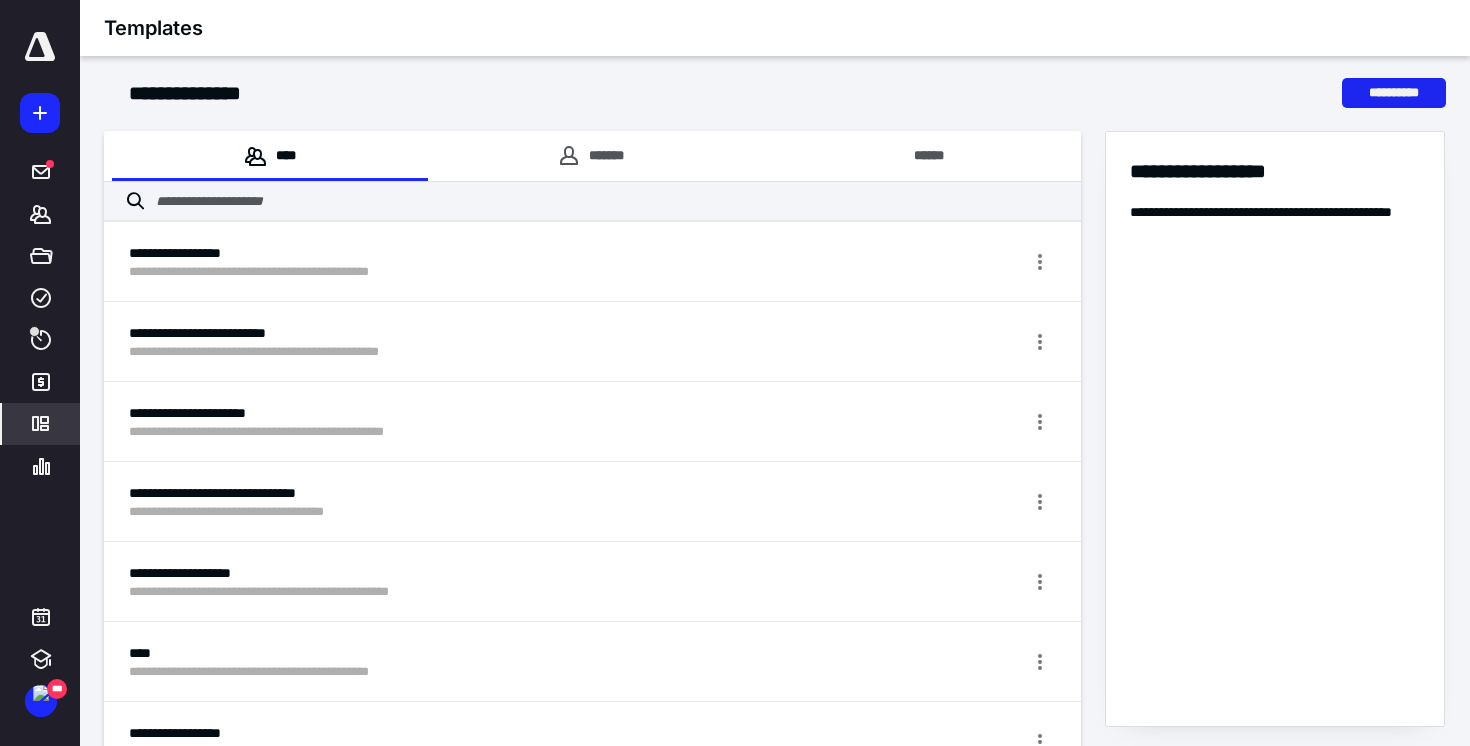 click on "**********" at bounding box center (1394, 93) 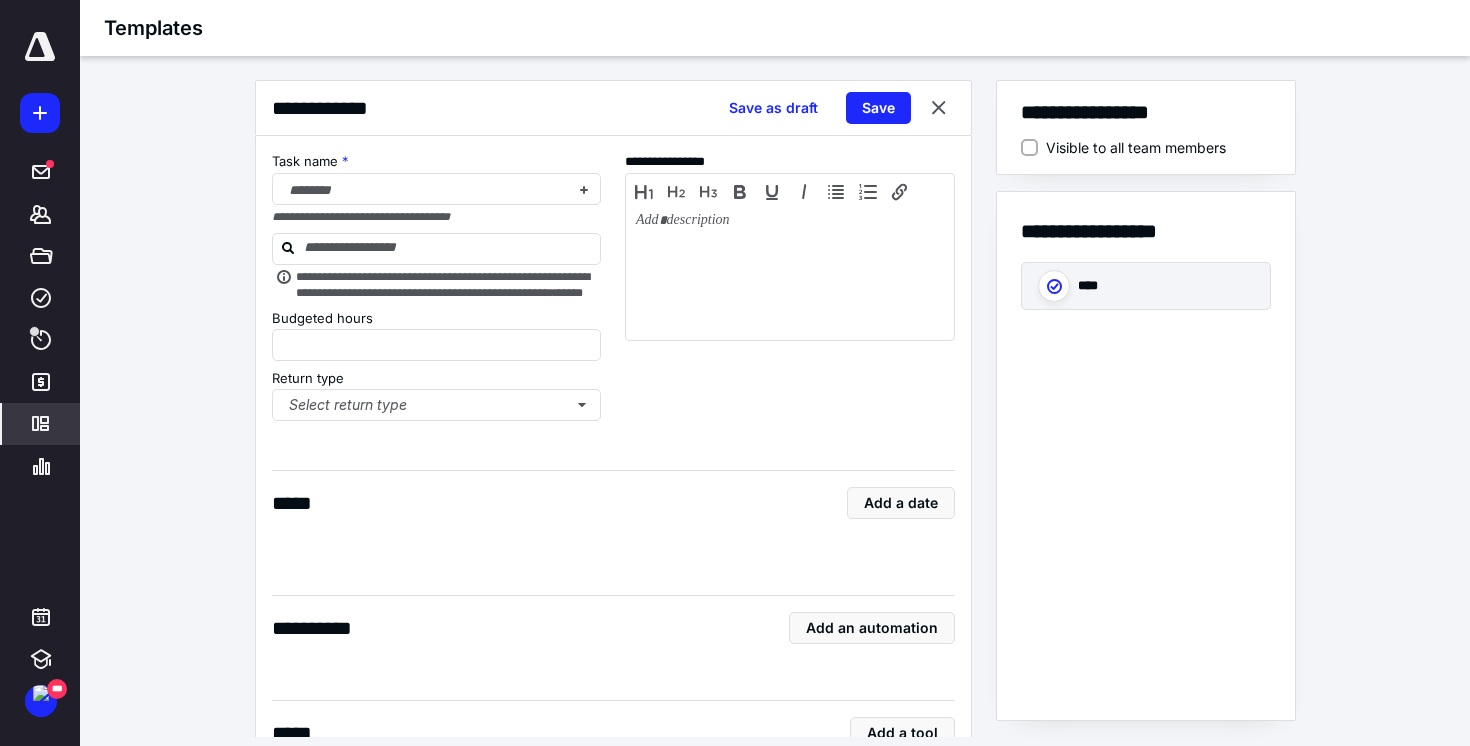 type on "*" 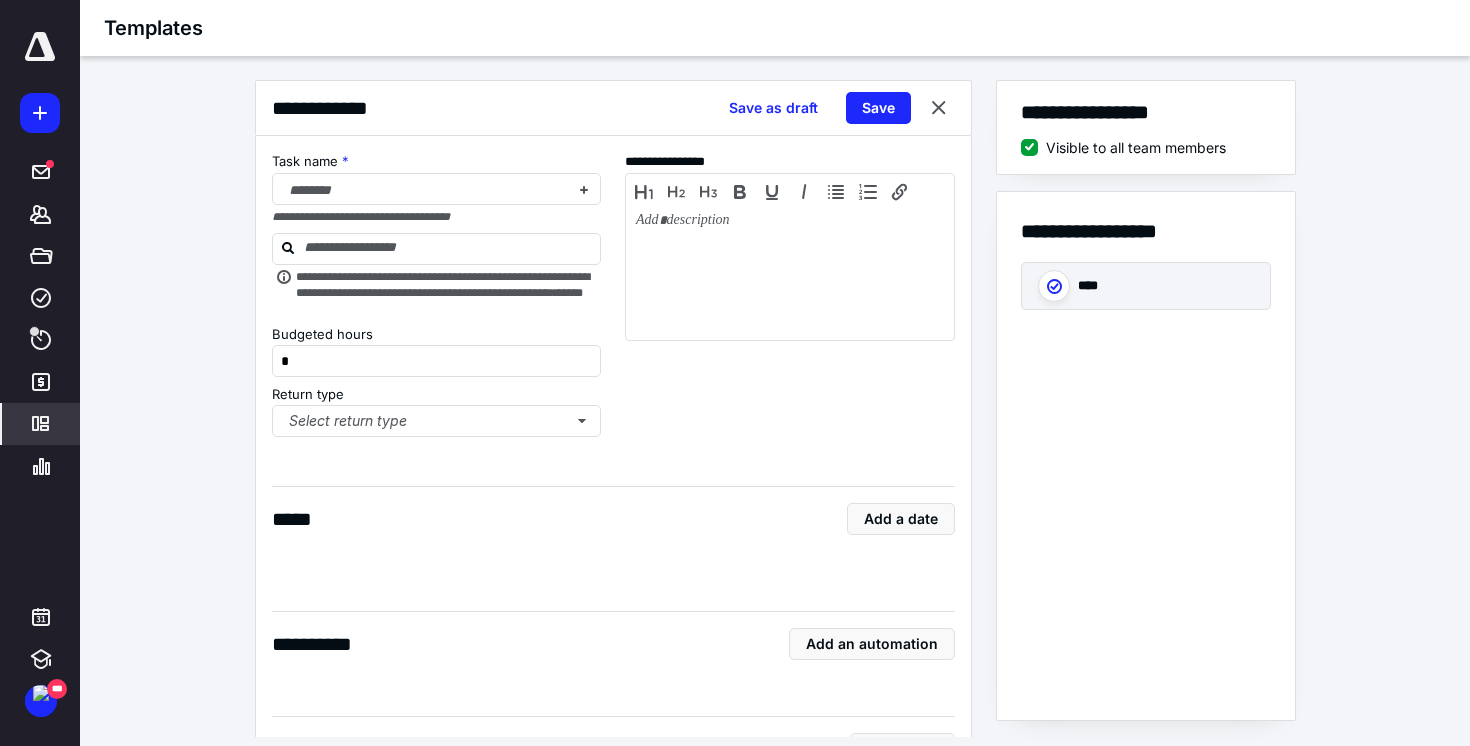 scroll, scrollTop: 243, scrollLeft: 0, axis: vertical 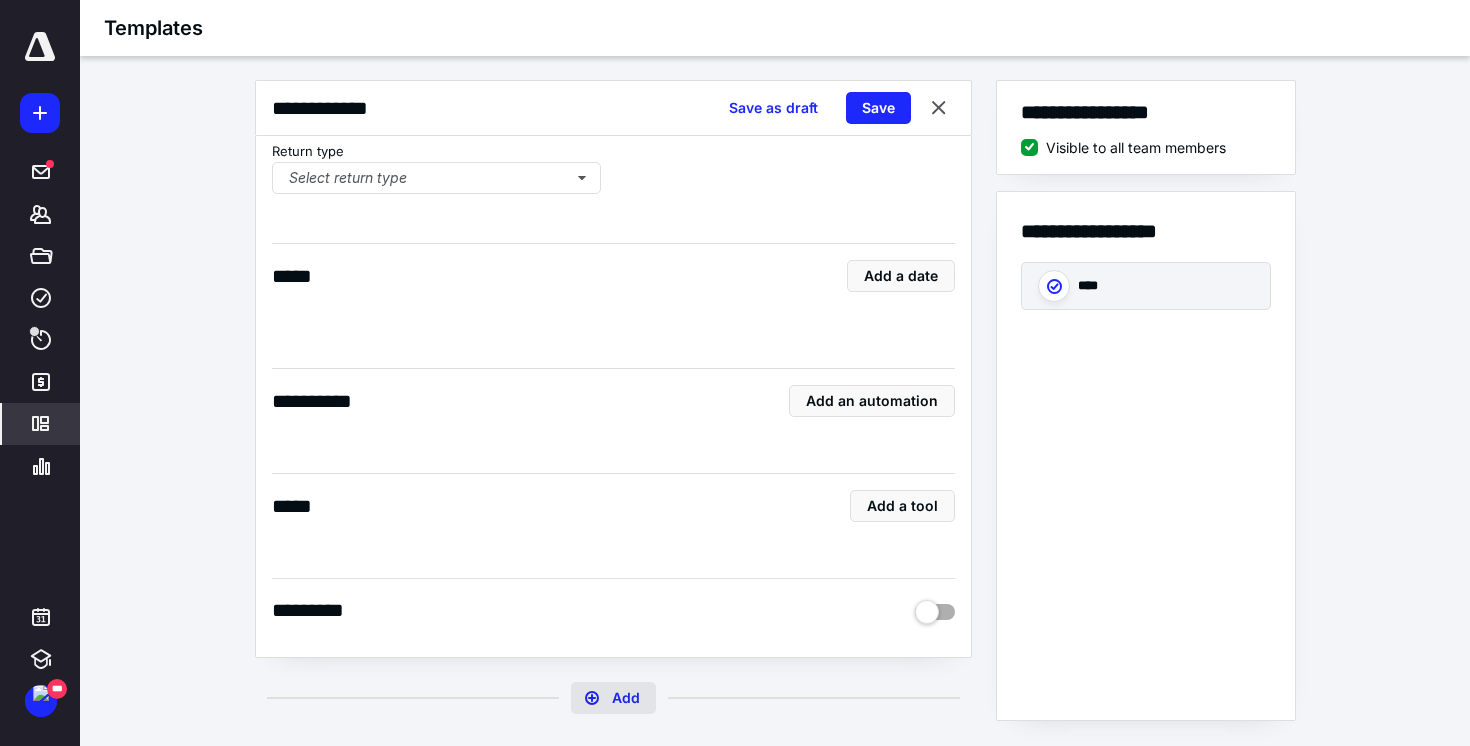 click on "Add" at bounding box center (613, 698) 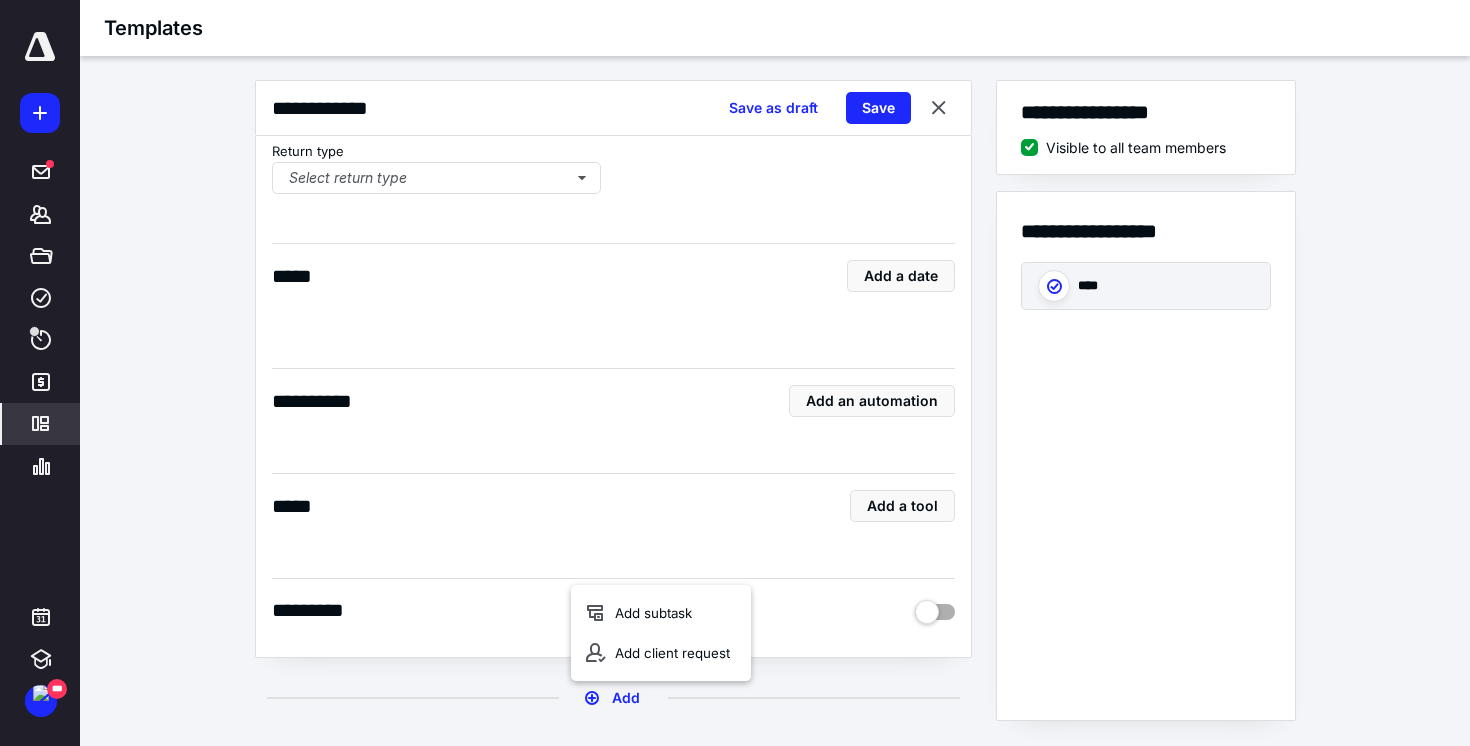 scroll, scrollTop: 15, scrollLeft: 0, axis: vertical 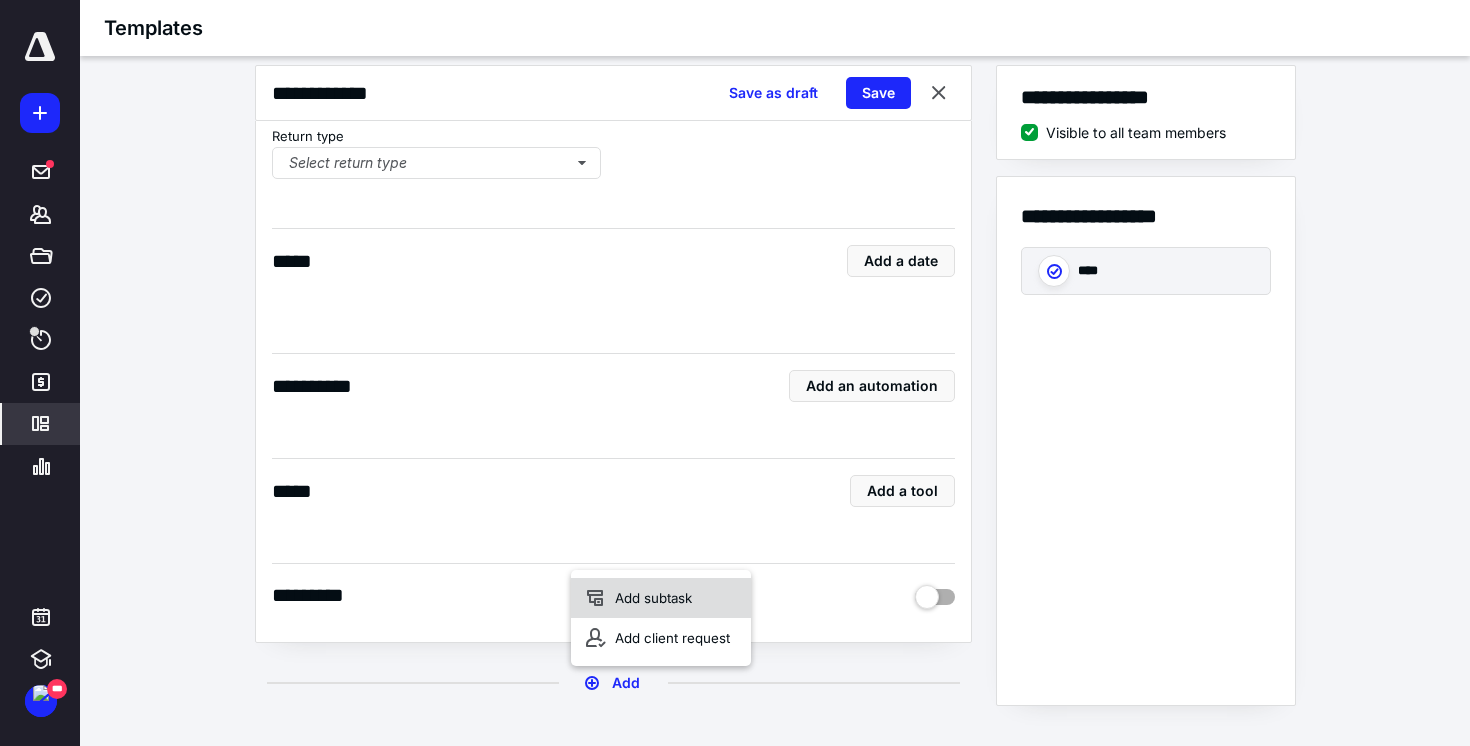 click on "Add subtask" at bounding box center (661, 598) 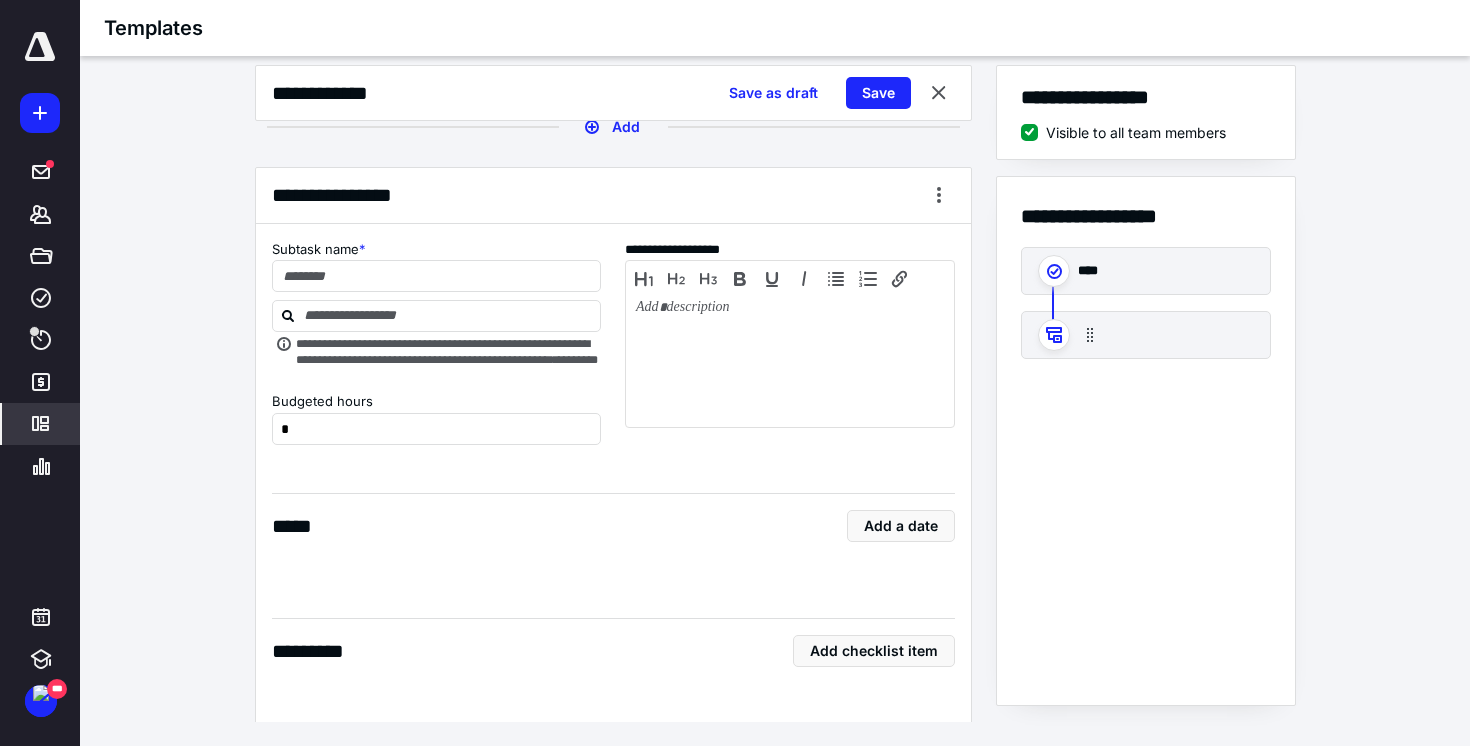 scroll, scrollTop: 1082, scrollLeft: 0, axis: vertical 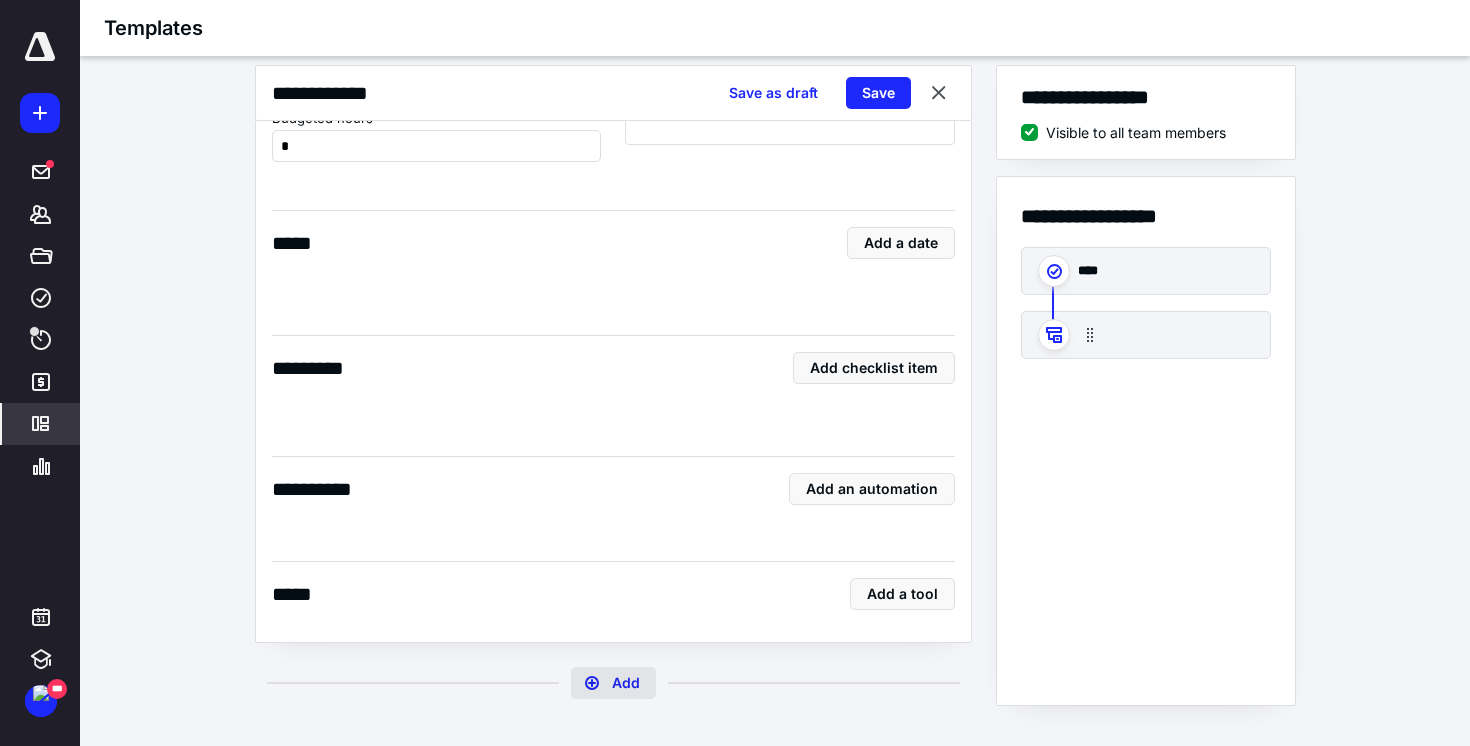 click on "Add" at bounding box center [613, 683] 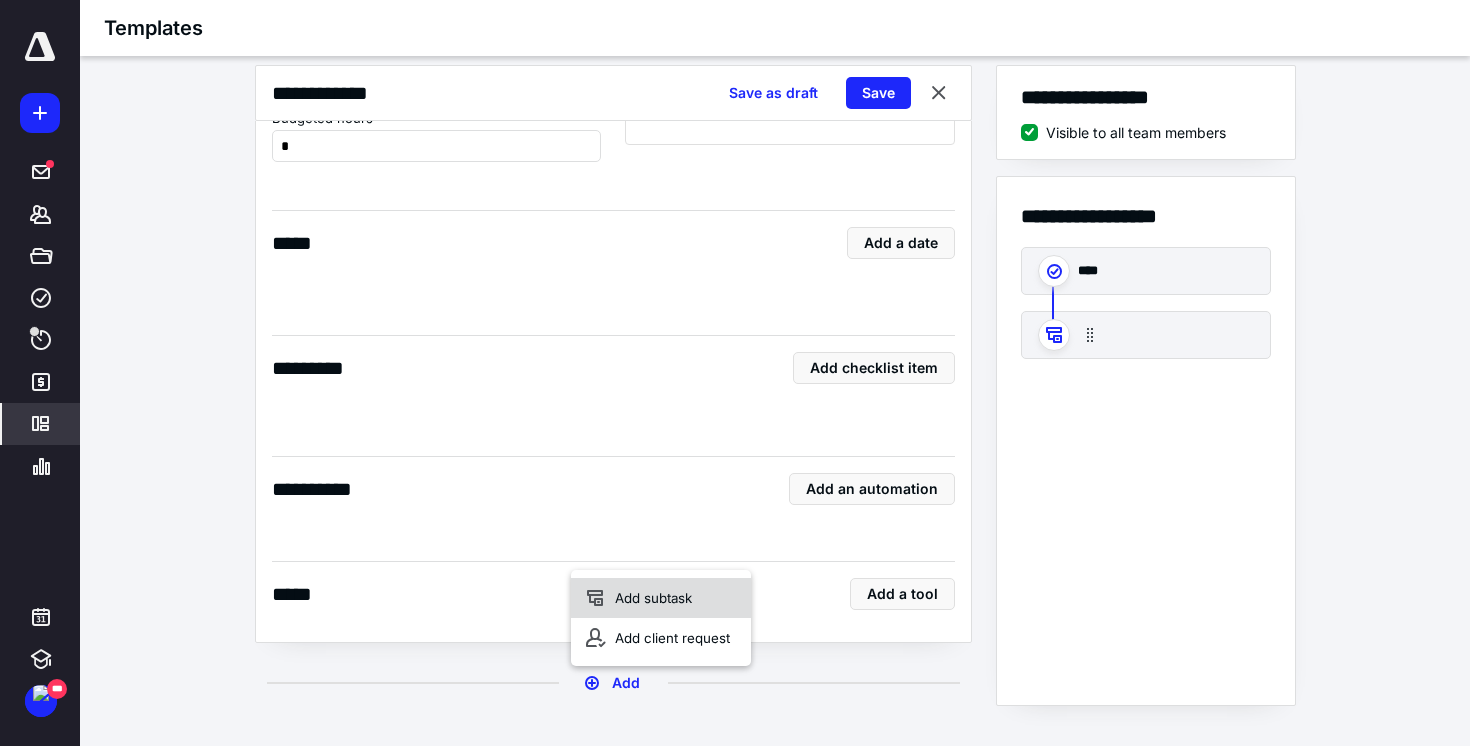 click on "Add subtask" at bounding box center (661, 598) 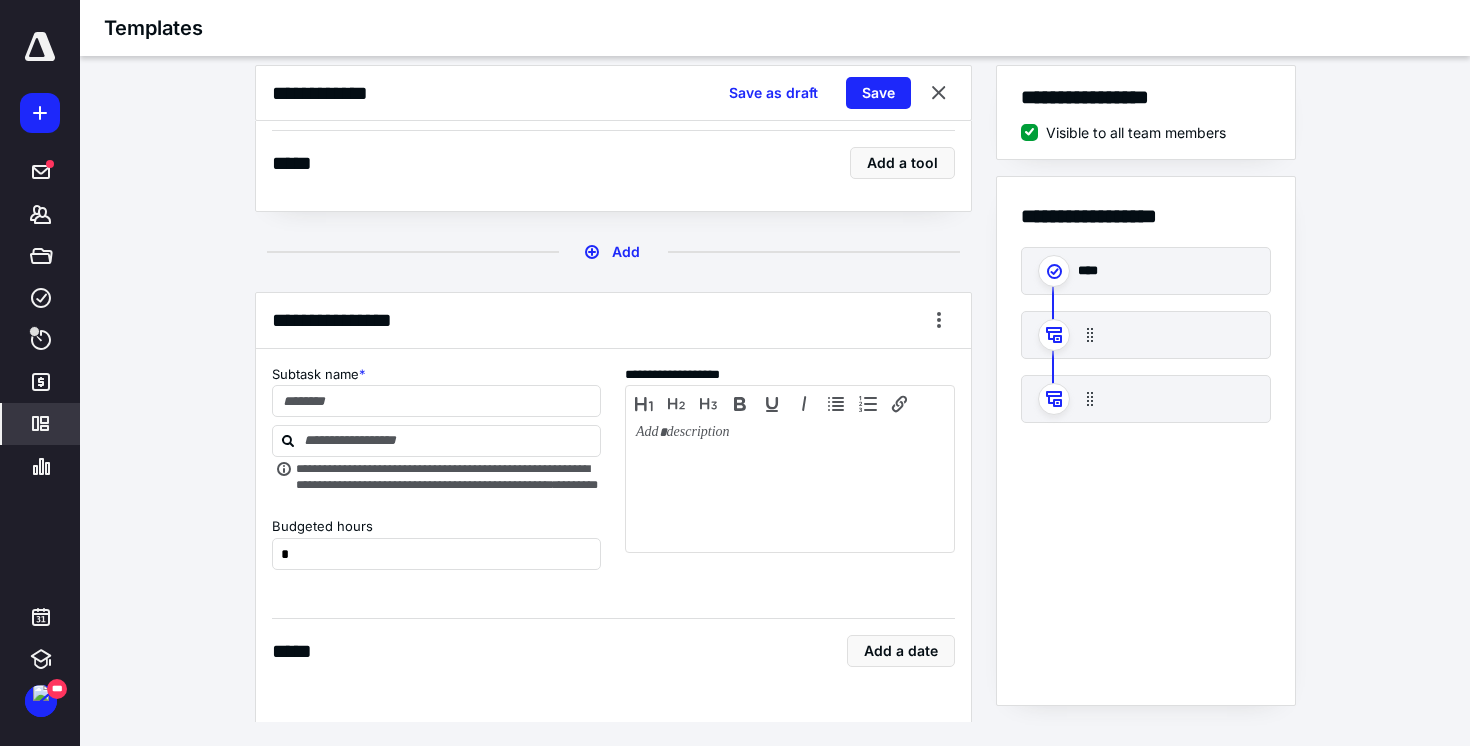 scroll, scrollTop: 1531, scrollLeft: 0, axis: vertical 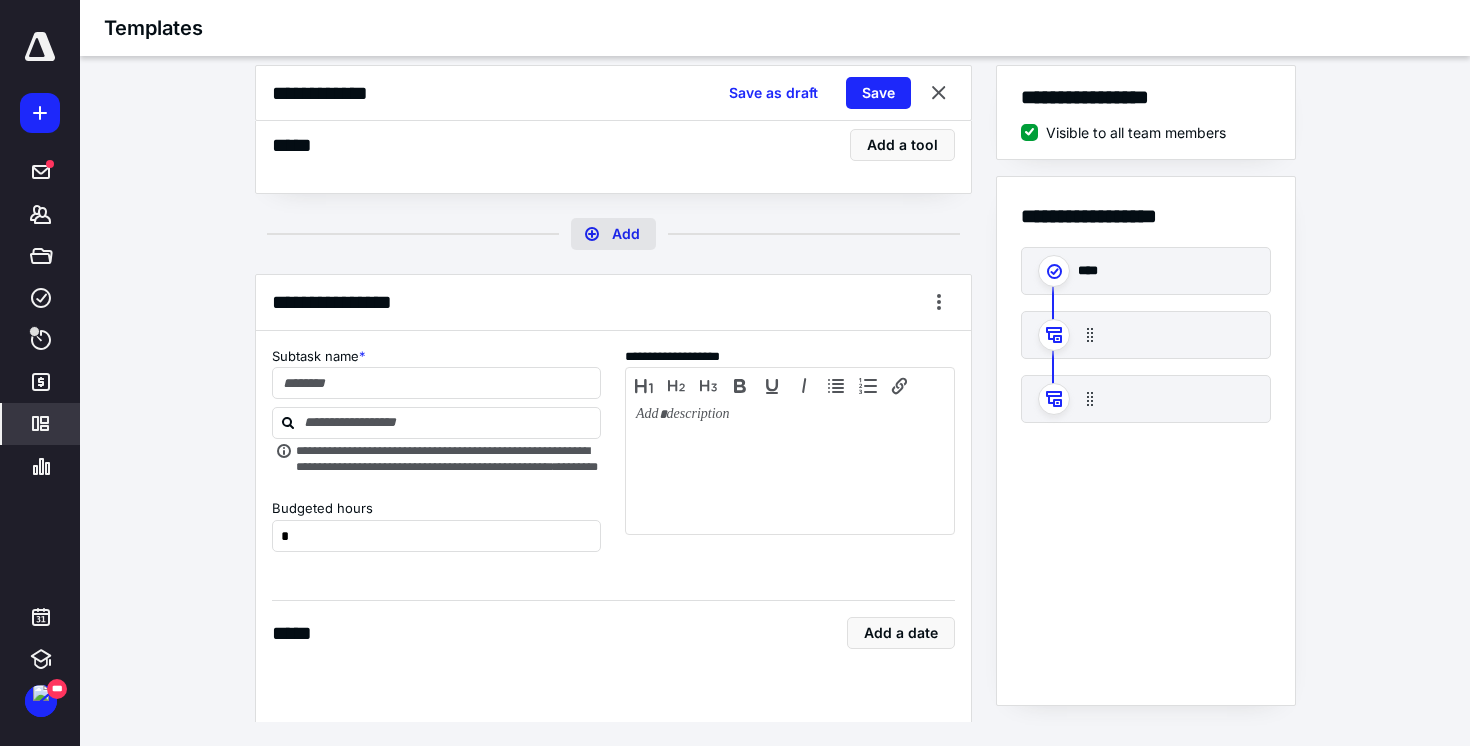 click on "Add" at bounding box center [613, 234] 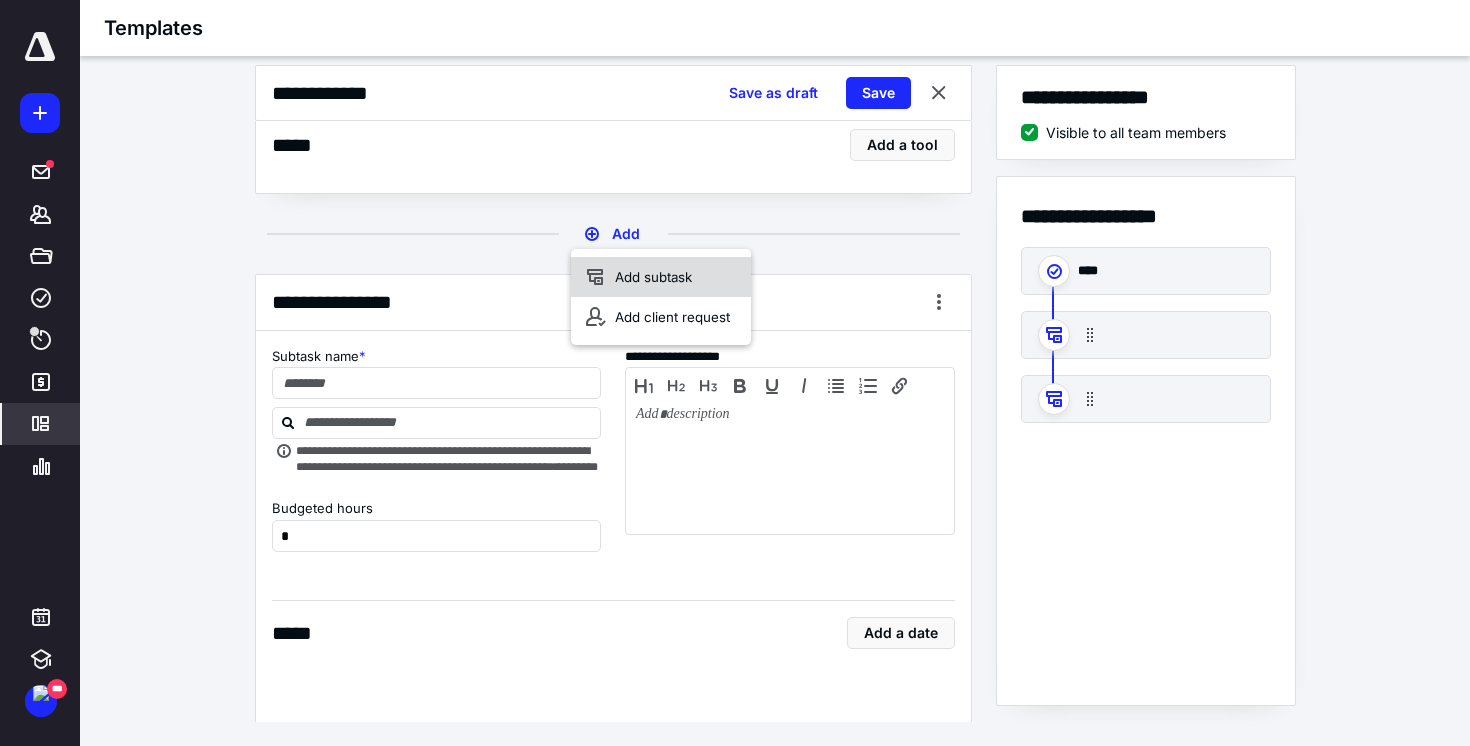 scroll, scrollTop: 0, scrollLeft: 0, axis: both 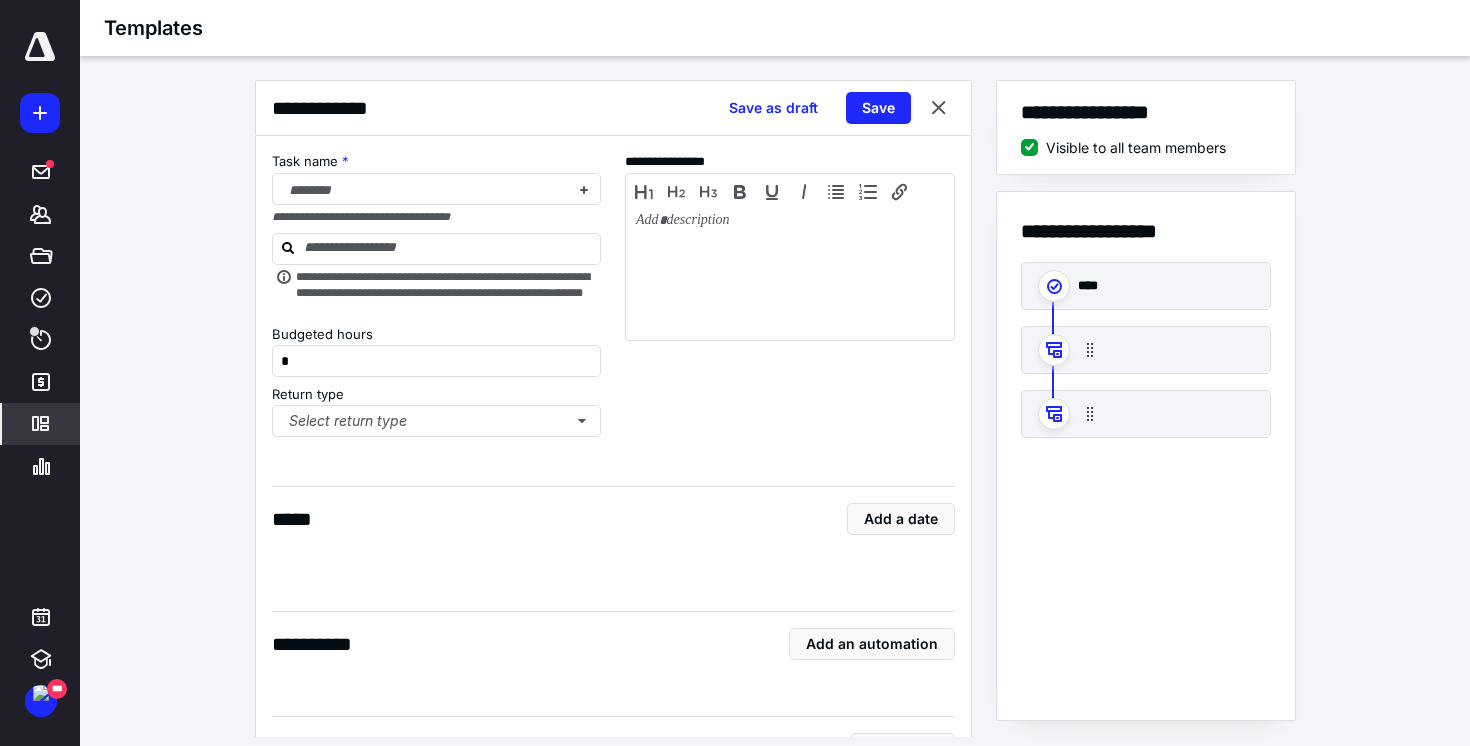 drag, startPoint x: 104, startPoint y: 26, endPoint x: 271, endPoint y: 31, distance: 167.07483 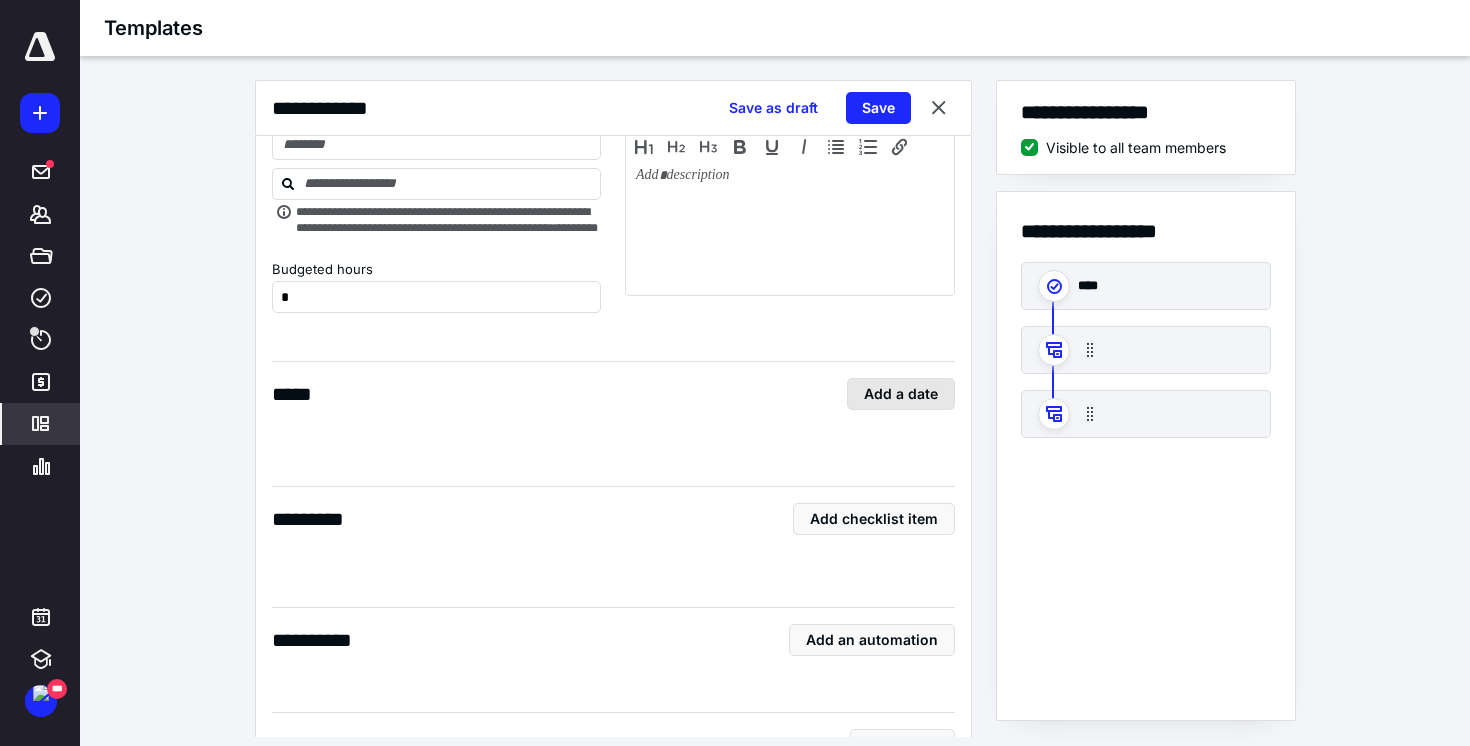 scroll, scrollTop: 1791, scrollLeft: 0, axis: vertical 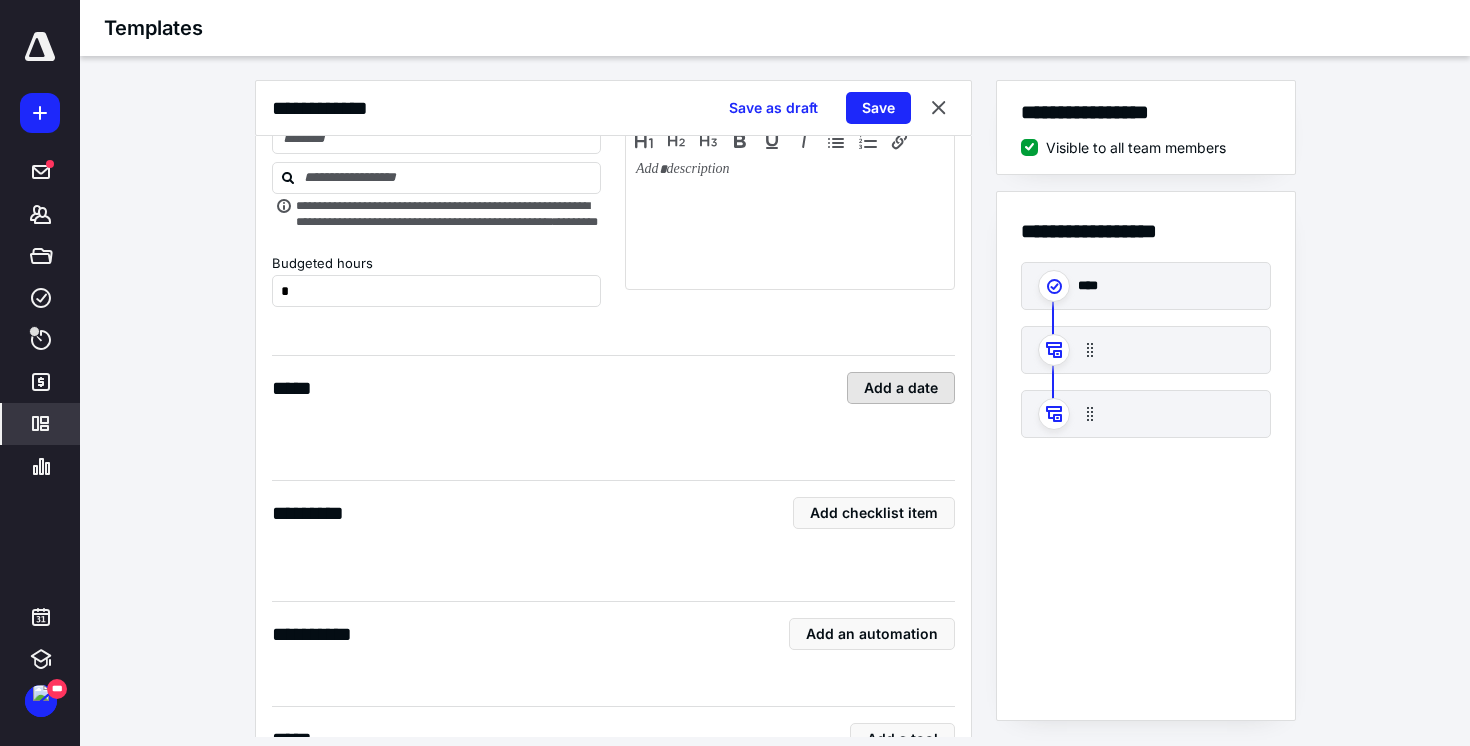 click on "Add a date" at bounding box center (901, 388) 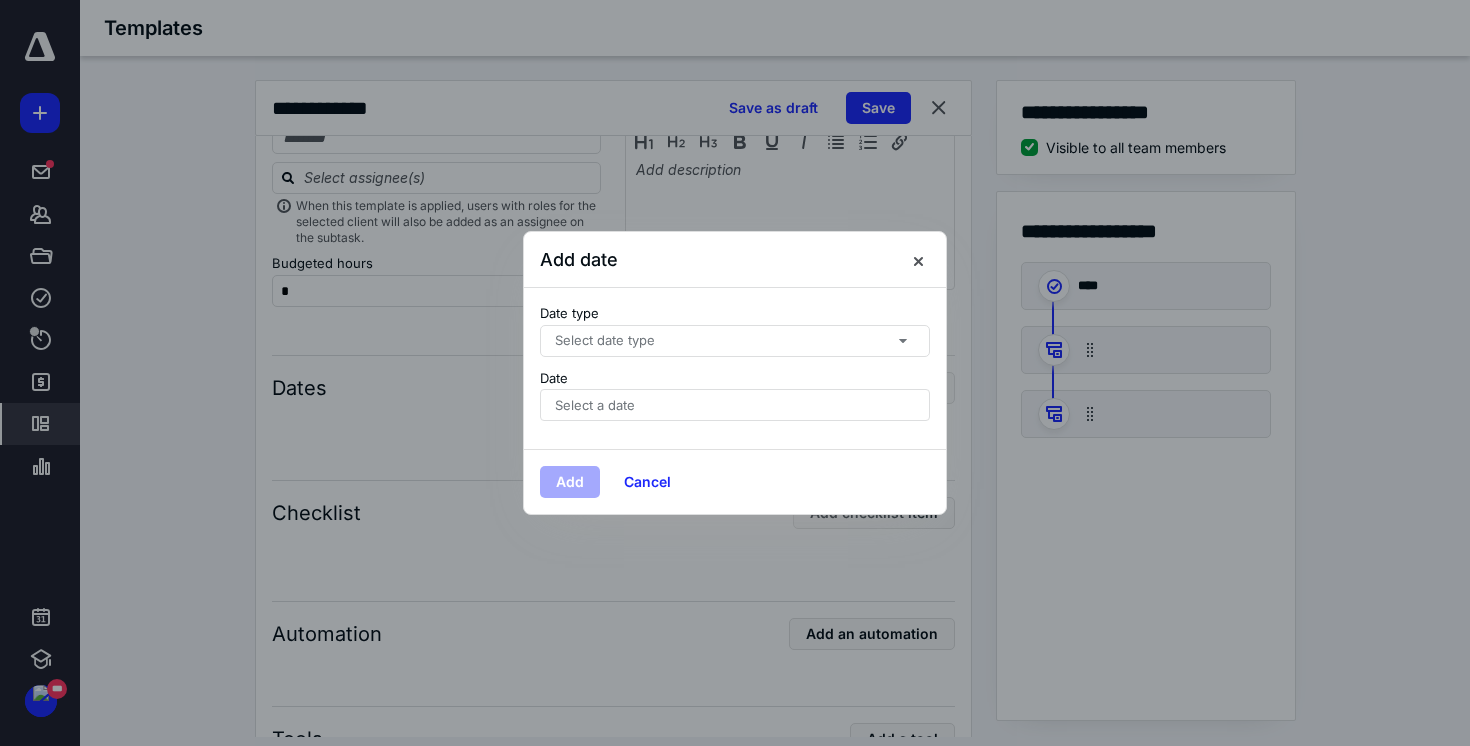 click on "Select date type" at bounding box center [735, 341] 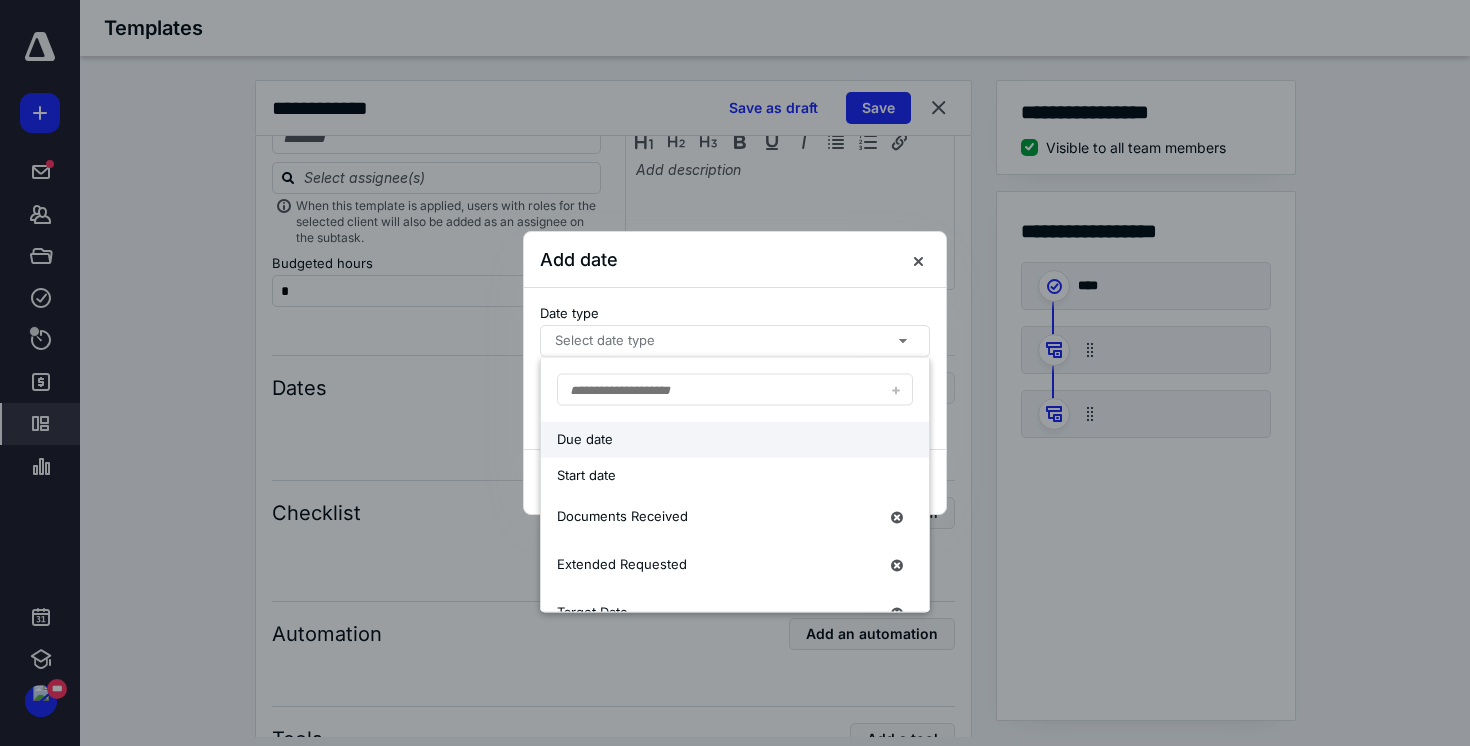 click on "Due date" at bounding box center (717, 440) 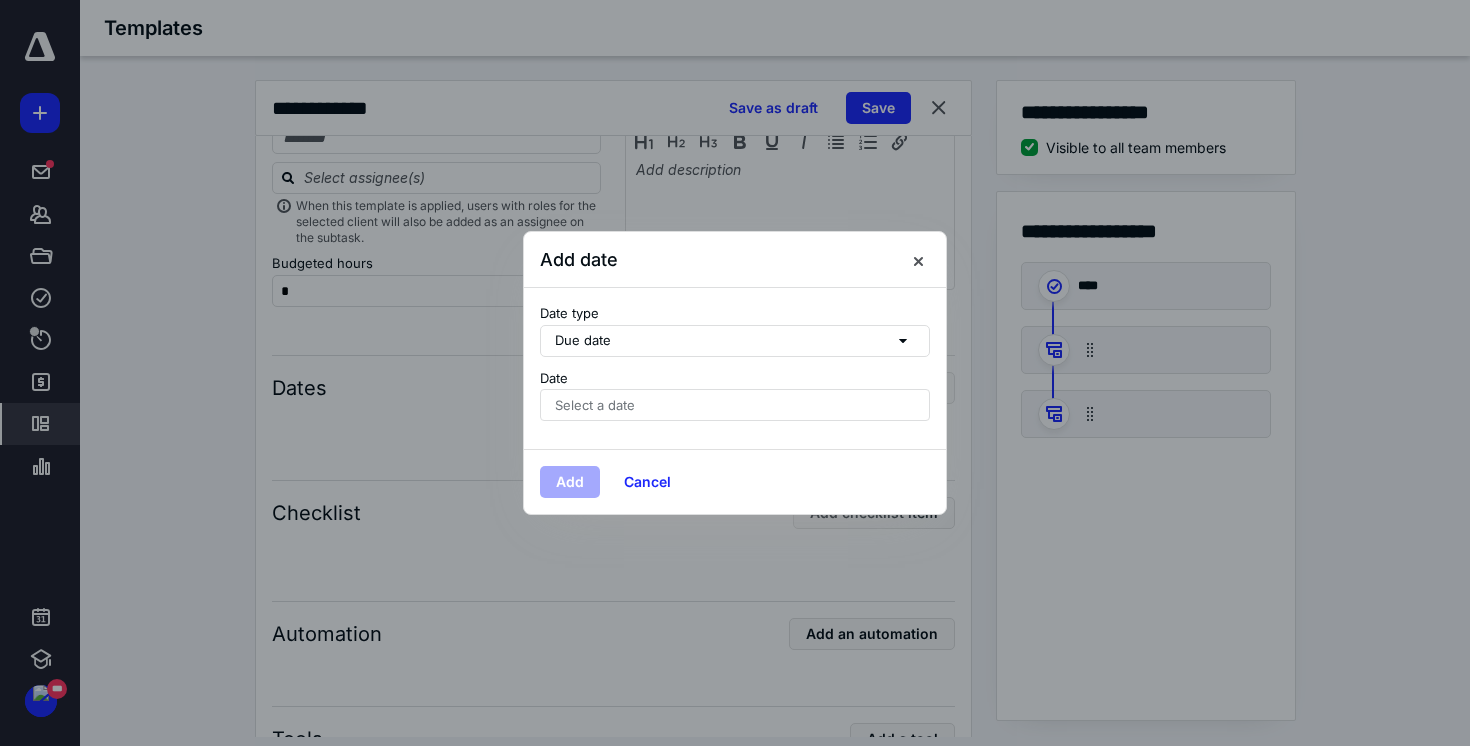 click on "Select a date" at bounding box center [735, 405] 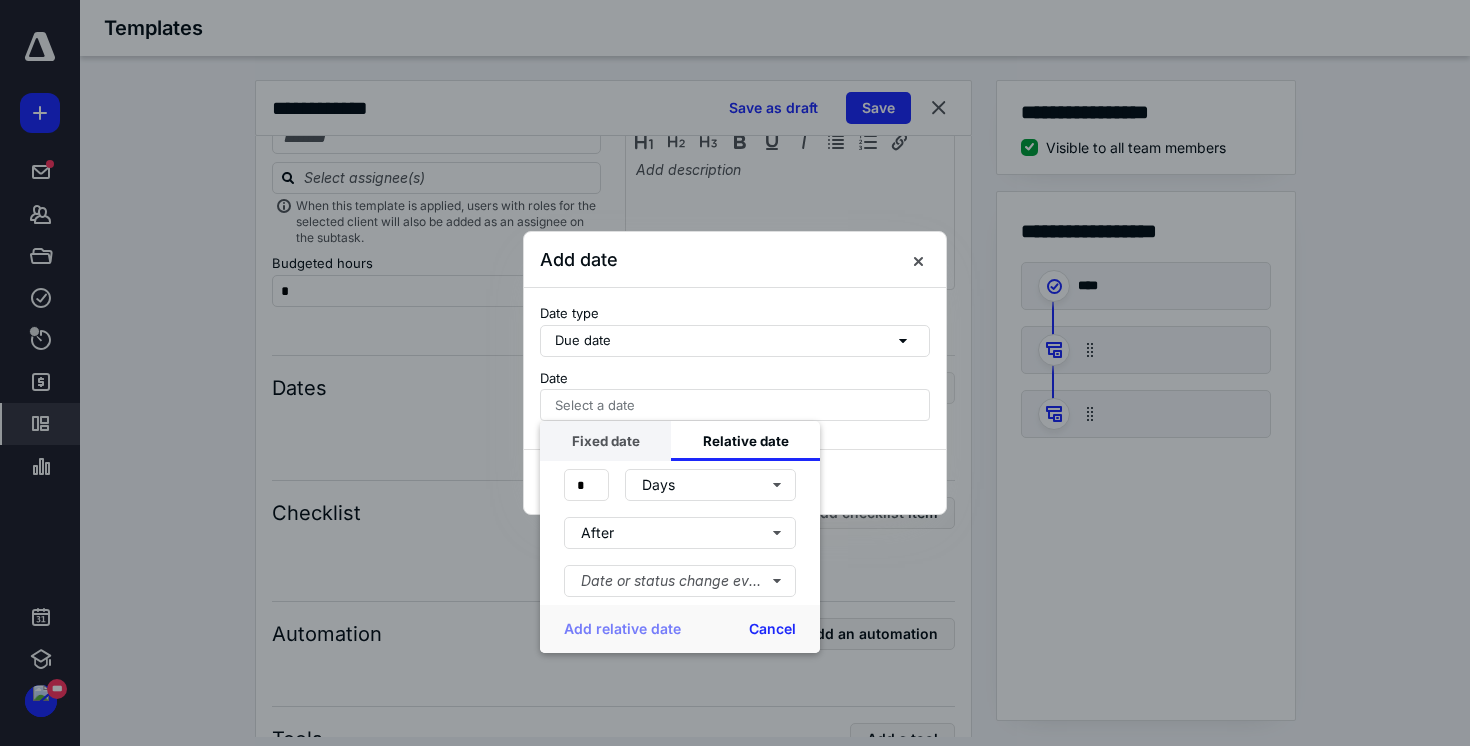 click on "Fixed date" at bounding box center [605, 441] 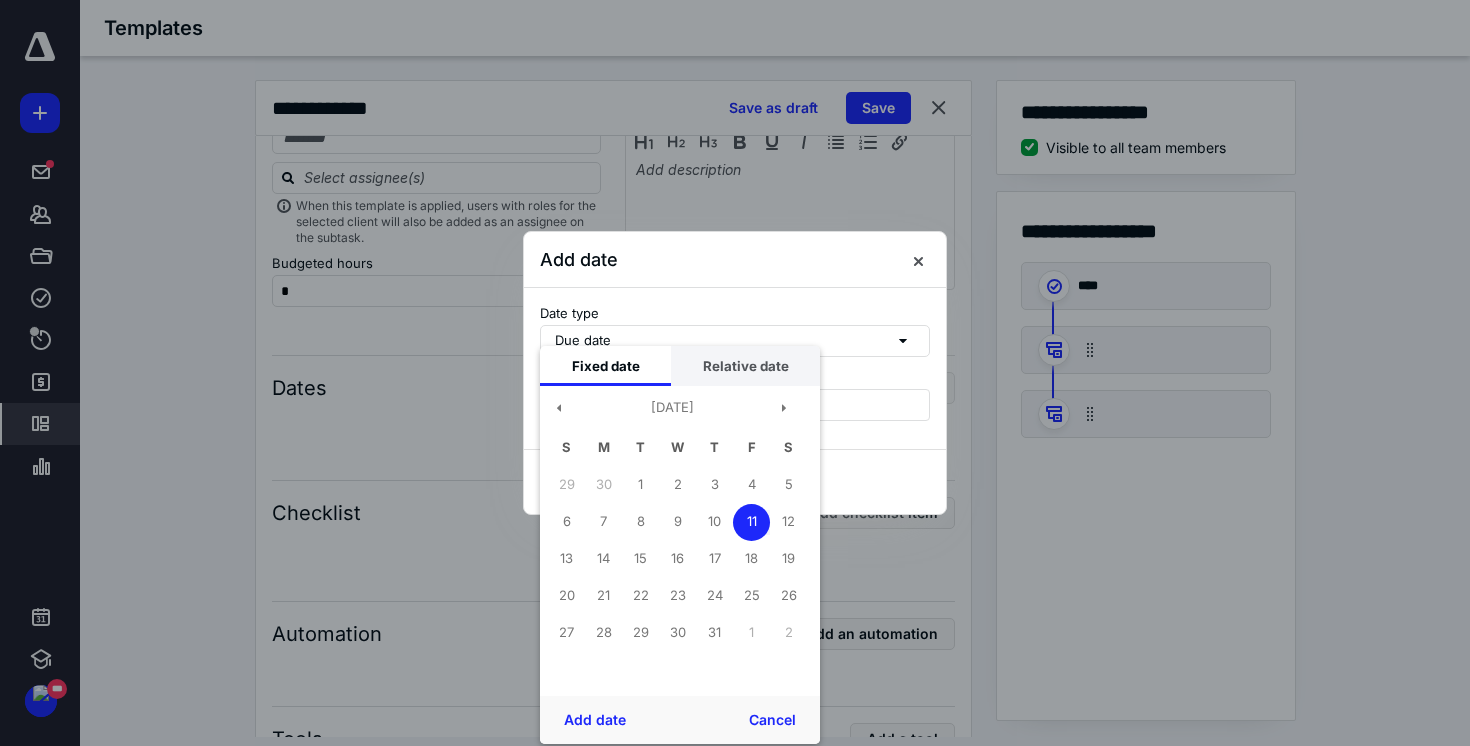 click on "Relative date" at bounding box center (745, 366) 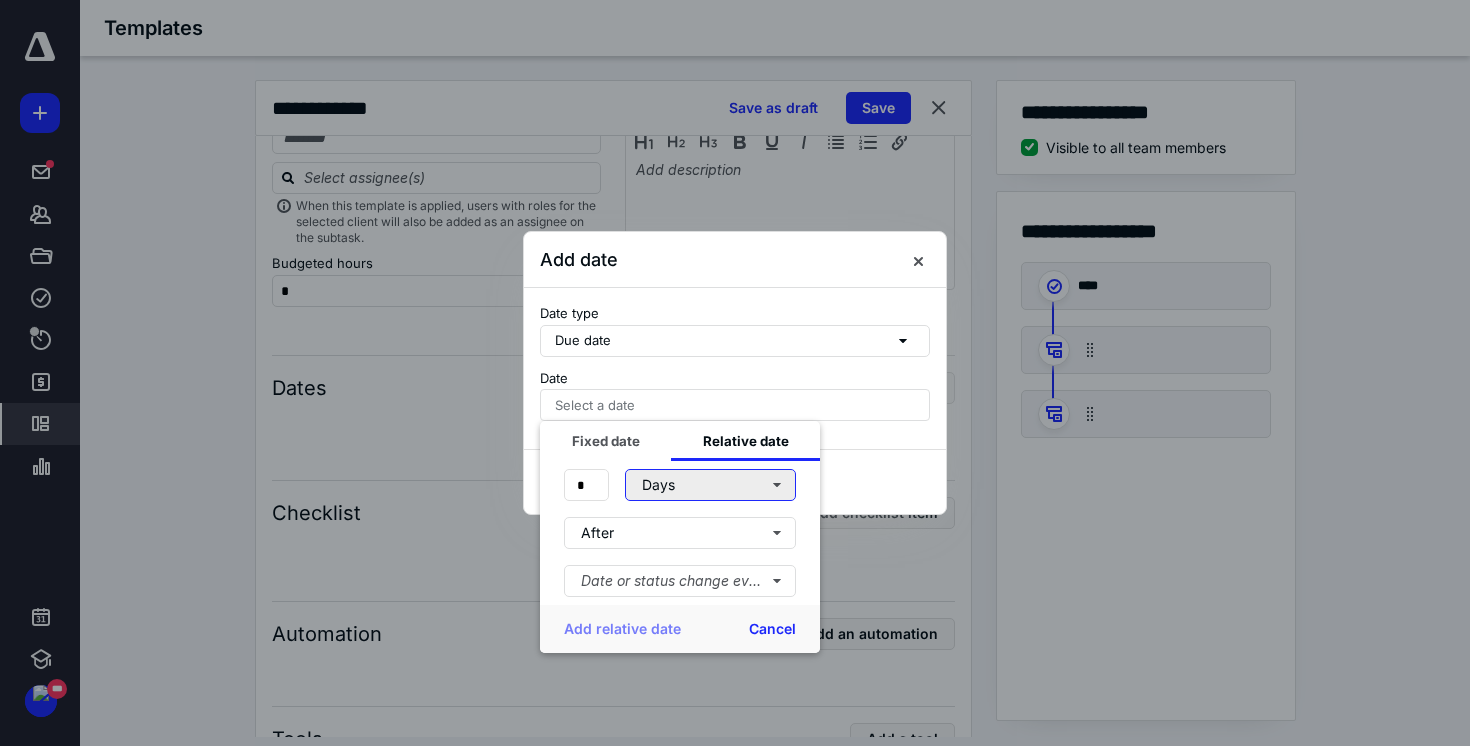 click on "Days" at bounding box center (710, 485) 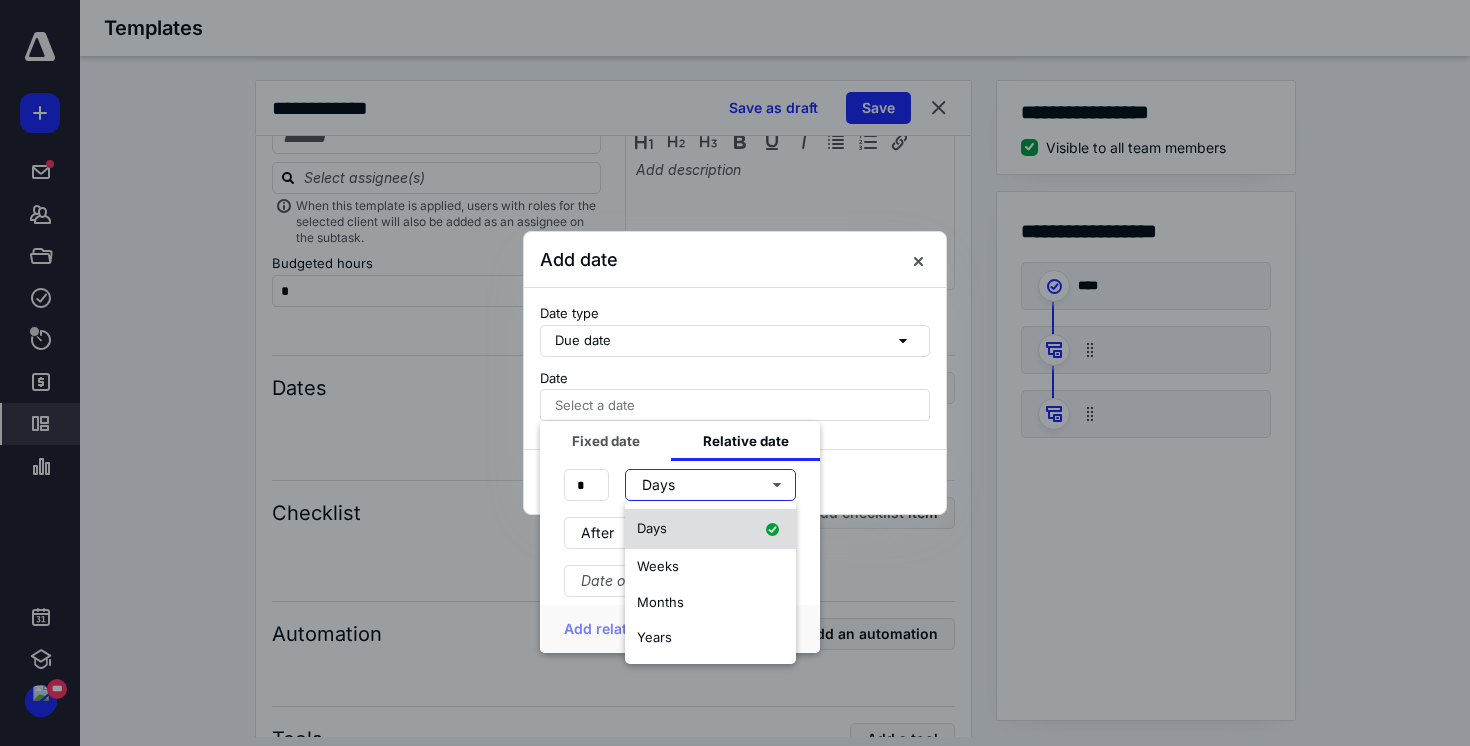click on "Days" at bounding box center [710, 529] 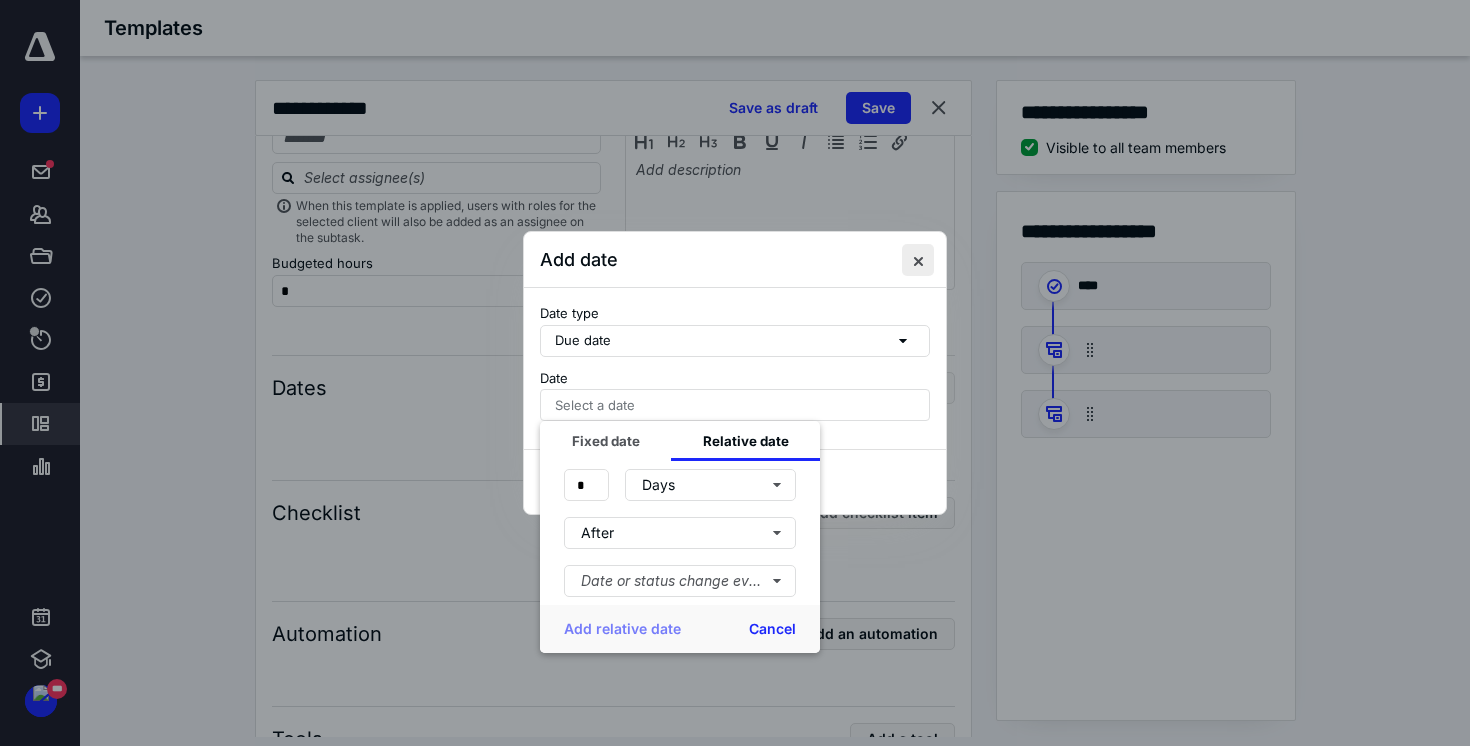 click at bounding box center (918, 260) 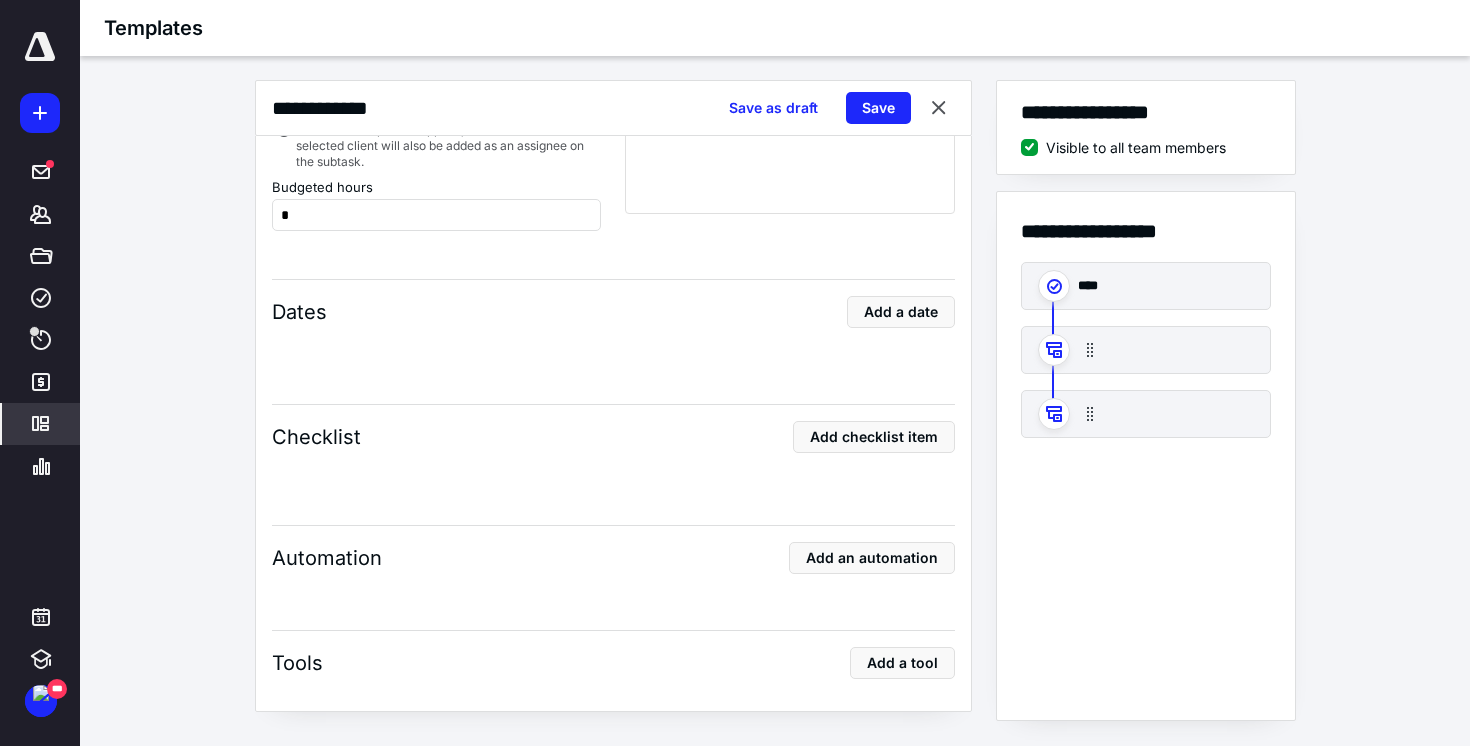 scroll, scrollTop: 1880, scrollLeft: 0, axis: vertical 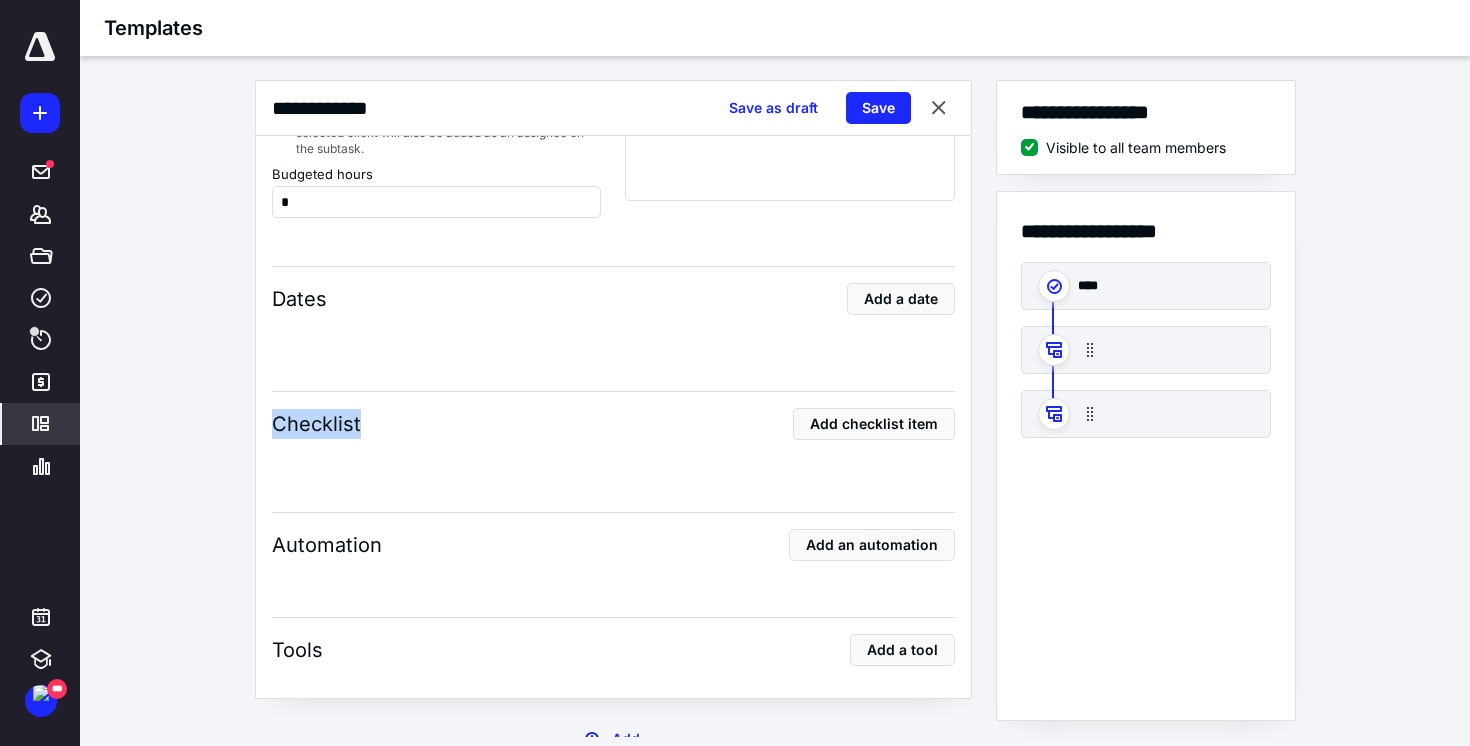 drag, startPoint x: 301, startPoint y: 417, endPoint x: 258, endPoint y: 415, distance: 43.046486 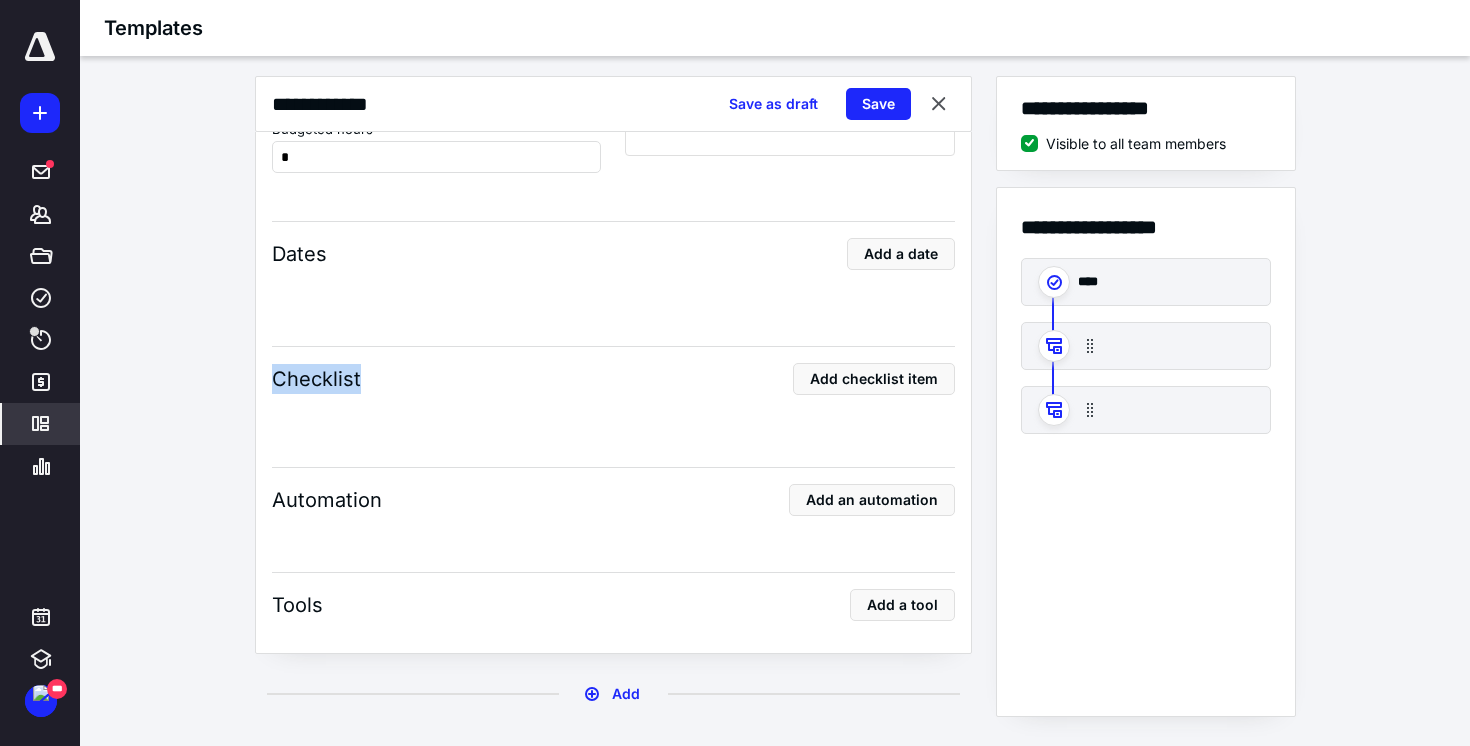 scroll, scrollTop: 15, scrollLeft: 0, axis: vertical 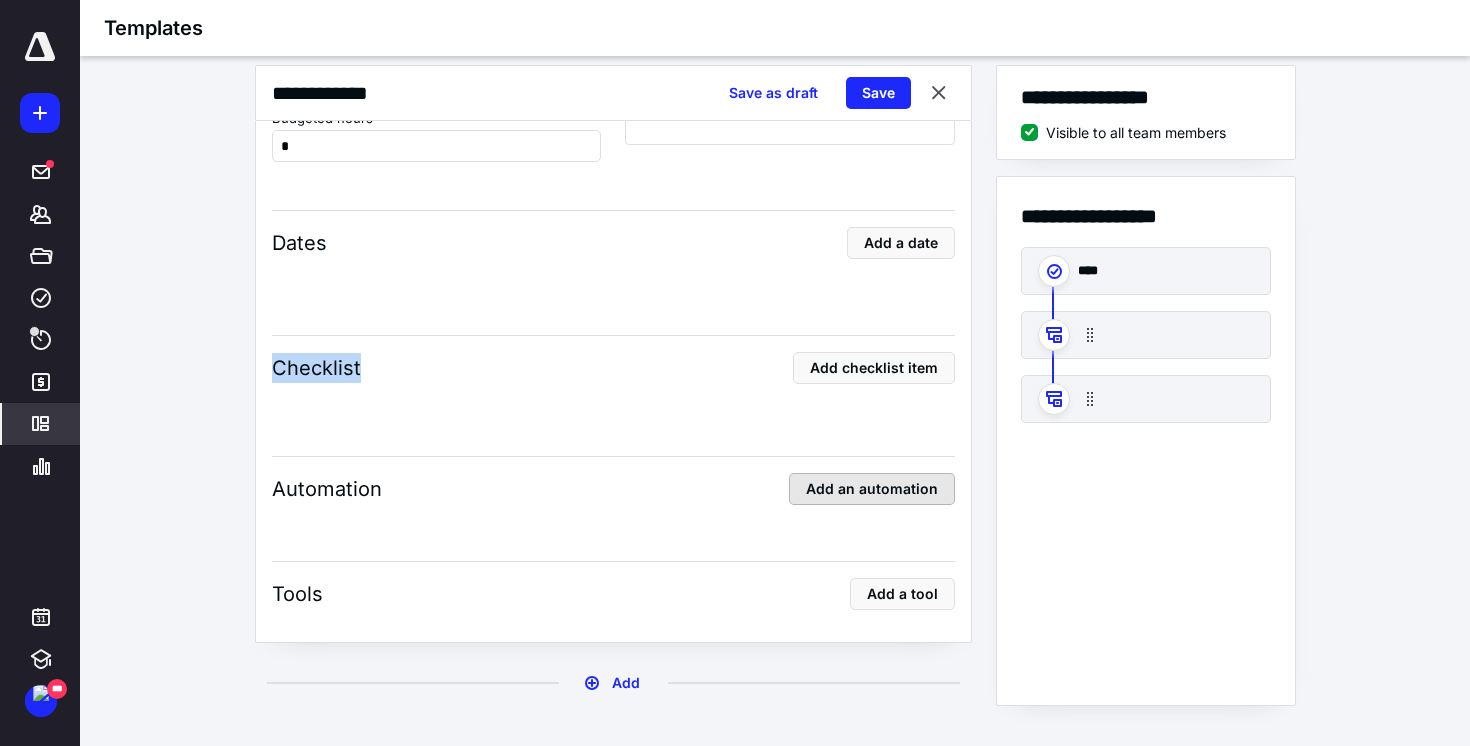click on "Add an automation" at bounding box center (872, 489) 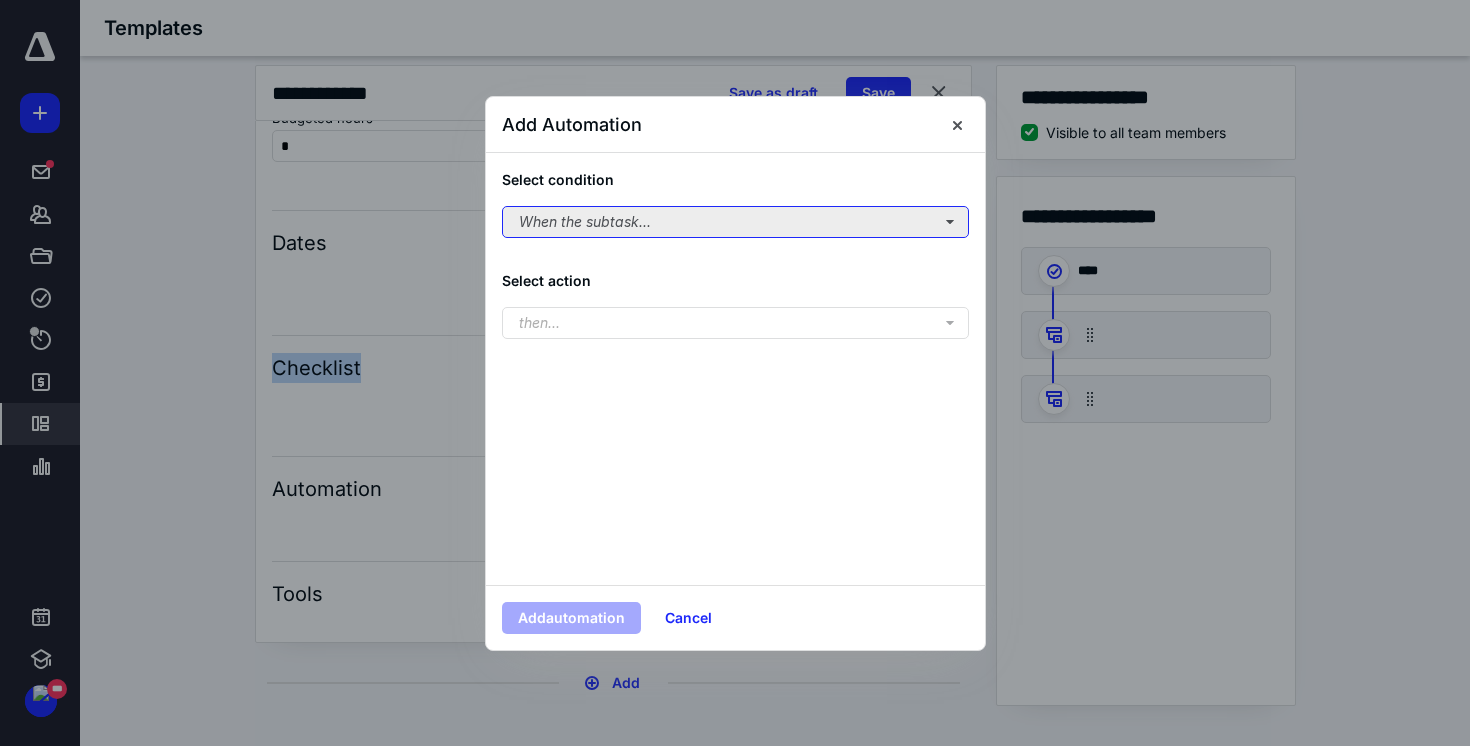 click on "When the subtask..." at bounding box center (735, 222) 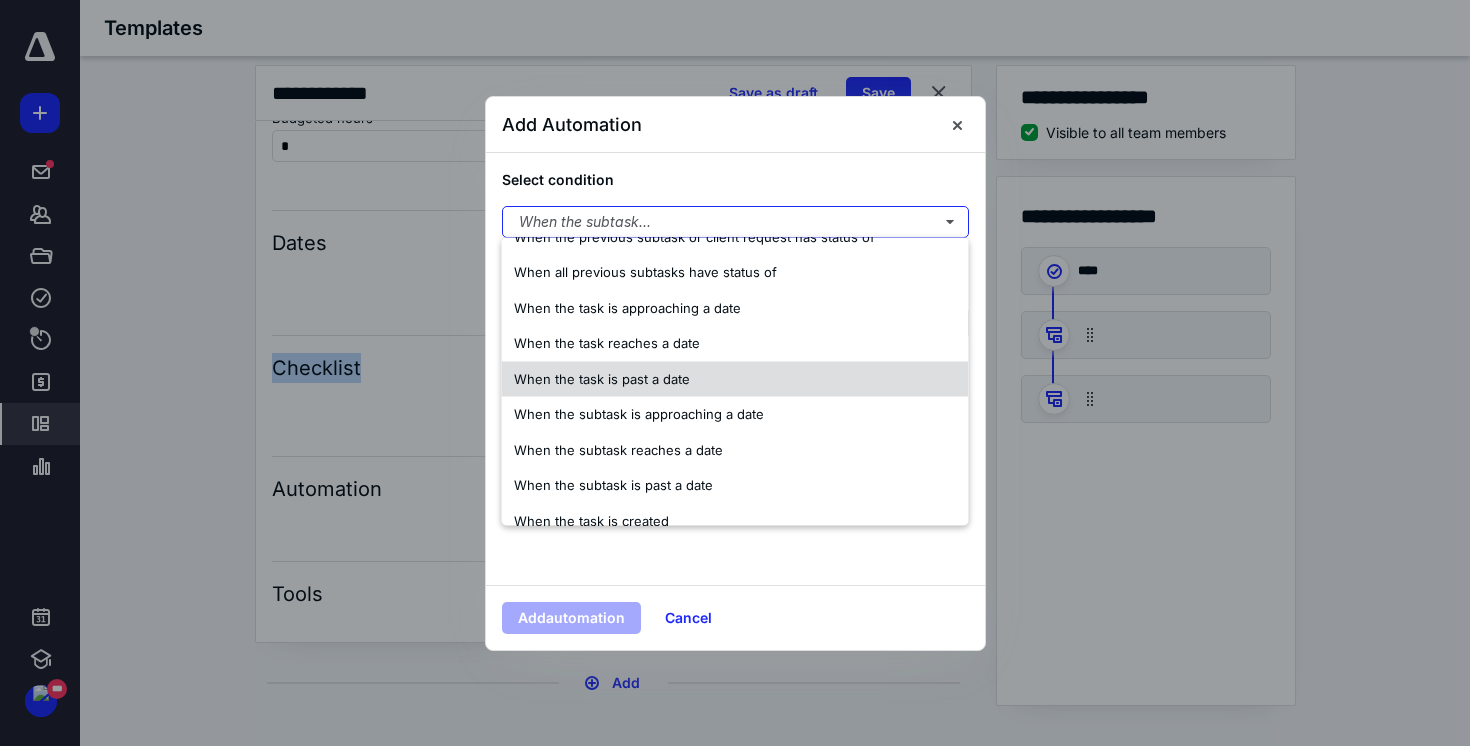 scroll, scrollTop: 154, scrollLeft: 0, axis: vertical 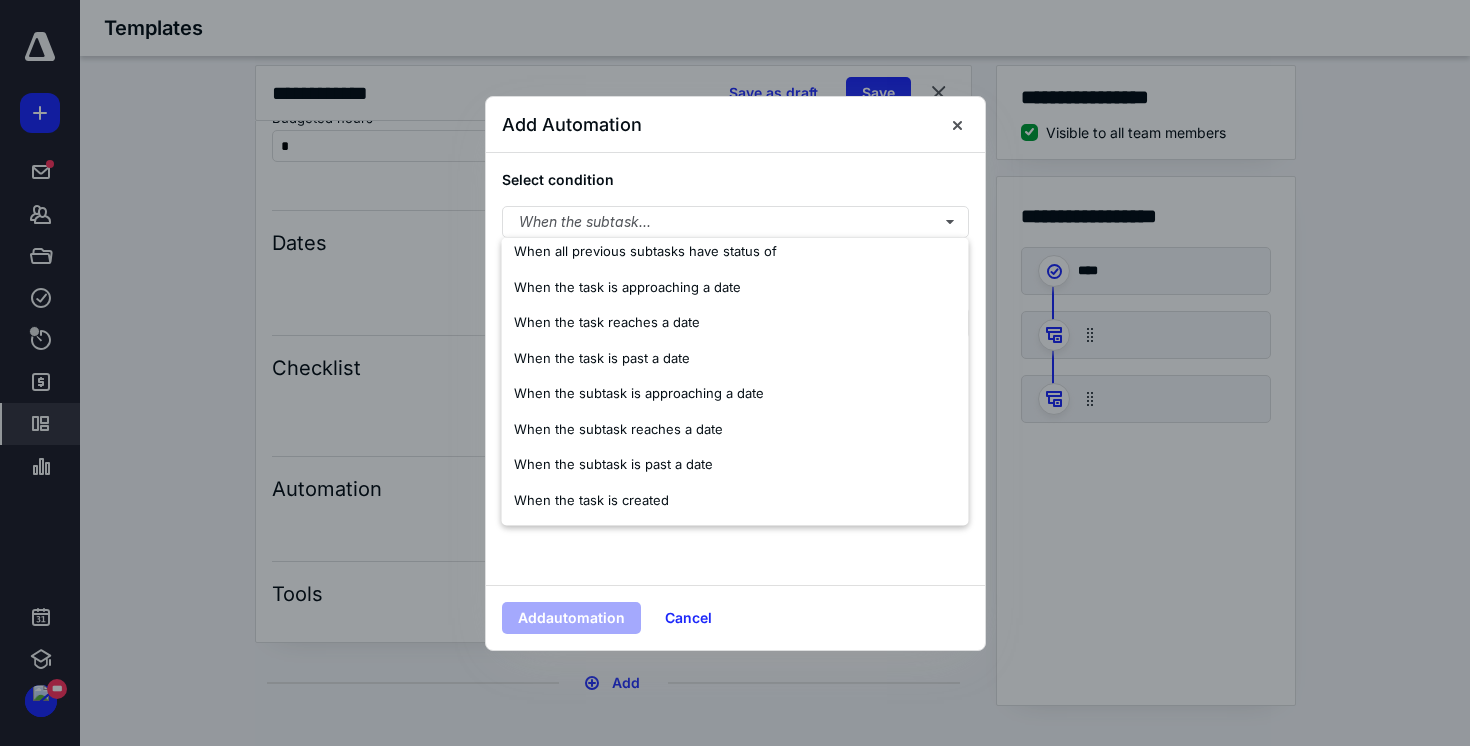 click on "Select condition" at bounding box center (735, 179) 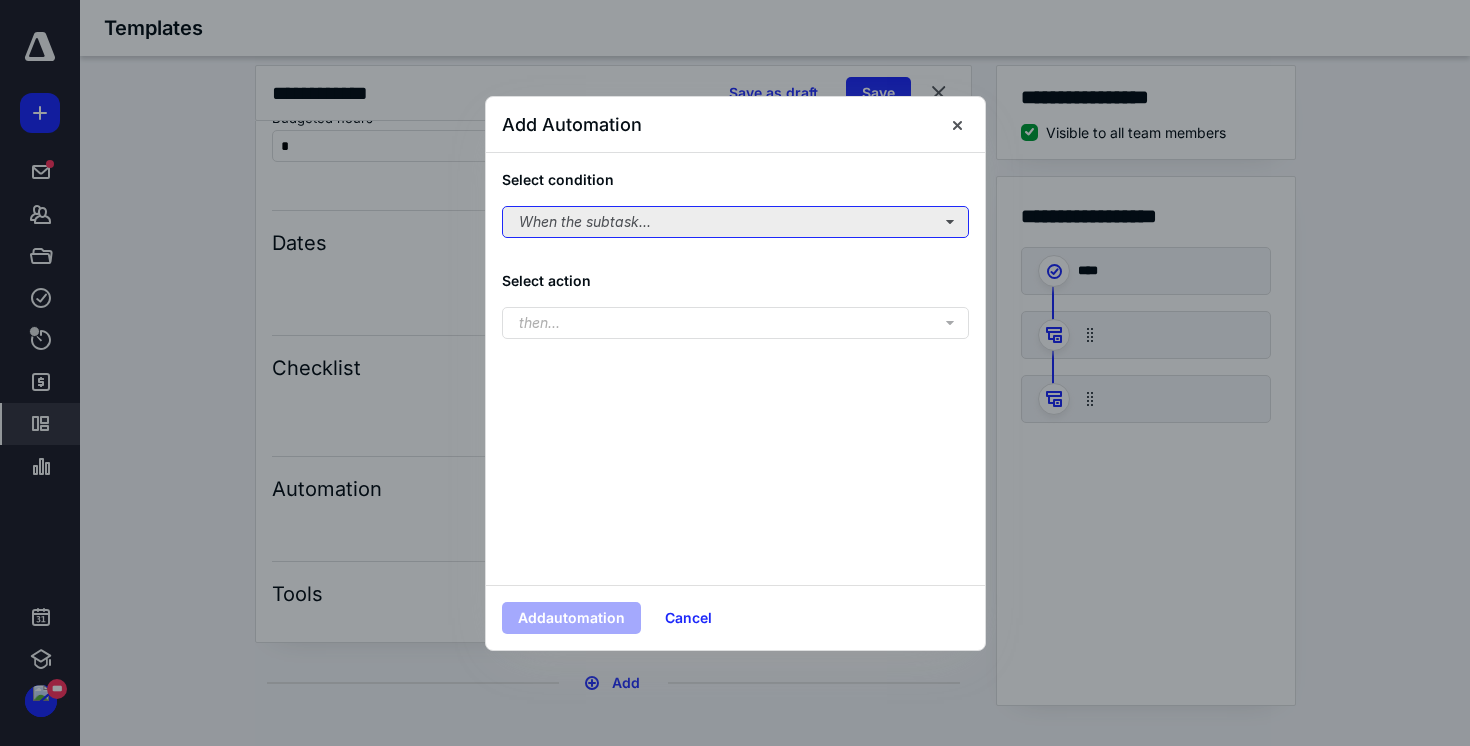click on "When the subtask..." at bounding box center (735, 222) 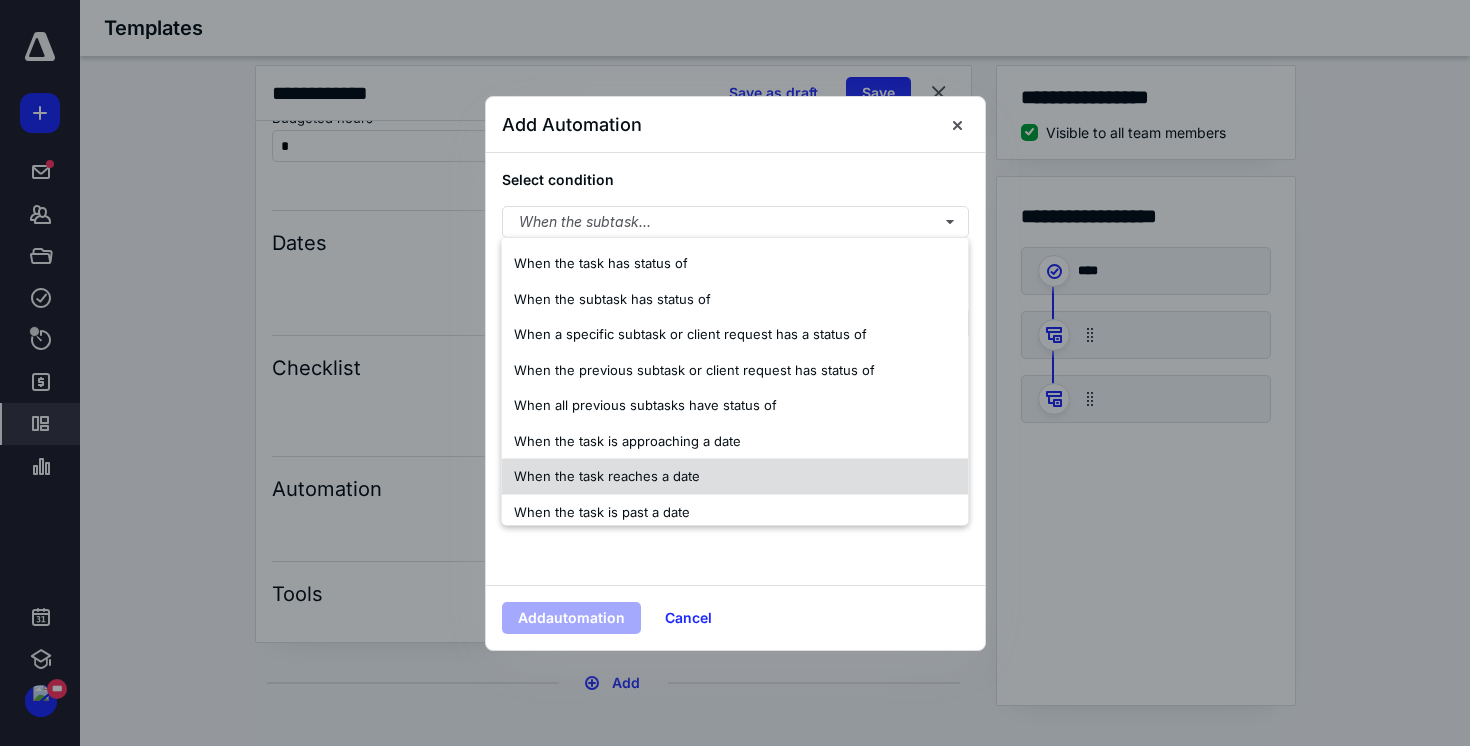 drag, startPoint x: 834, startPoint y: 571, endPoint x: 738, endPoint y: 483, distance: 130.23056 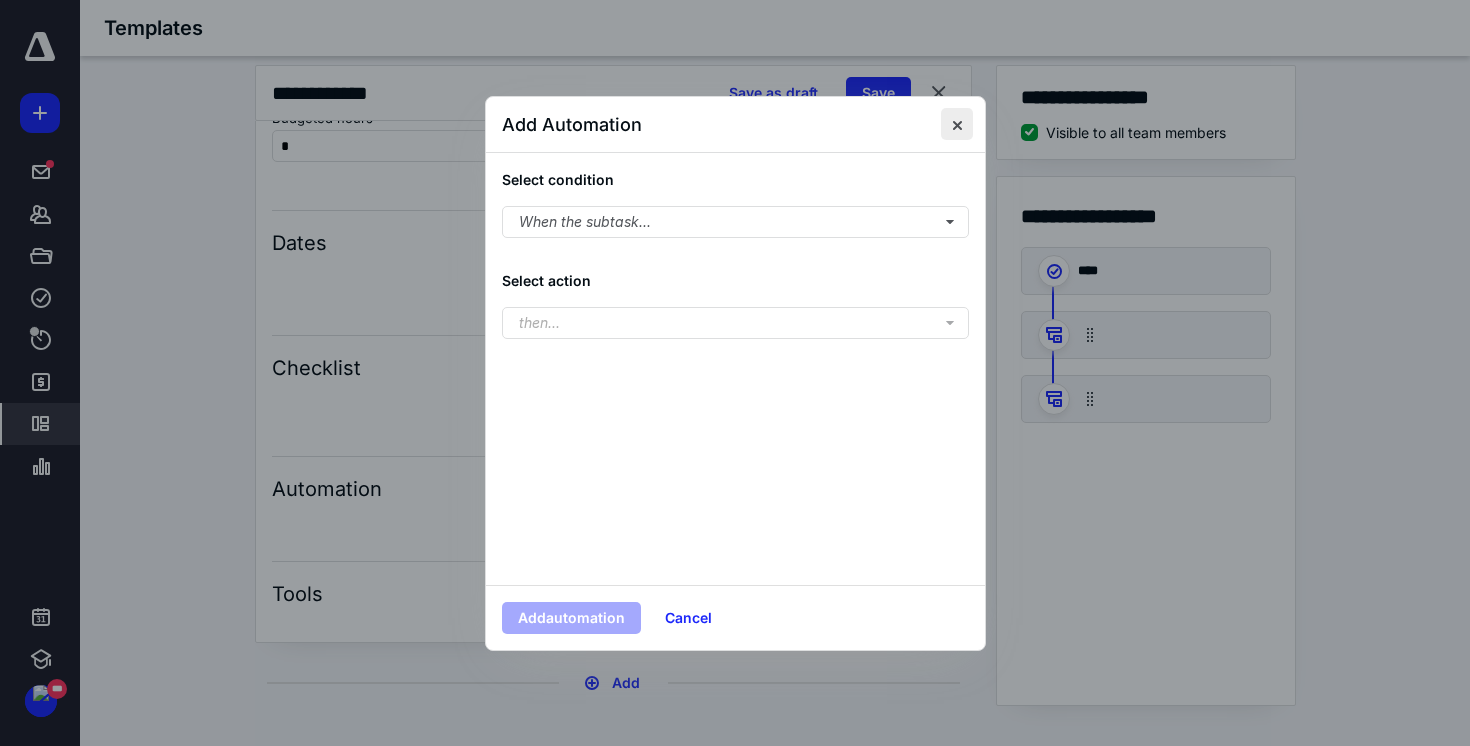 click at bounding box center [957, 124] 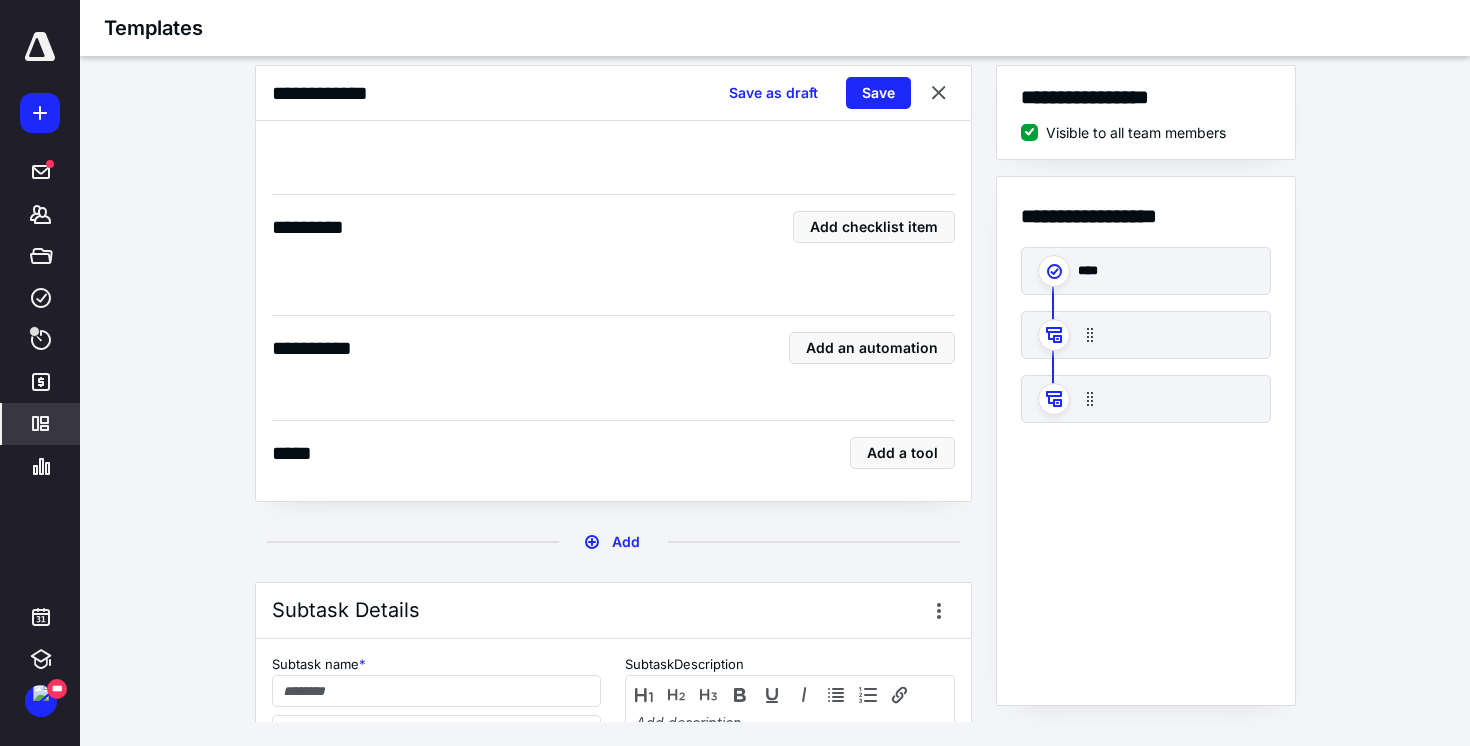 scroll, scrollTop: 1216, scrollLeft: 0, axis: vertical 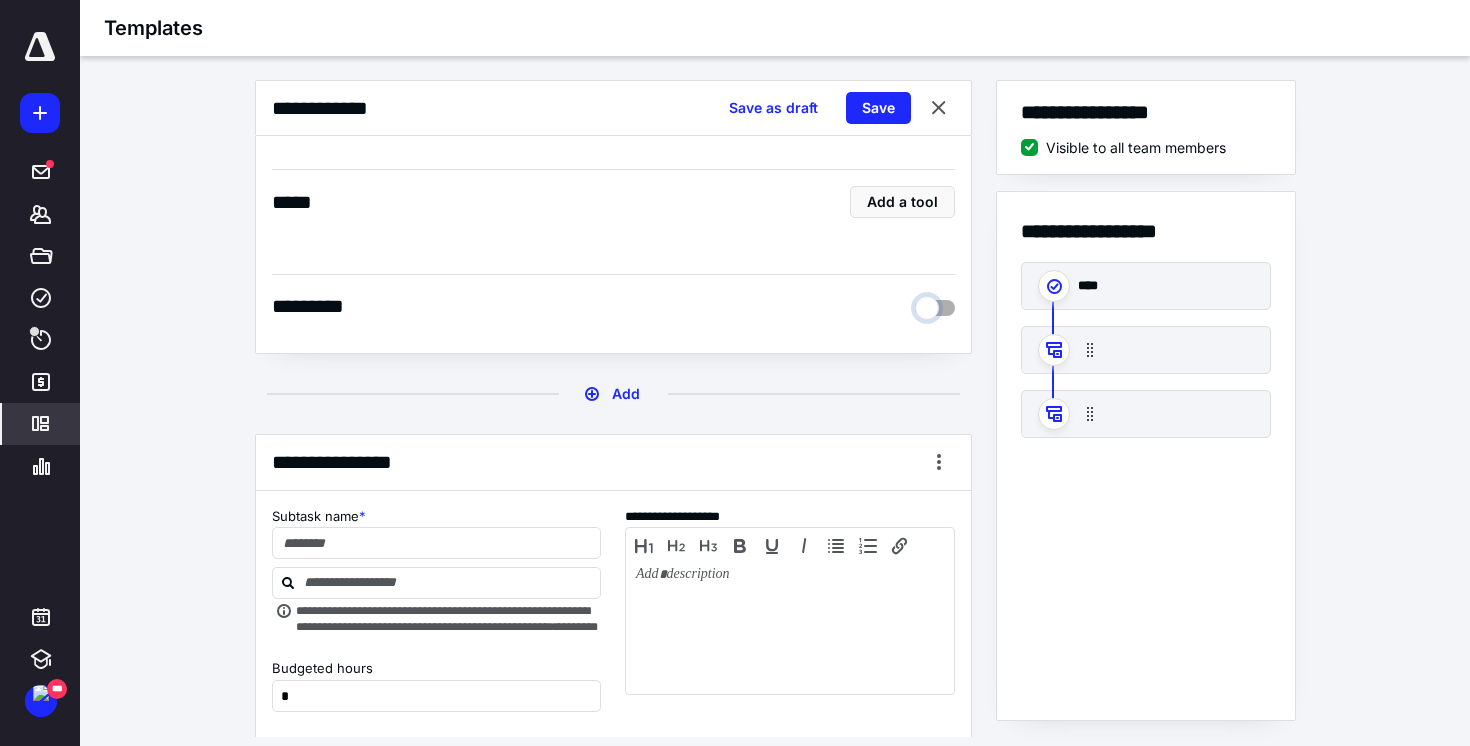 click at bounding box center (935, 303) 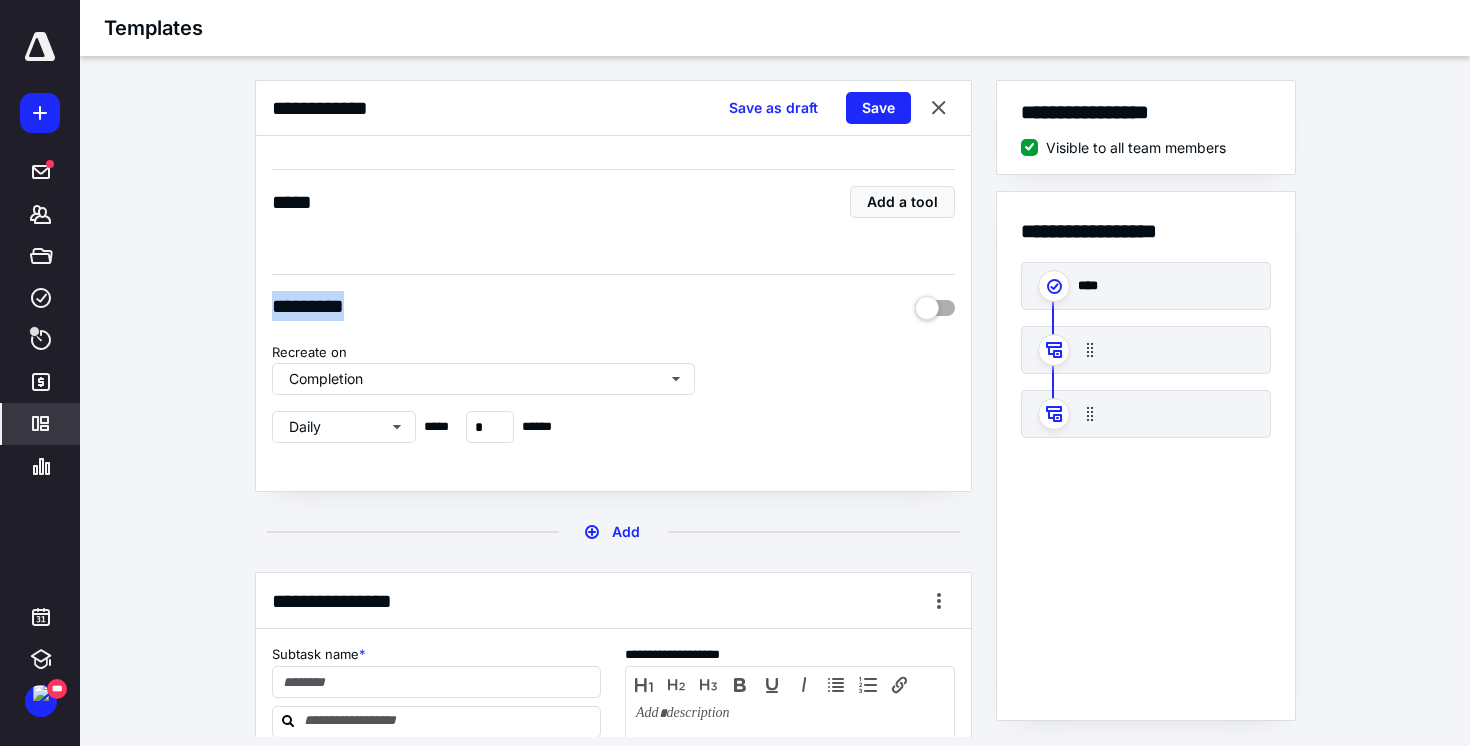 drag, startPoint x: 334, startPoint y: 301, endPoint x: 396, endPoint y: 306, distance: 62.201286 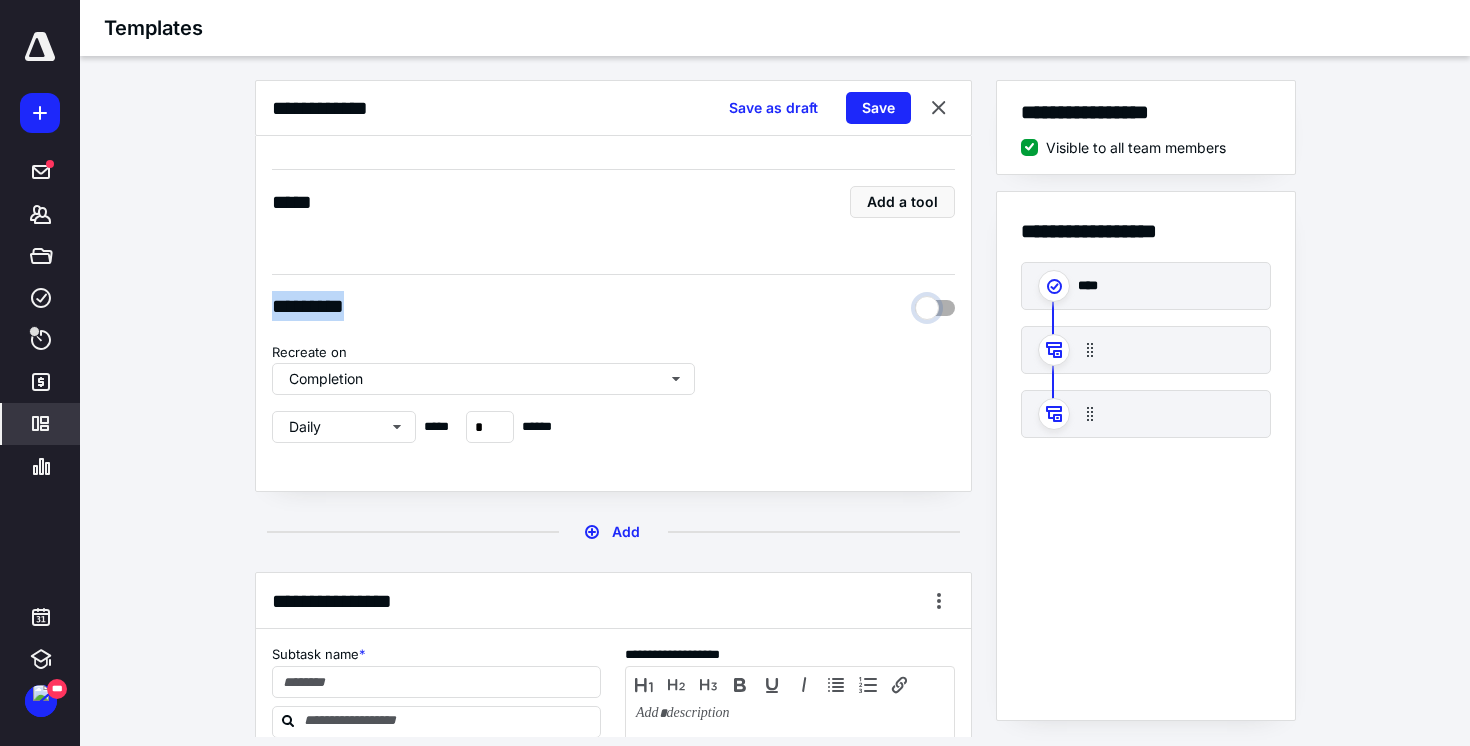 click at bounding box center [935, 303] 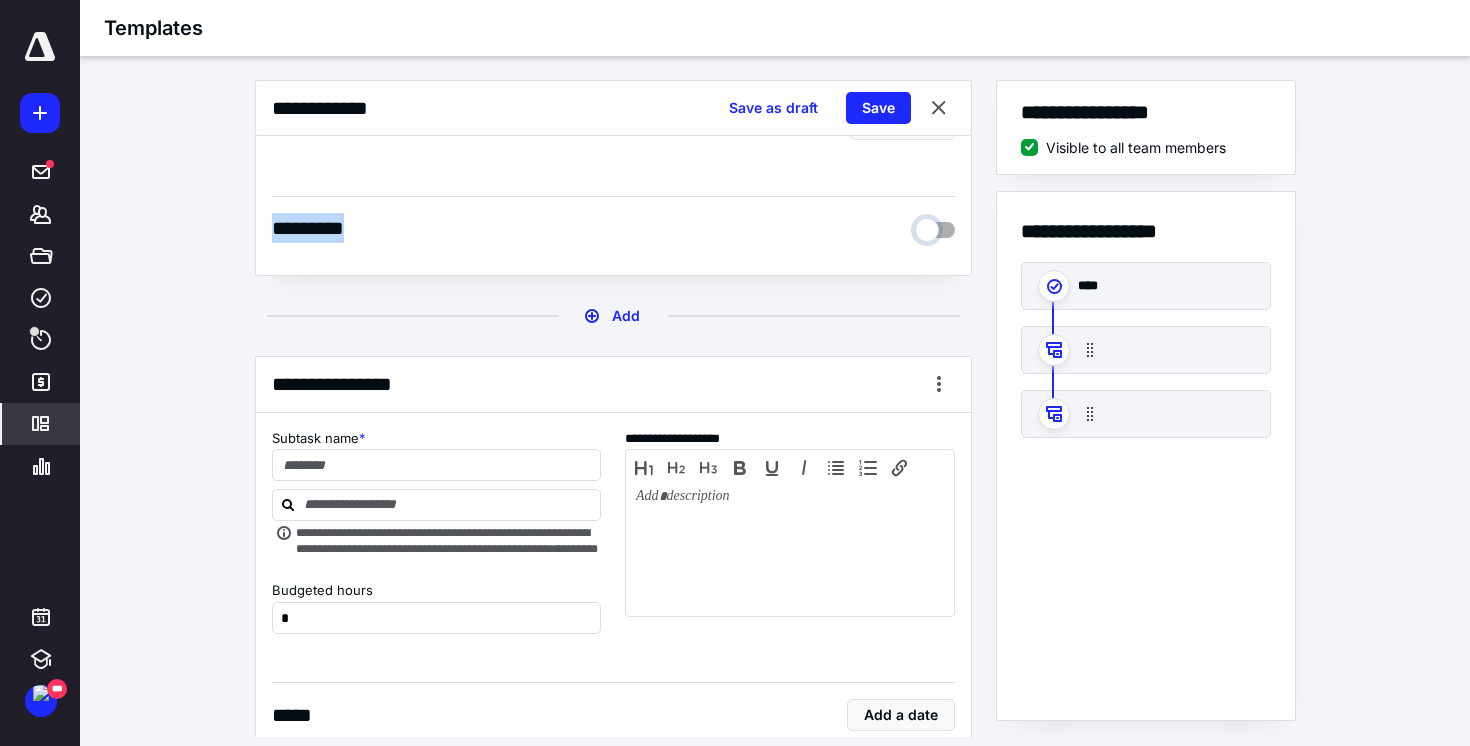 scroll, scrollTop: 636, scrollLeft: 0, axis: vertical 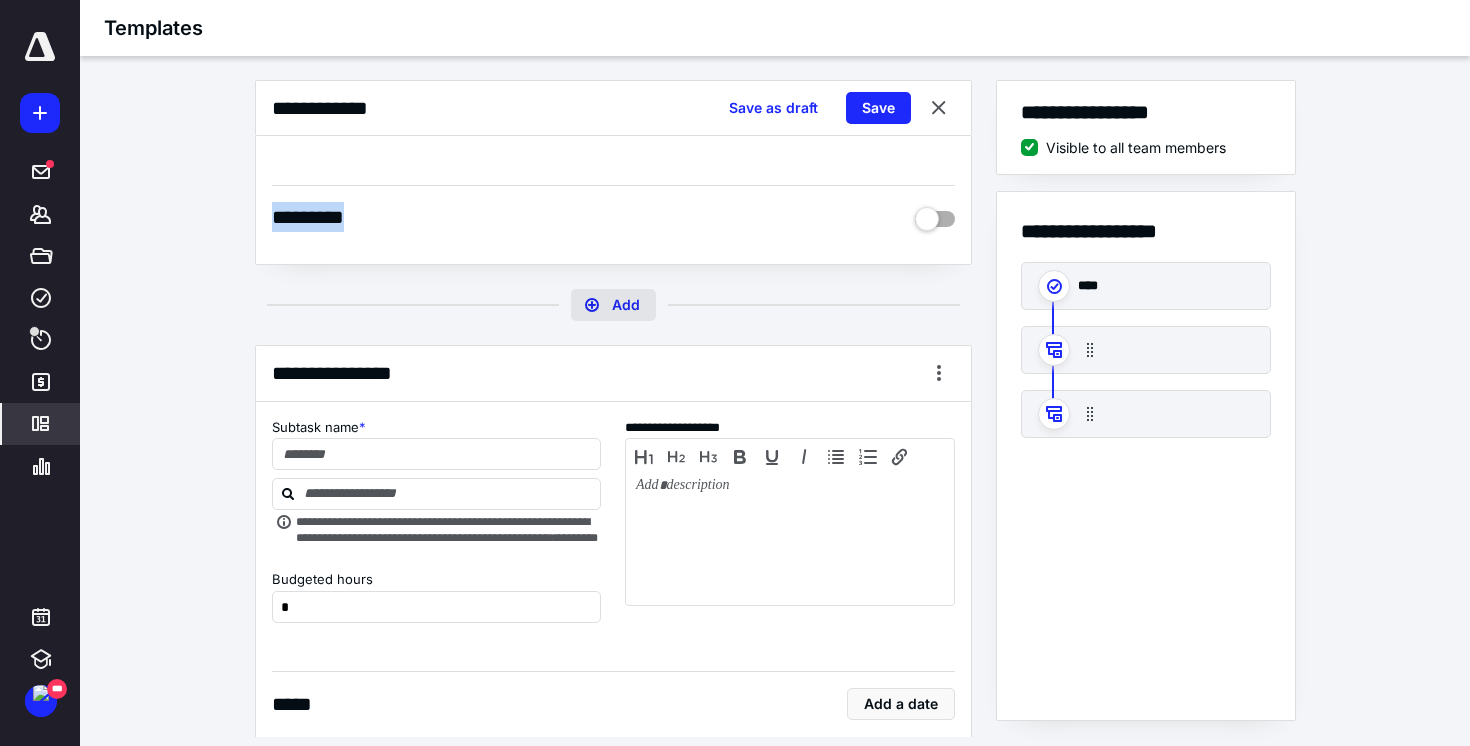click on "Add" at bounding box center [613, 305] 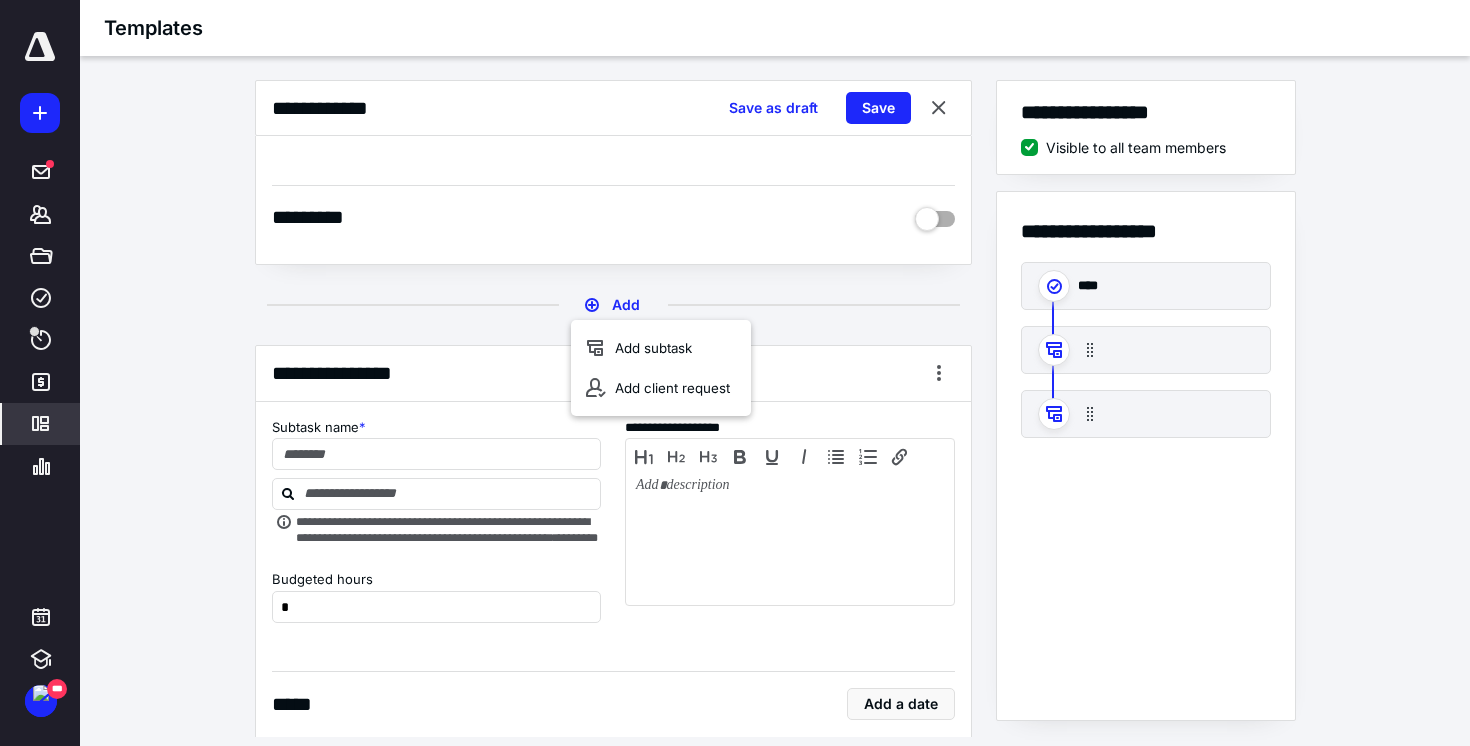 click on "Add" at bounding box center (613, 305) 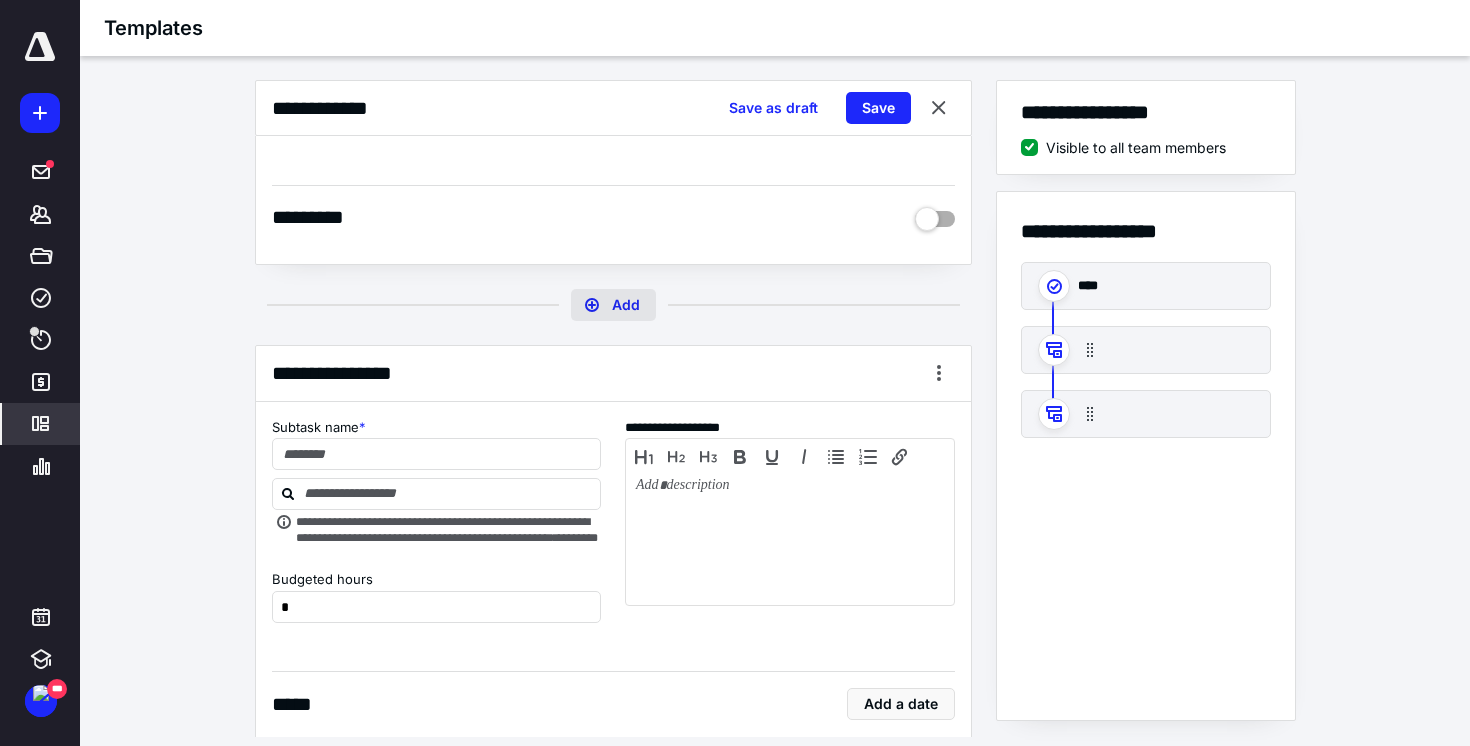 click on "Add" at bounding box center [613, 305] 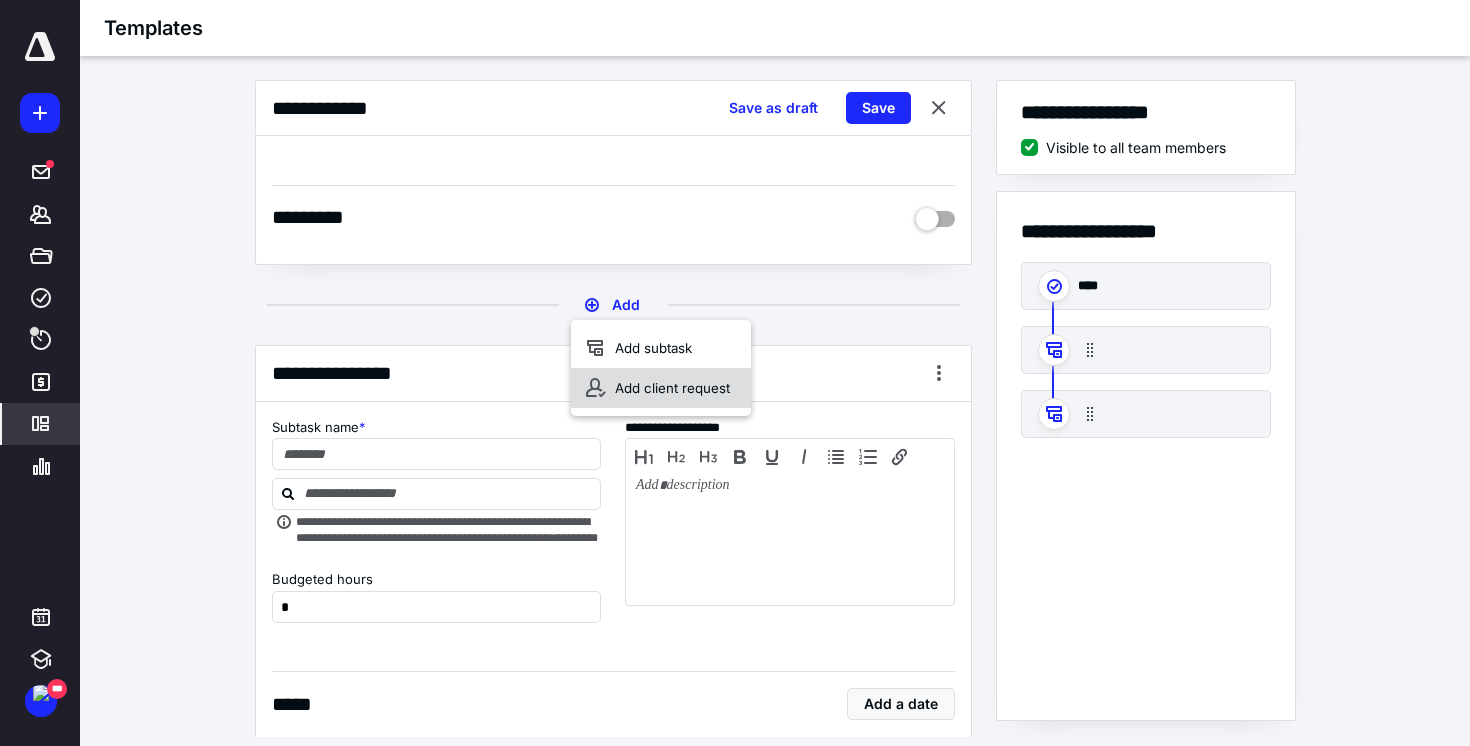 click on "Add client request" at bounding box center (661, 388) 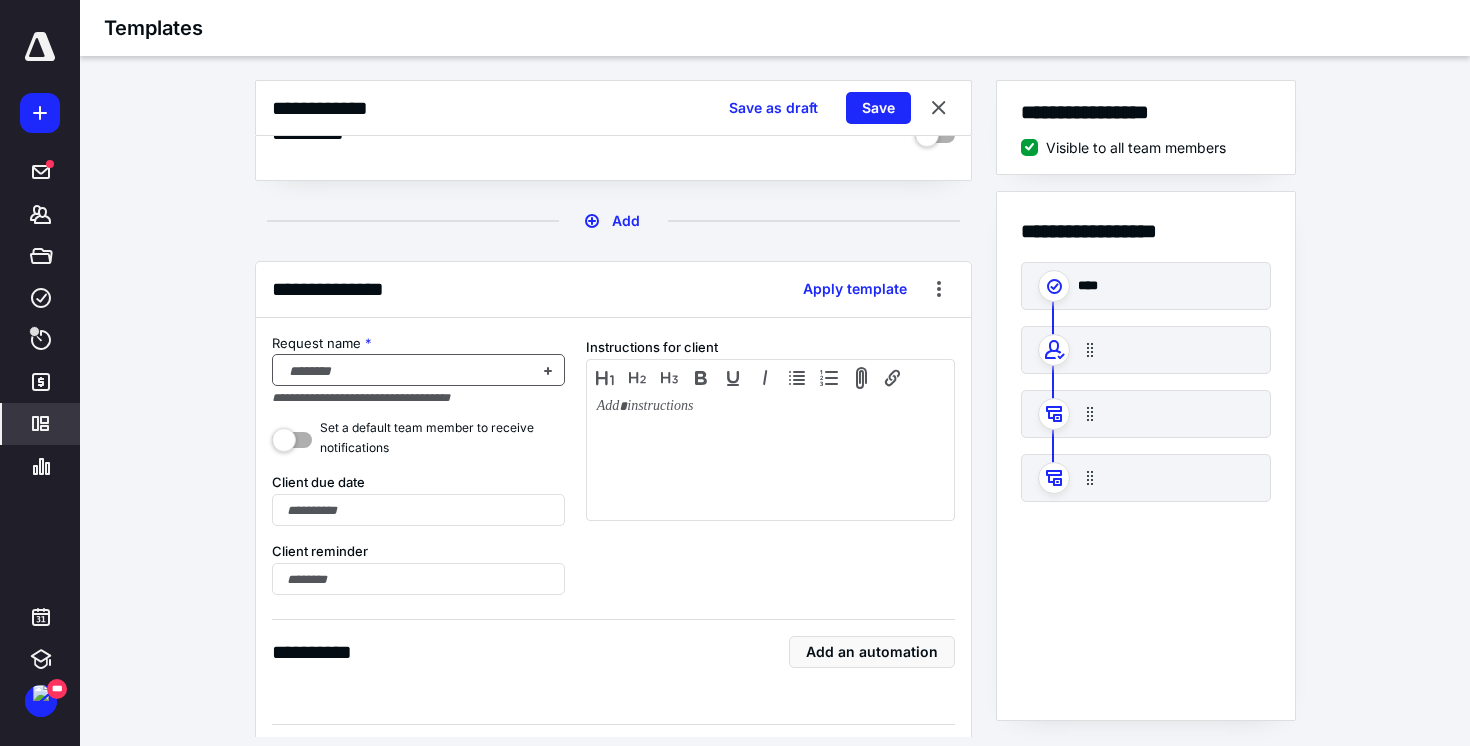 scroll, scrollTop: 726, scrollLeft: 0, axis: vertical 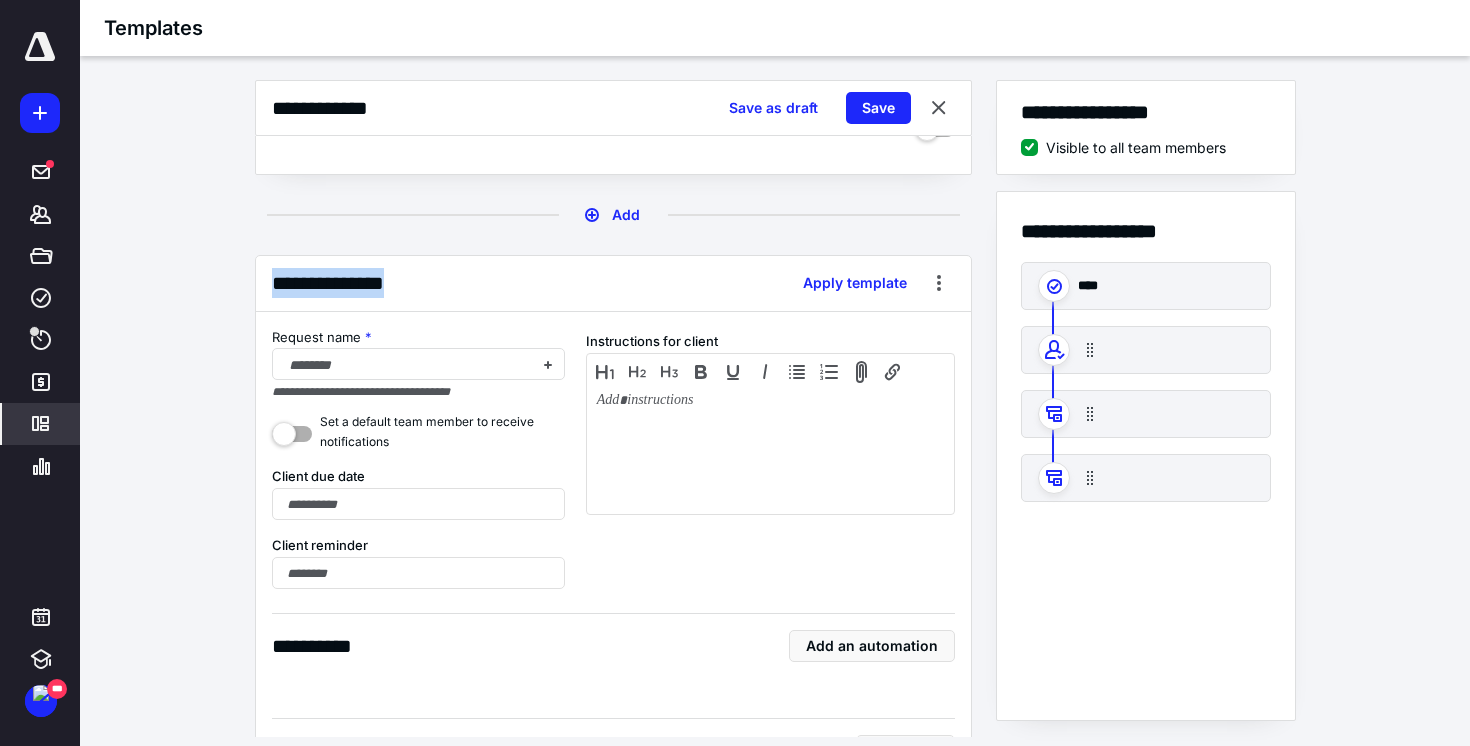 drag, startPoint x: 371, startPoint y: 279, endPoint x: 249, endPoint y: 271, distance: 122.26202 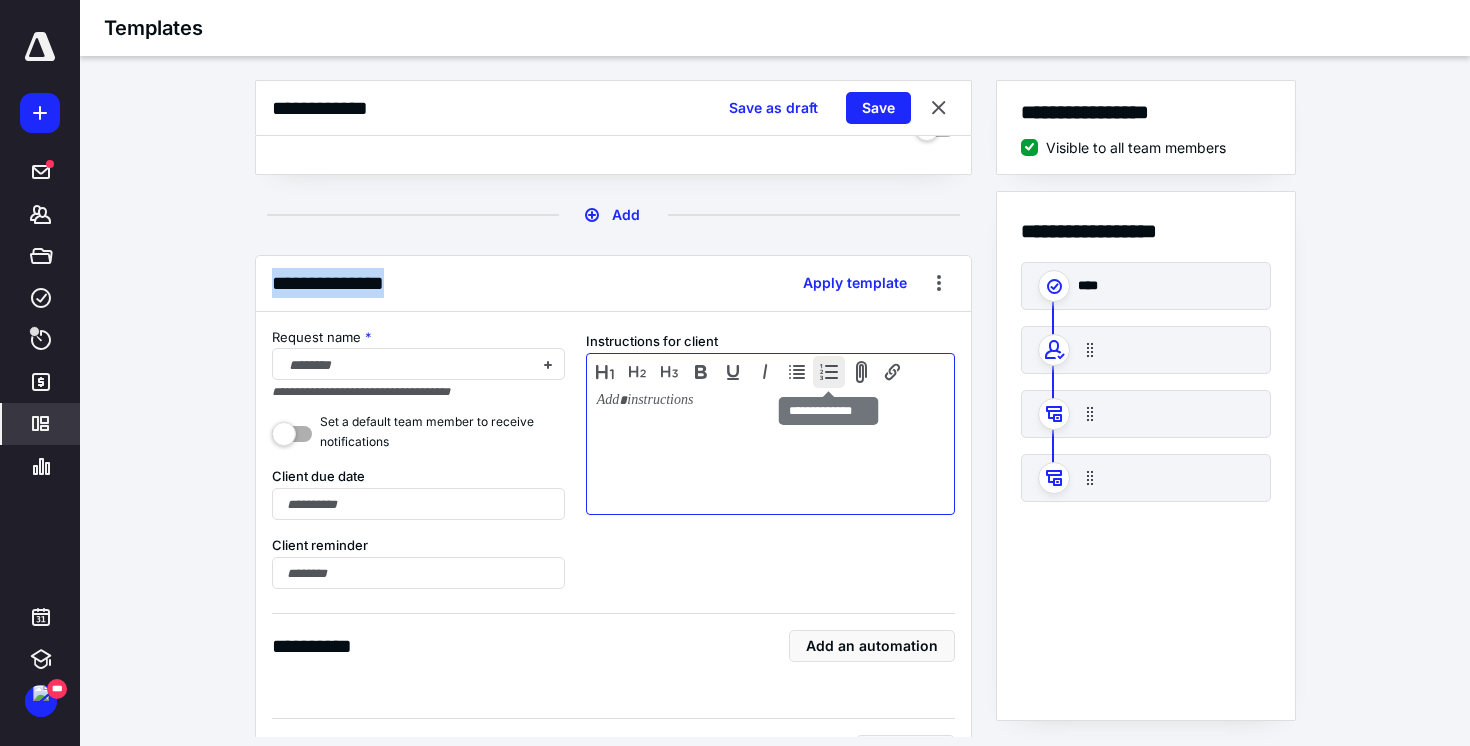 click at bounding box center (829, 372) 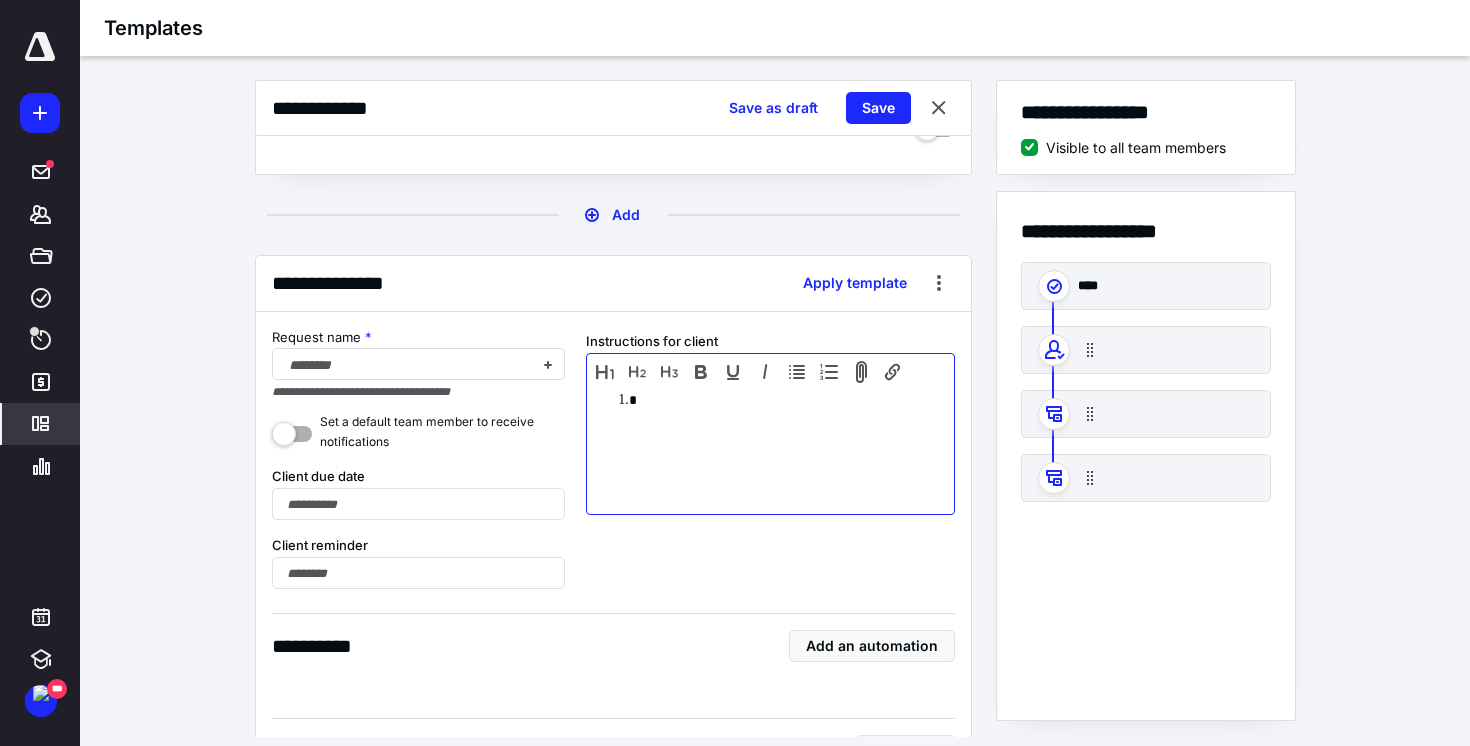 scroll, scrollTop: 913, scrollLeft: 0, axis: vertical 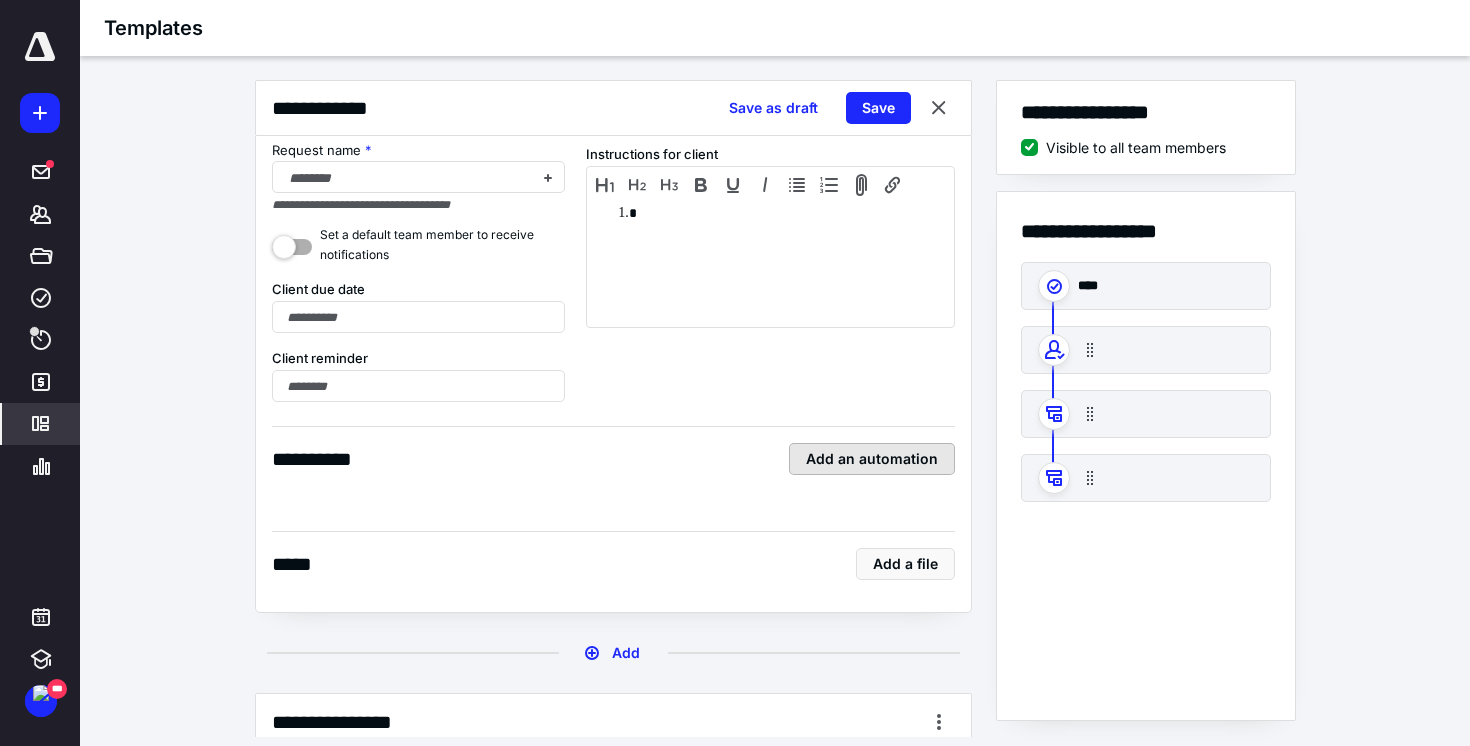 click on "Add an automation" at bounding box center (872, 459) 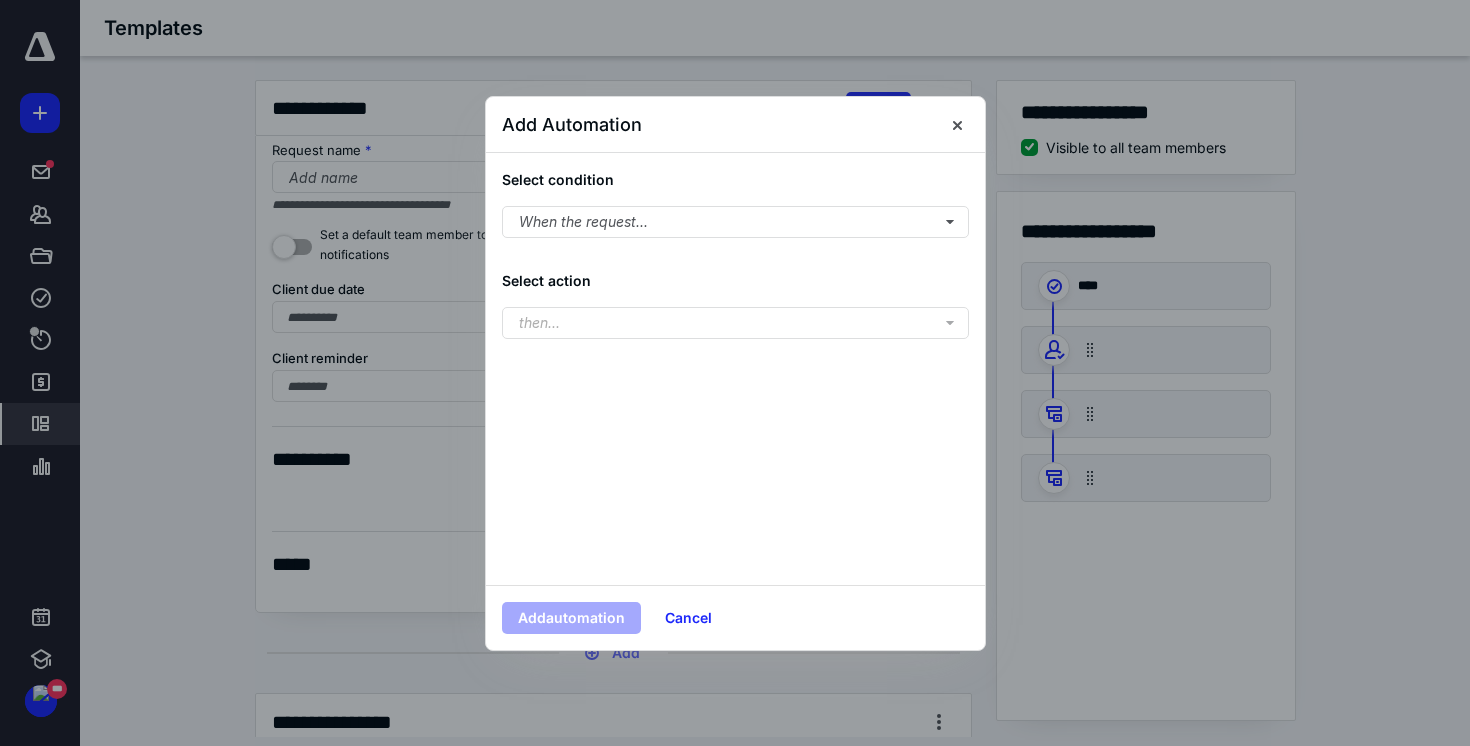 click on "Select condition When the request... Select action then..." at bounding box center (735, 369) 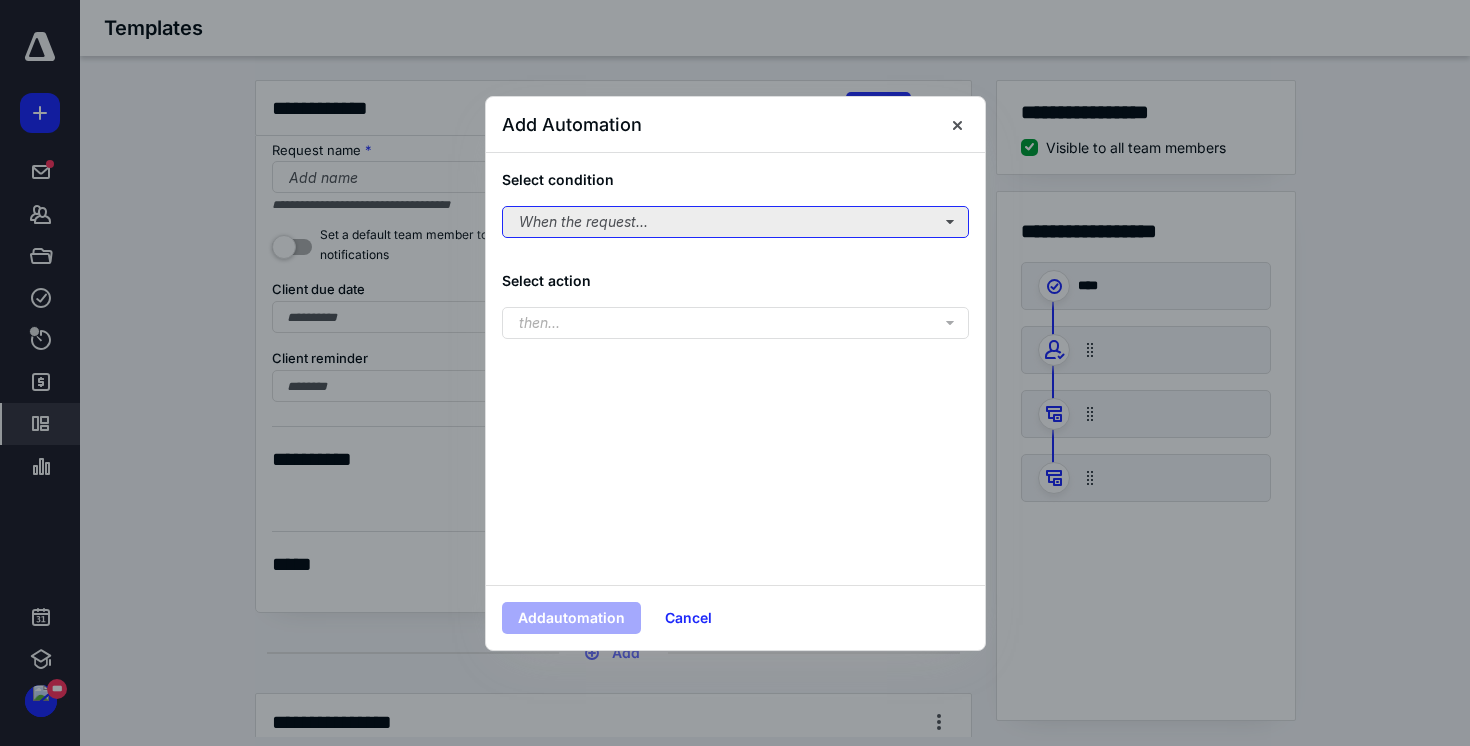 click on "When the request..." at bounding box center (735, 222) 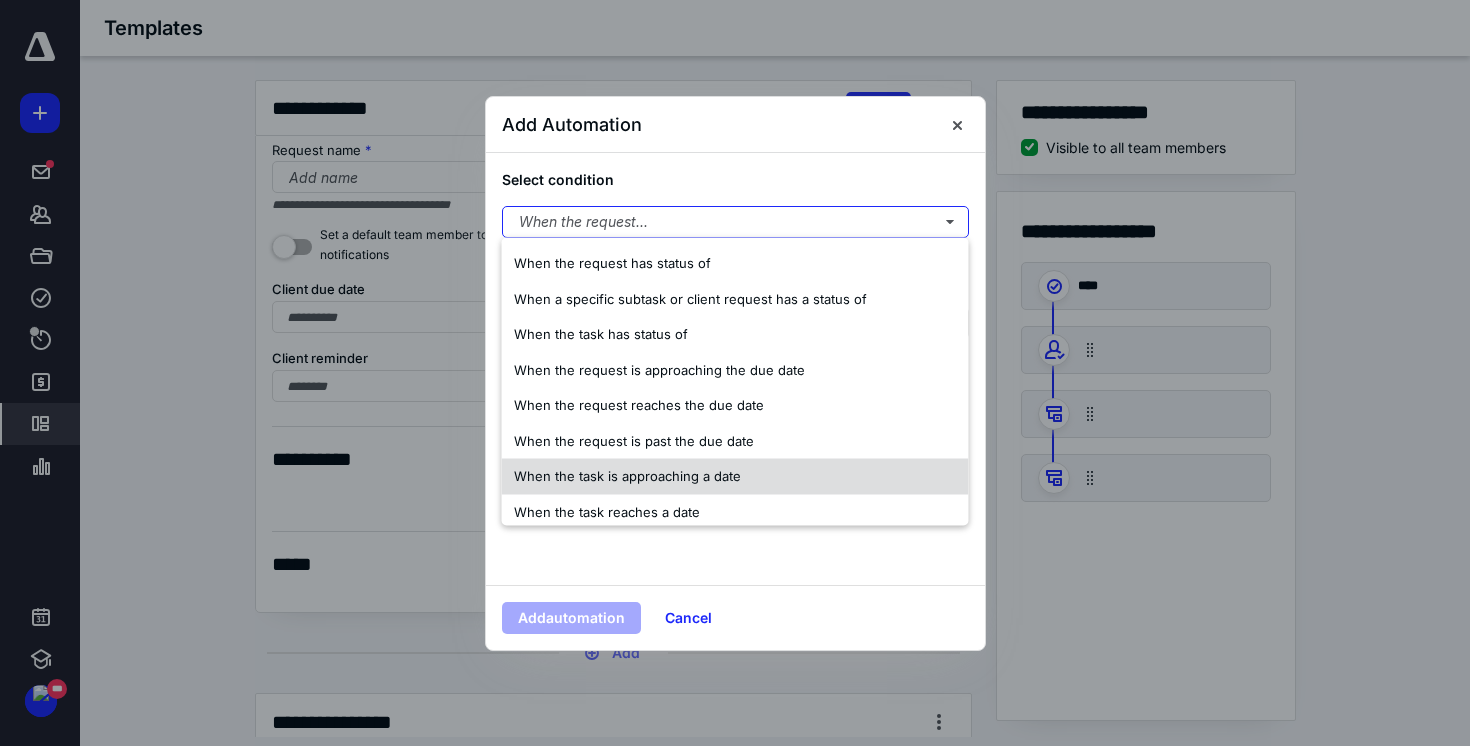 scroll, scrollTop: 83, scrollLeft: 0, axis: vertical 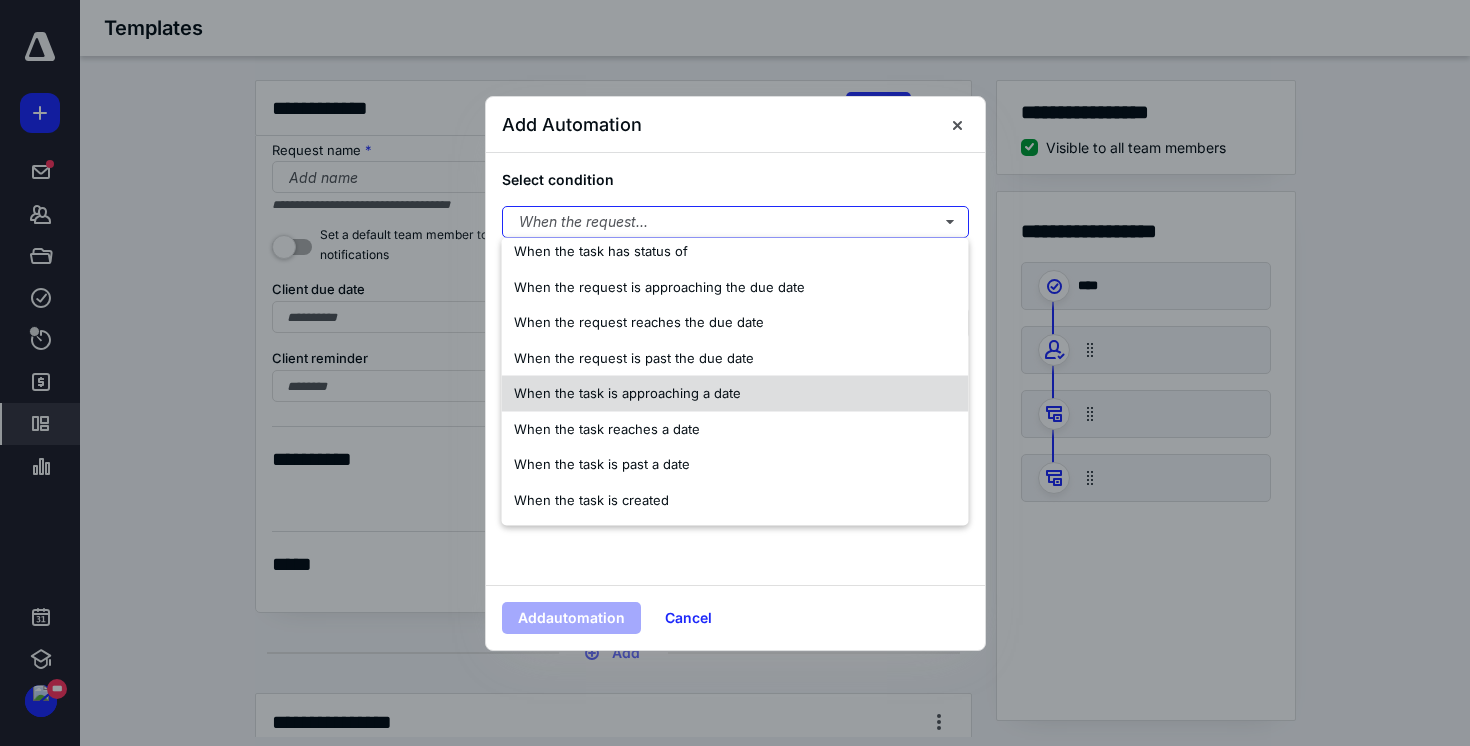 click on "When the task is created" at bounding box center [735, 500] 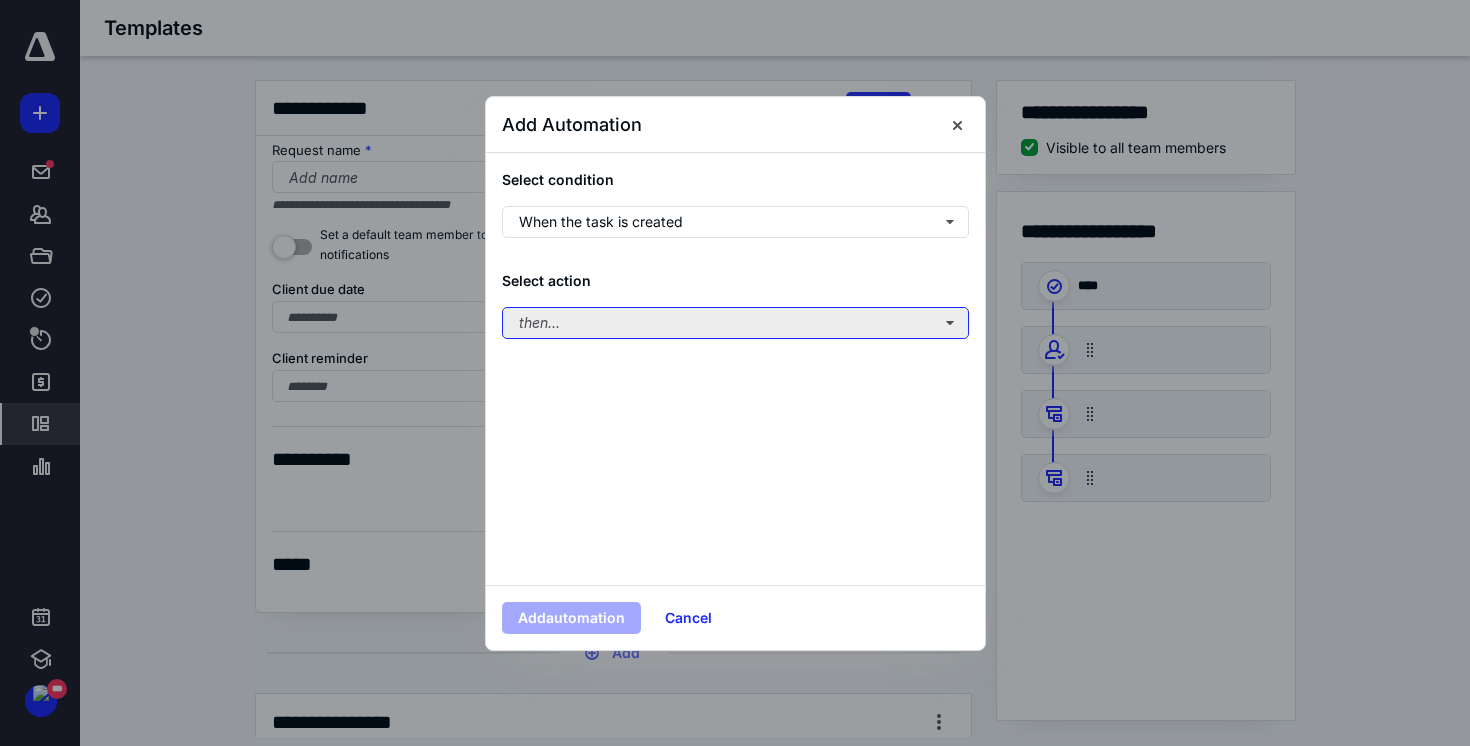 drag, startPoint x: 660, startPoint y: 316, endPoint x: 674, endPoint y: 334, distance: 22.803509 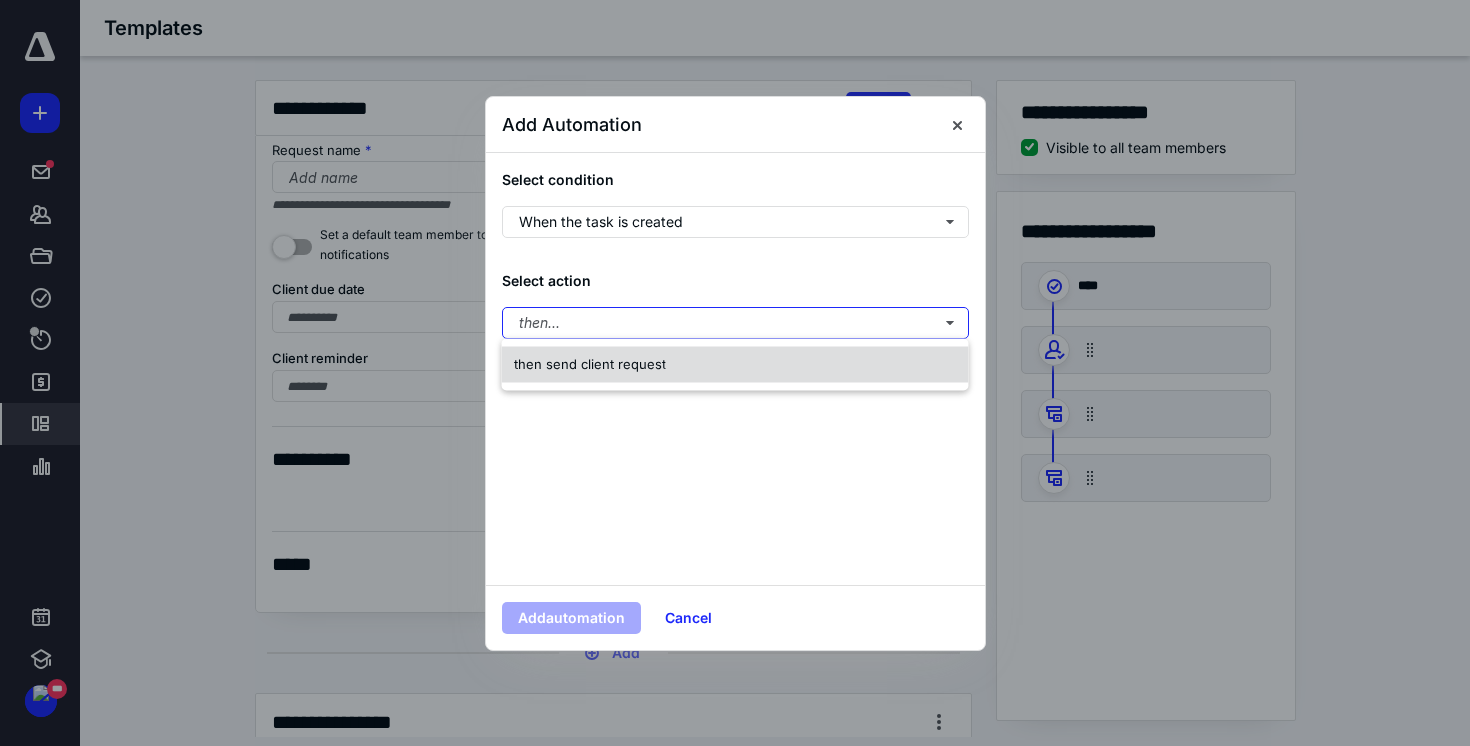 click on "then send client request" at bounding box center [735, 365] 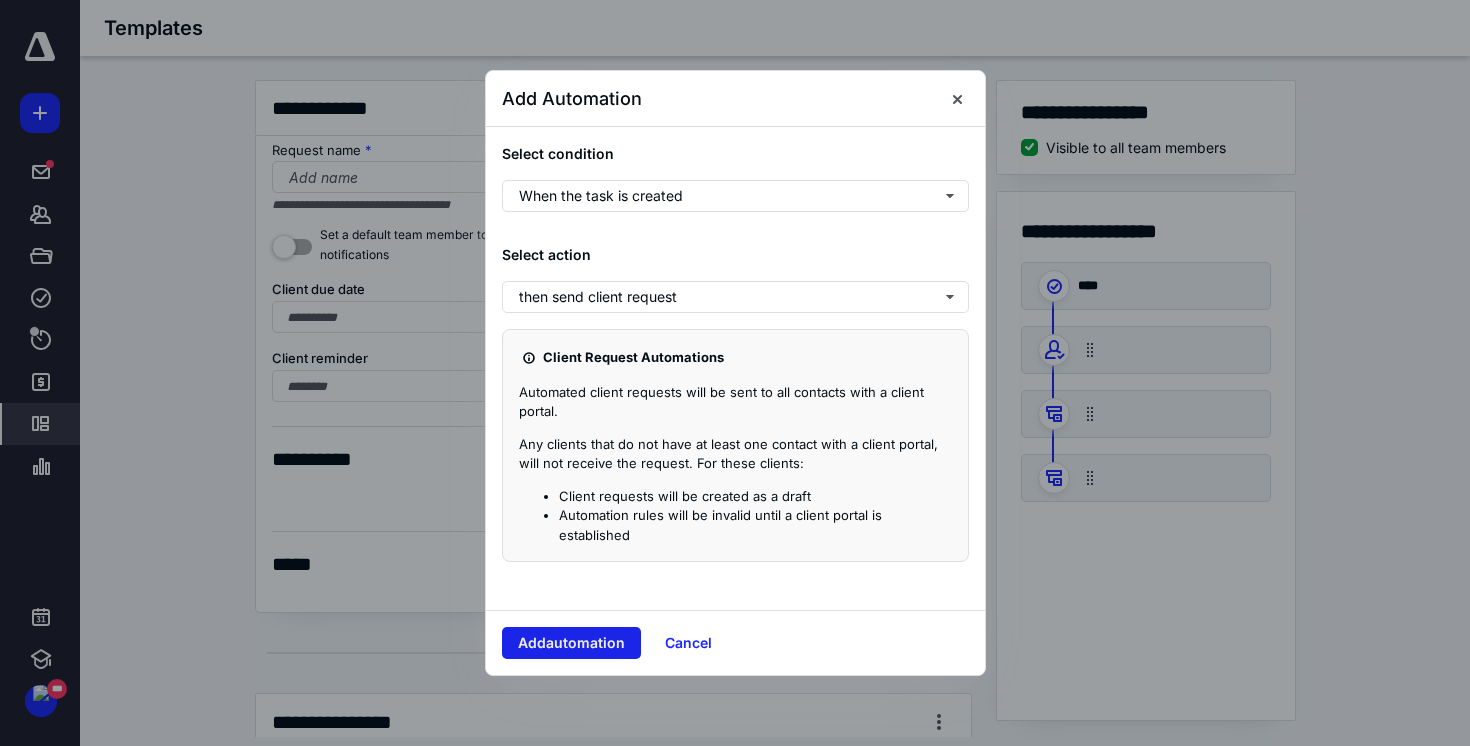 click on "Add  automation" at bounding box center (571, 643) 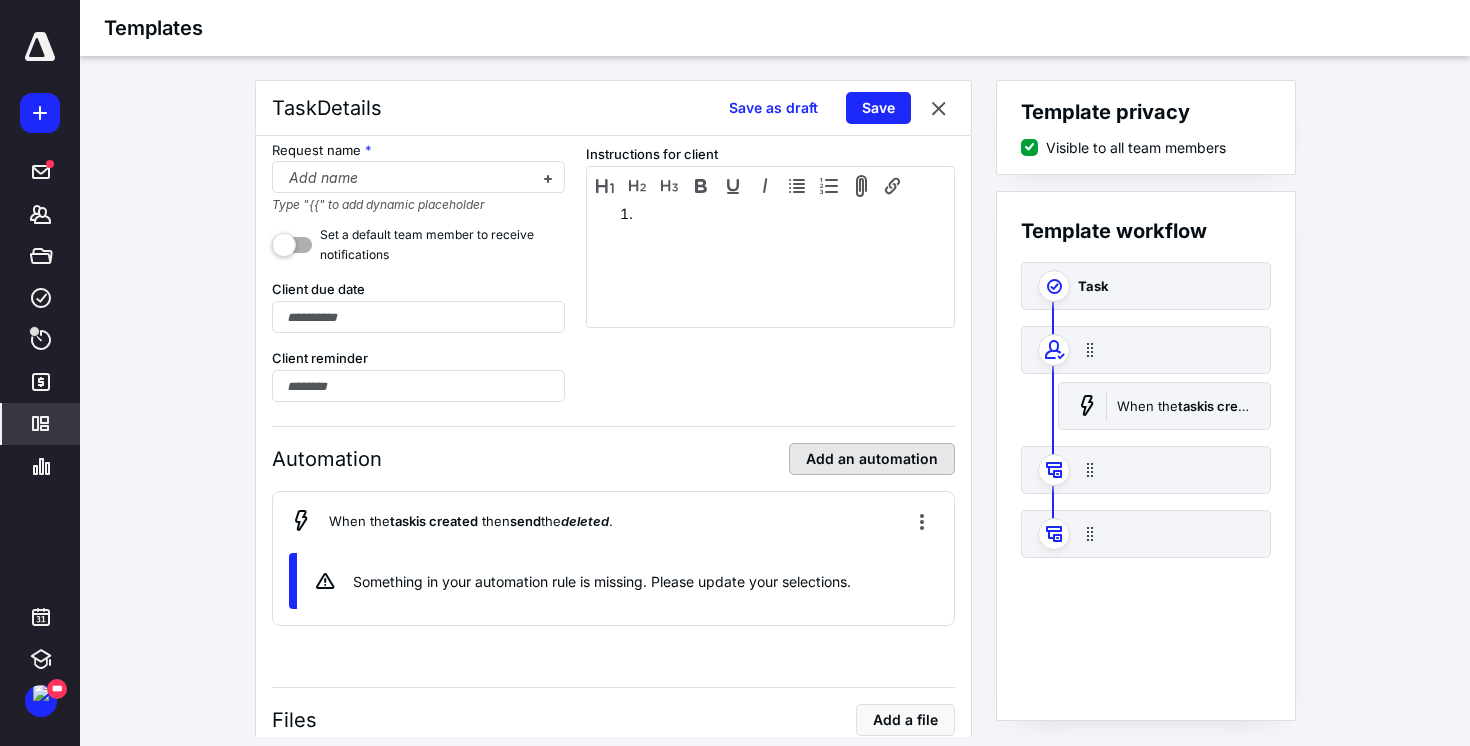 click on "Add an automation" at bounding box center (872, 459) 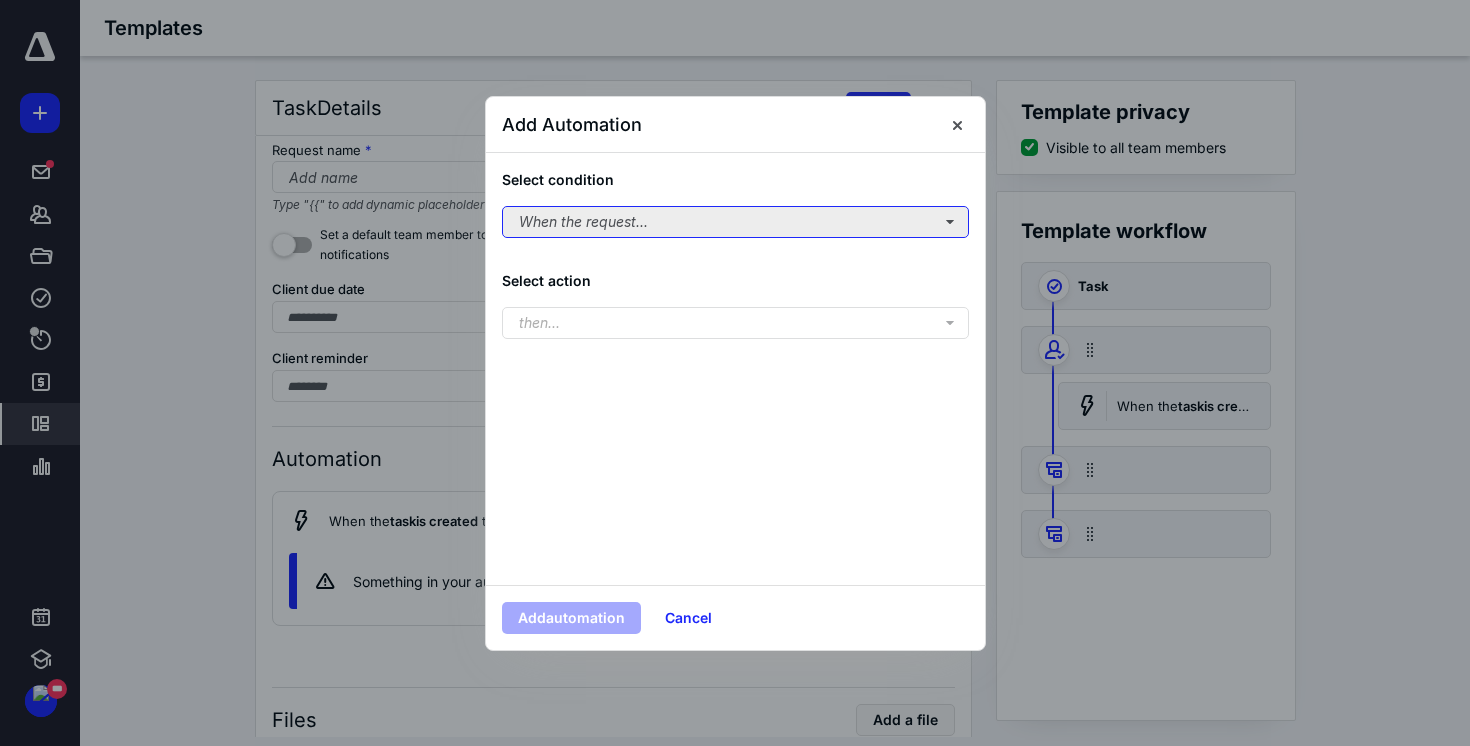 click on "When the request..." at bounding box center [735, 222] 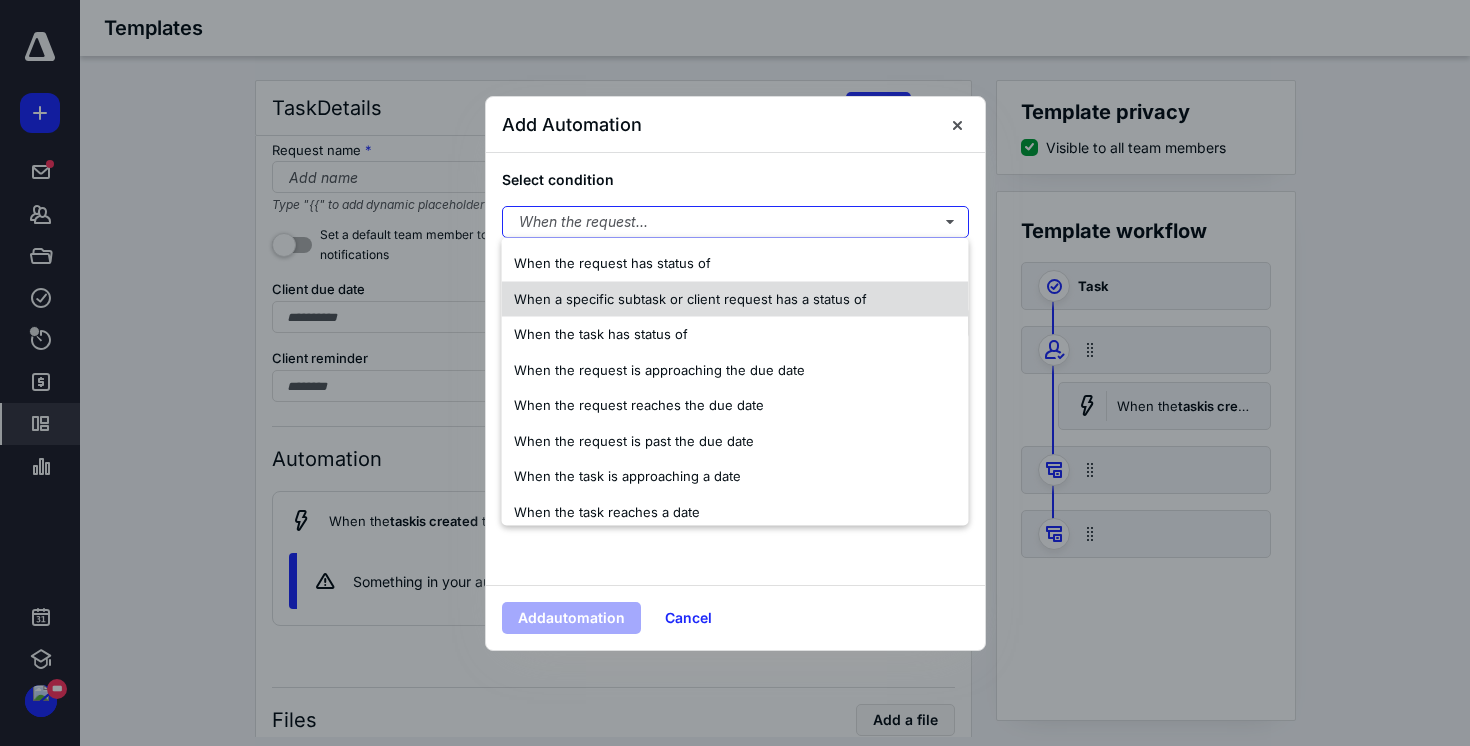 click on "When a specific subtask or client request has a status of" at bounding box center [690, 298] 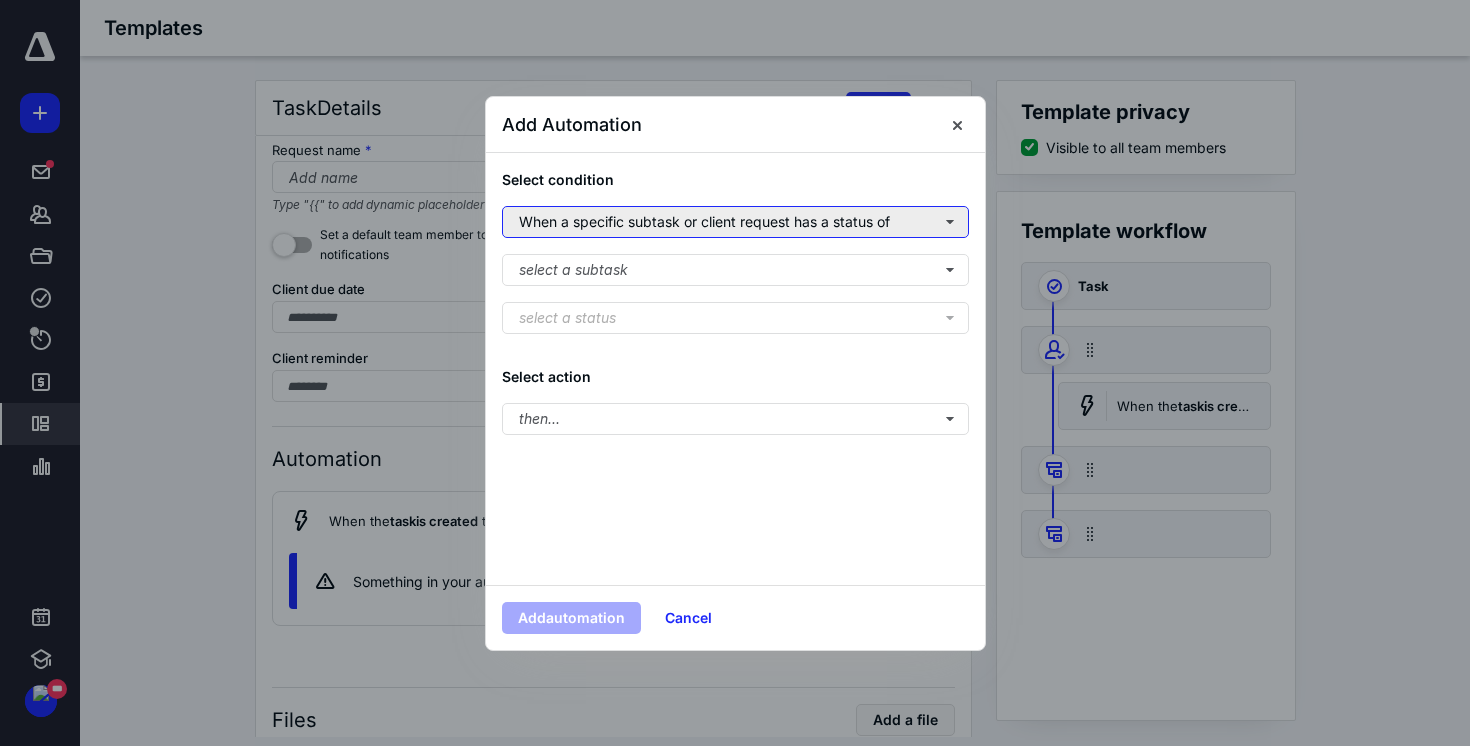 click on "When a specific subtask or client request has a status of" at bounding box center [735, 222] 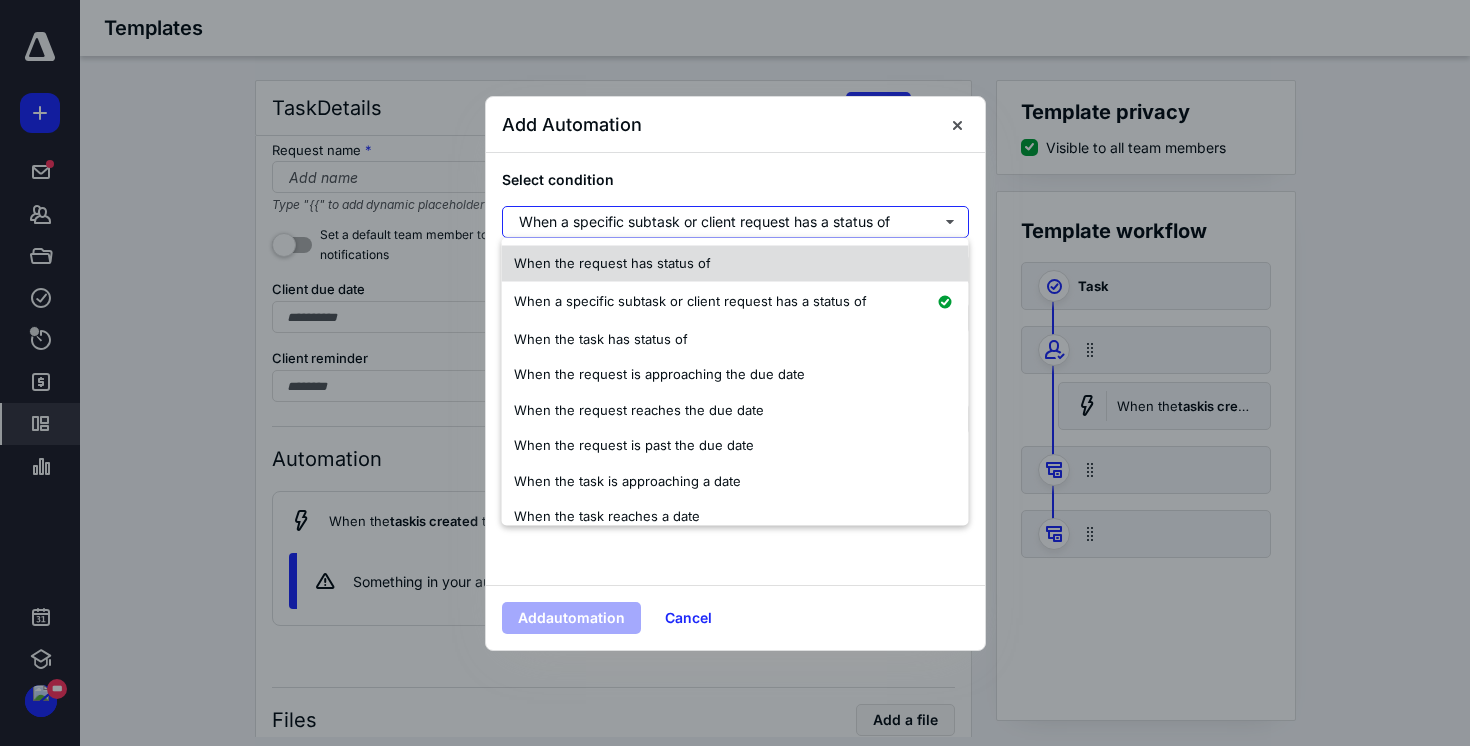 click on "When the request has status of" at bounding box center (735, 264) 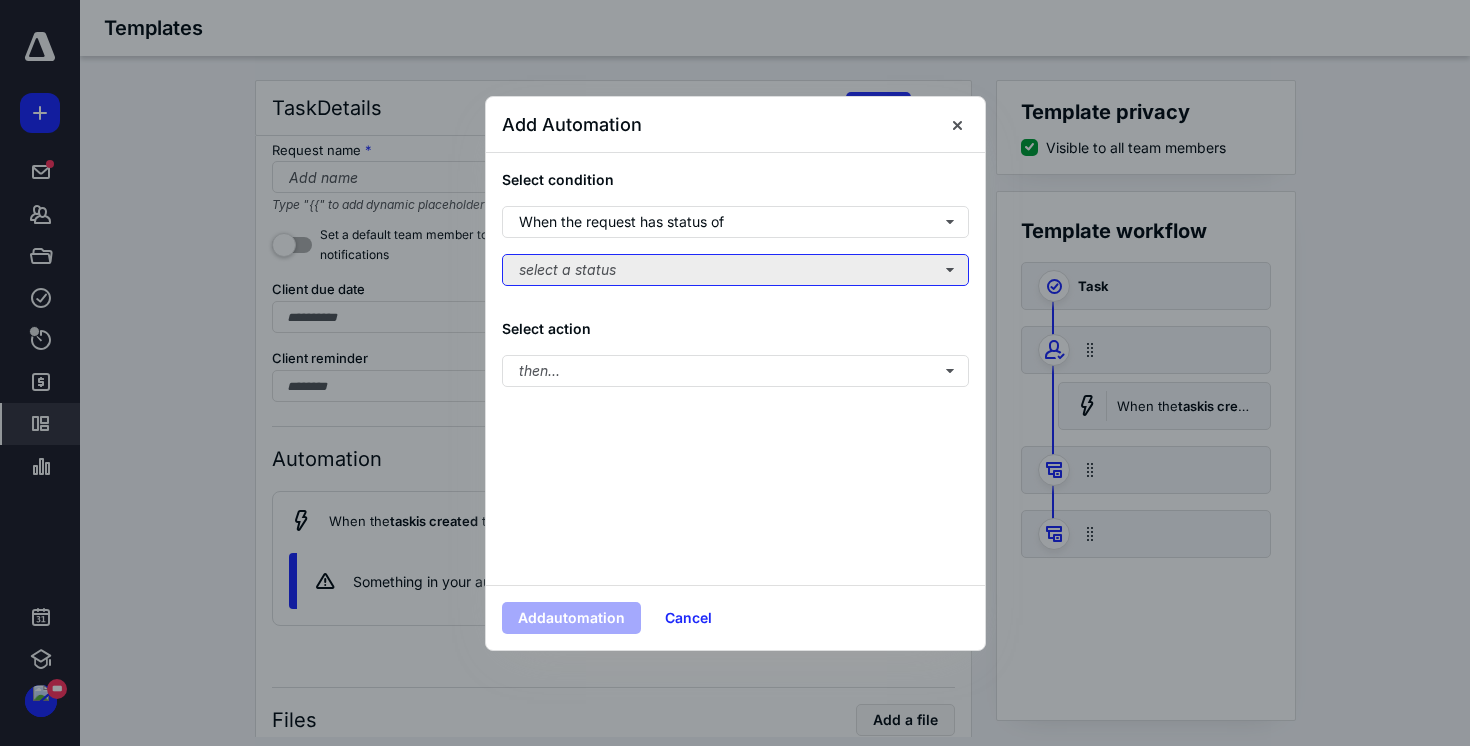 drag, startPoint x: 659, startPoint y: 268, endPoint x: 682, endPoint y: 283, distance: 27.45906 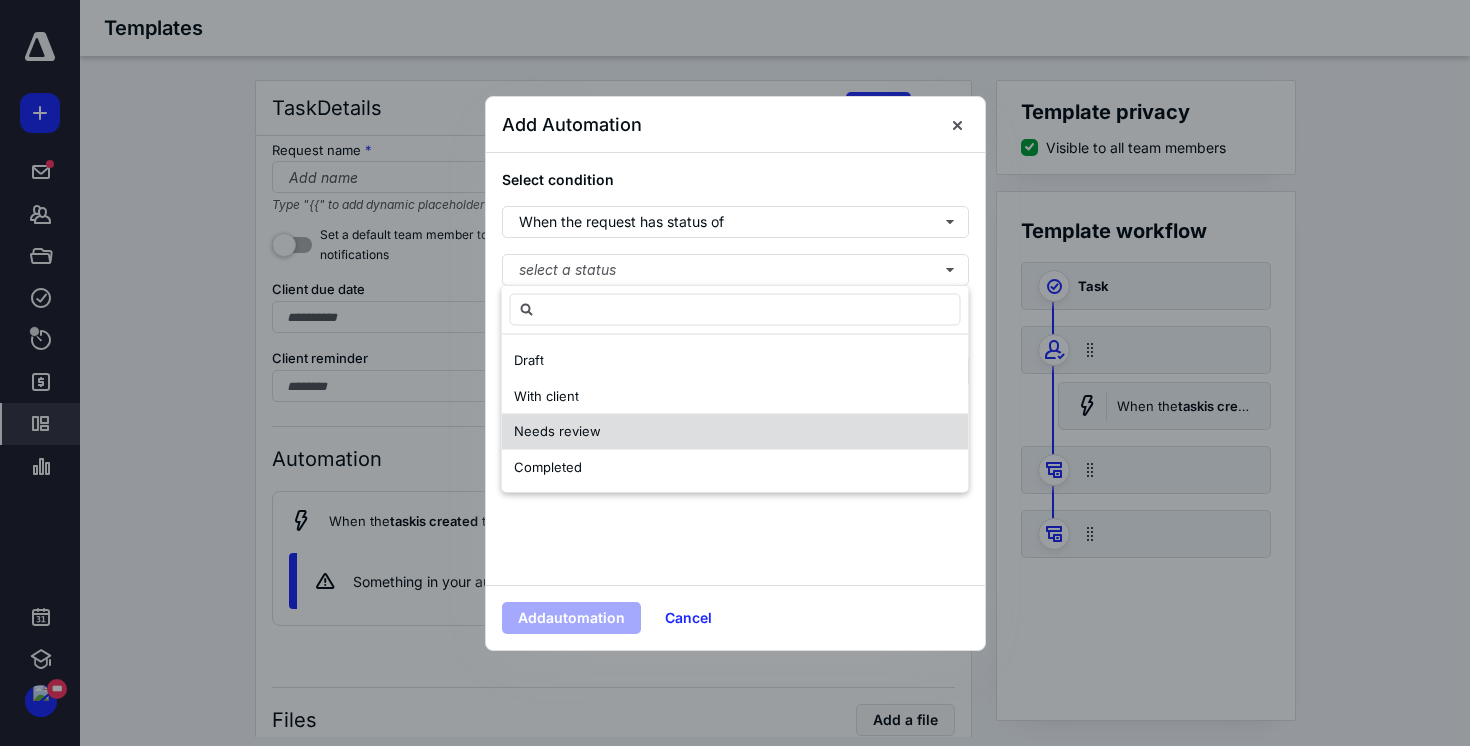 click on "Needs review" at bounding box center [735, 432] 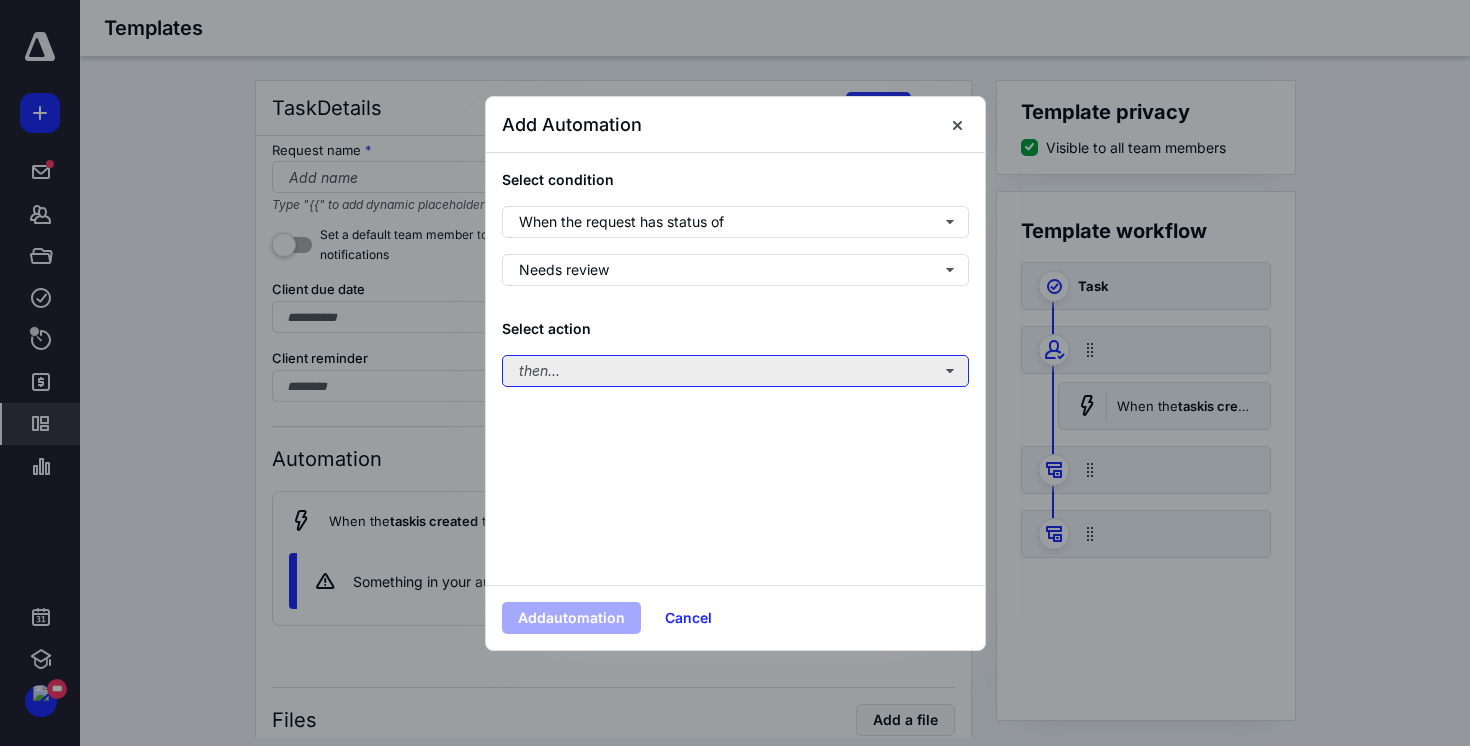 click on "then..." at bounding box center (735, 371) 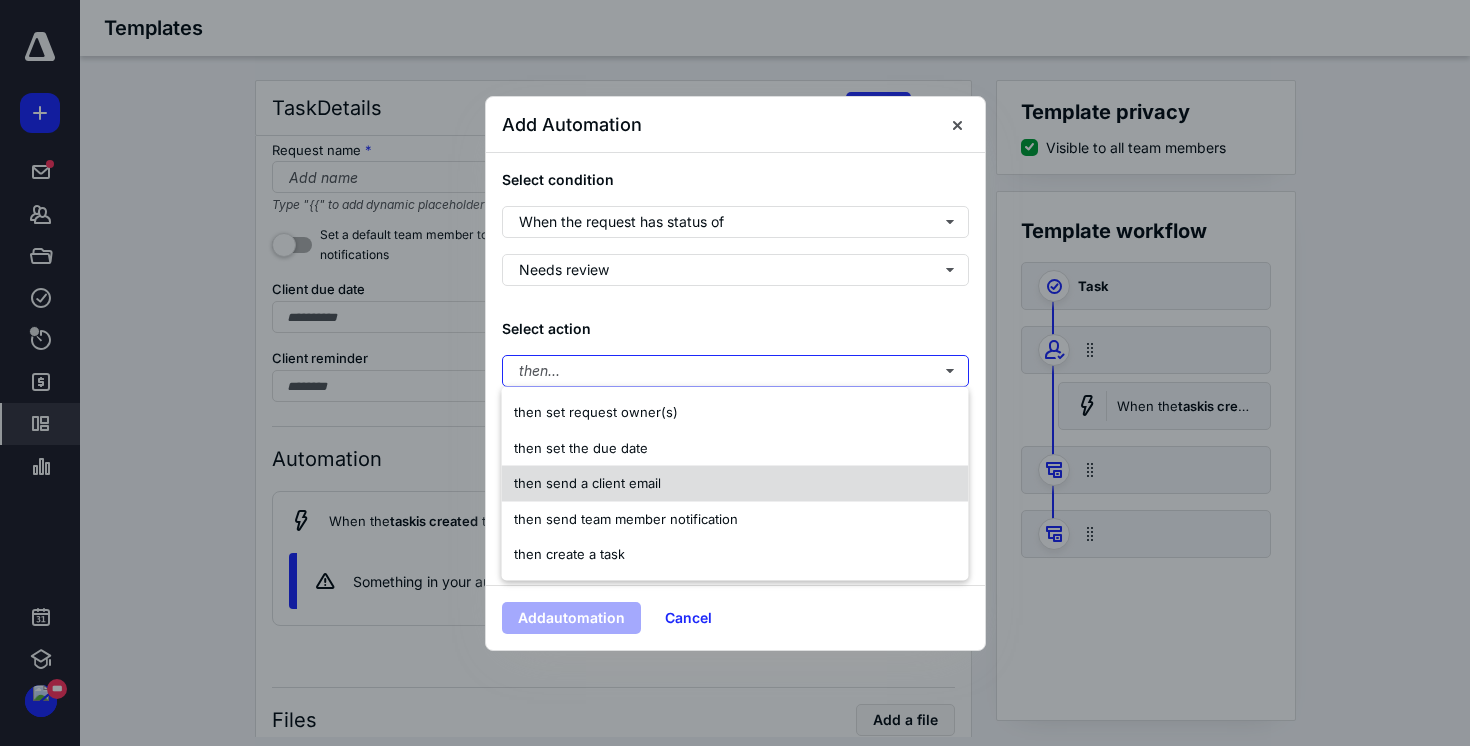 click on "then send a client email" at bounding box center (735, 484) 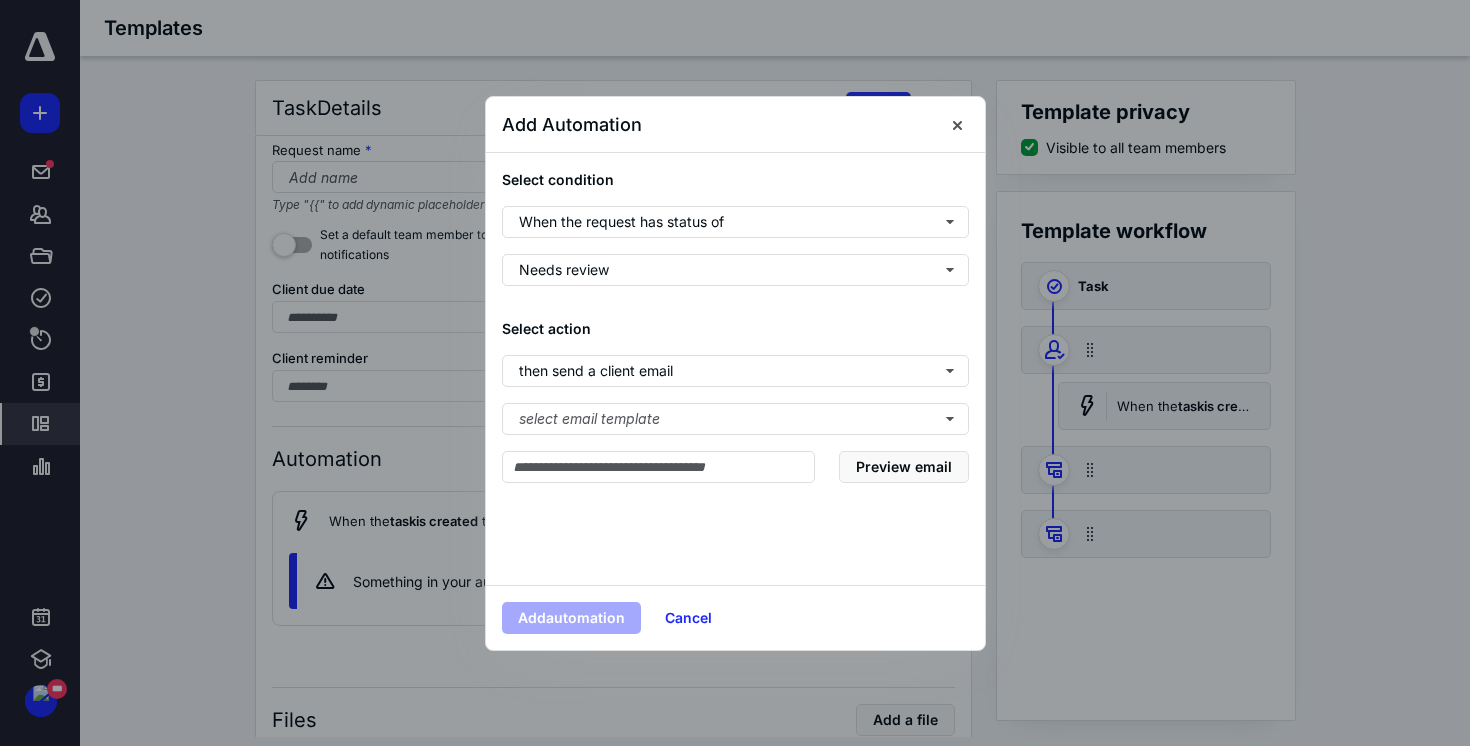 click on "Select action then send a client email select email template Preview email" at bounding box center [735, 400] 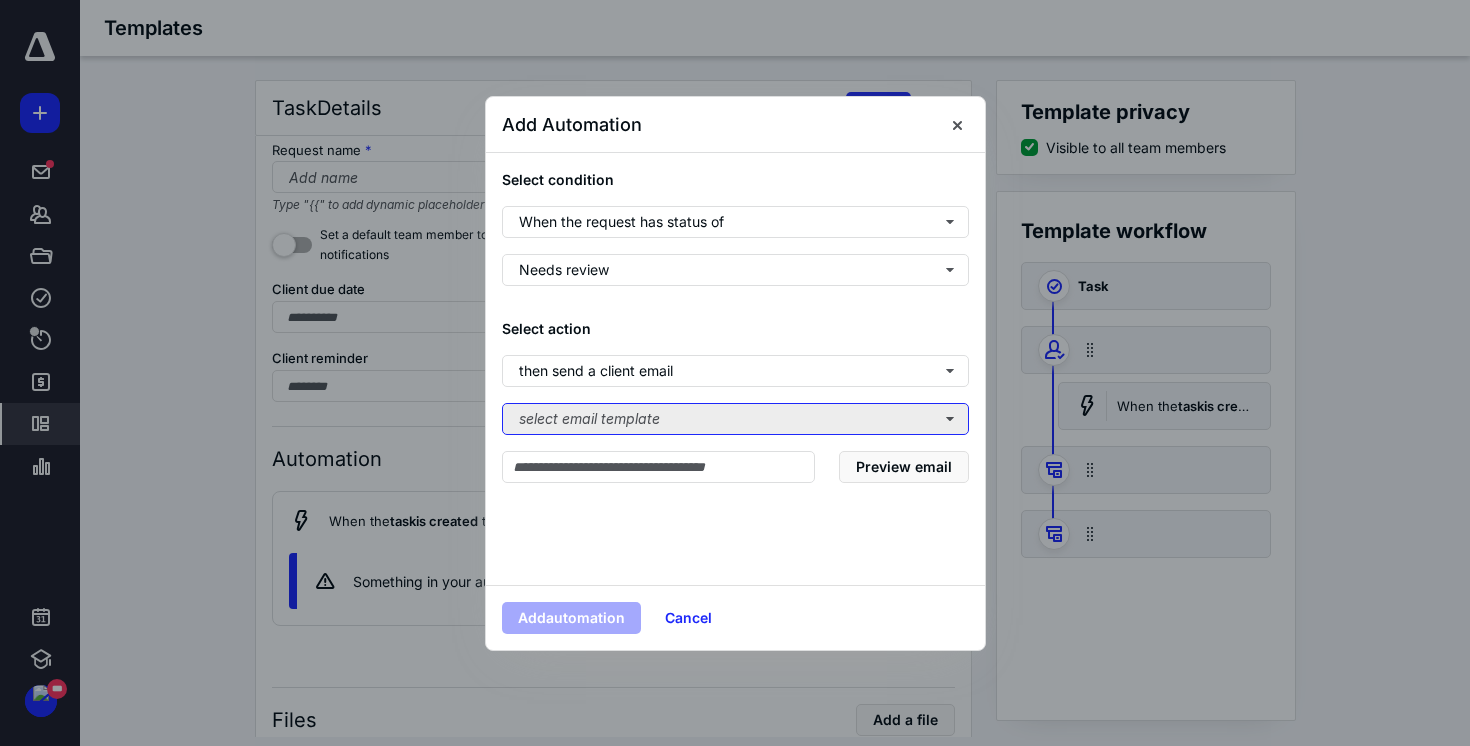 click on "select email template" at bounding box center [735, 419] 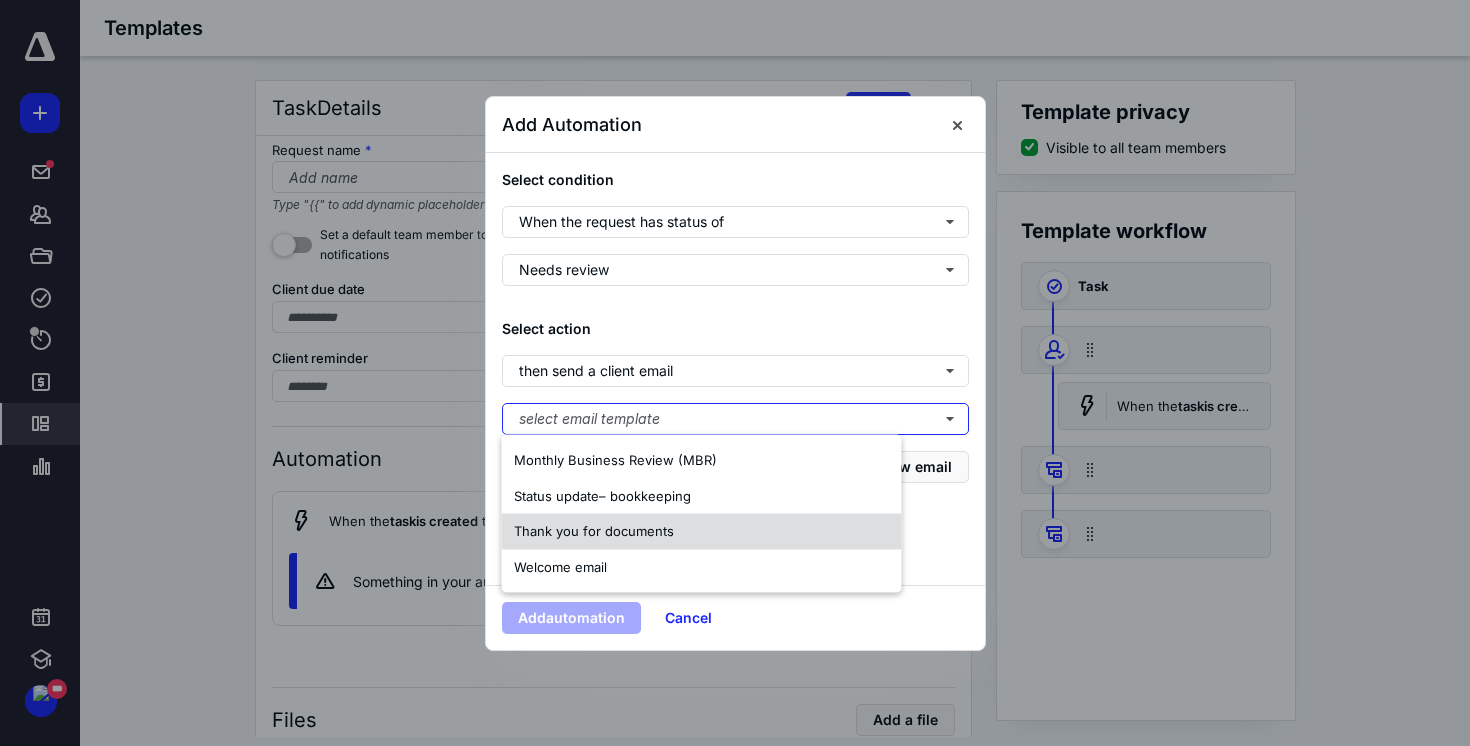 click on "Thank you for documents" at bounding box center (702, 532) 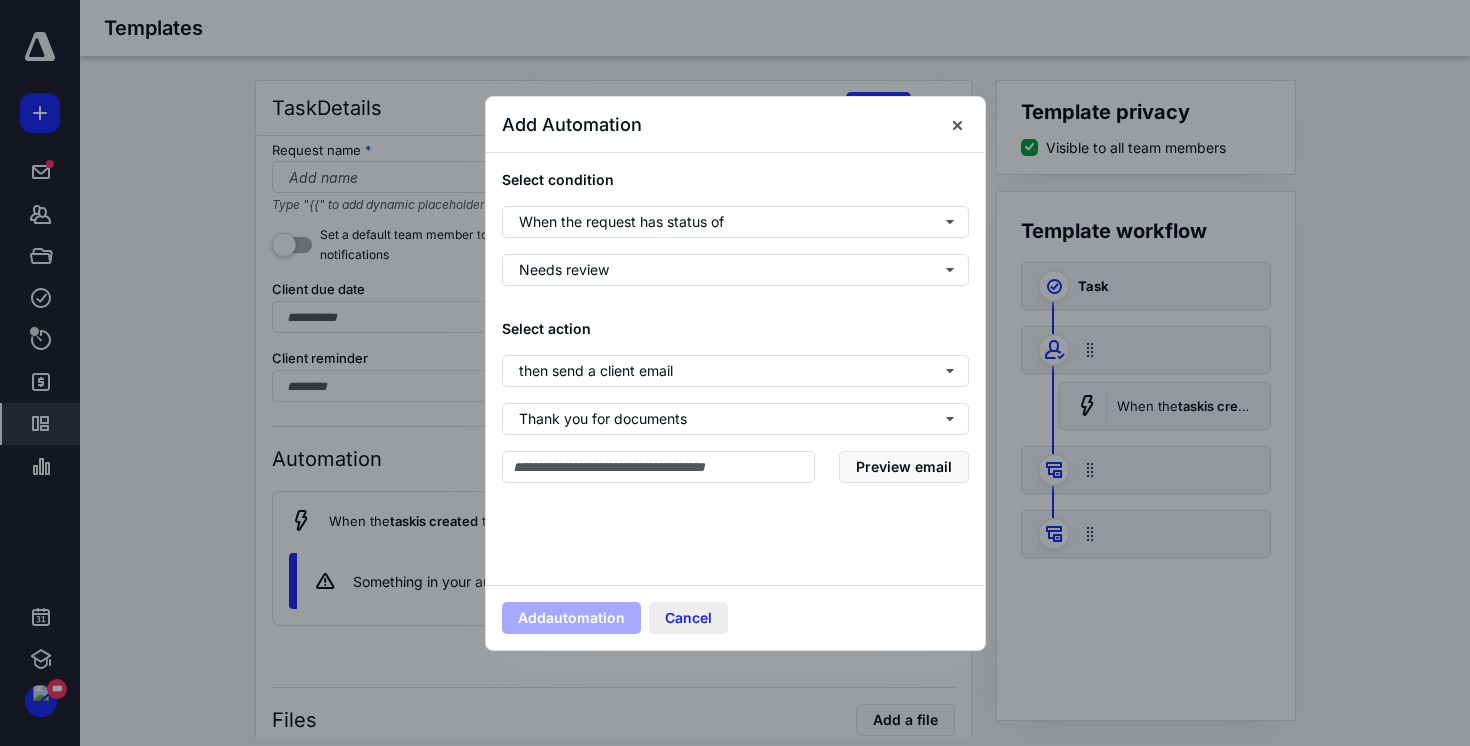 click on "Cancel" at bounding box center (688, 618) 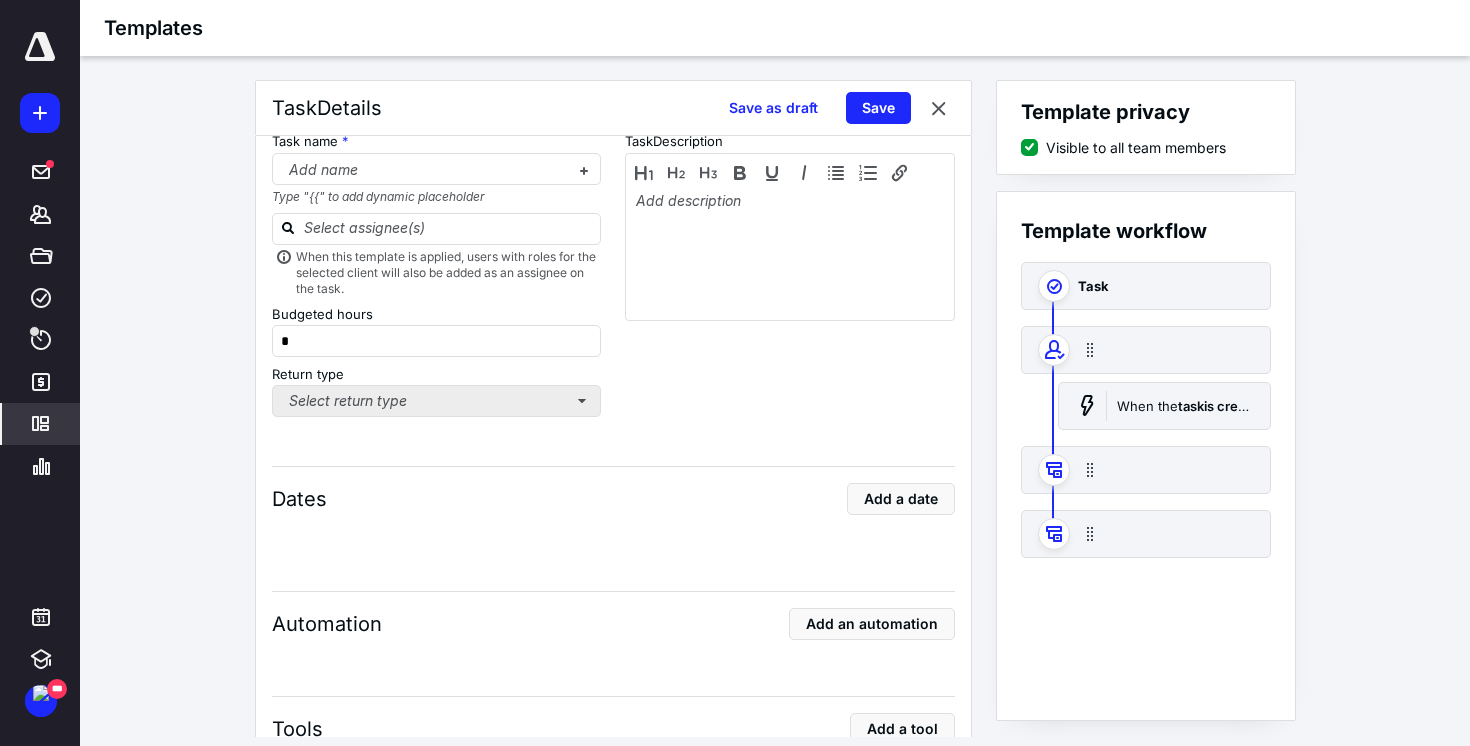 scroll, scrollTop: 0, scrollLeft: 0, axis: both 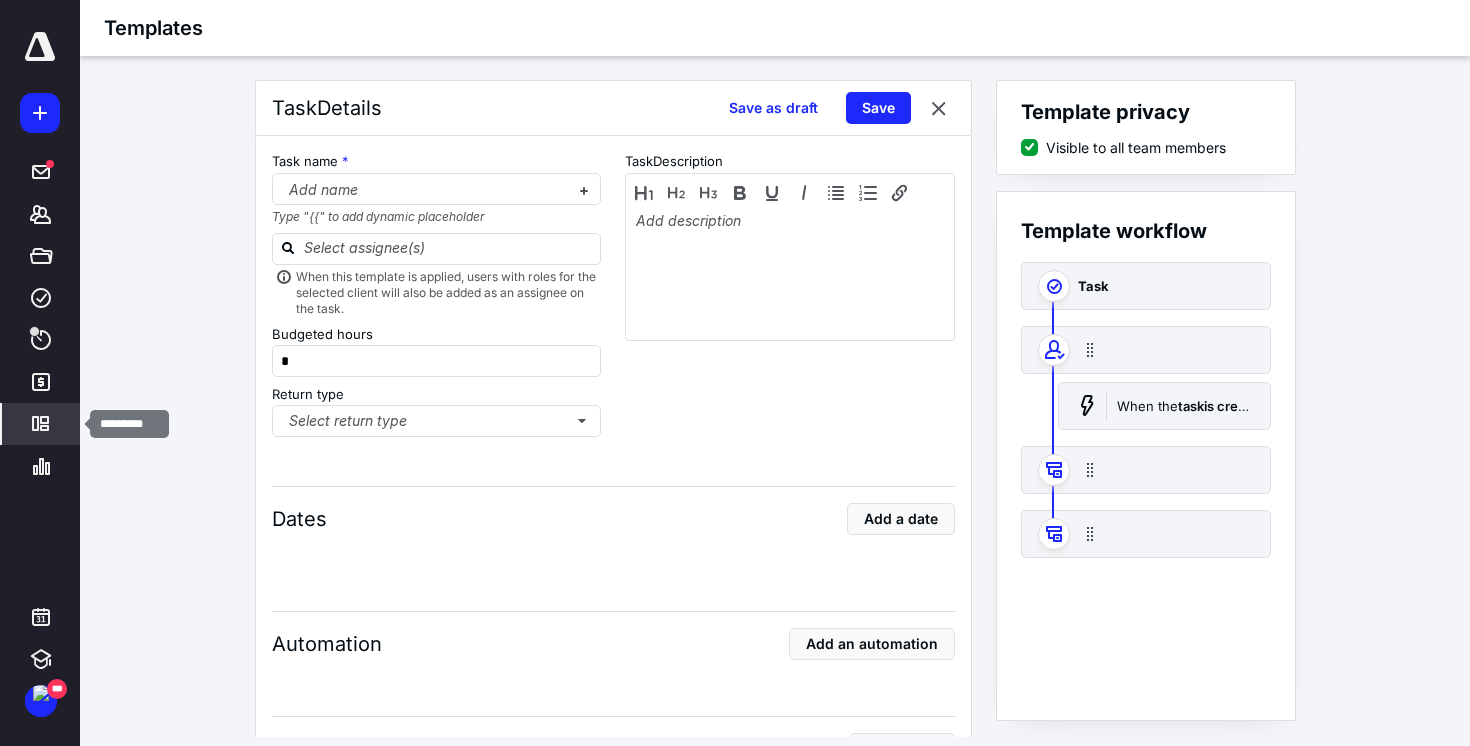 click on "*********" at bounding box center (41, 424) 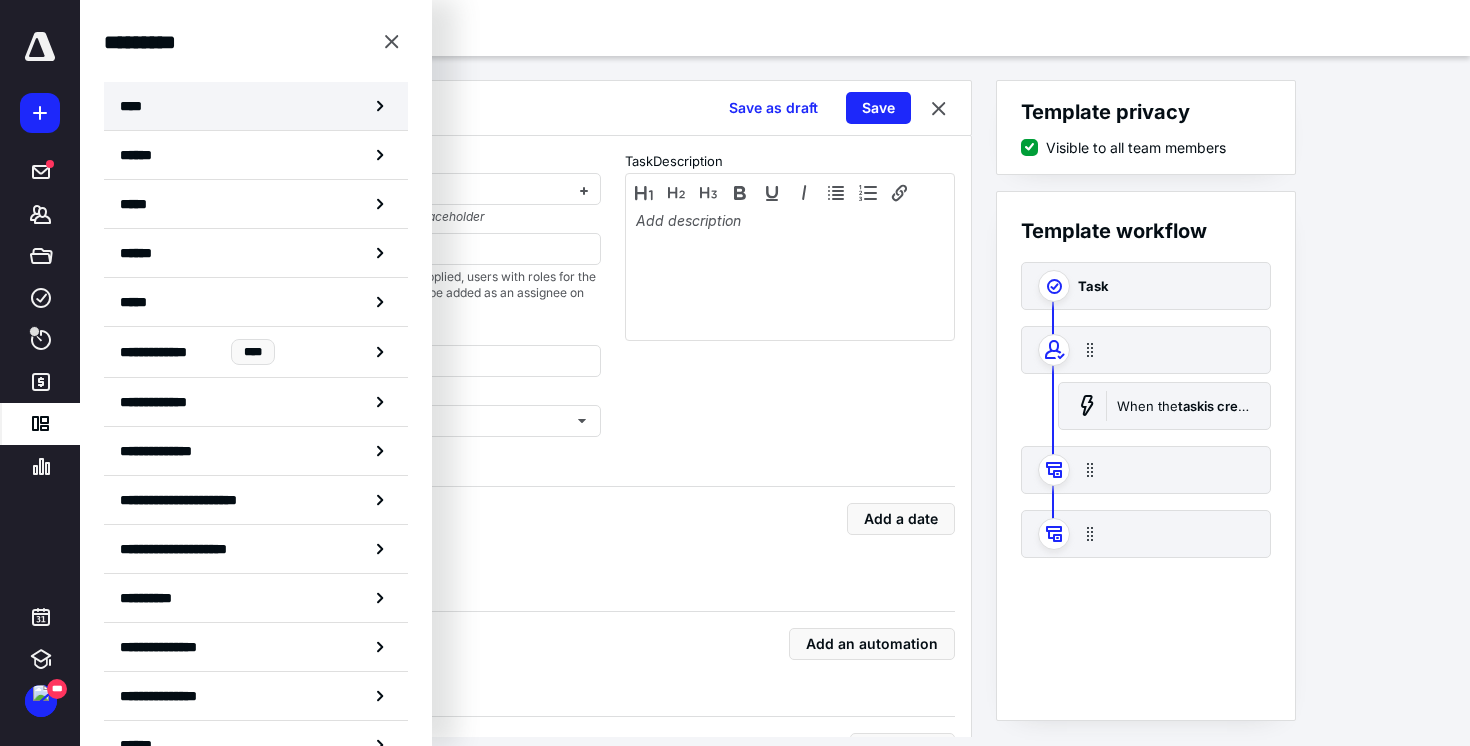 click on "****" at bounding box center [256, 106] 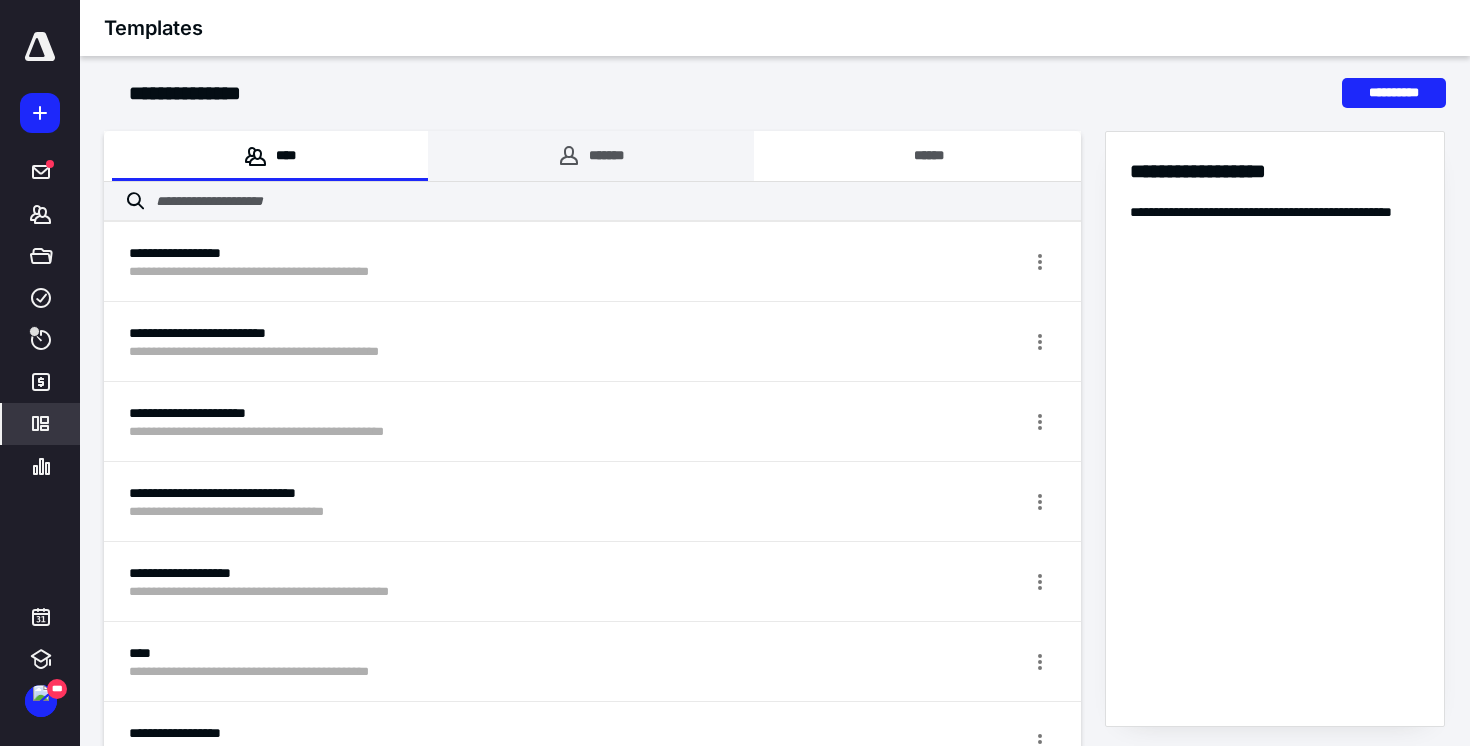 click on "*******" at bounding box center [591, 156] 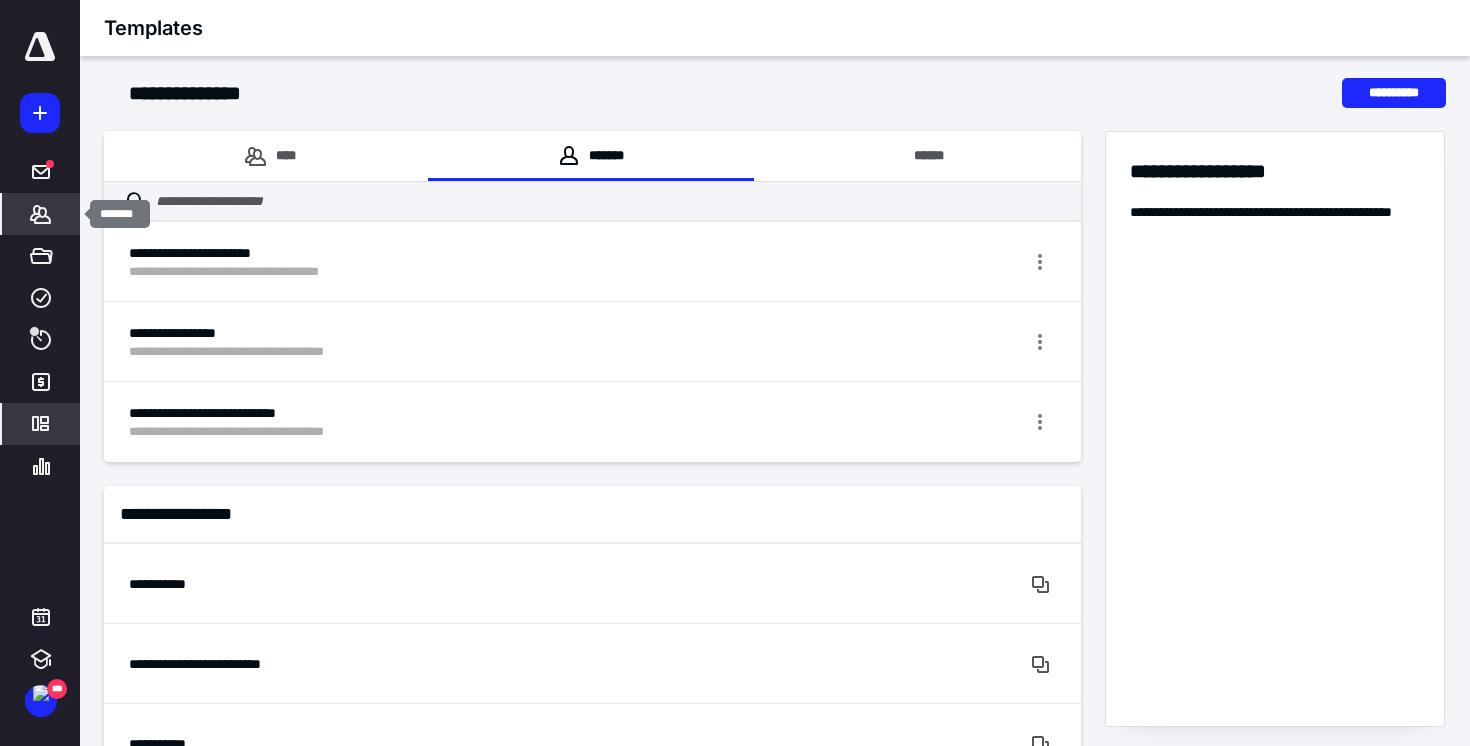 click 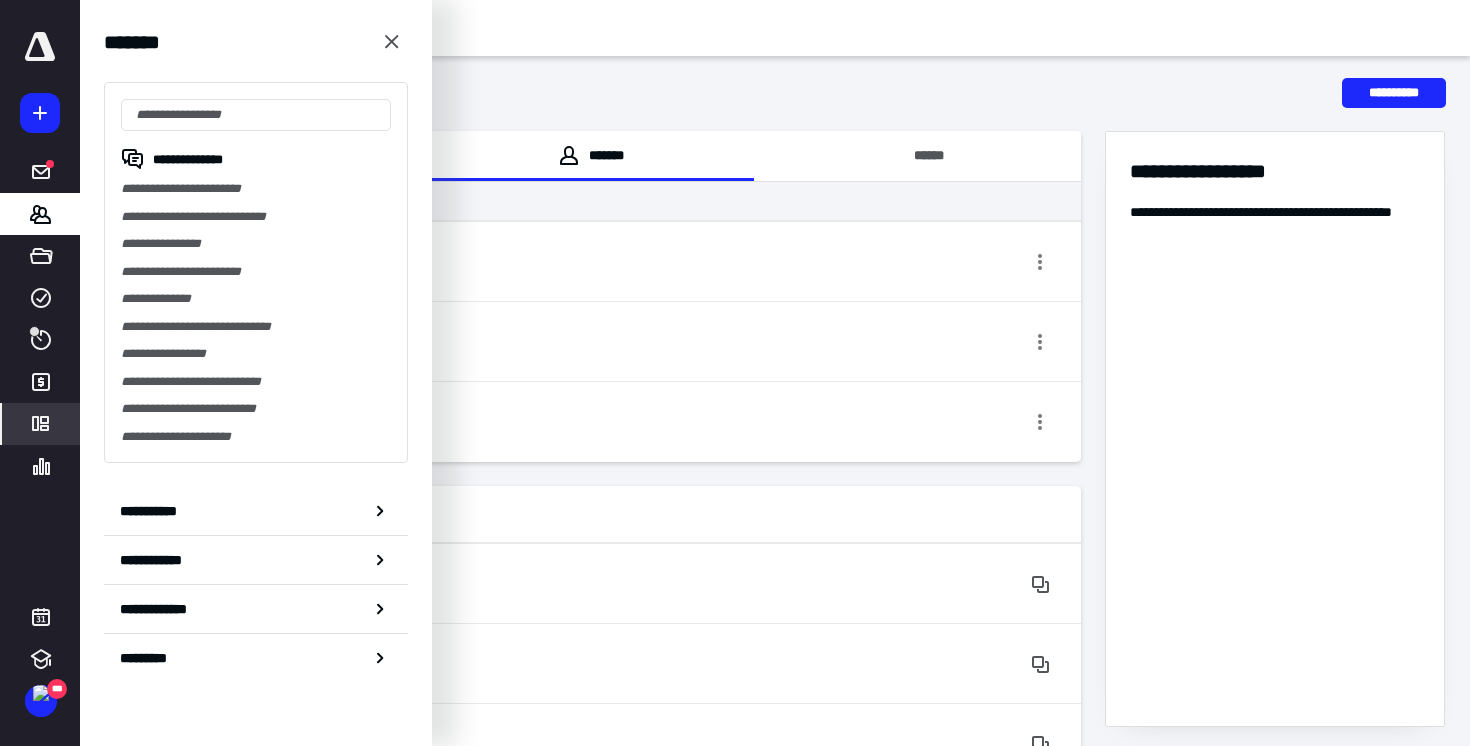 click on "**********" at bounding box center (256, 511) 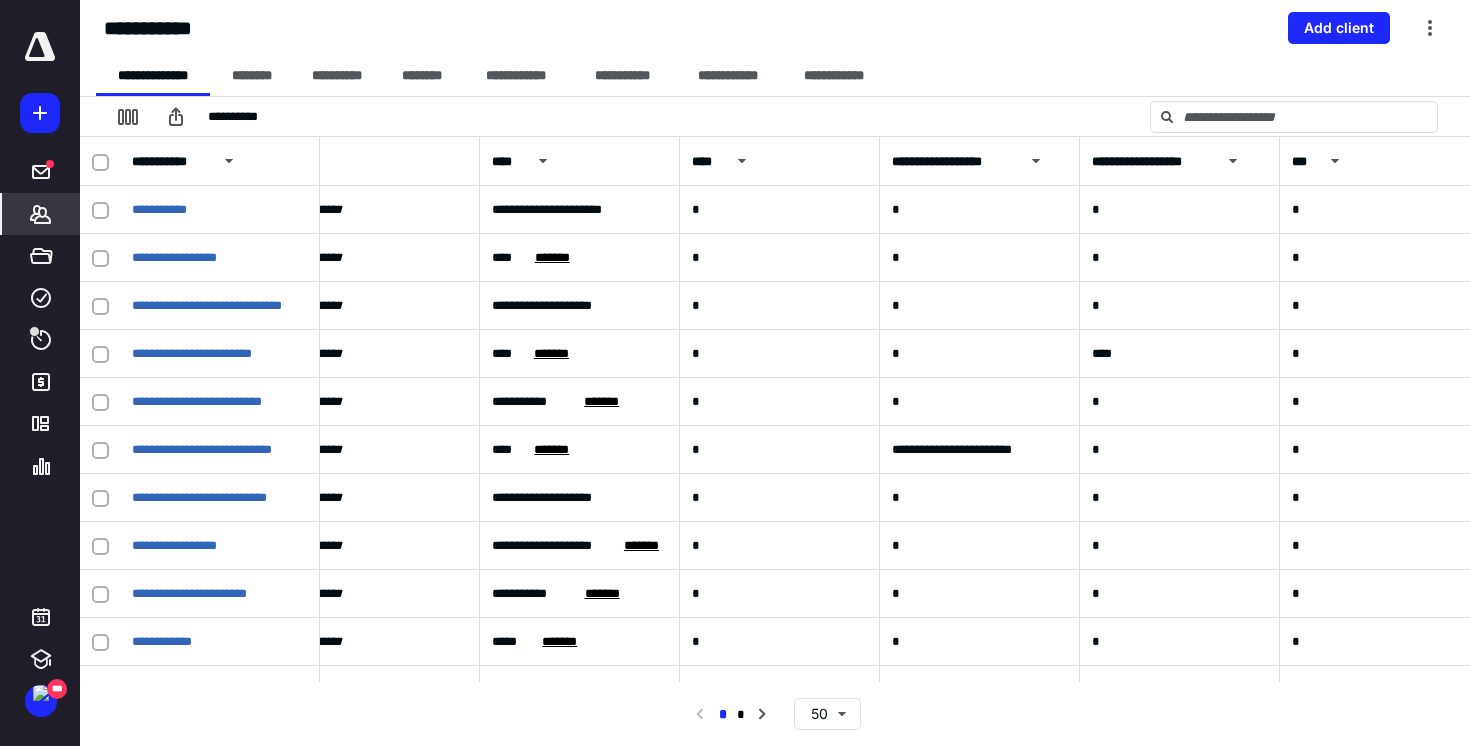 scroll, scrollTop: 0, scrollLeft: 1586, axis: horizontal 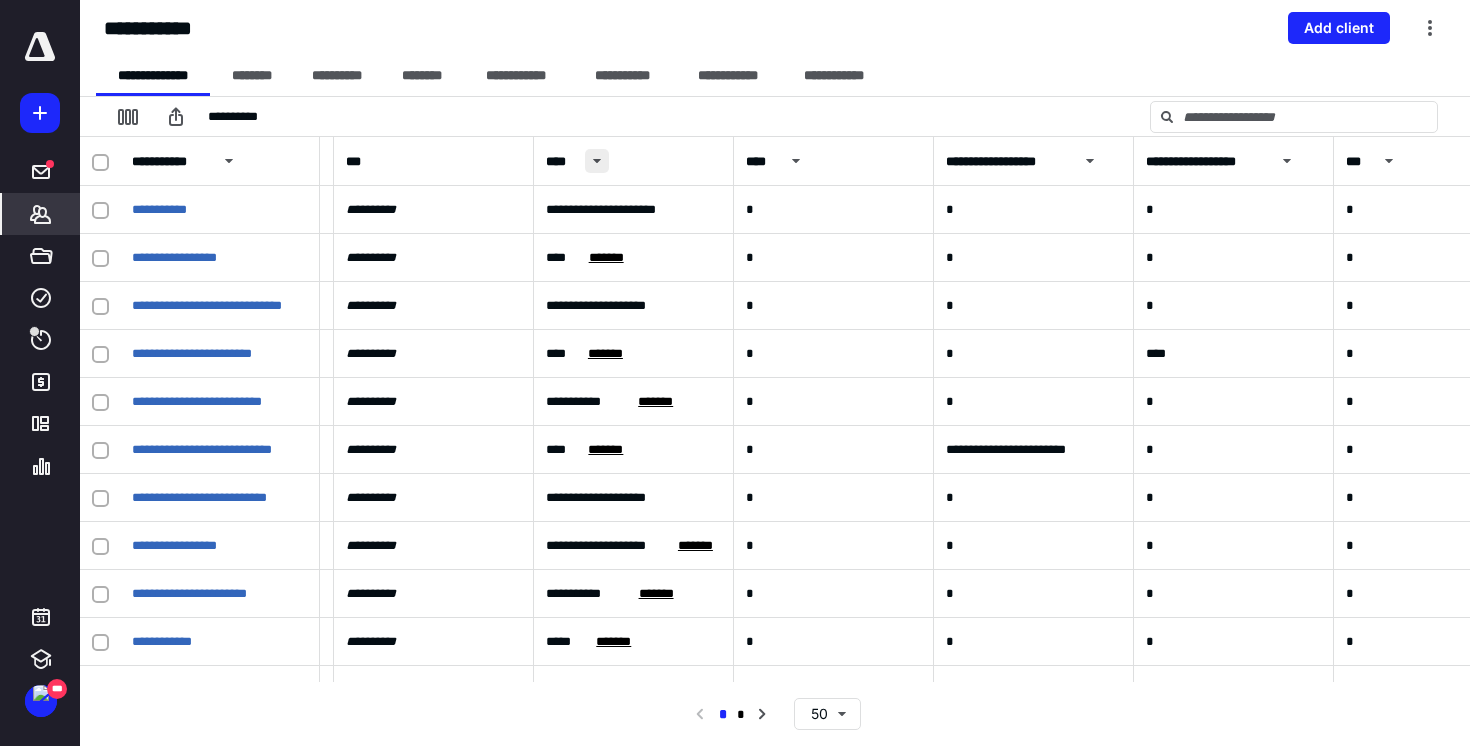click on "****" at bounding box center (577, 161) 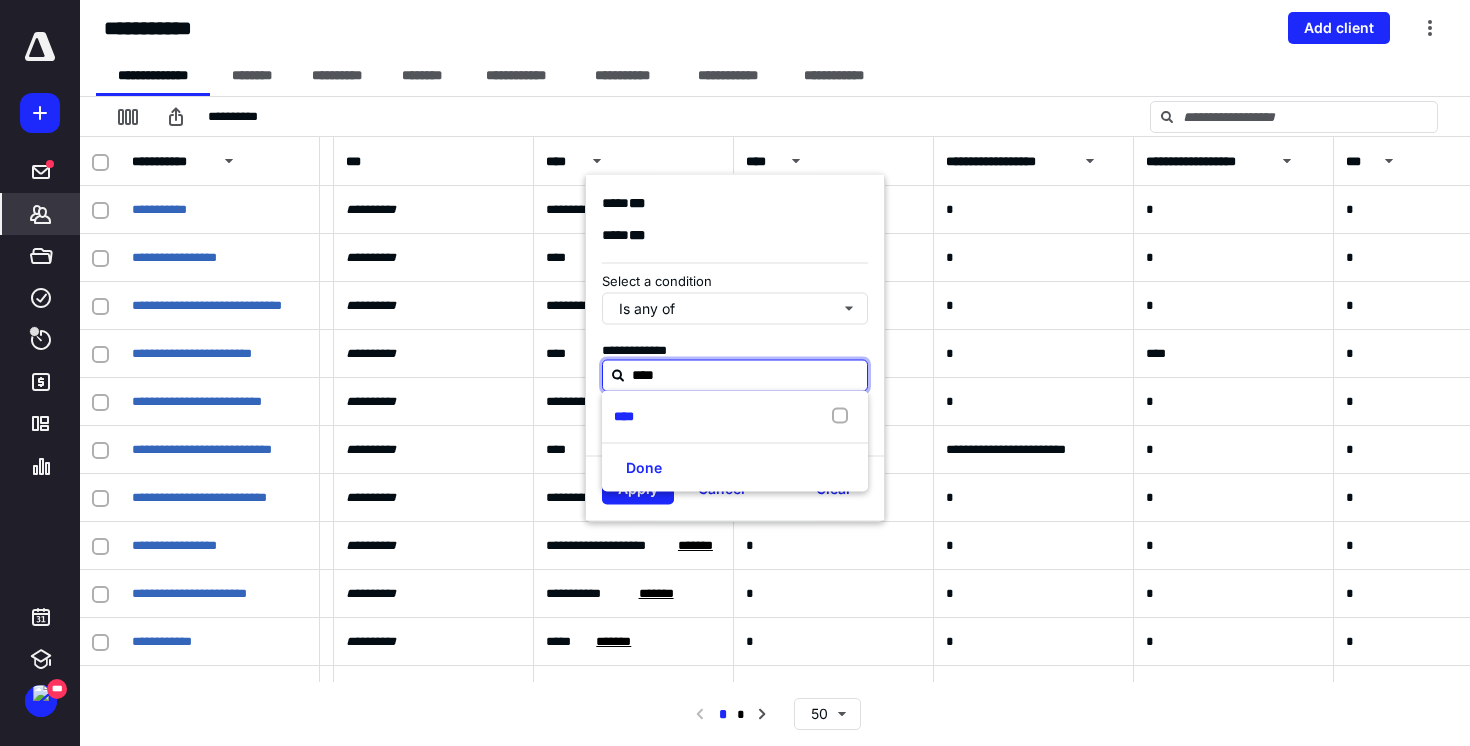 type on "****" 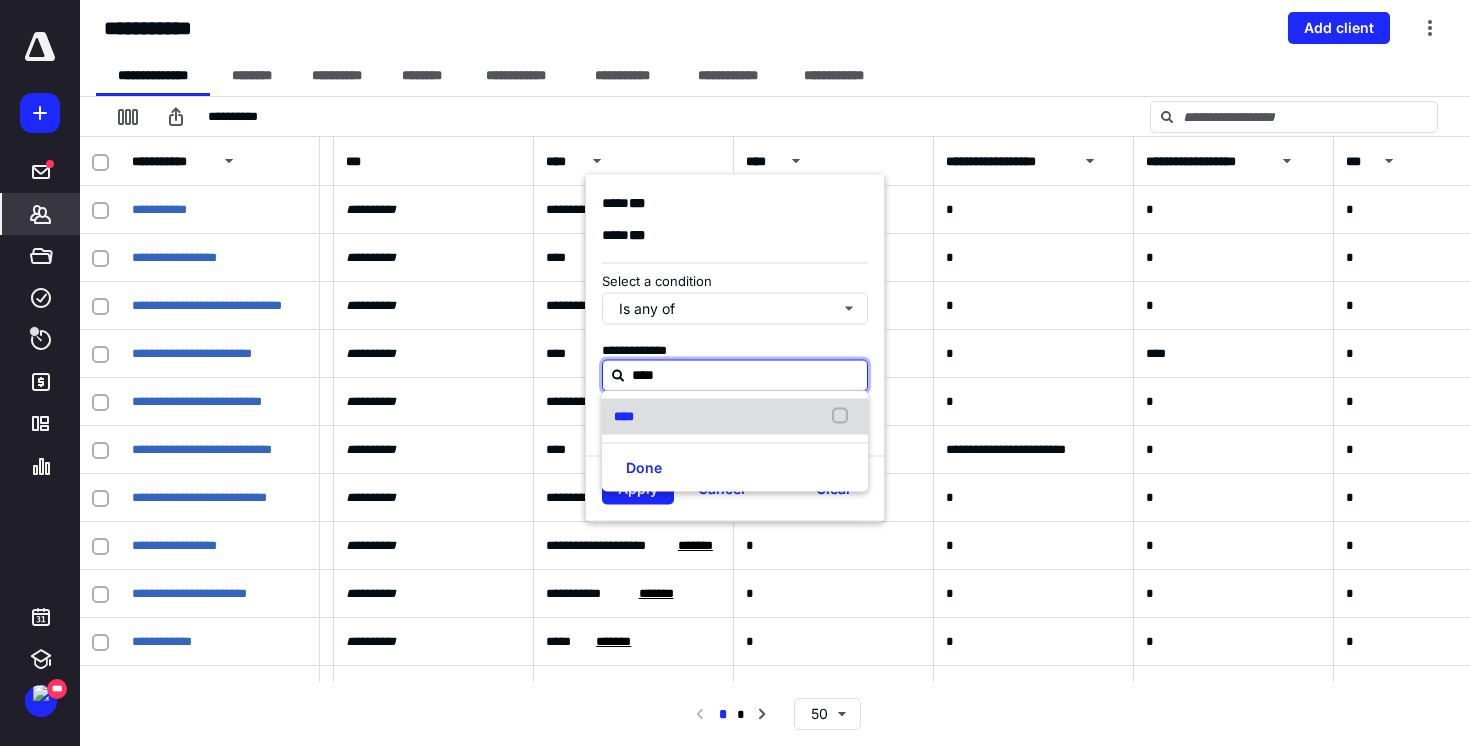 drag, startPoint x: 706, startPoint y: 394, endPoint x: 699, endPoint y: 407, distance: 14.764823 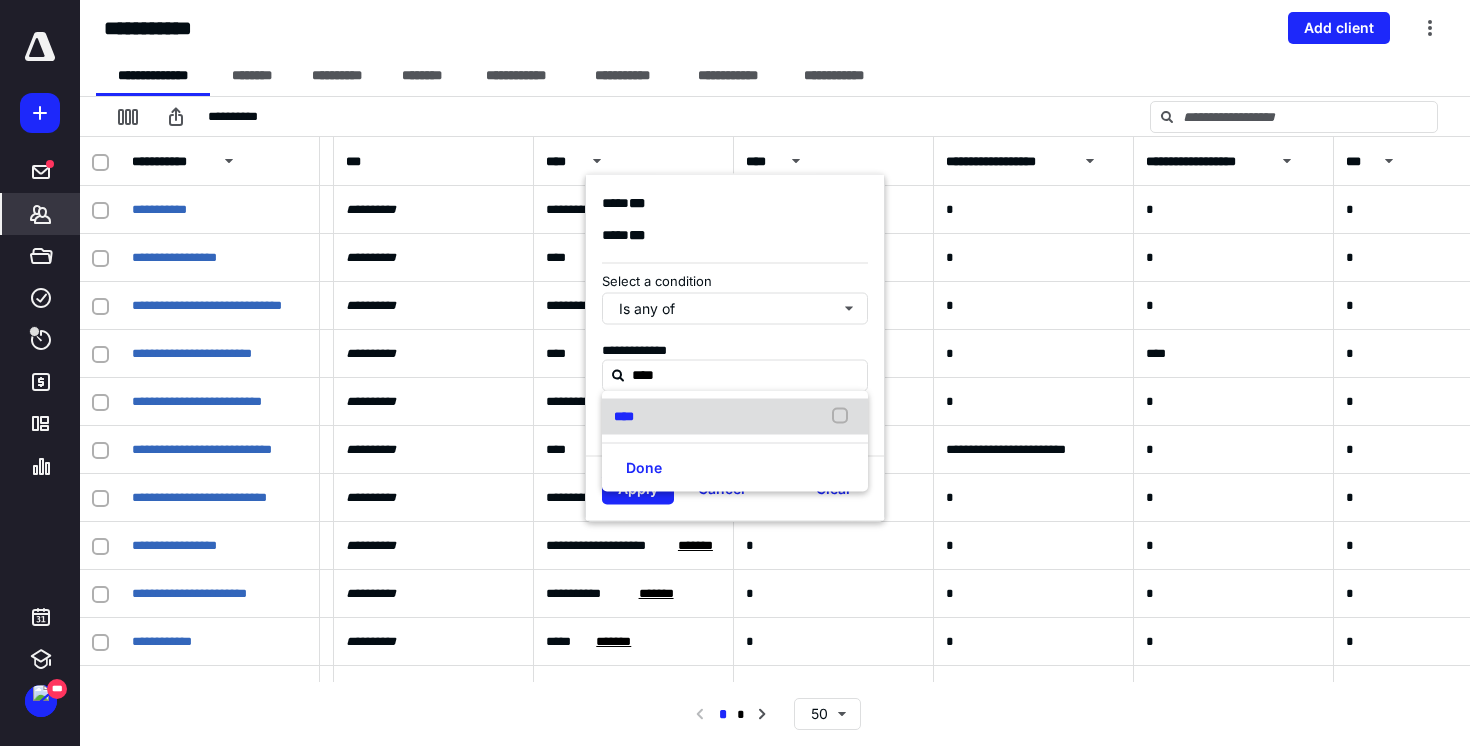 click on "****" at bounding box center (735, 417) 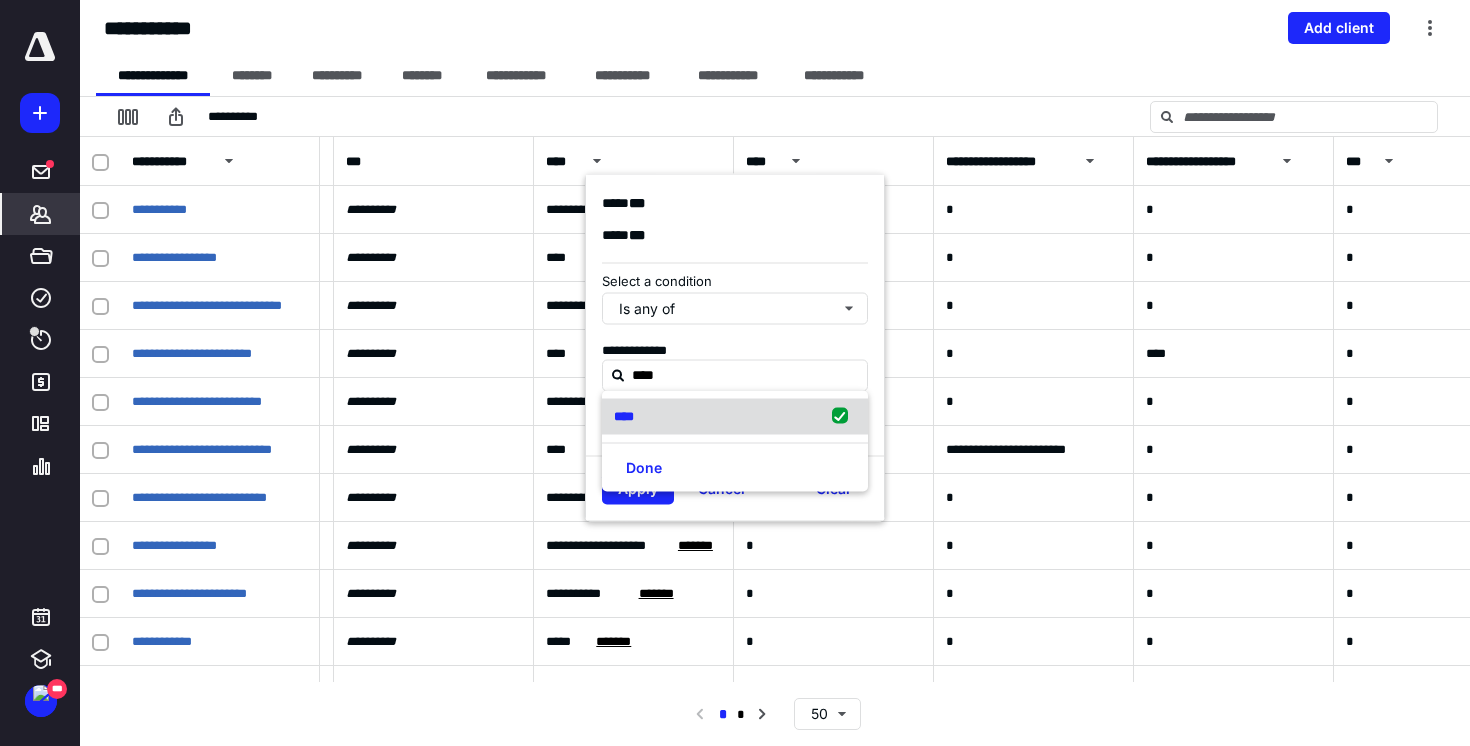 checkbox on "true" 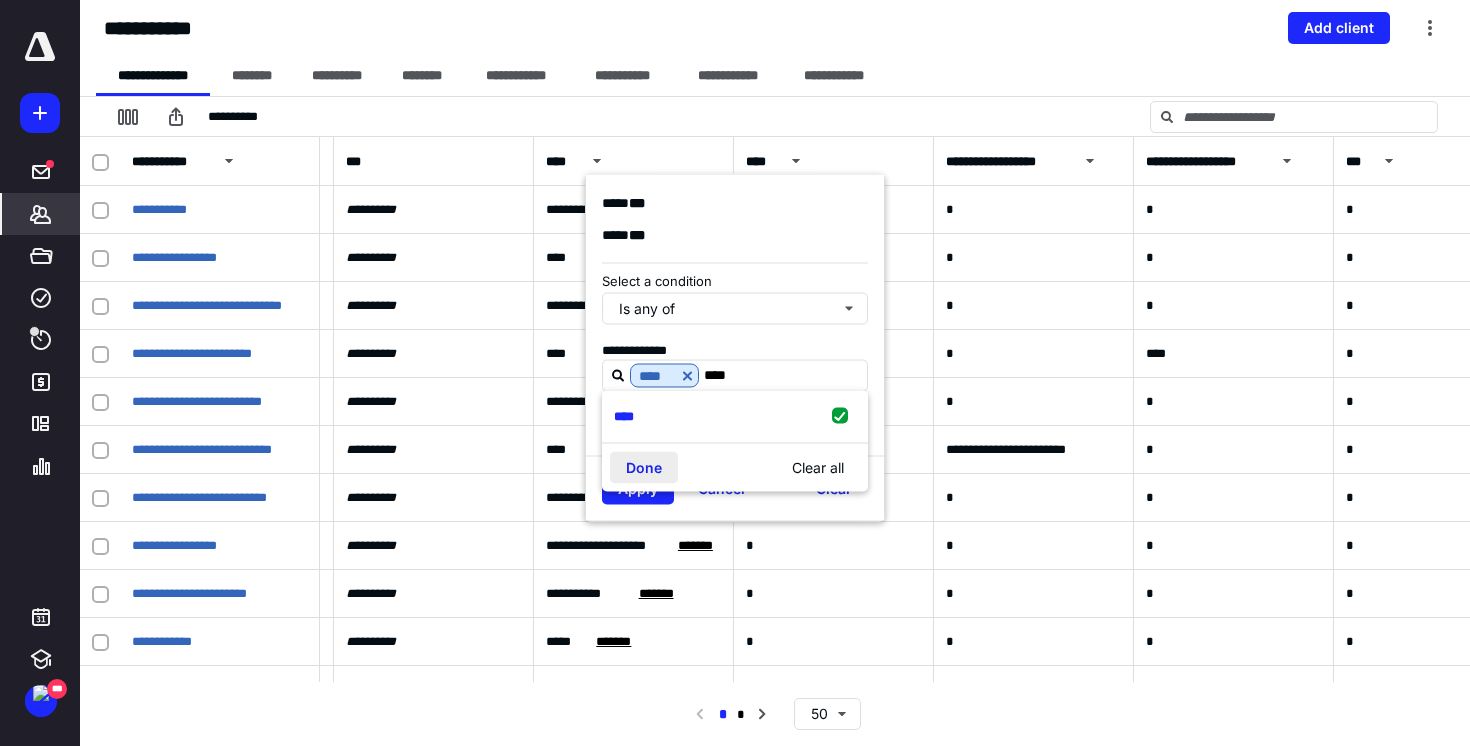 click on "Done" at bounding box center [644, 467] 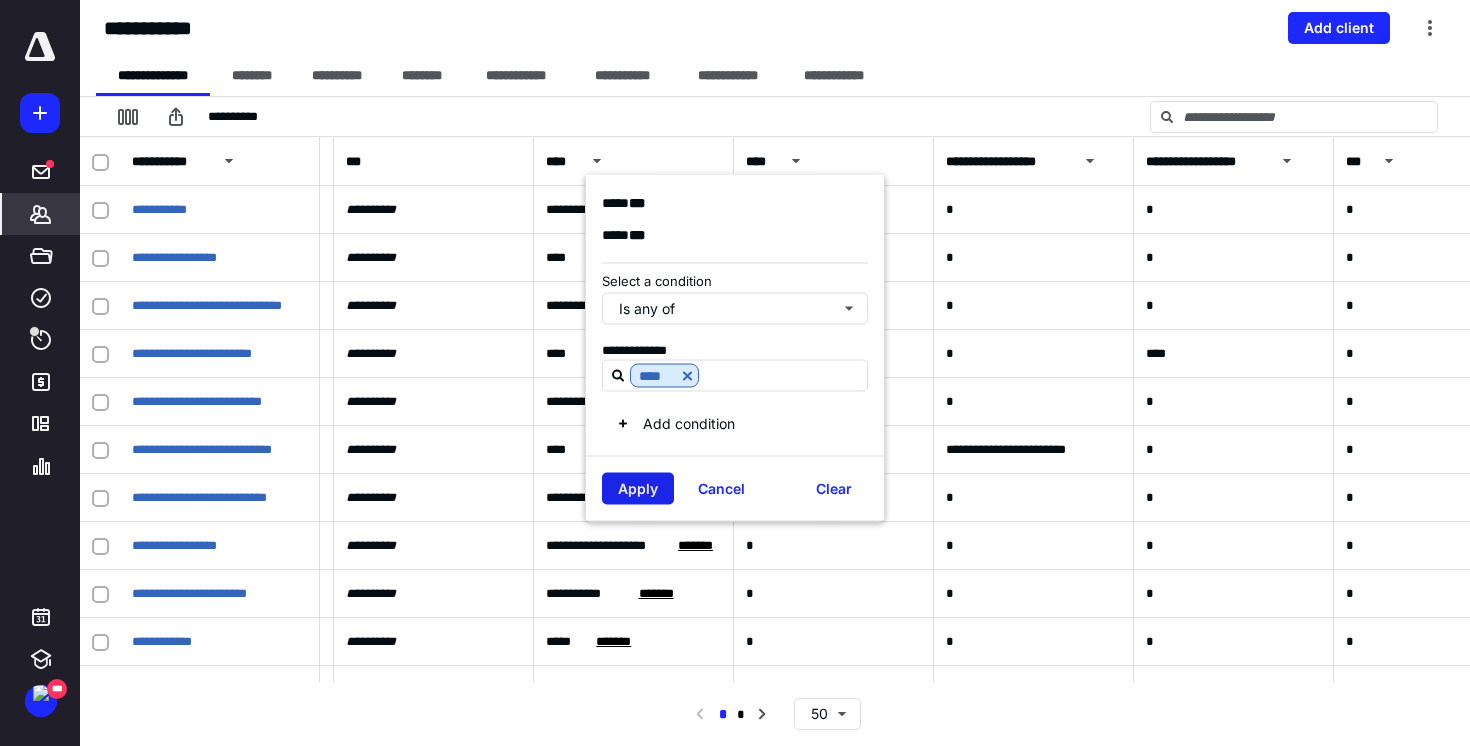 click on "Apply" at bounding box center [638, 489] 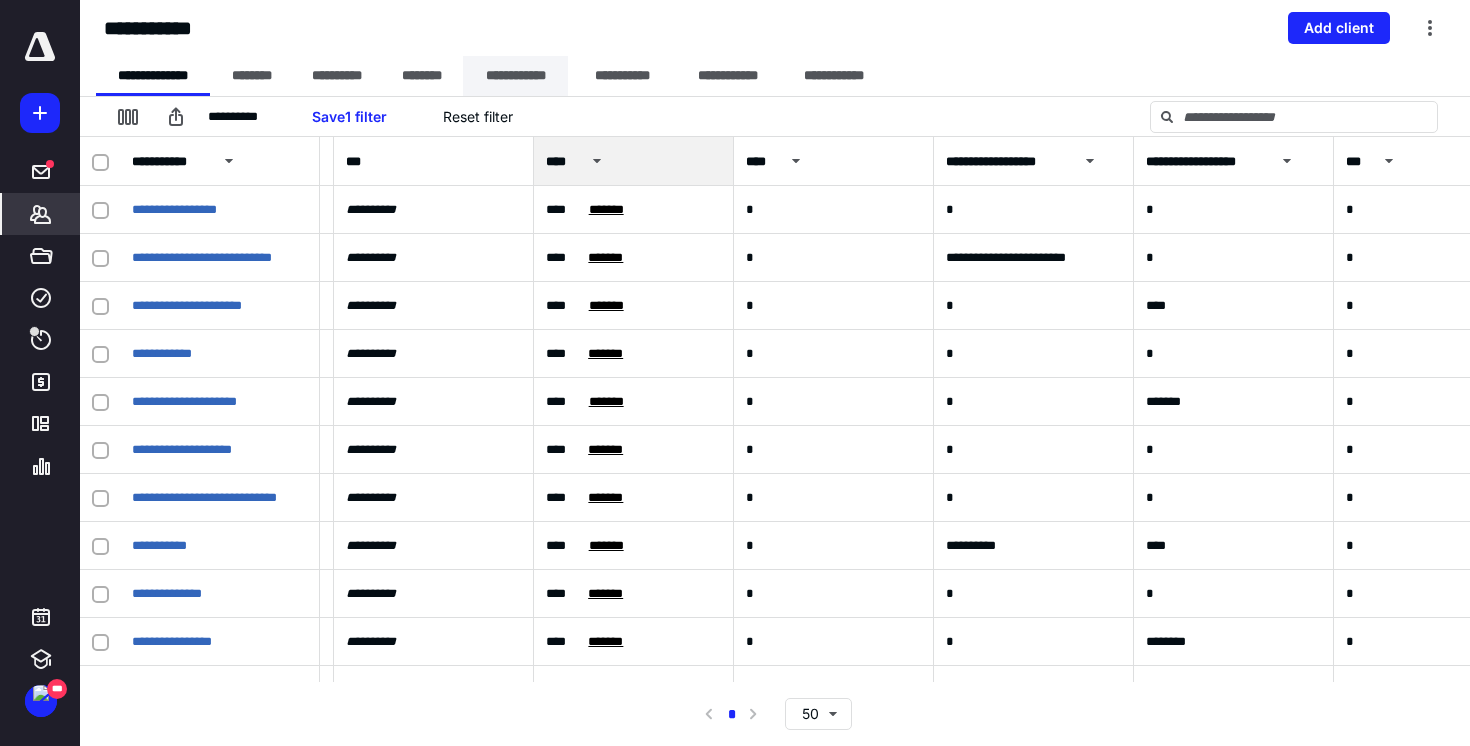 click on "**********" at bounding box center (515, 76) 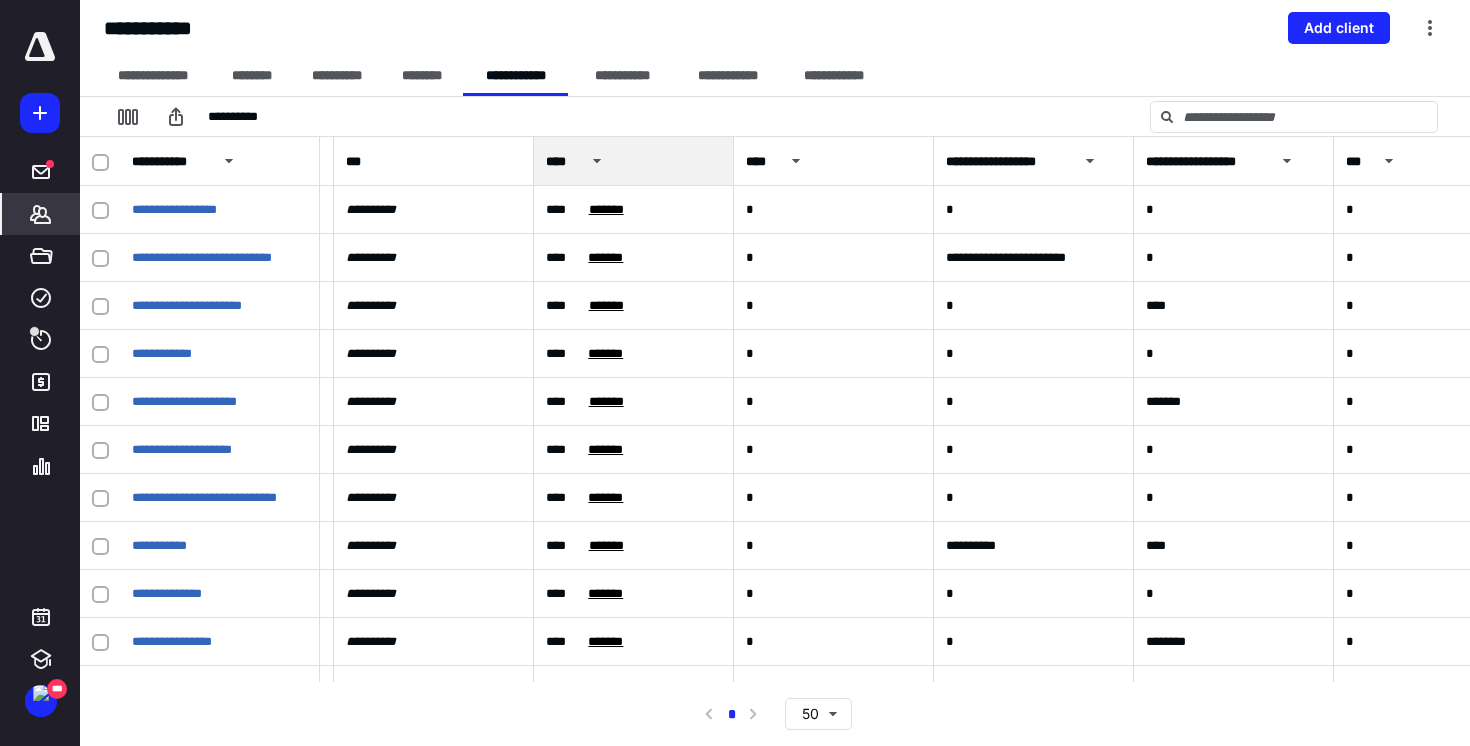 click at bounding box center [100, 162] 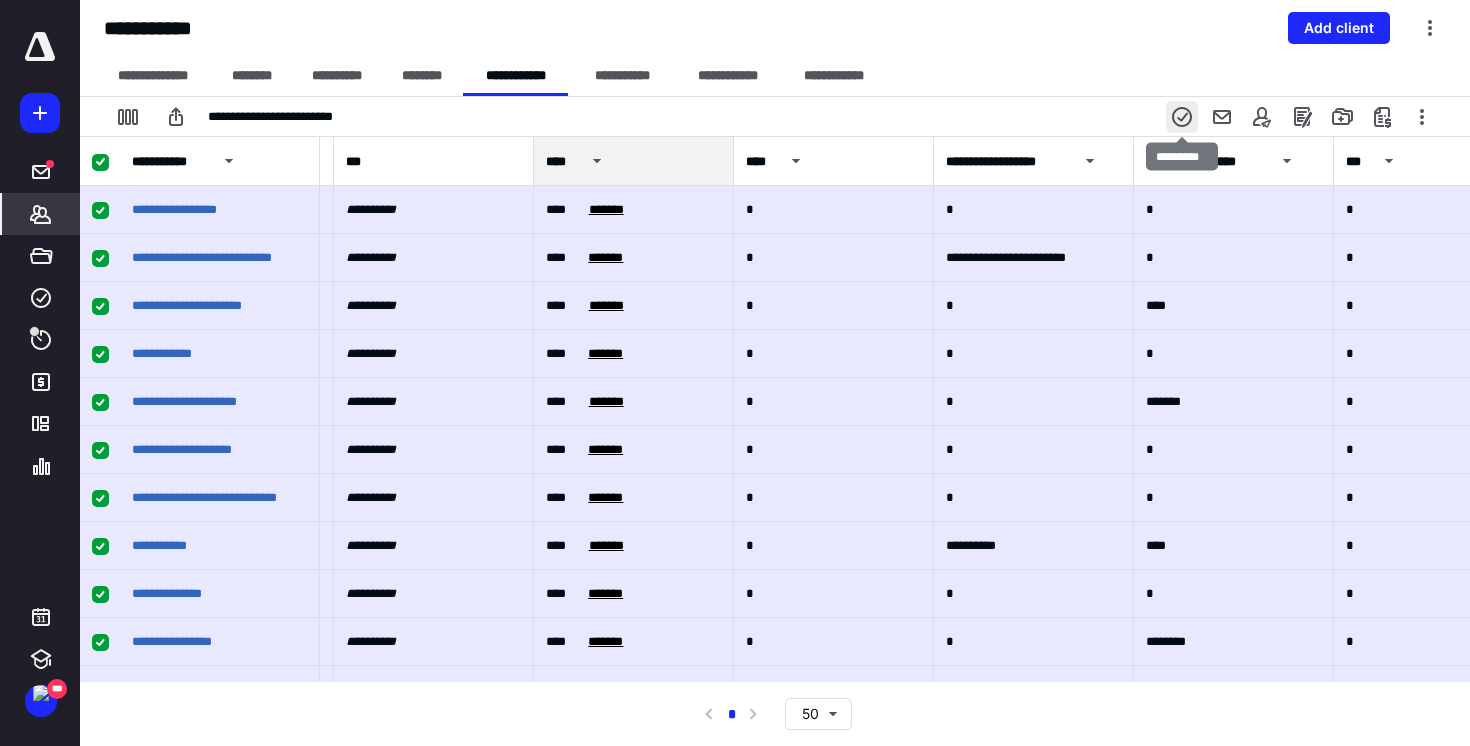 click at bounding box center [1182, 117] 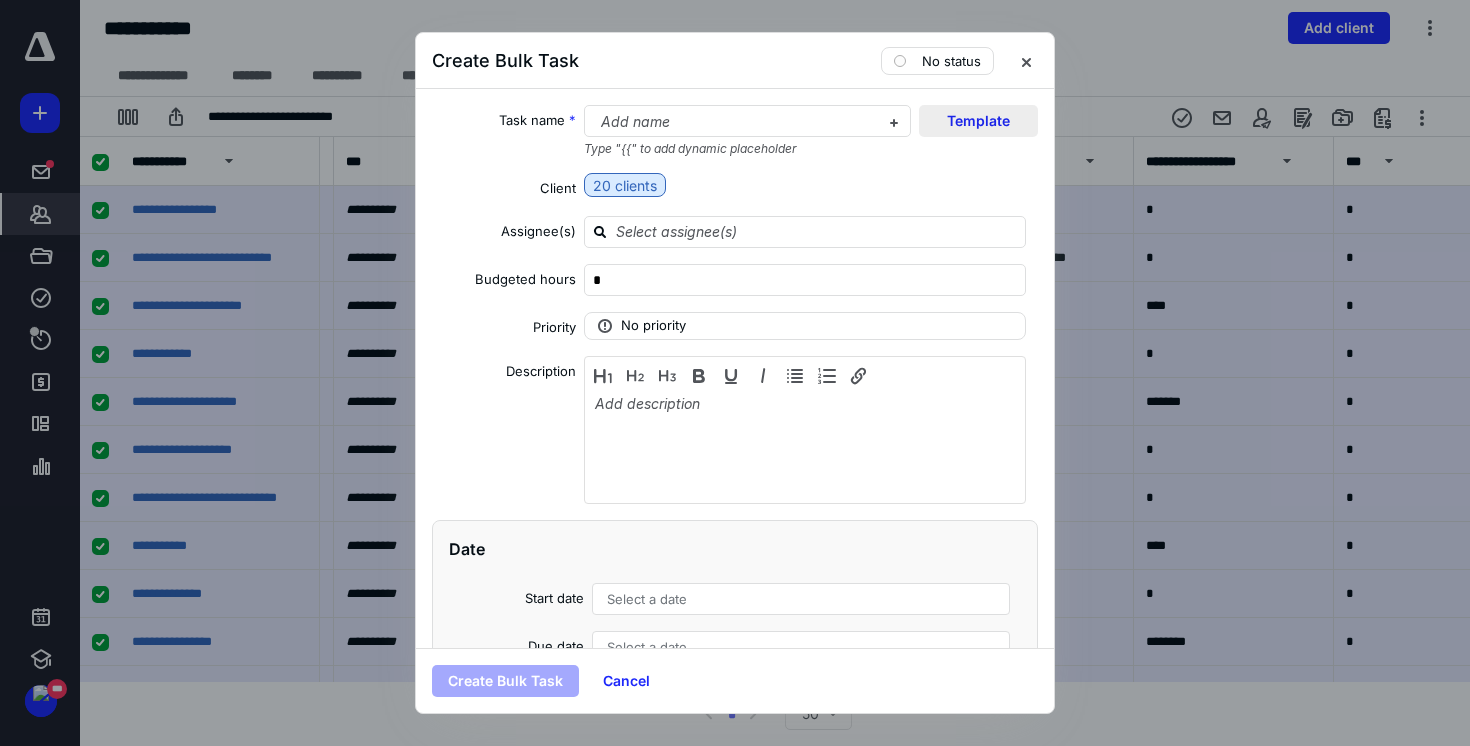 click on "Template" at bounding box center (978, 121) 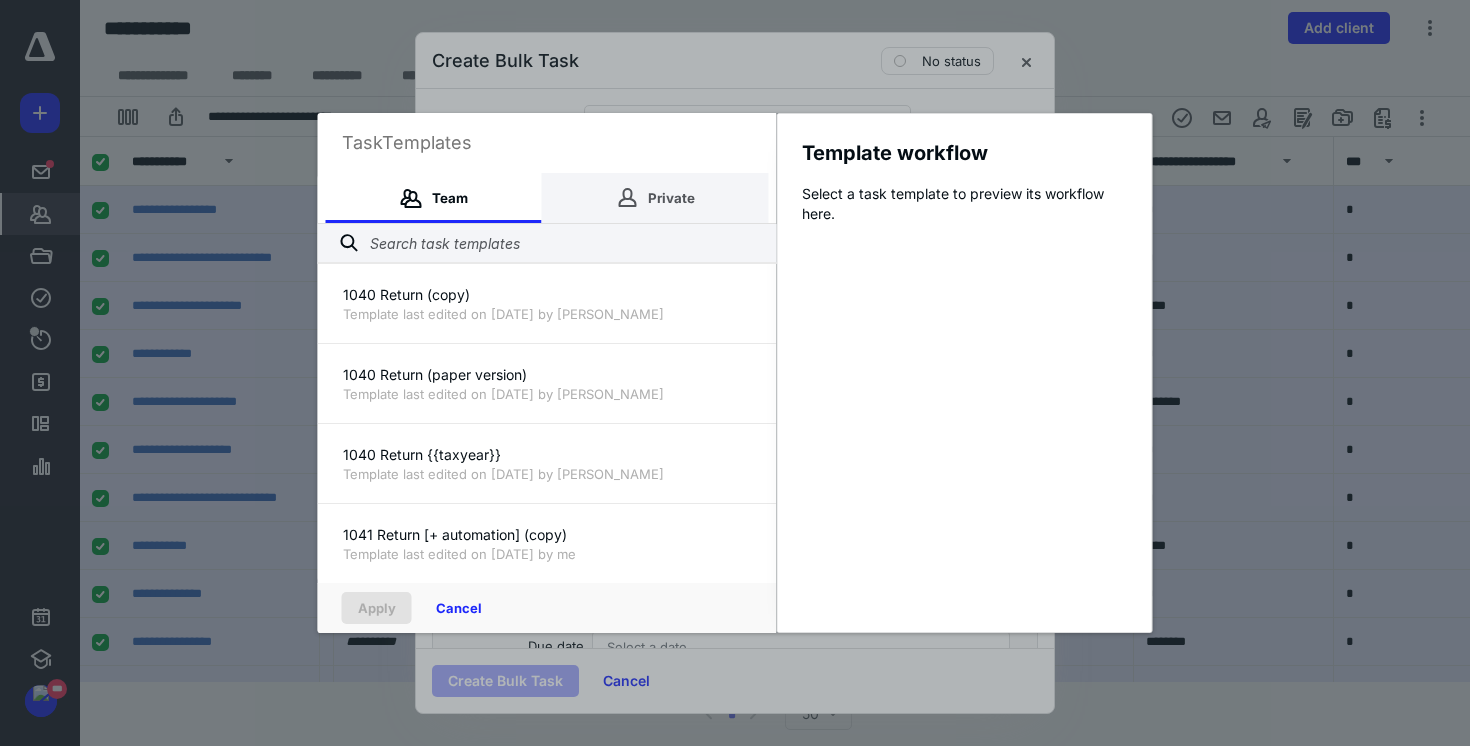 click on "Private" at bounding box center (655, 198) 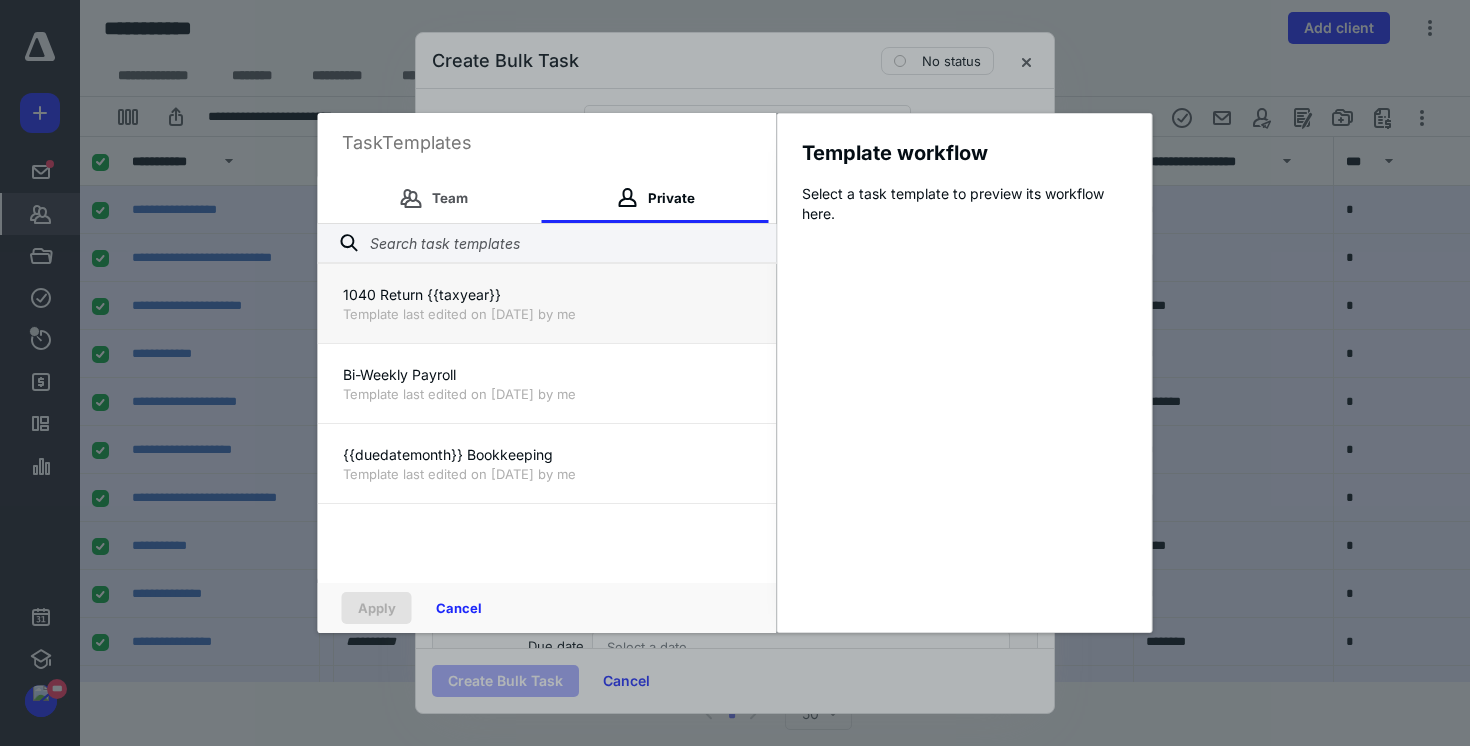 click on "Template last edited on [DATE] by me" at bounding box center (547, 314) 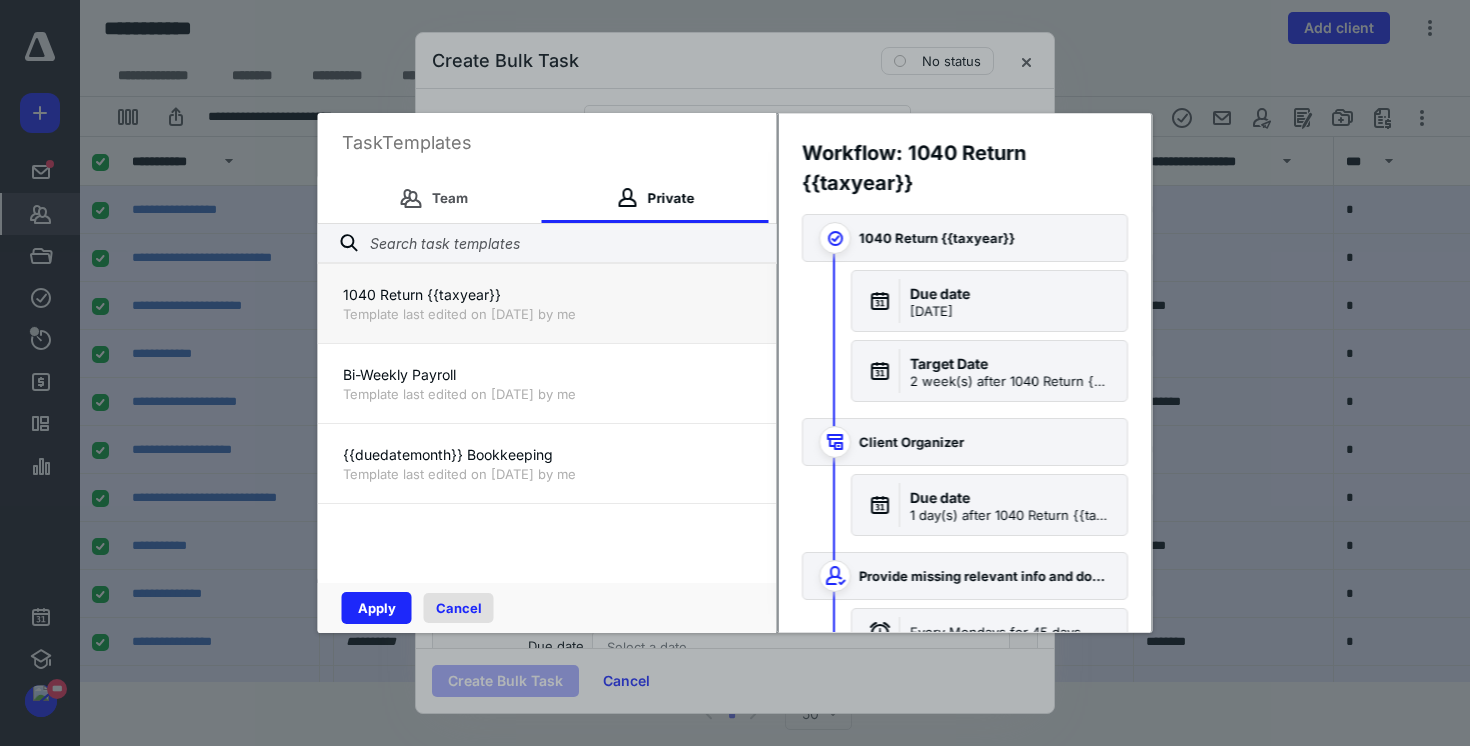 click on "Cancel" at bounding box center (459, 608) 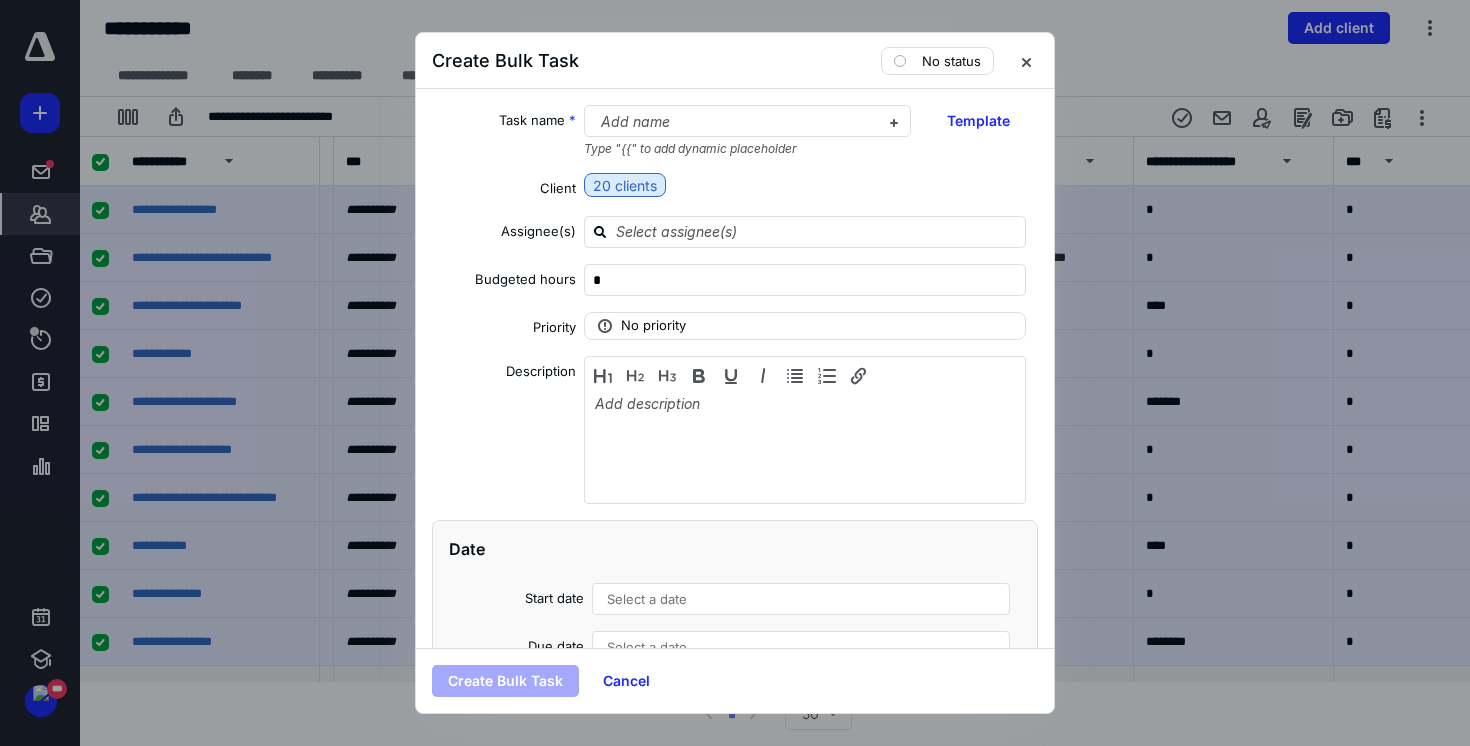 click on "Cancel" at bounding box center (626, 681) 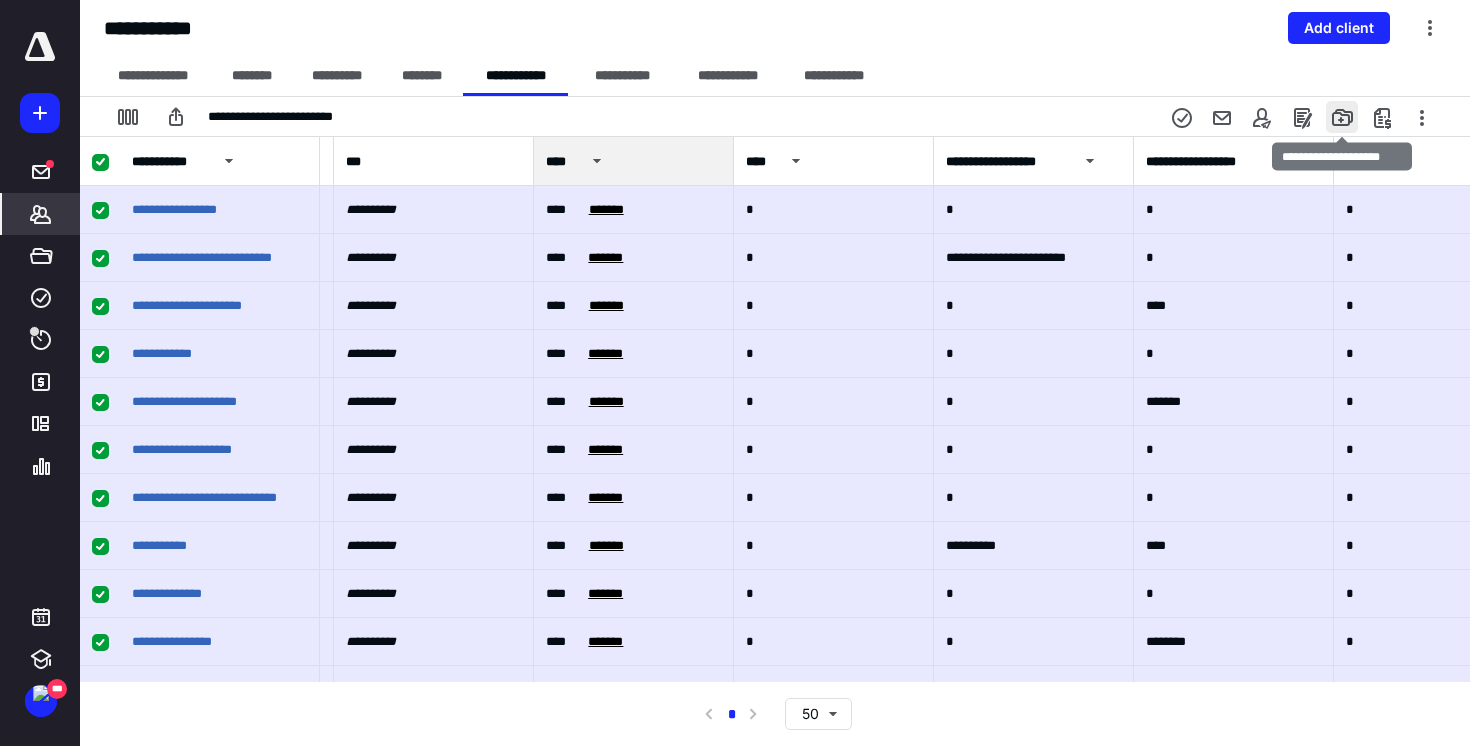 click at bounding box center (1342, 117) 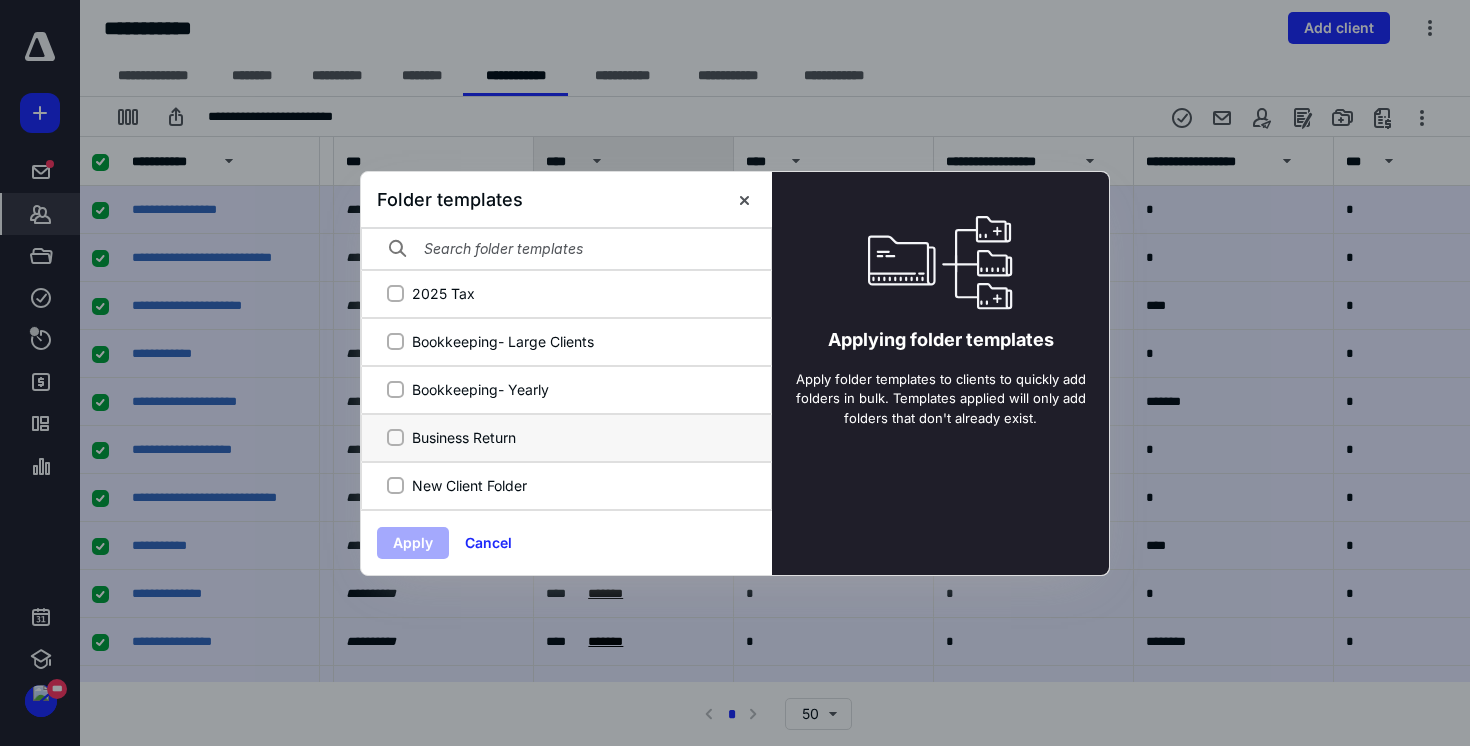scroll, scrollTop: 48, scrollLeft: 0, axis: vertical 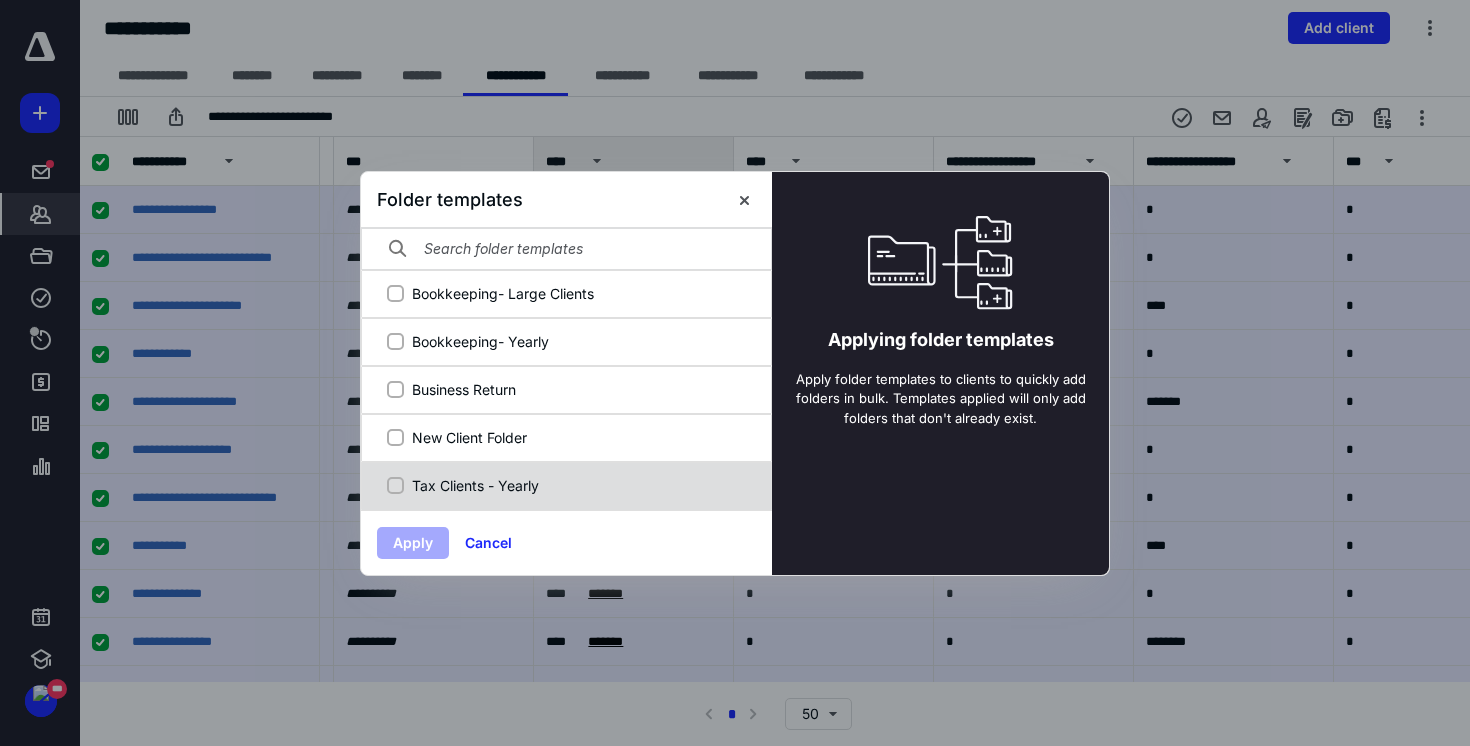 click on "Tax Clients - Yearly" at bounding box center [577, 485] 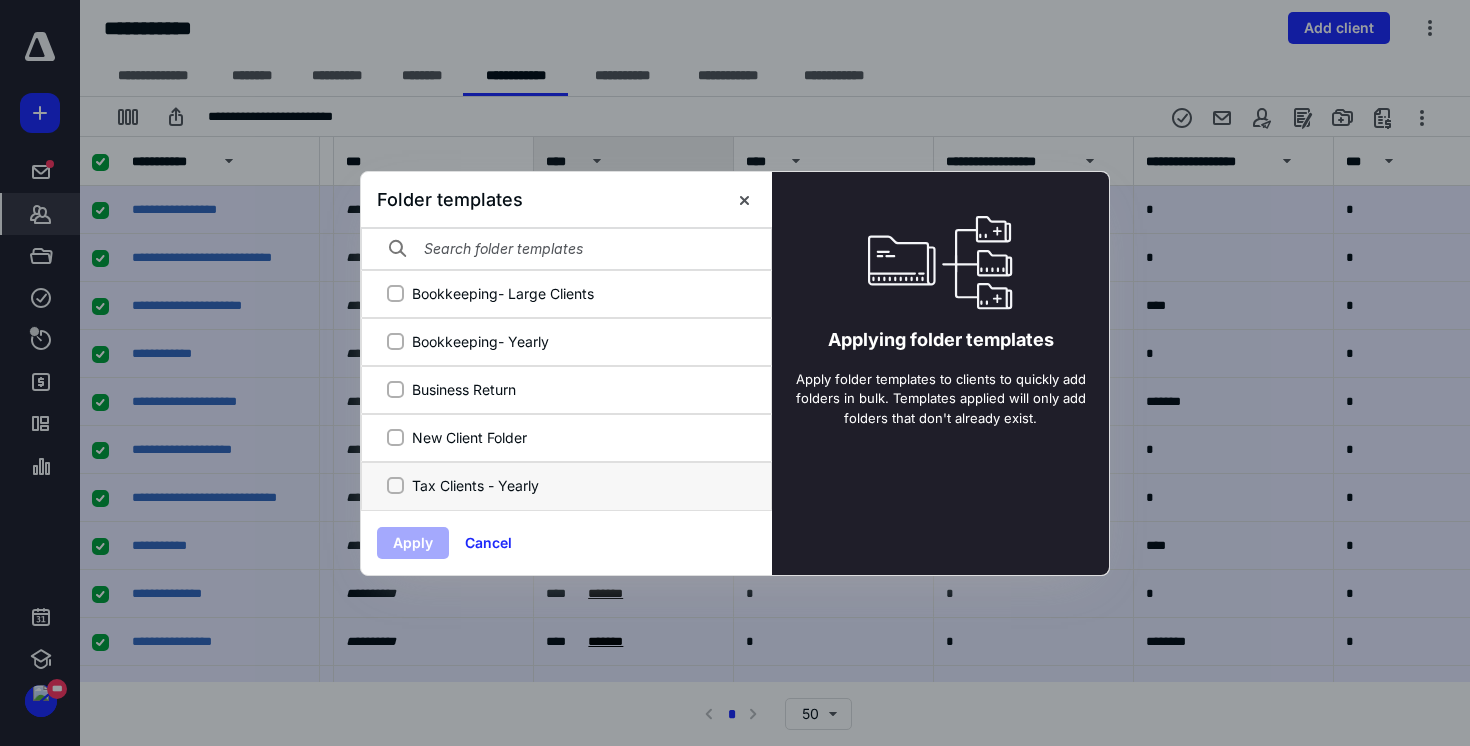 click on "Tax Clients - Yearly" at bounding box center [395, 485] 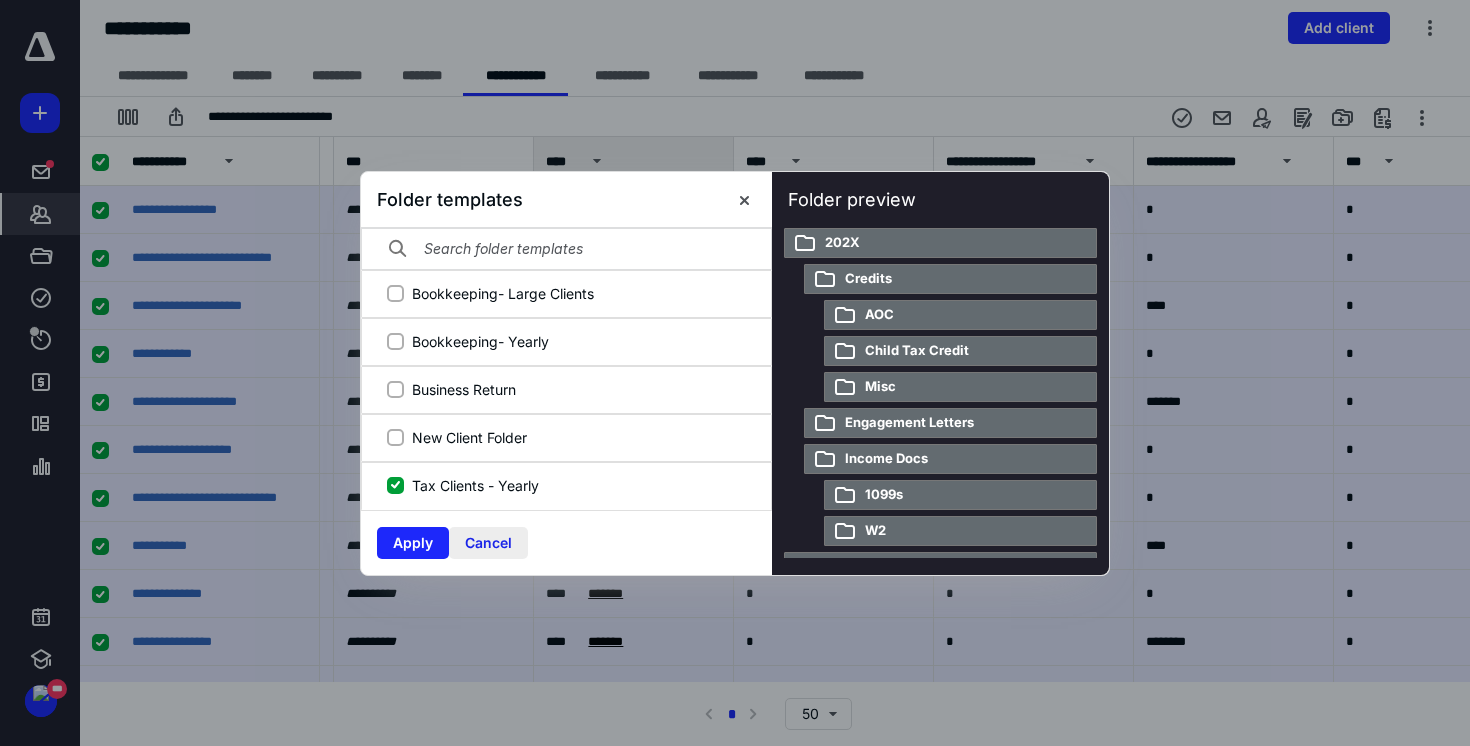 click on "Cancel" at bounding box center [488, 543] 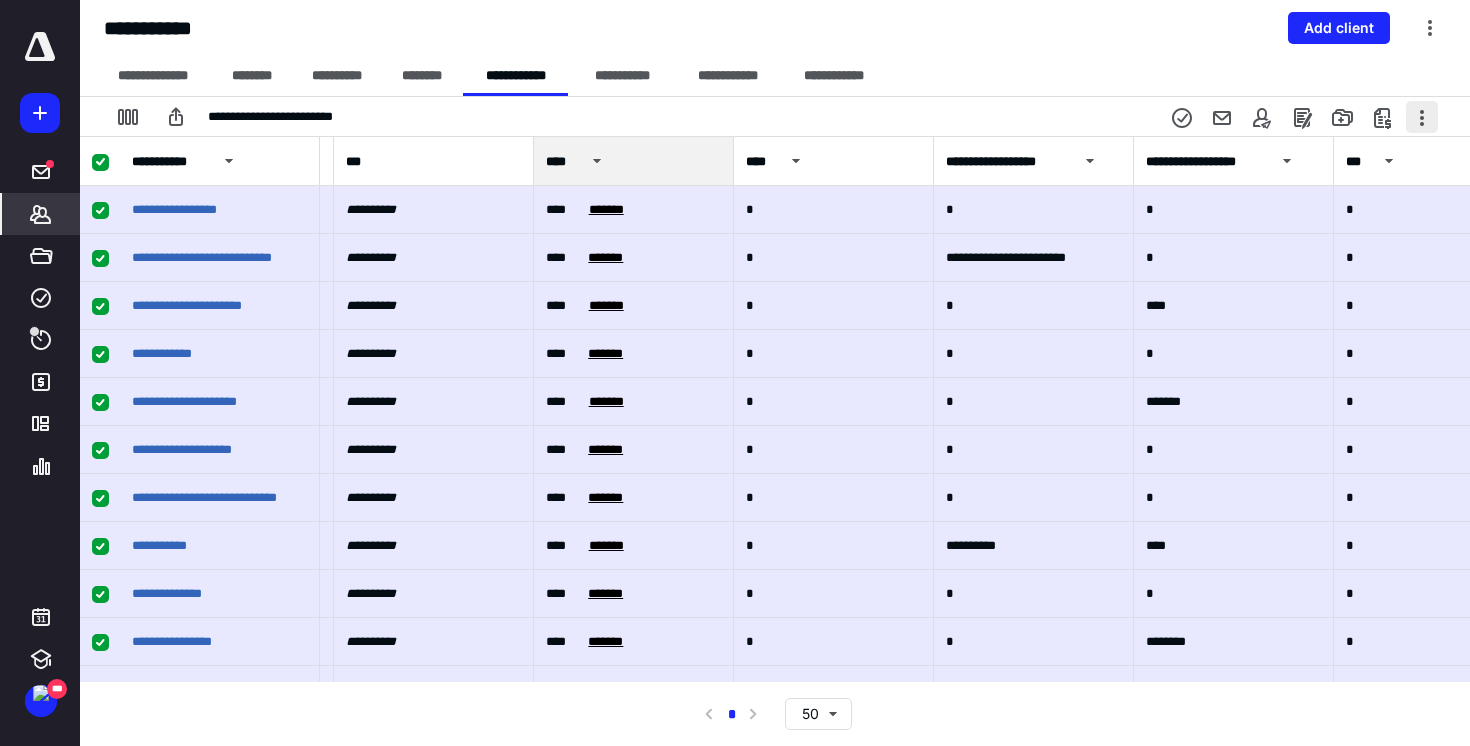 click at bounding box center (1422, 117) 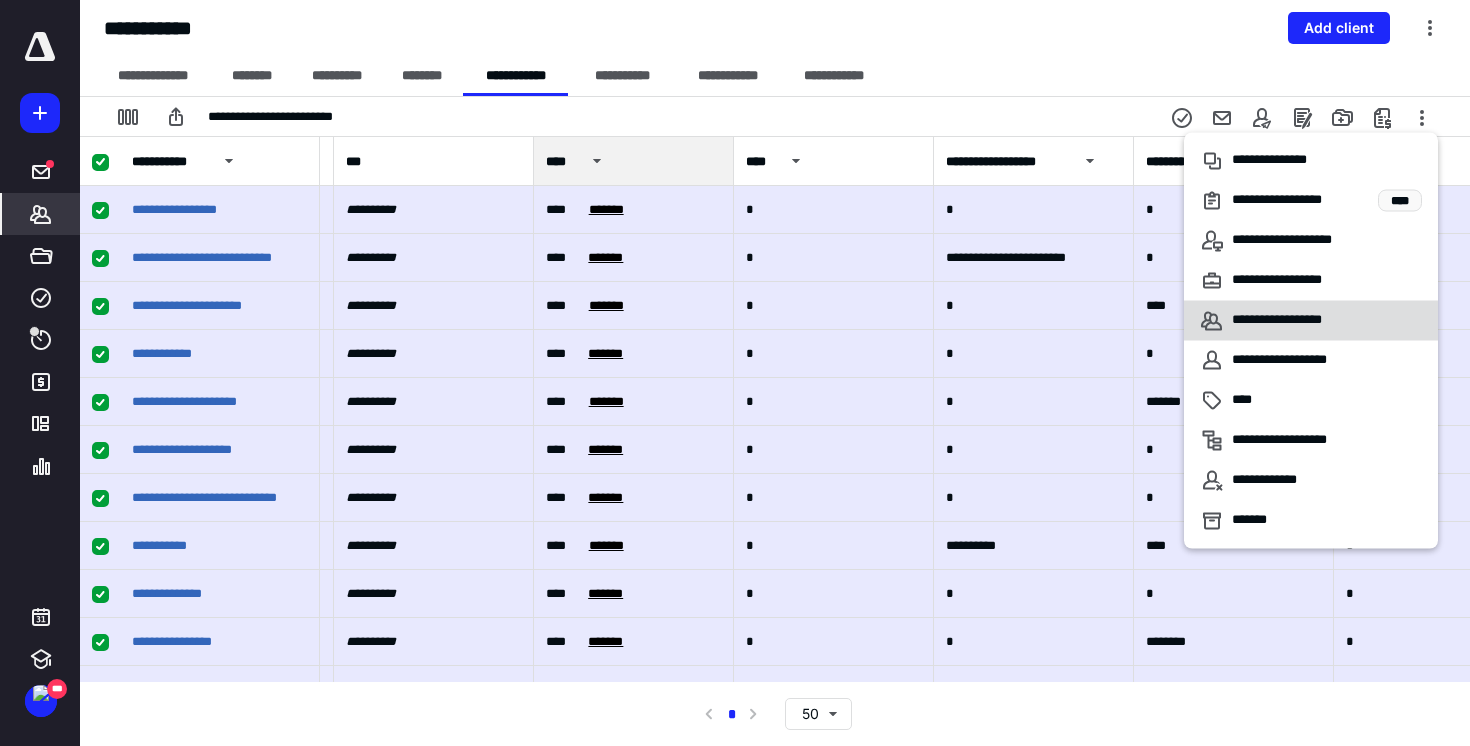 click on "**********" at bounding box center [1299, 321] 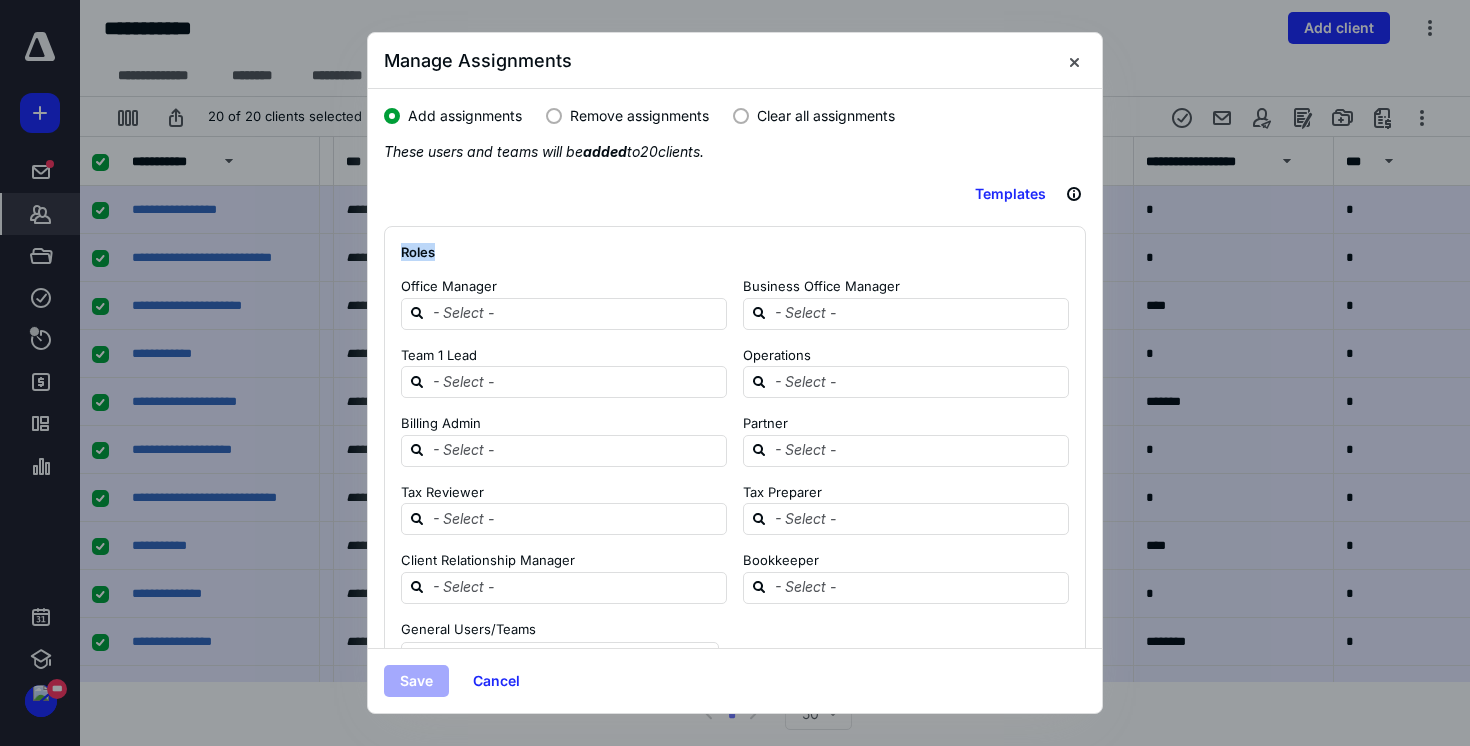 click on "Add assignments Remove assignments Clear all assignments These users and teams will be  added  to  20  clients.   Templates Roles Office Manager Business Office Manager Team 1 Lead Operations Billing Admin Partner Tax Reviewer Tax Preparer Client Relationship Manager Bookkeeper General Users/Teams" at bounding box center [735, 368] 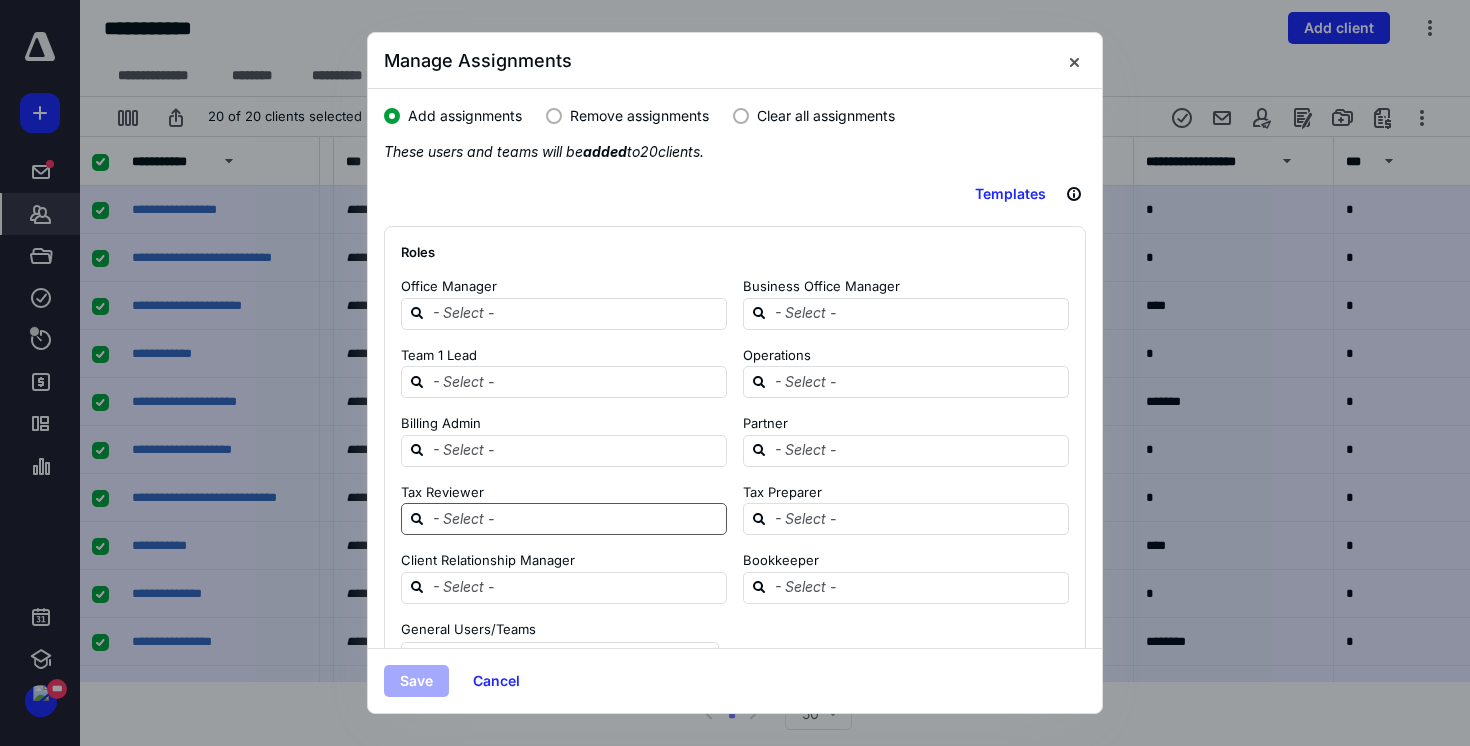 click at bounding box center (576, 518) 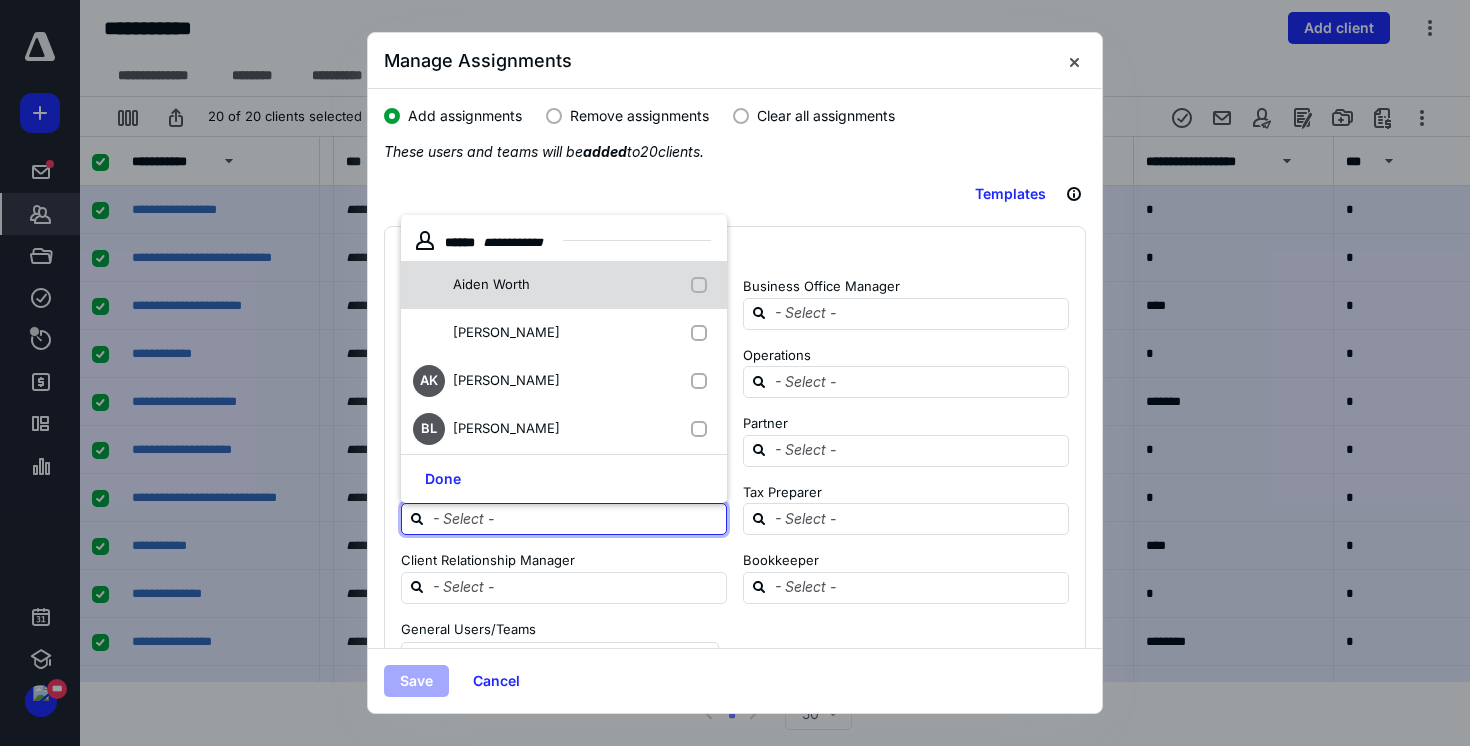 click on "Aiden Worth" at bounding box center (475, 285) 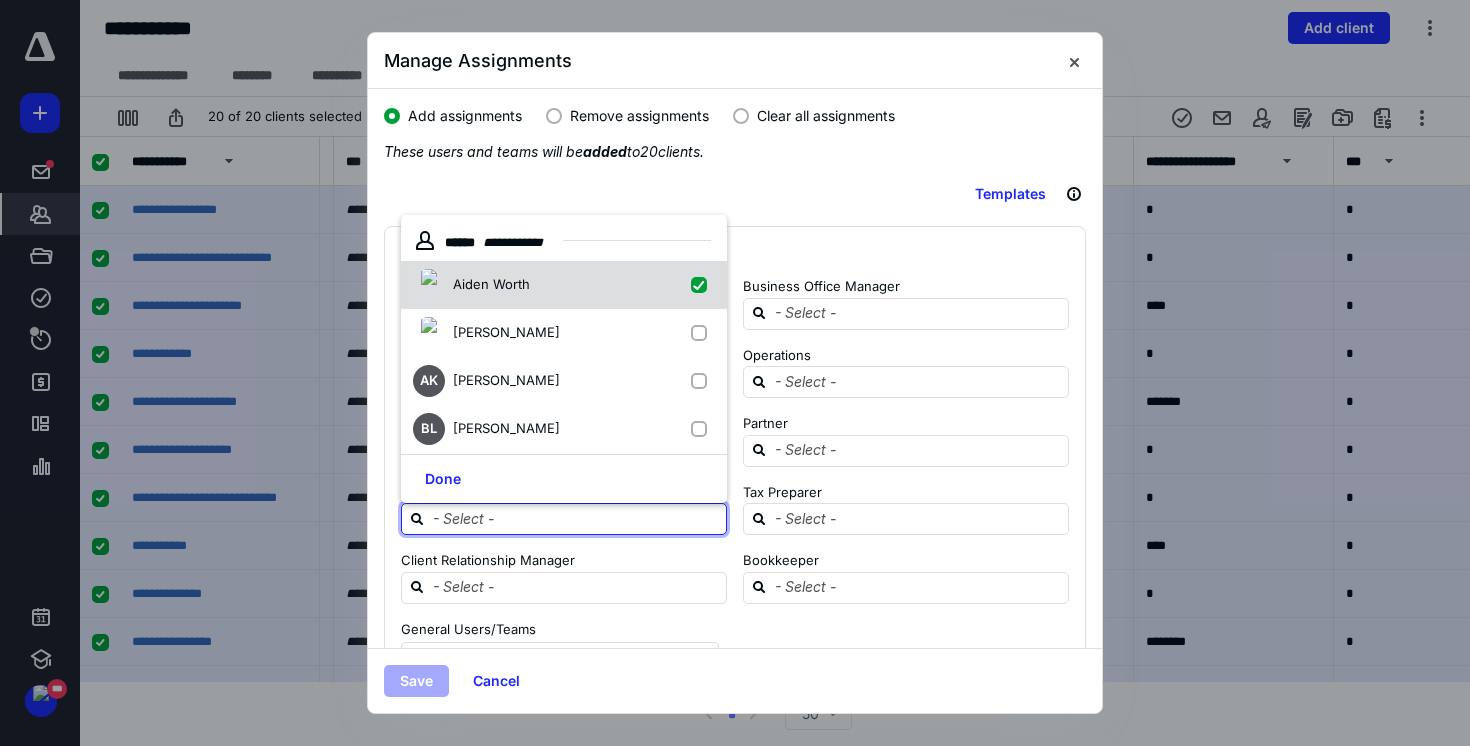 checkbox on "true" 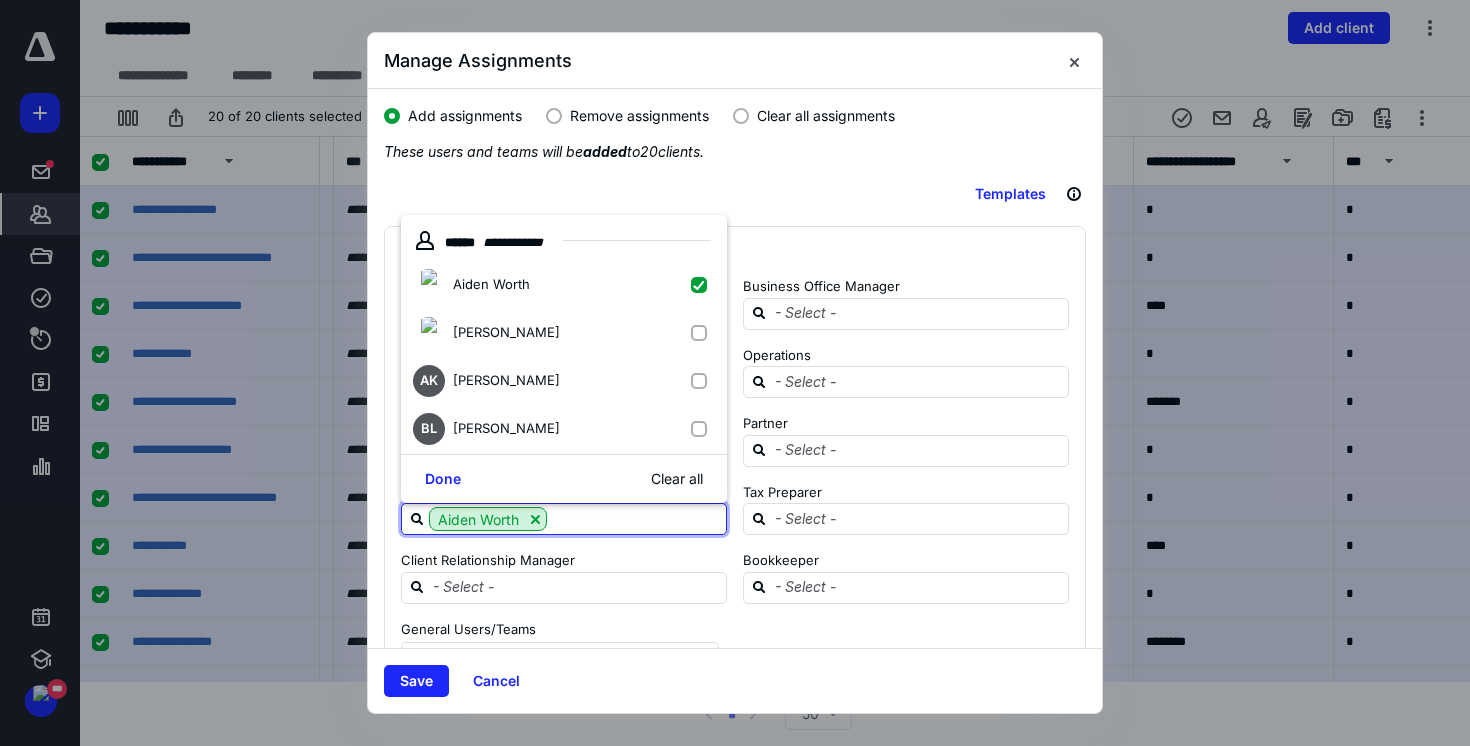 click on "Office Manager Business Office Manager Team 1 Lead Operations Billing Admin Partner Tax Reviewer Aiden Worth Tax Preparer Client Relationship Manager Bookkeeper" at bounding box center [727, 440] 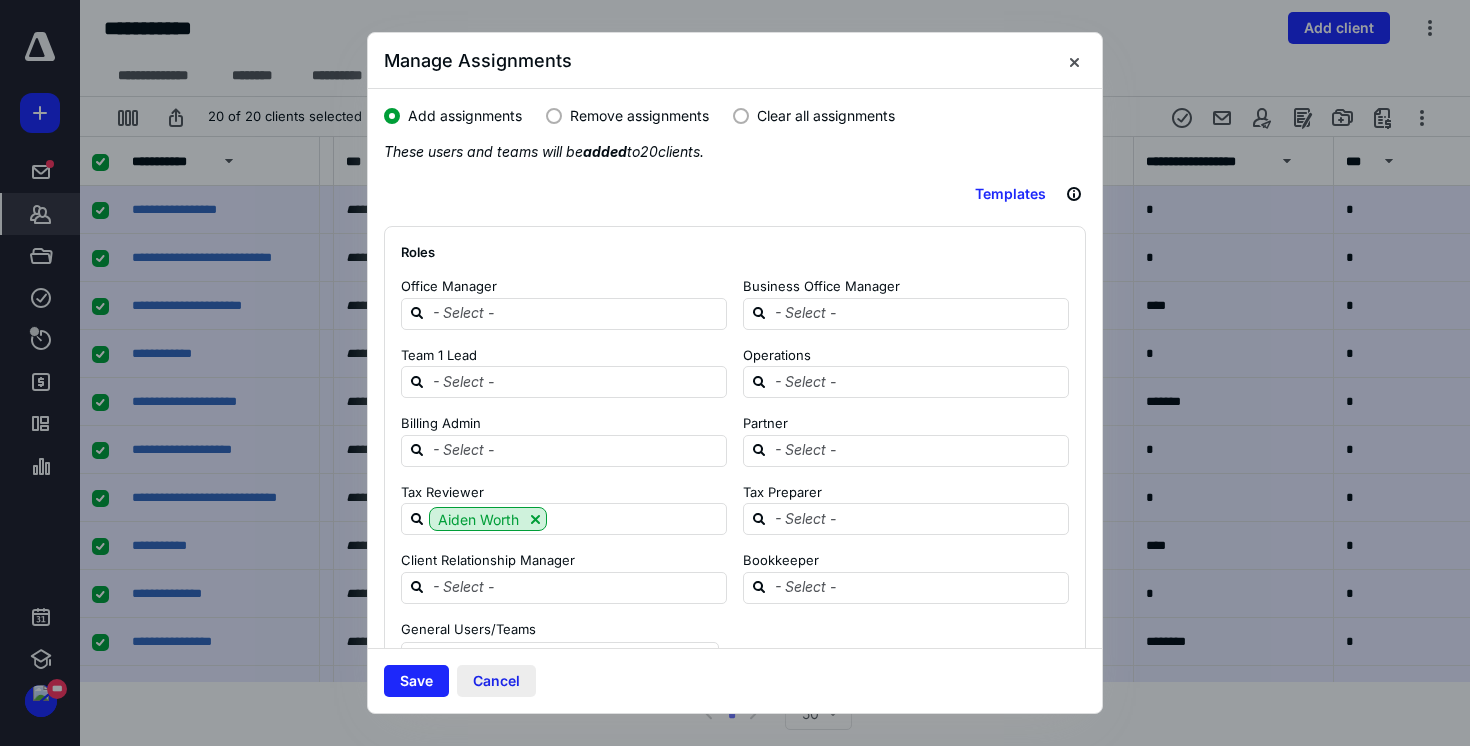 click on "Cancel" at bounding box center (496, 681) 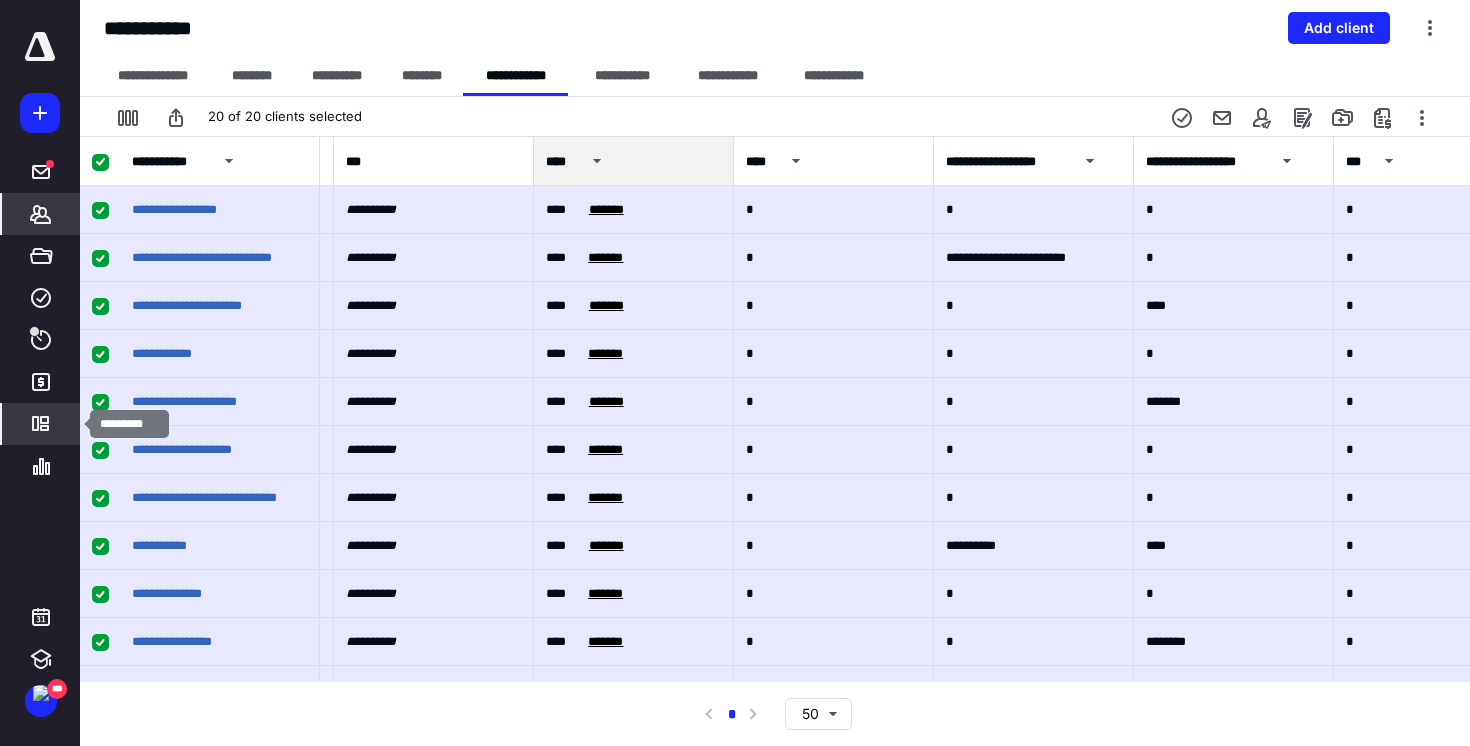 click 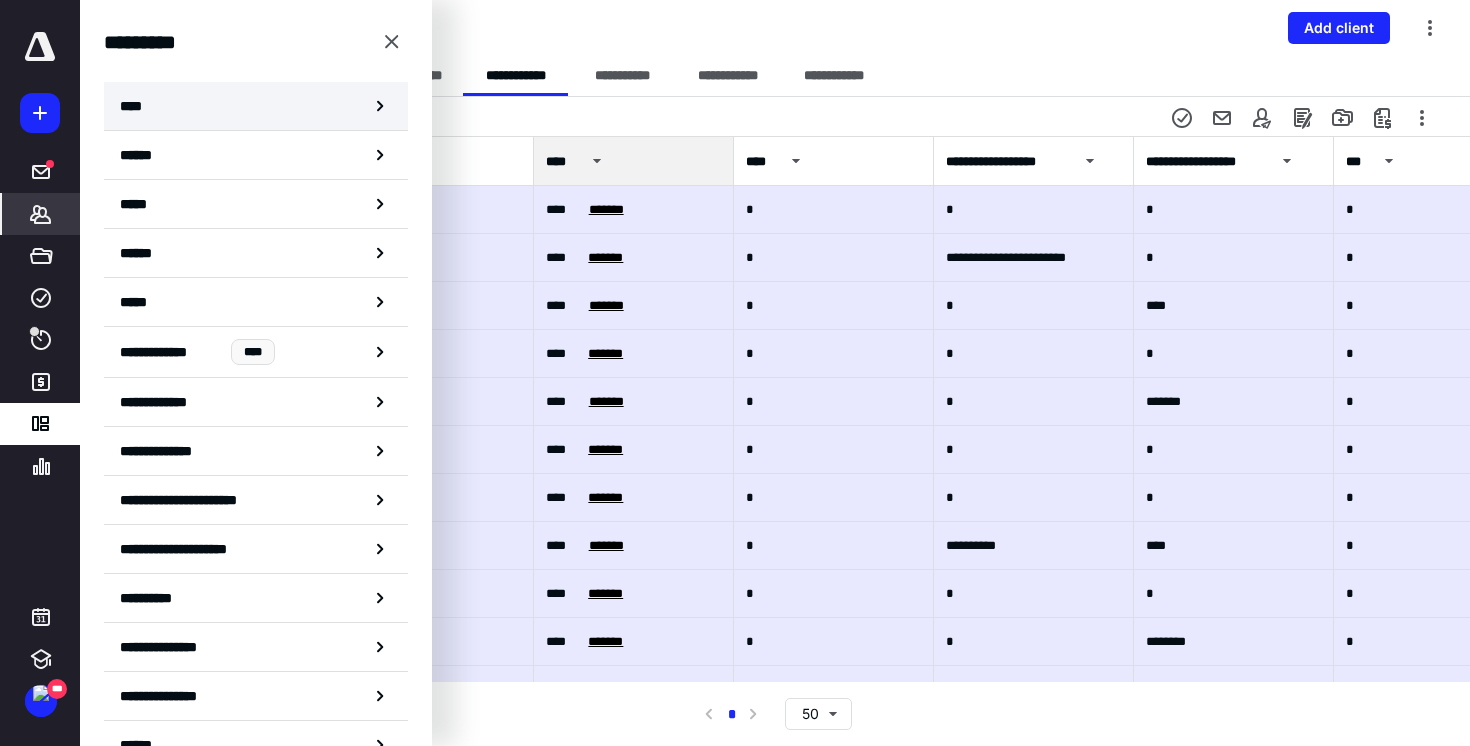 click on "****" at bounding box center [256, 106] 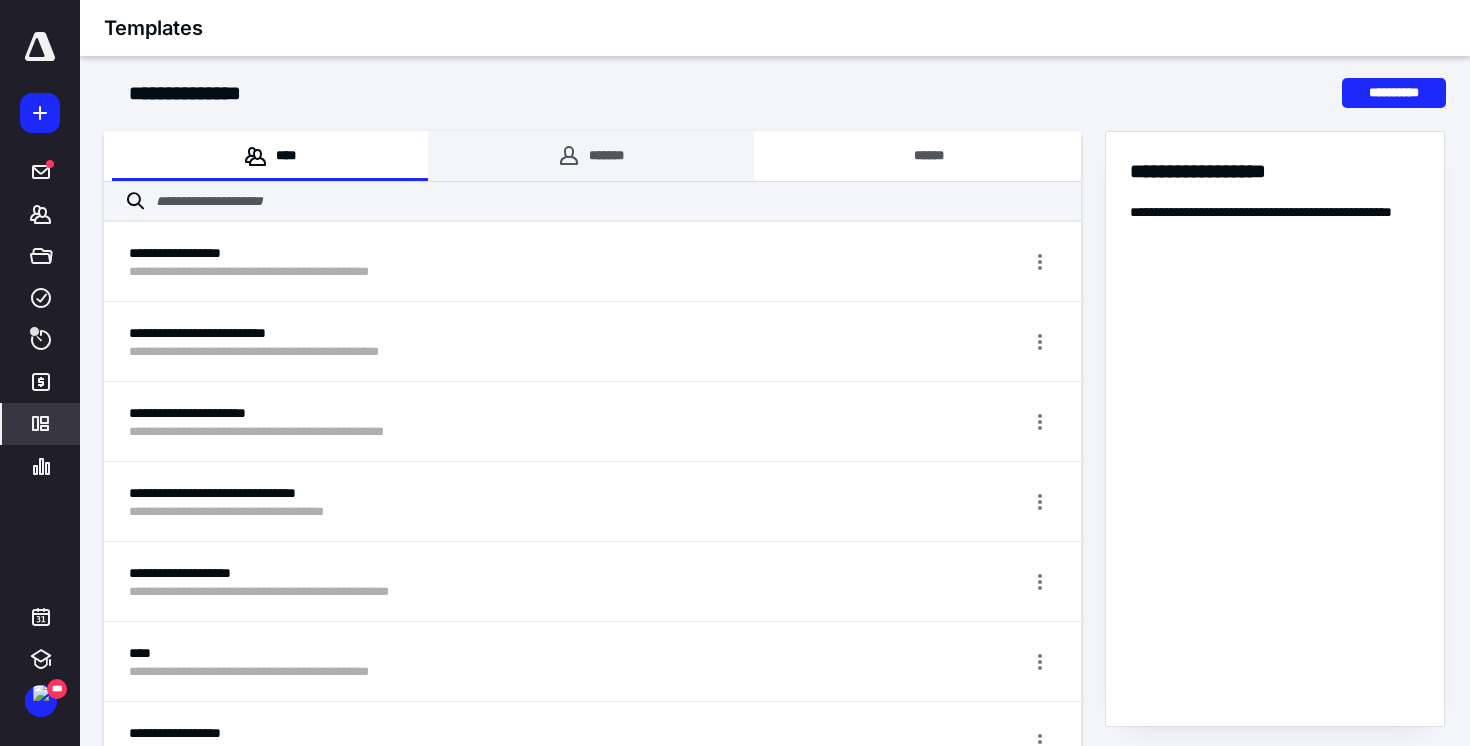 drag, startPoint x: 620, startPoint y: 155, endPoint x: 602, endPoint y: 165, distance: 20.59126 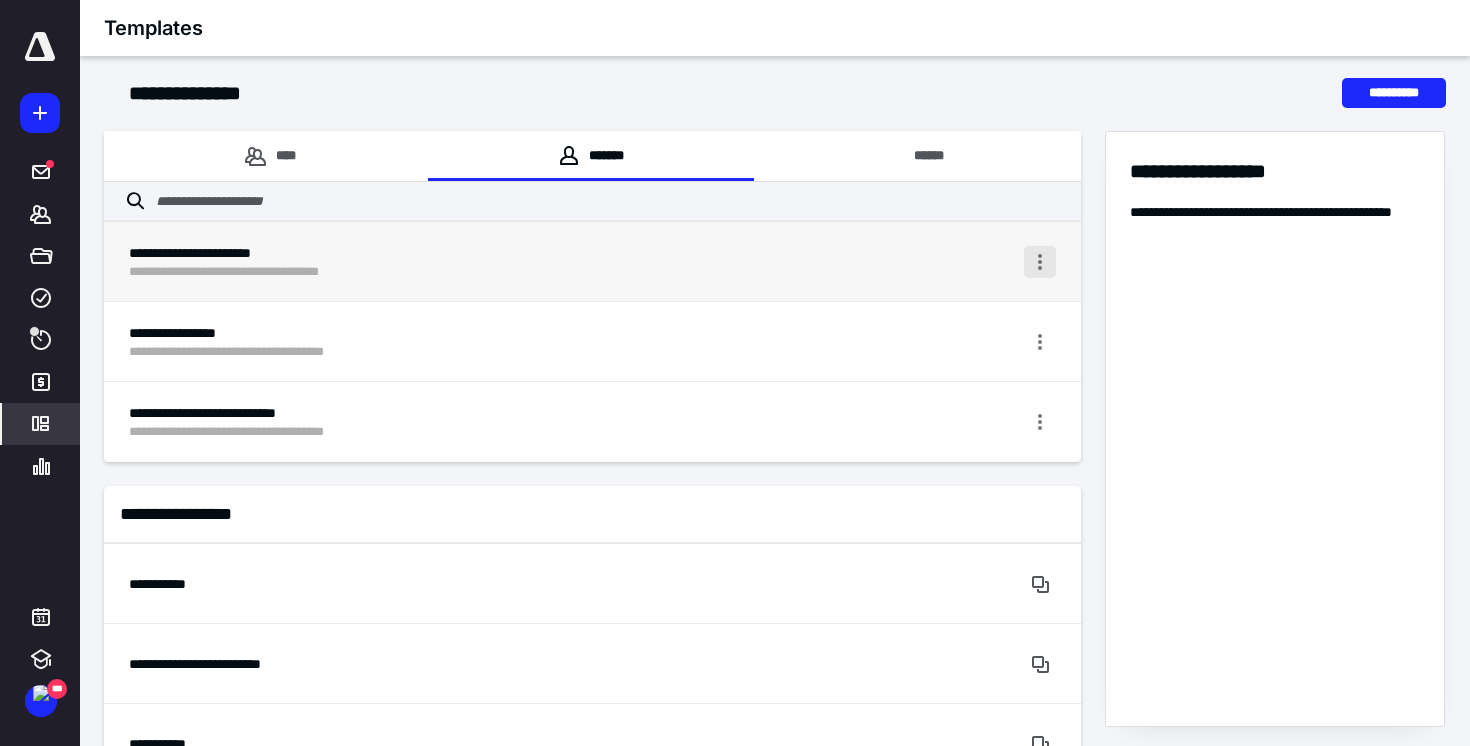 drag, startPoint x: 1043, startPoint y: 252, endPoint x: 1035, endPoint y: 259, distance: 10.630146 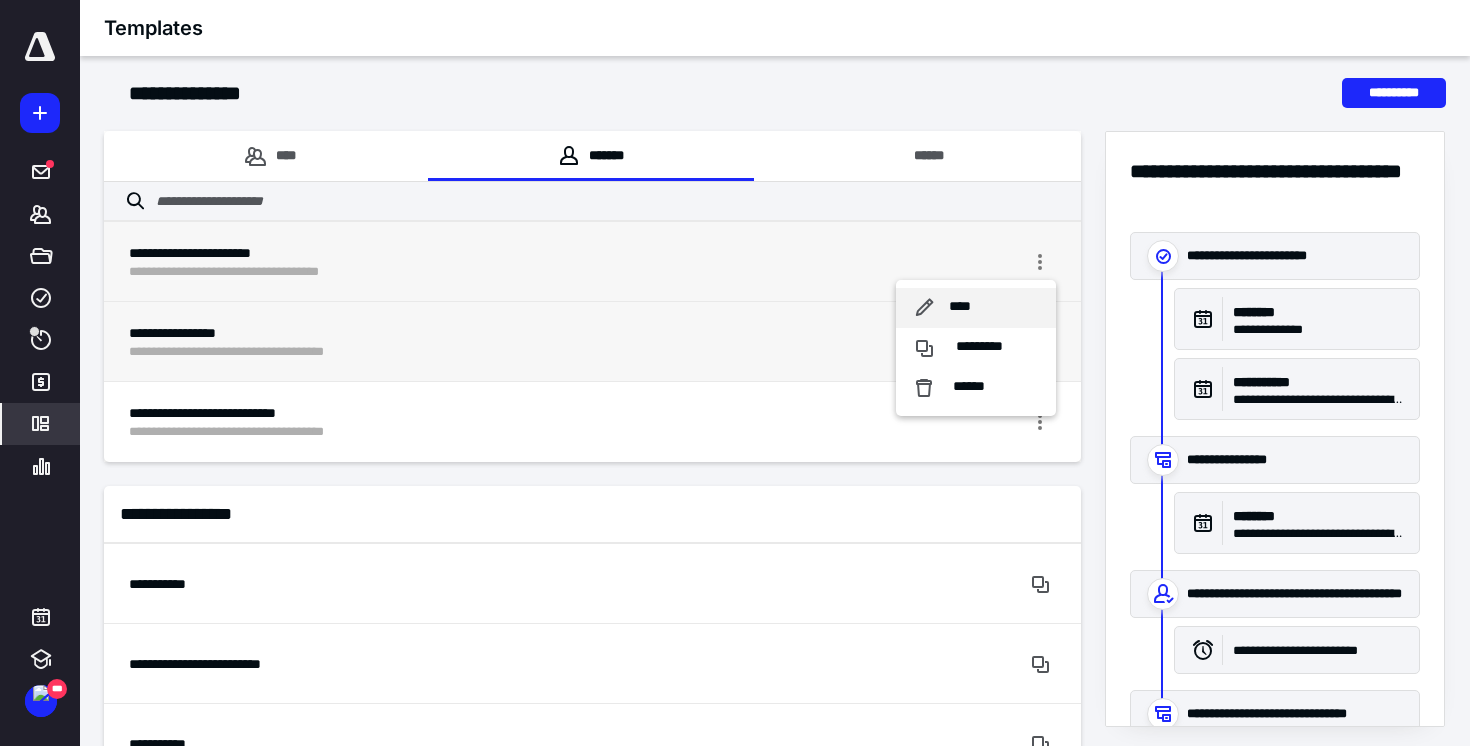 click on "****" at bounding box center (976, 308) 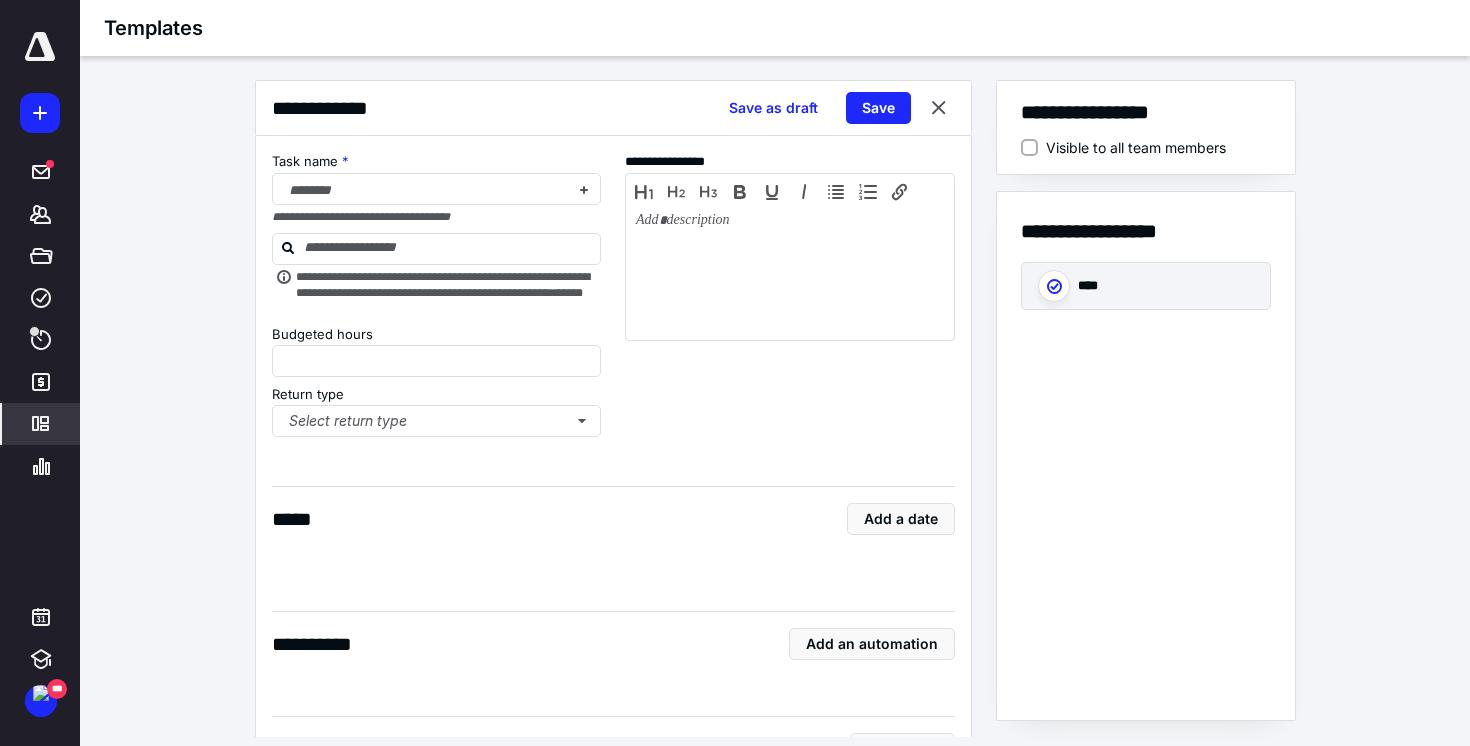 type on "*" 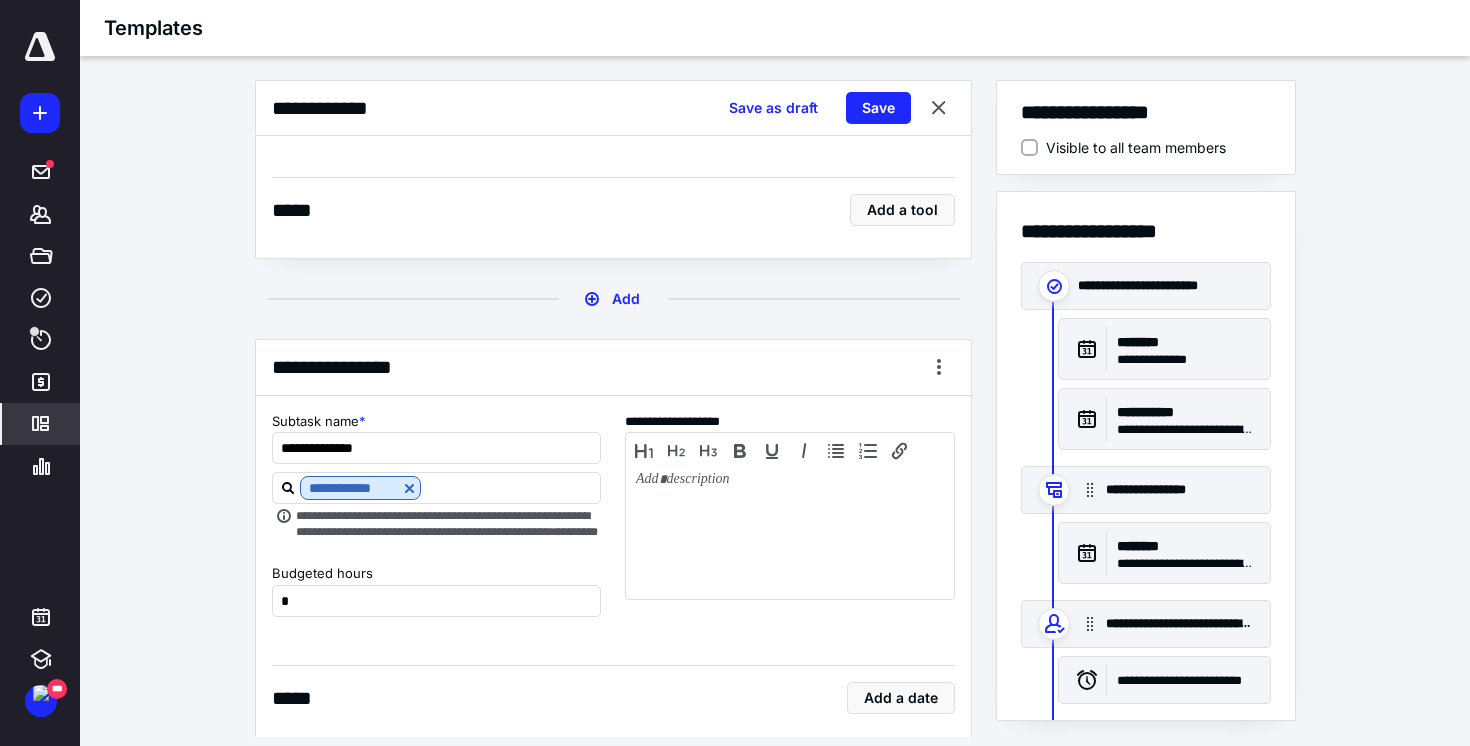 scroll, scrollTop: 3376, scrollLeft: 0, axis: vertical 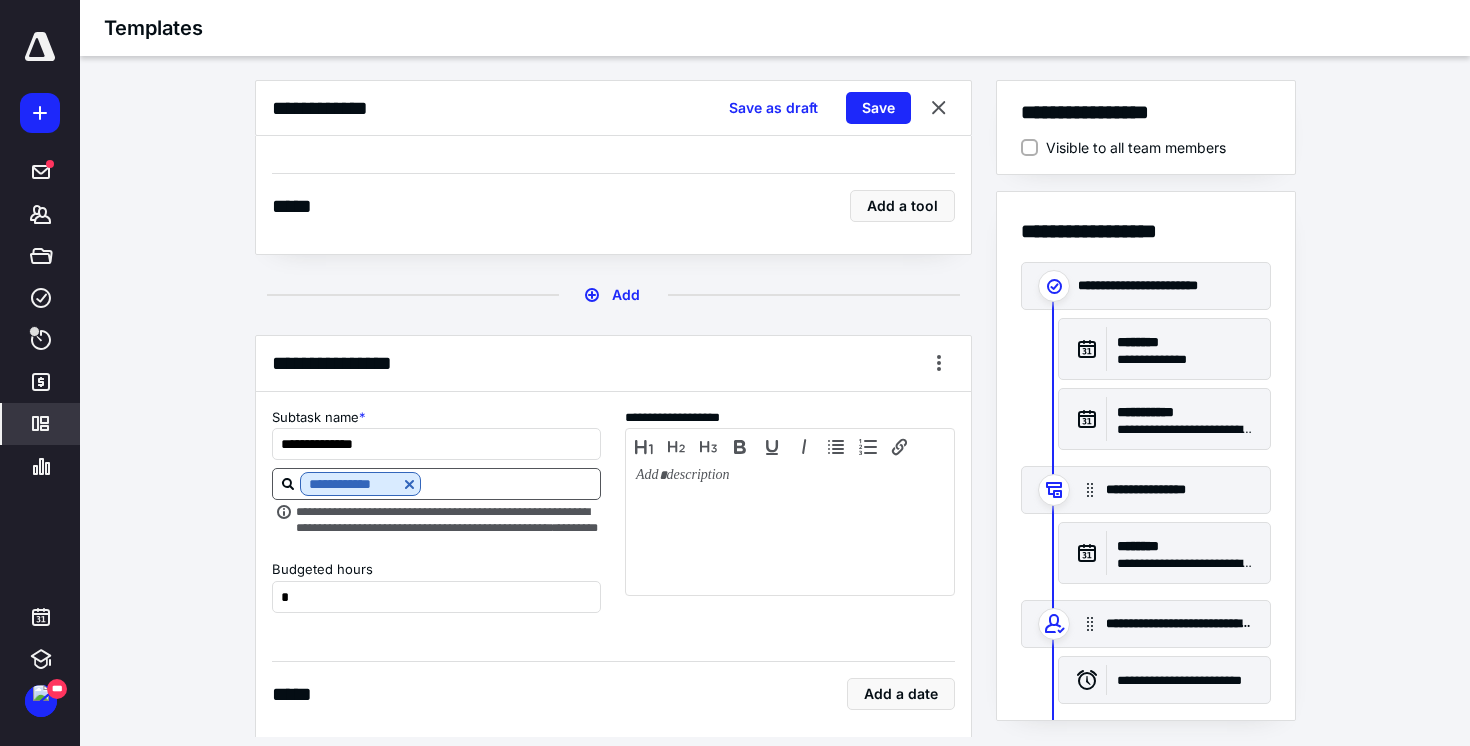 click at bounding box center (510, 484) 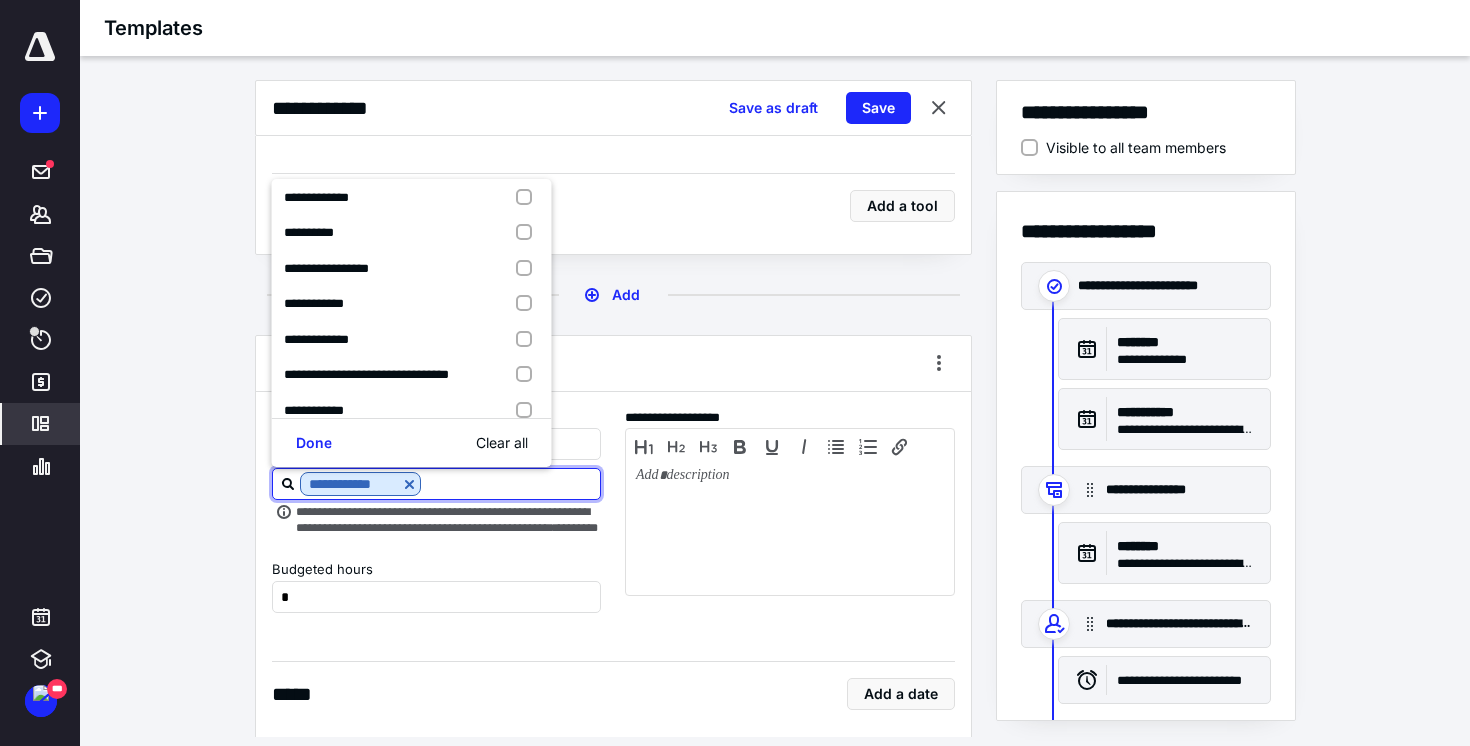 scroll, scrollTop: 793, scrollLeft: 0, axis: vertical 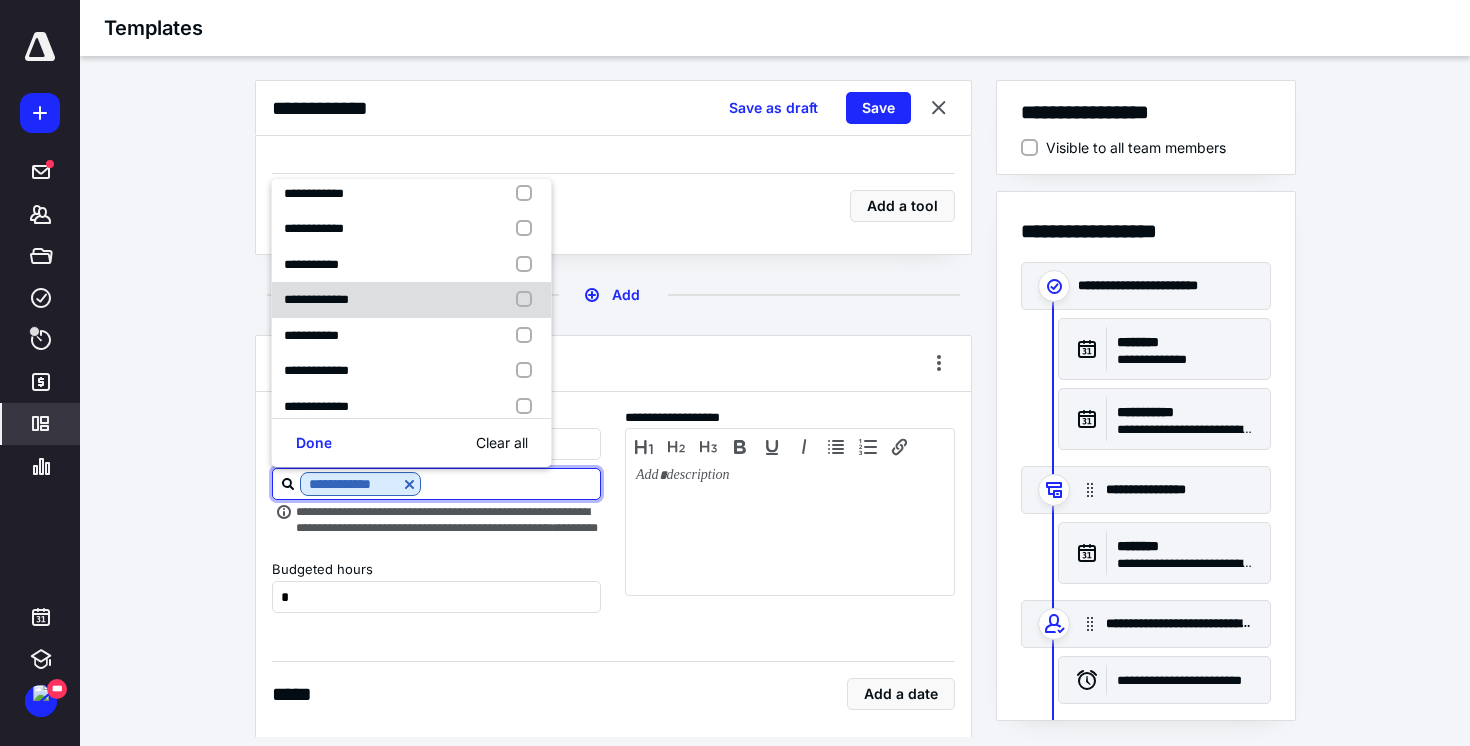 click on "**********" at bounding box center (412, 300) 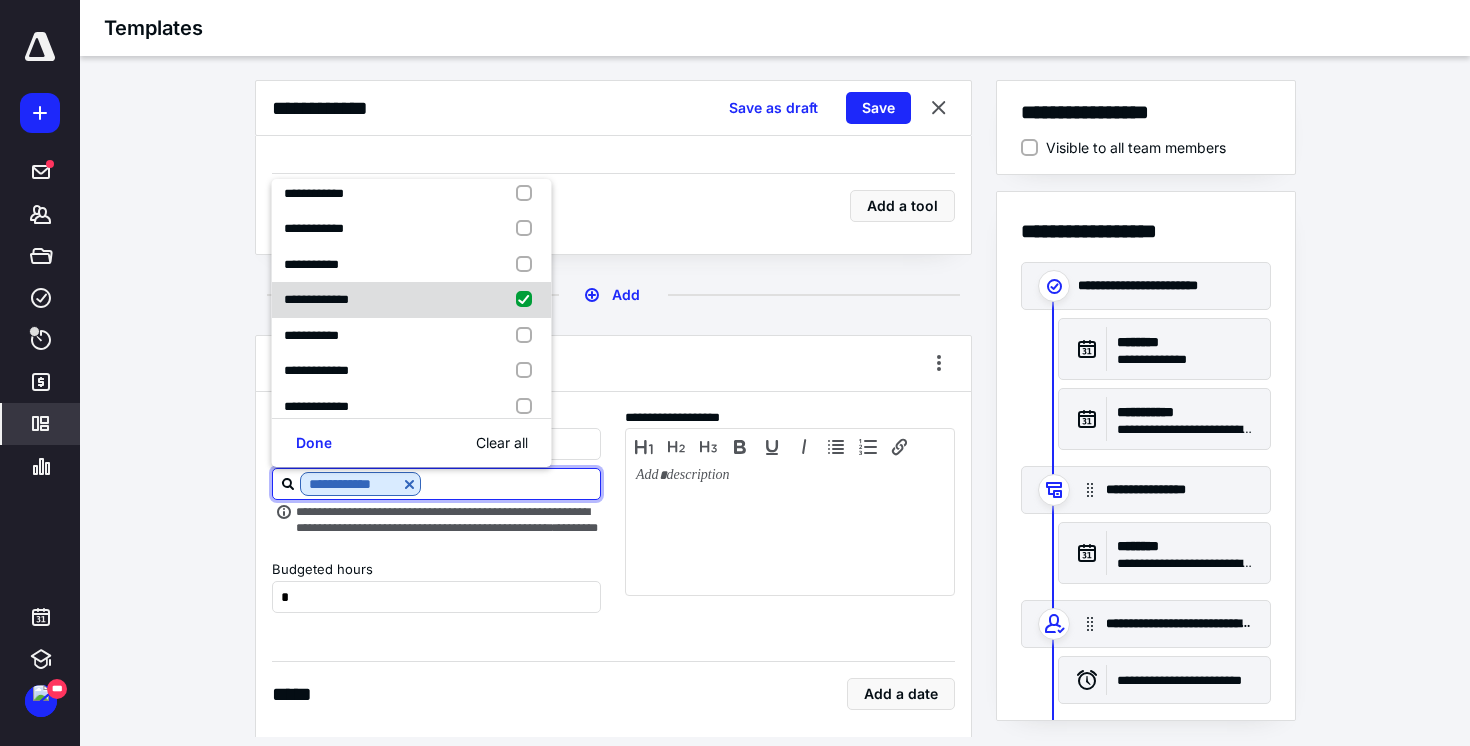 checkbox on "true" 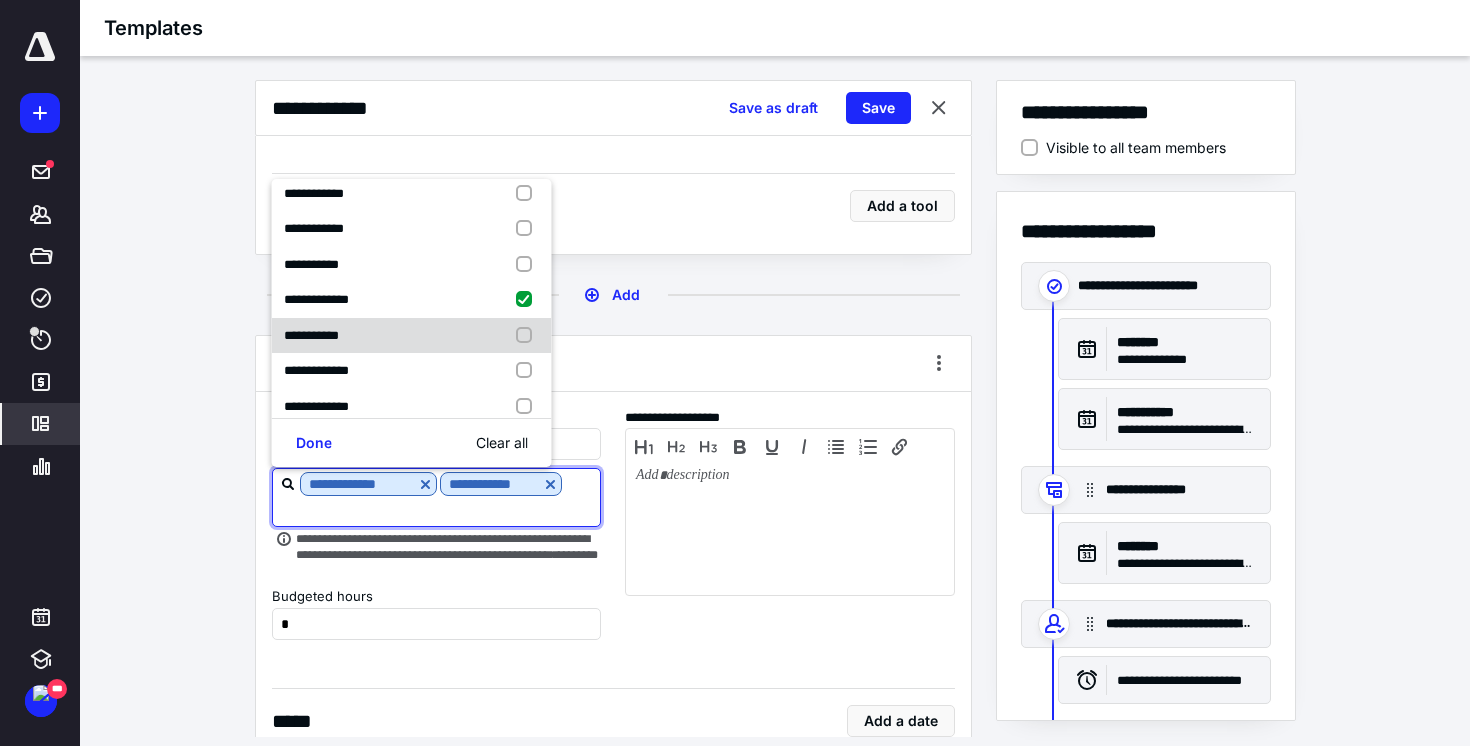 click on "**********" at bounding box center (412, 336) 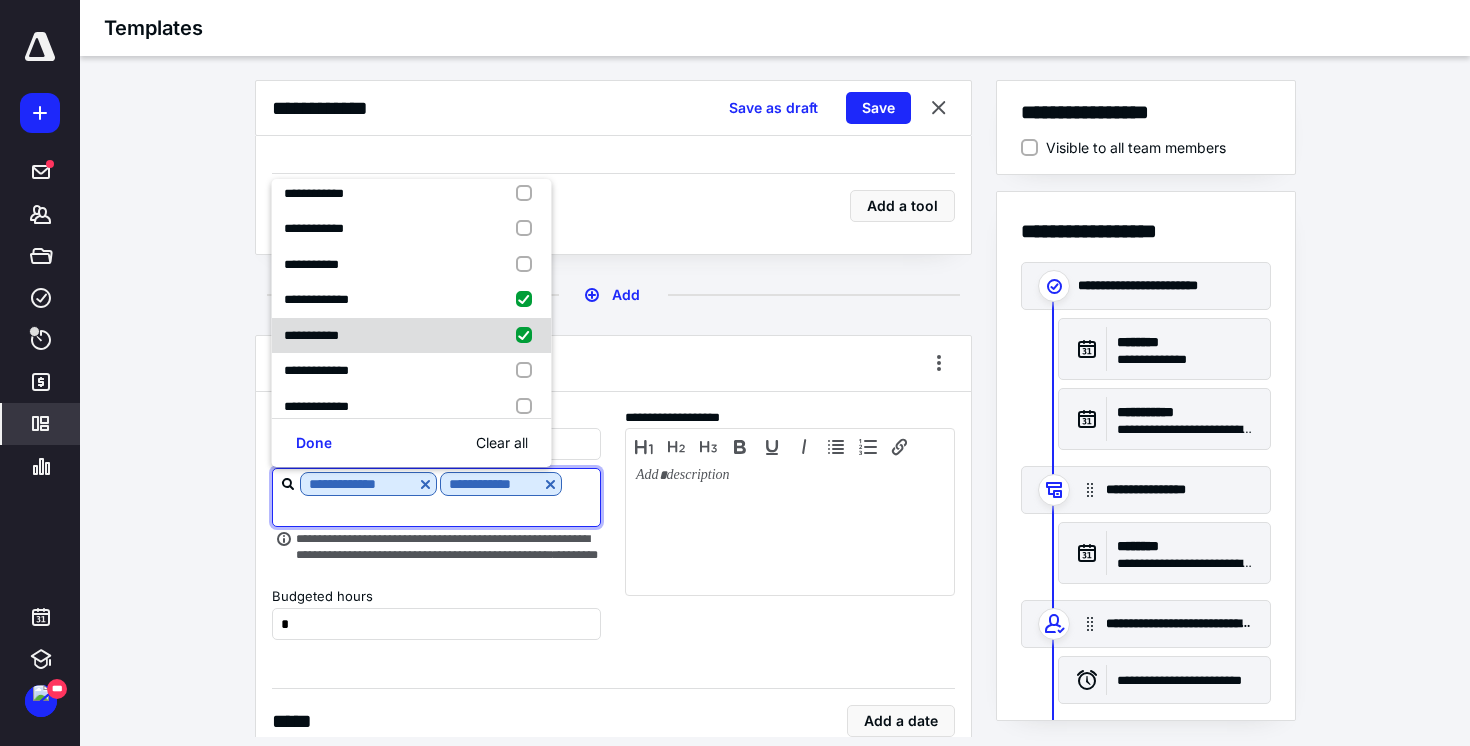 checkbox on "true" 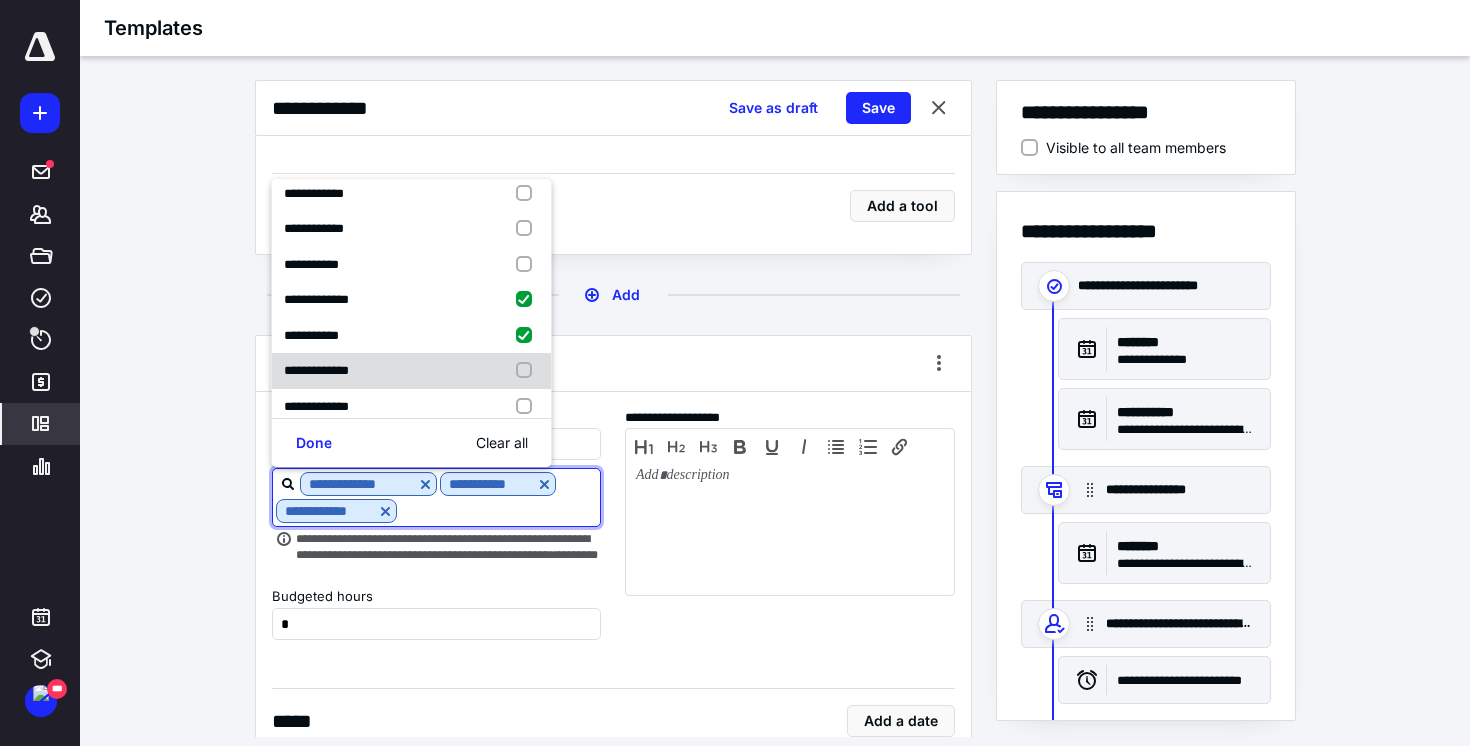 click on "**********" at bounding box center [412, 371] 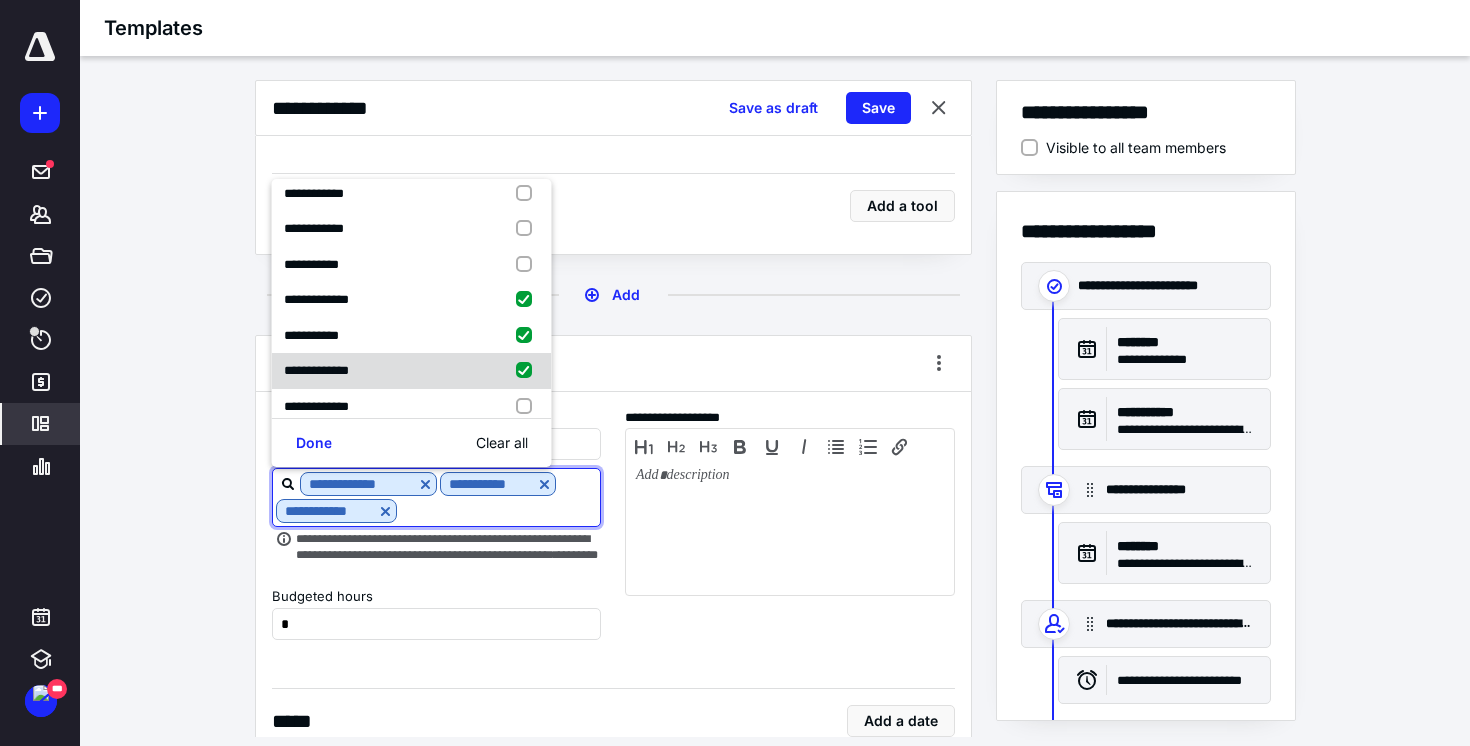 checkbox on "true" 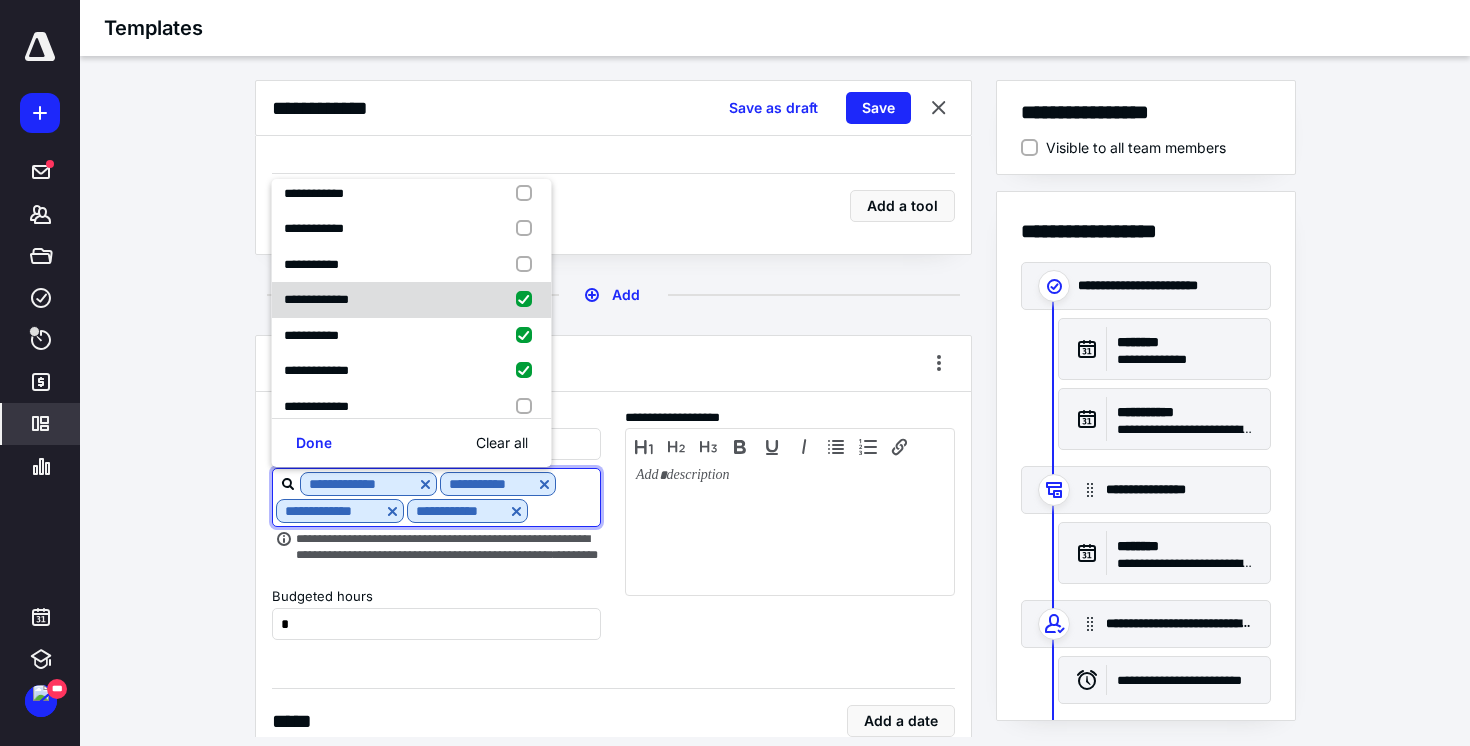click at bounding box center [528, 300] 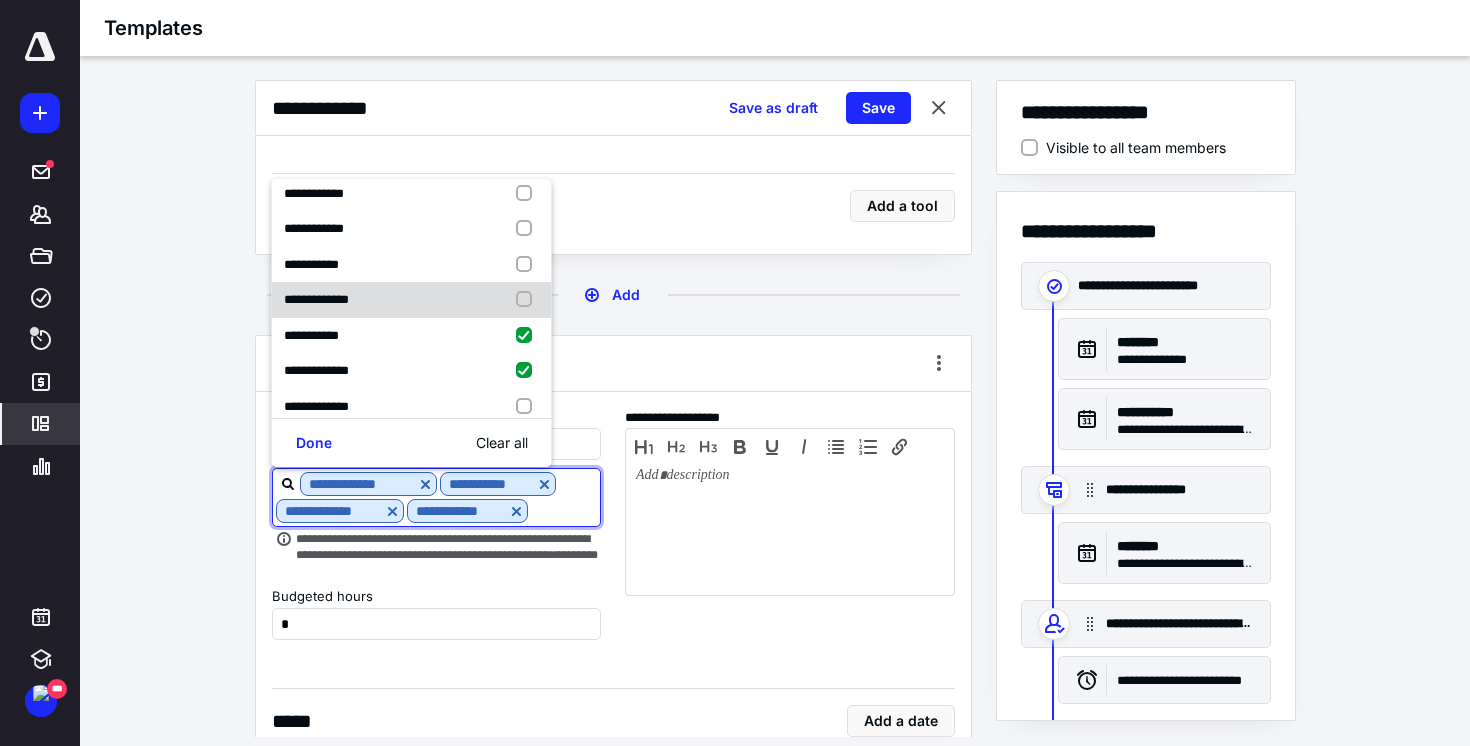 checkbox on "false" 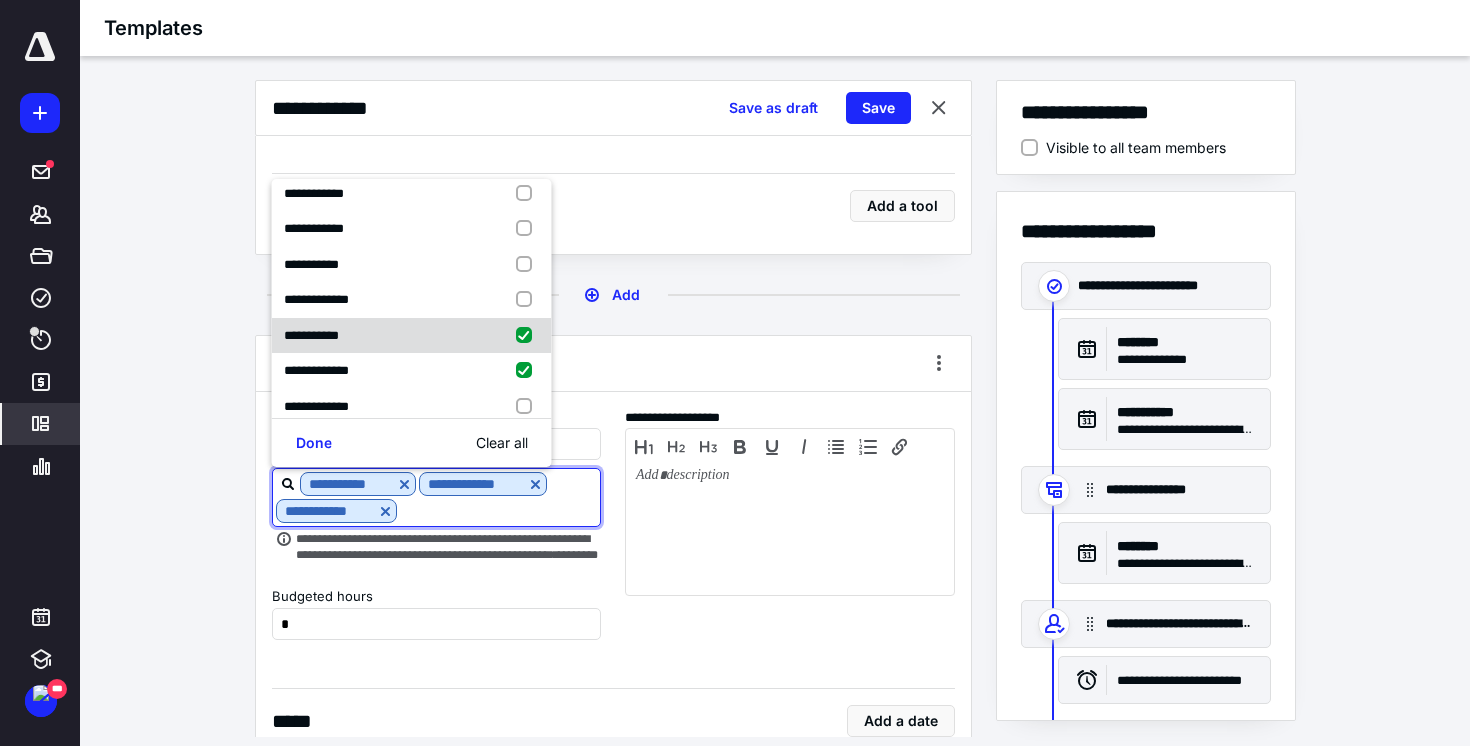 click at bounding box center (528, 336) 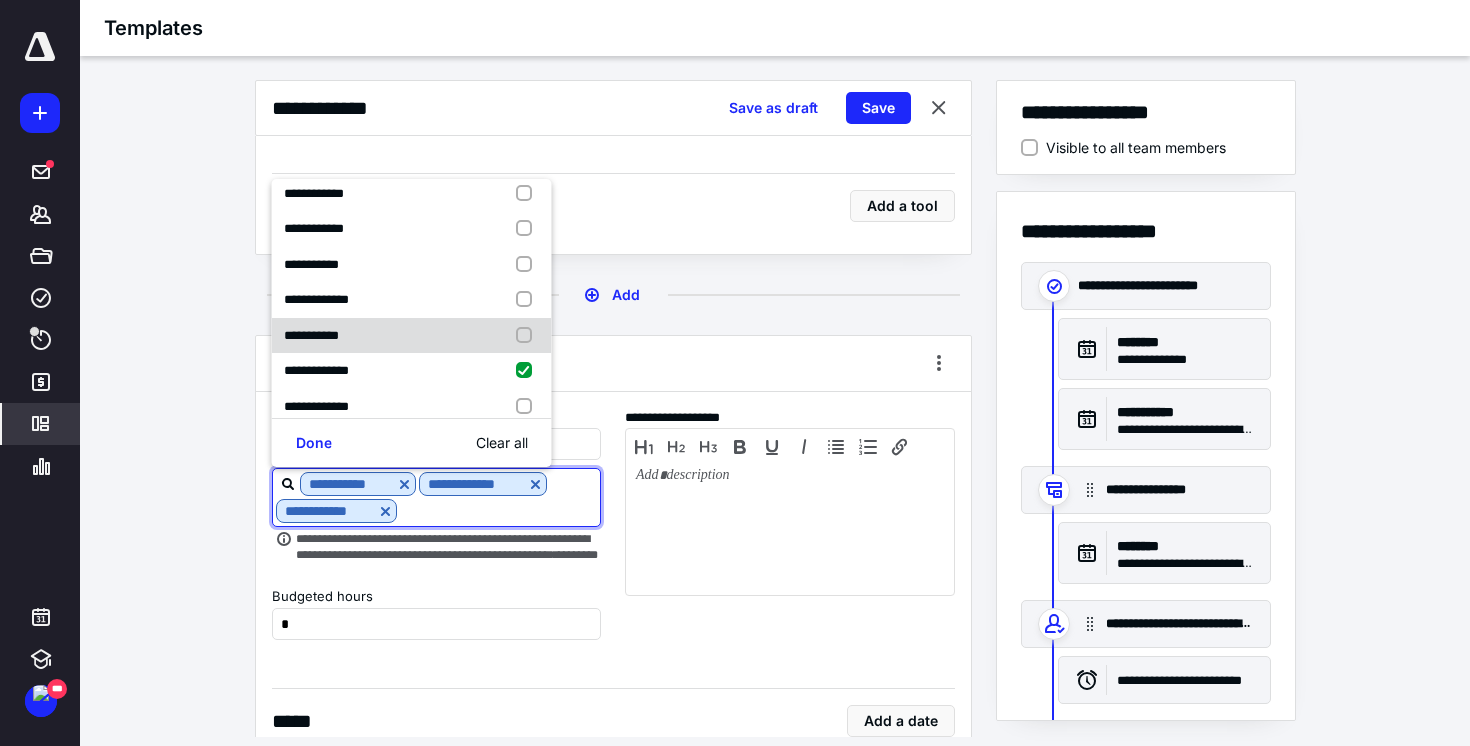 checkbox on "false" 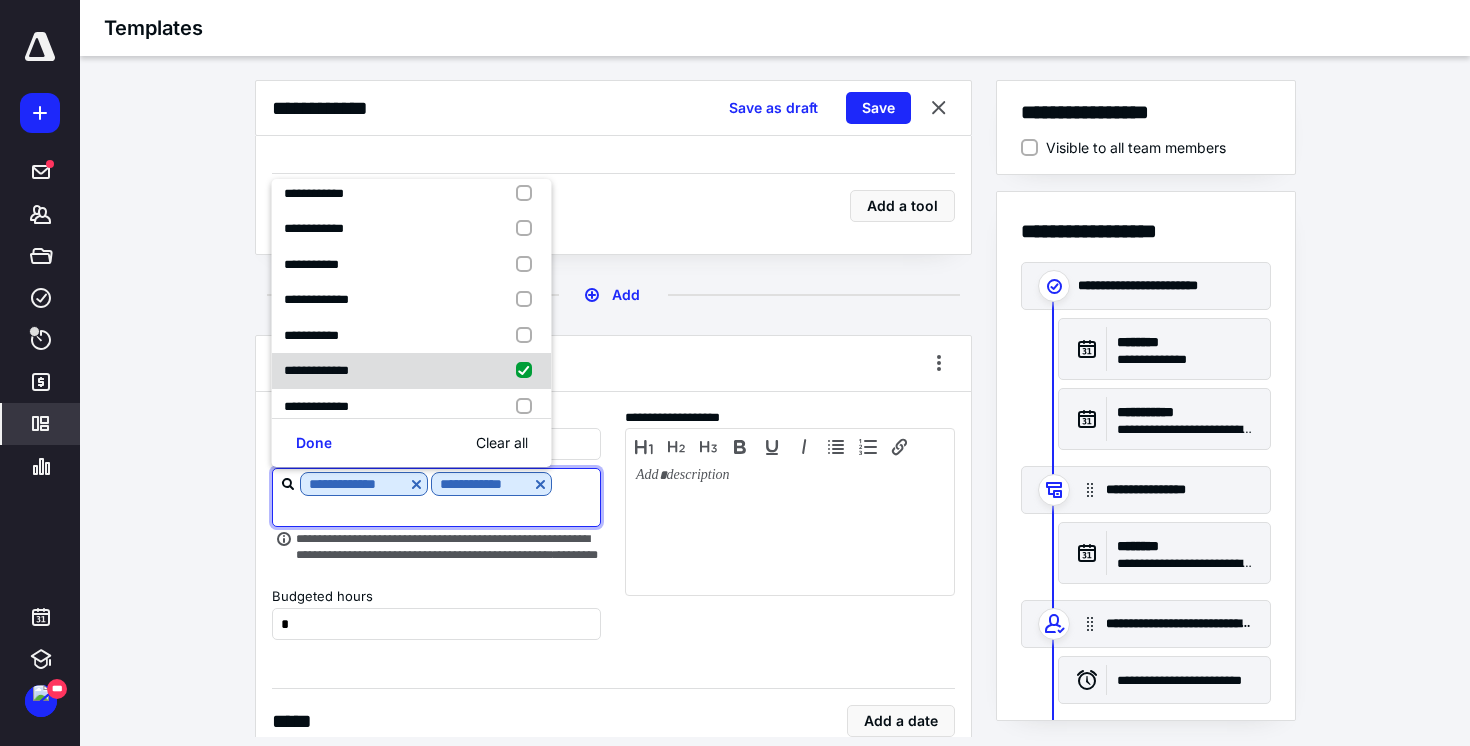 drag, startPoint x: 523, startPoint y: 366, endPoint x: 541, endPoint y: 368, distance: 18.110771 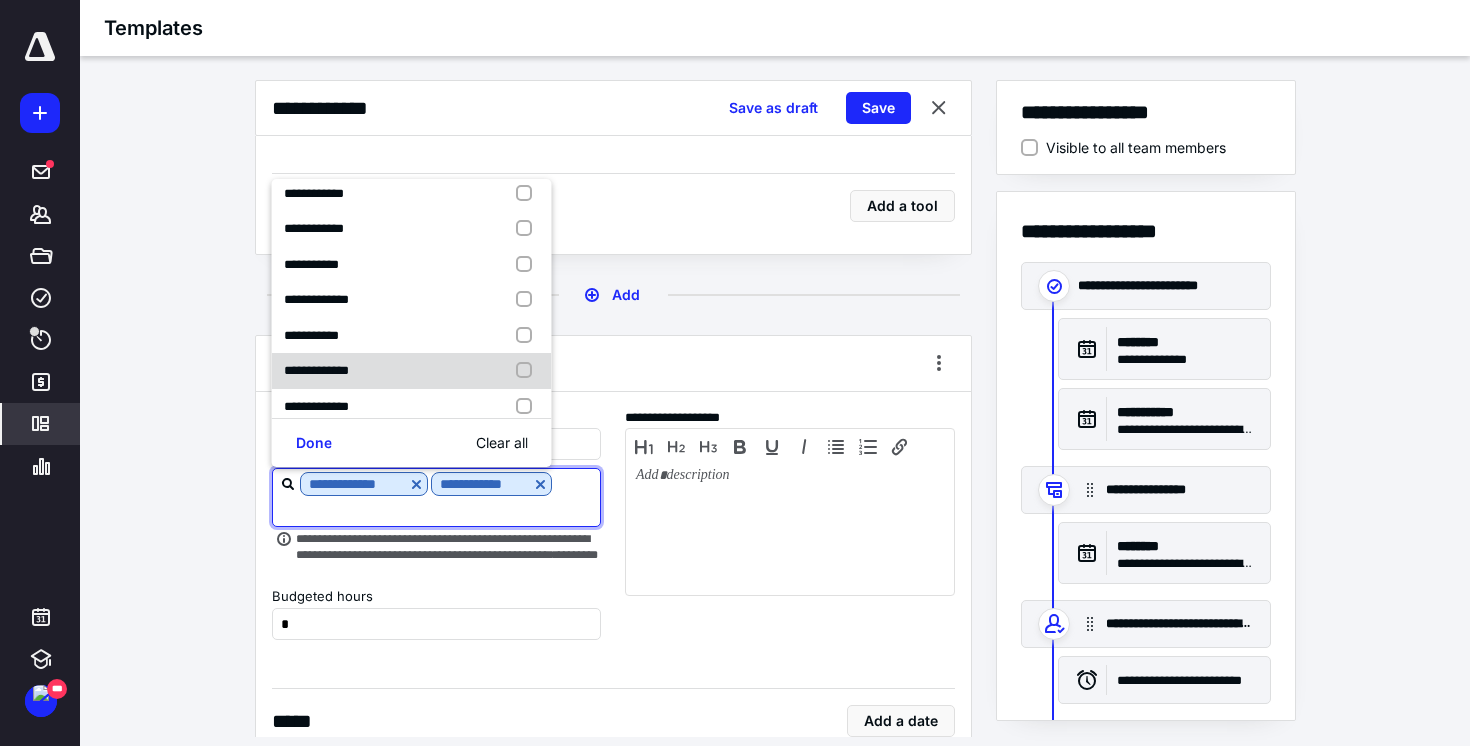 checkbox on "false" 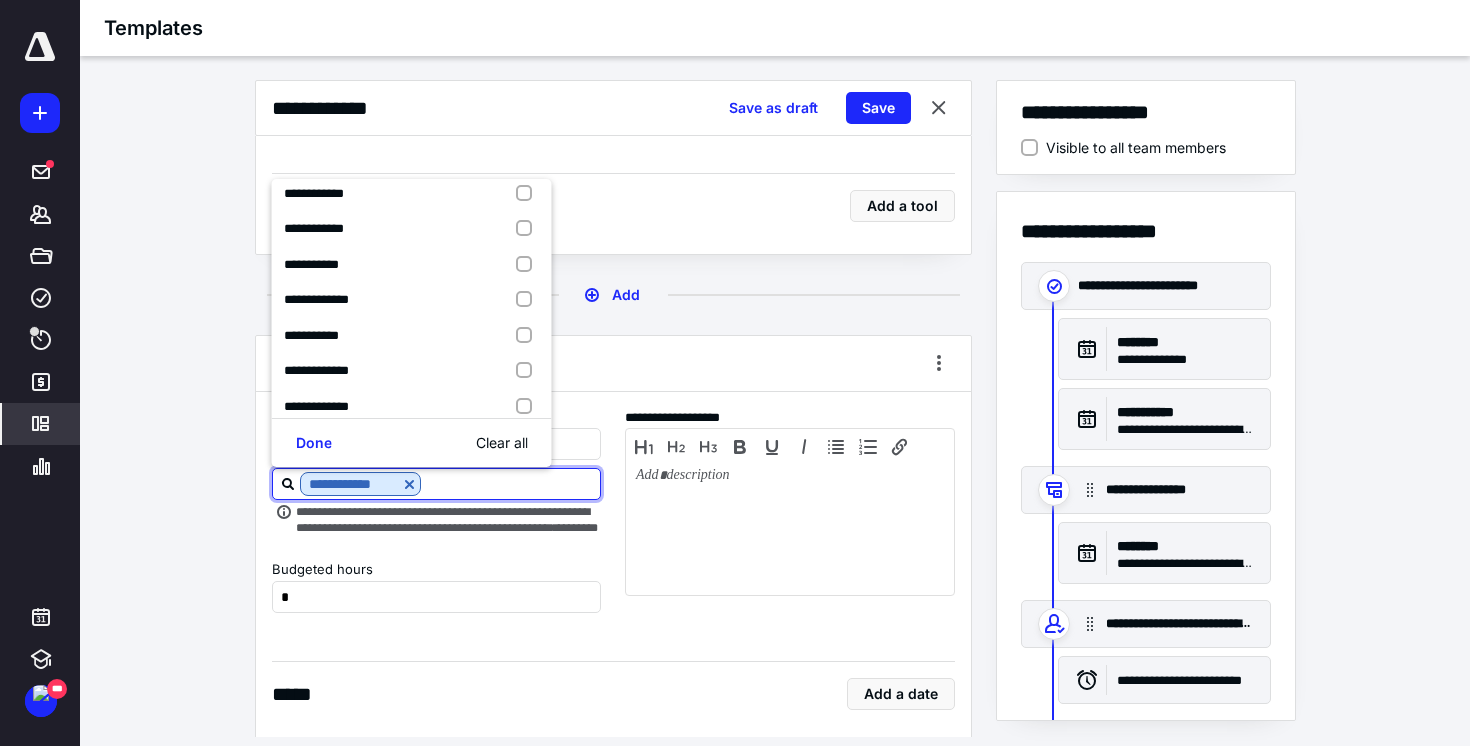 click on "**********" at bounding box center [613, 364] 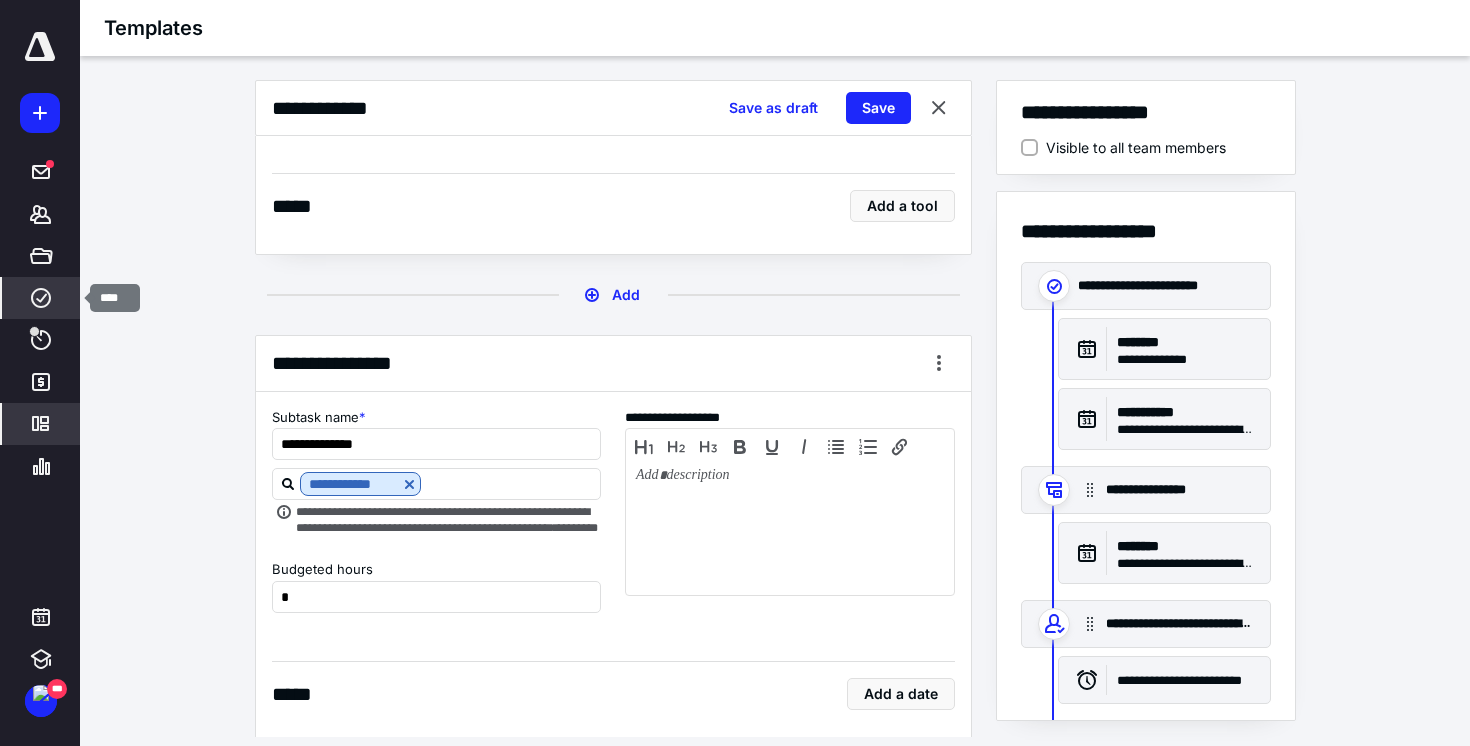 click 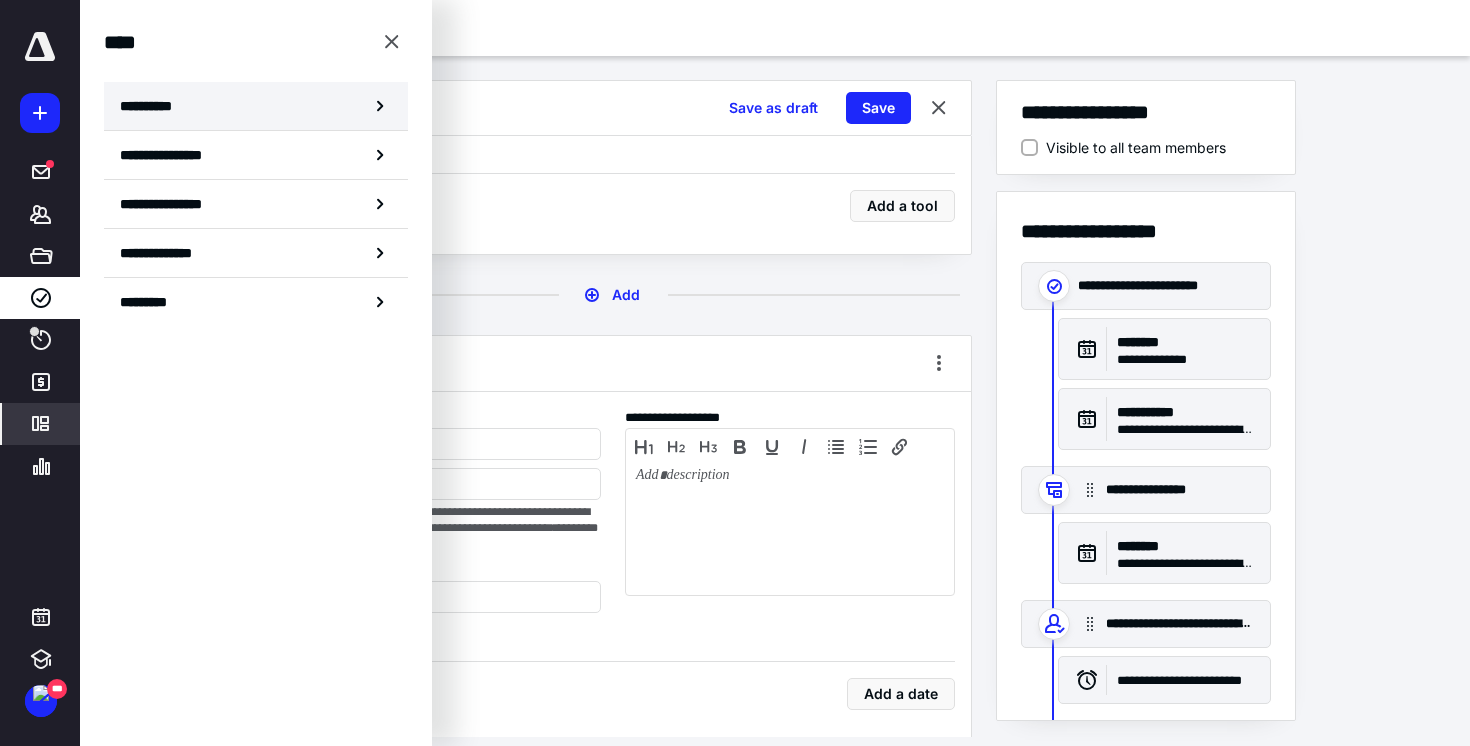 click on "**********" at bounding box center (153, 106) 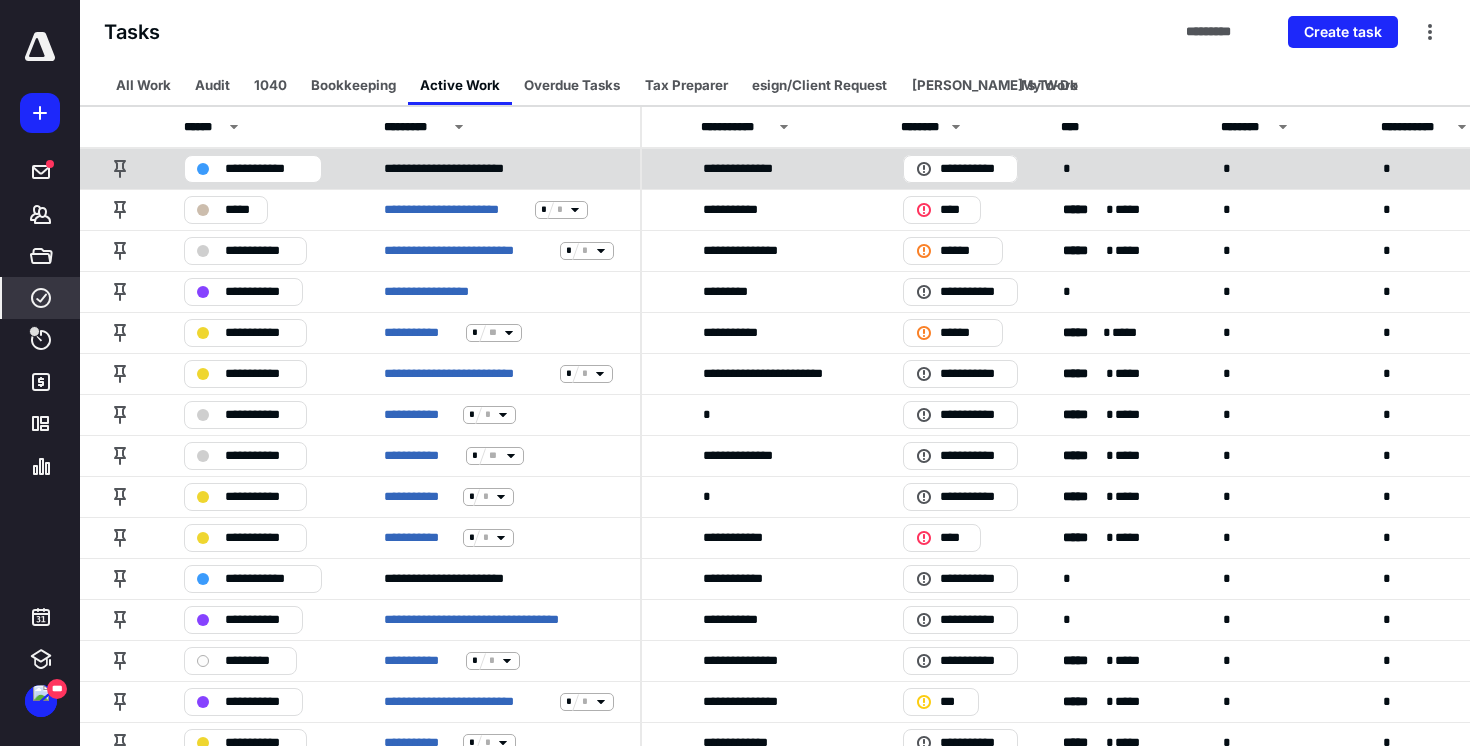 scroll, scrollTop: 0, scrollLeft: 359, axis: horizontal 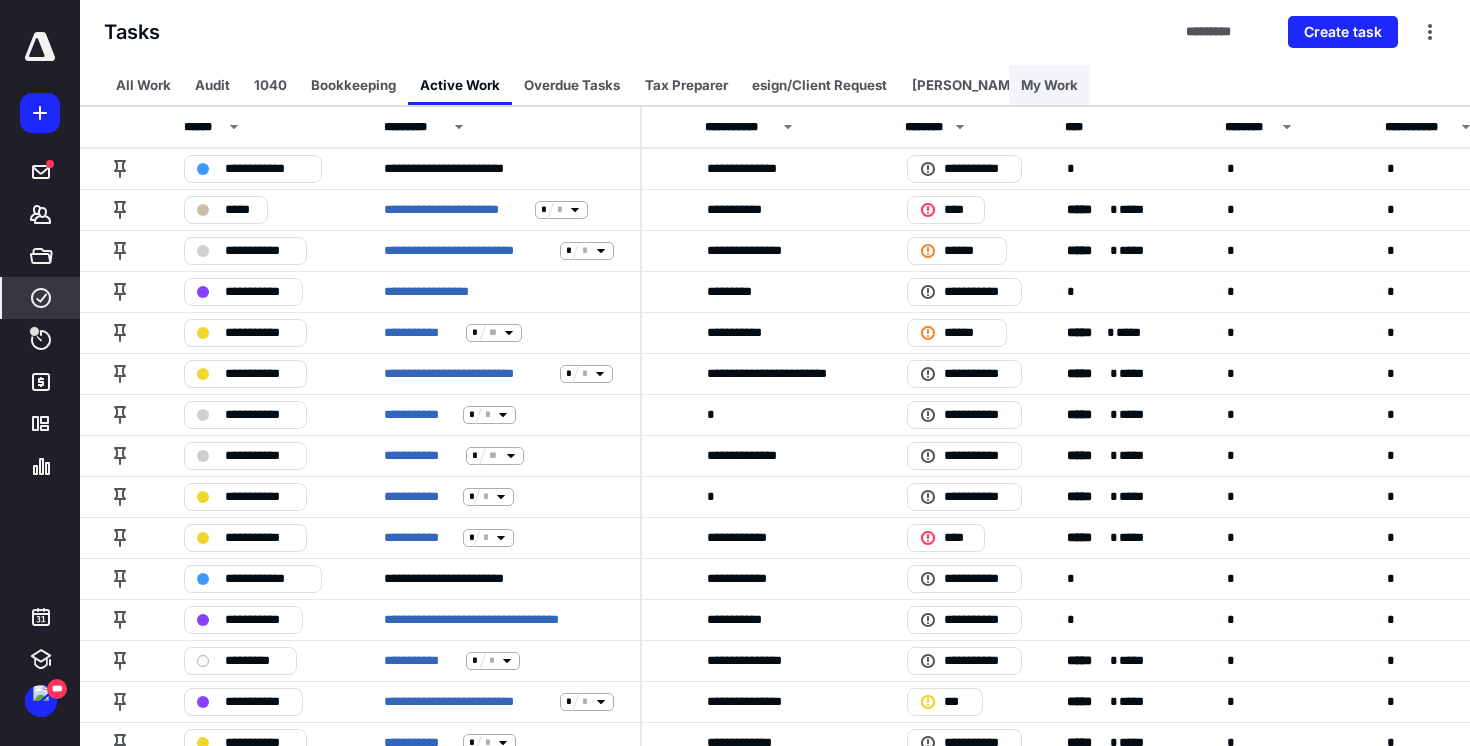 click on "My Work" at bounding box center [1049, 85] 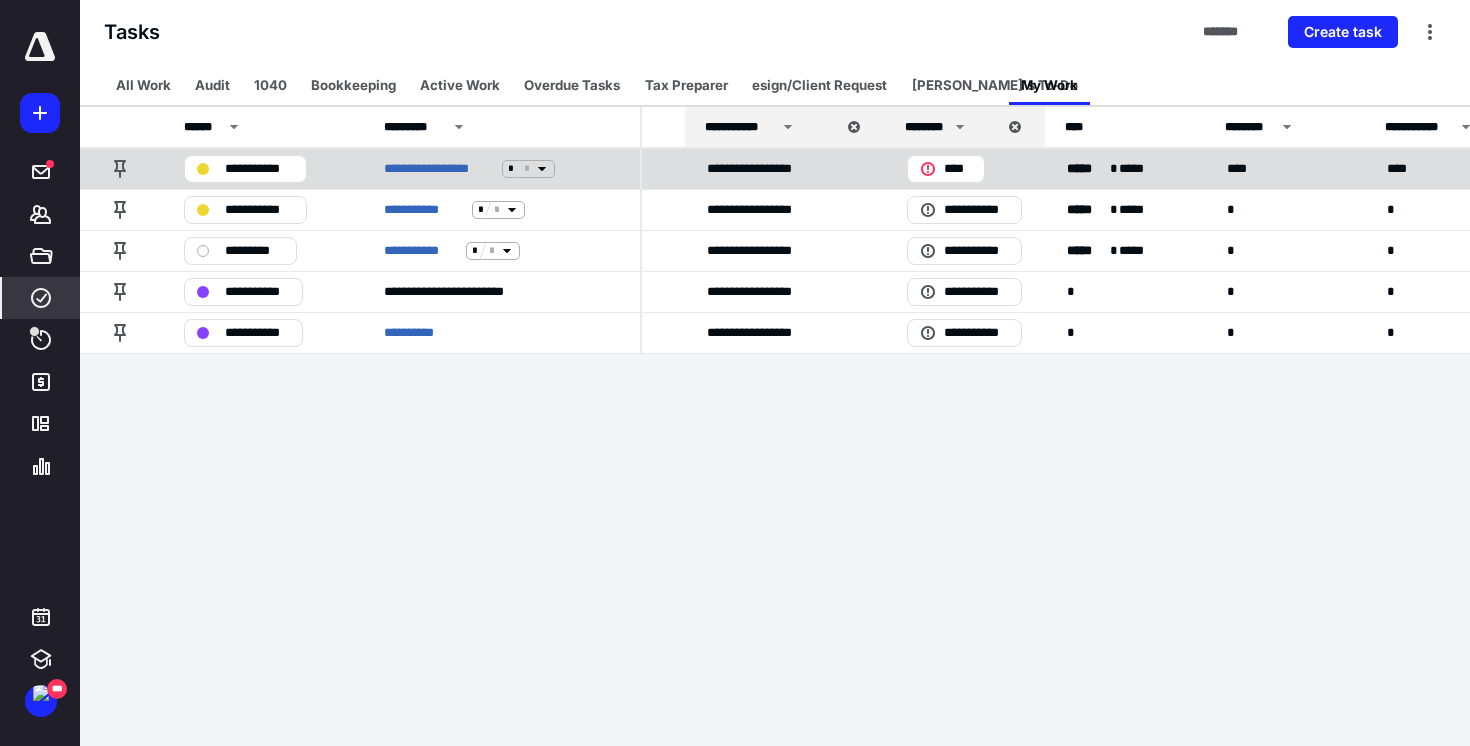 click 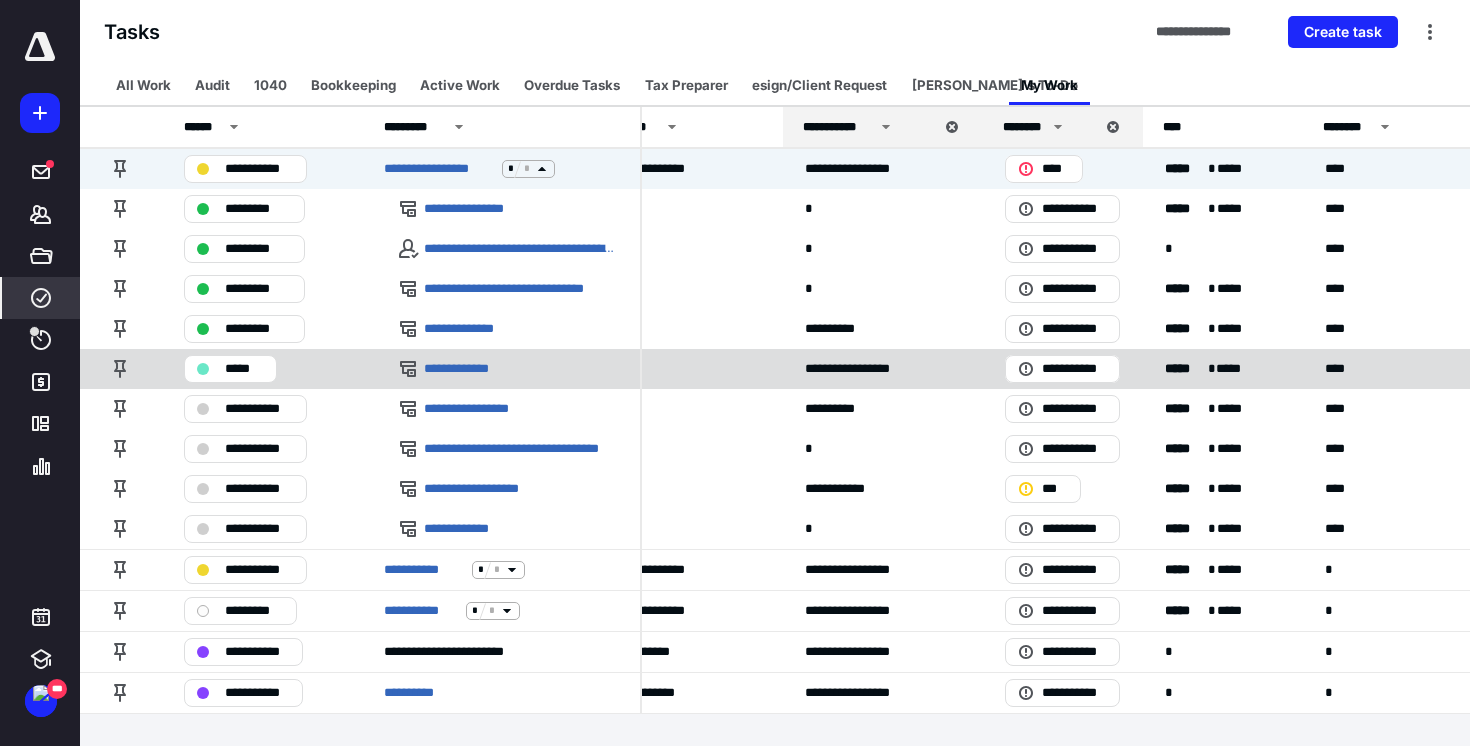 scroll, scrollTop: 0, scrollLeft: 260, axis: horizontal 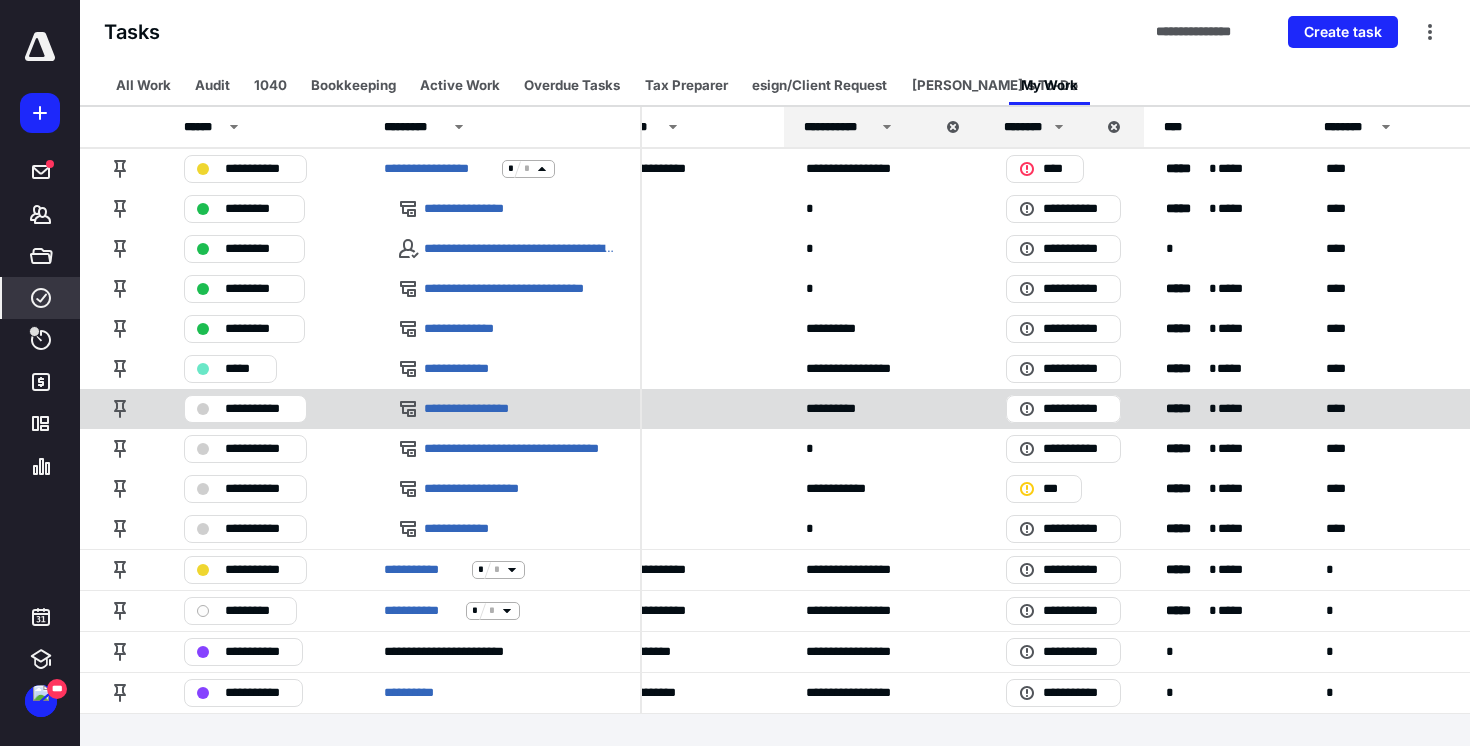 click on "**********" at bounding box center (259, 409) 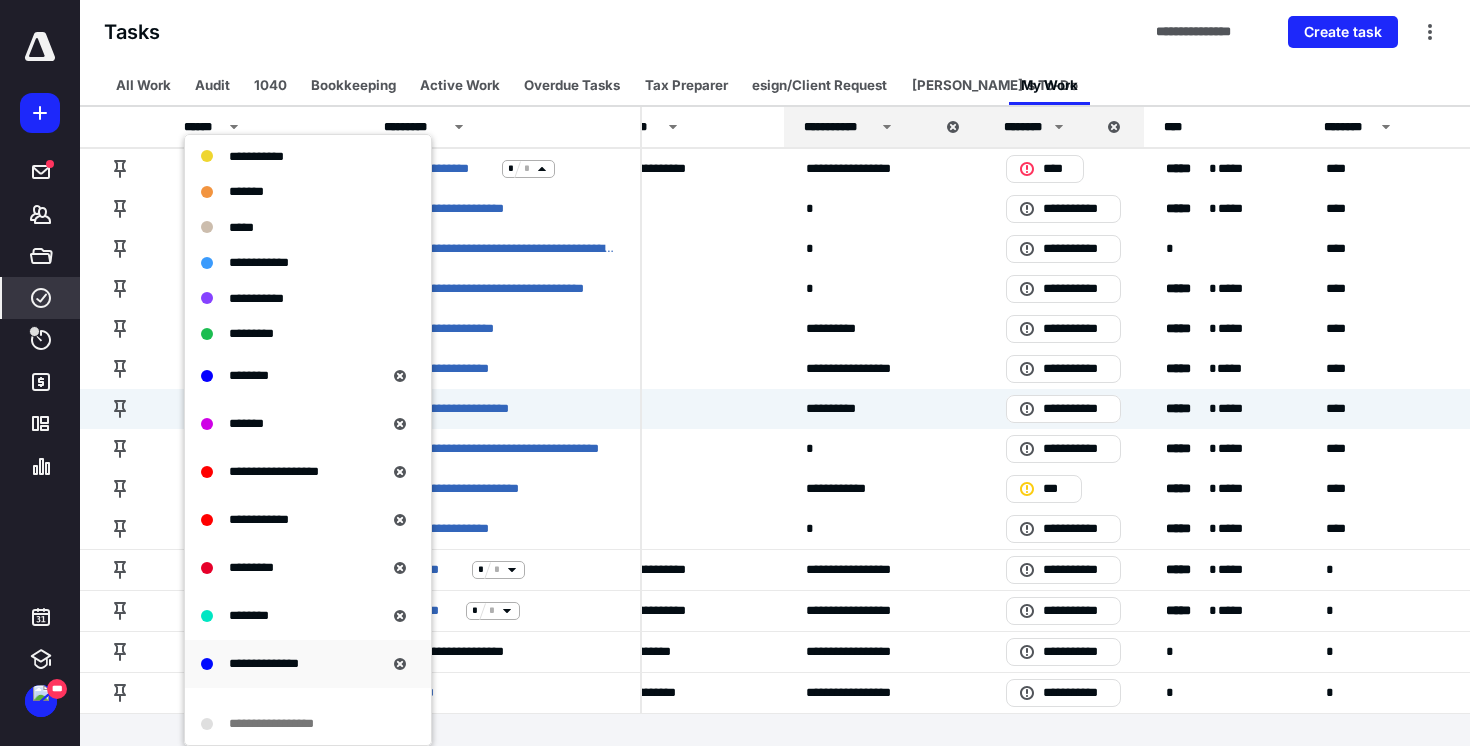 scroll, scrollTop: 184, scrollLeft: 0, axis: vertical 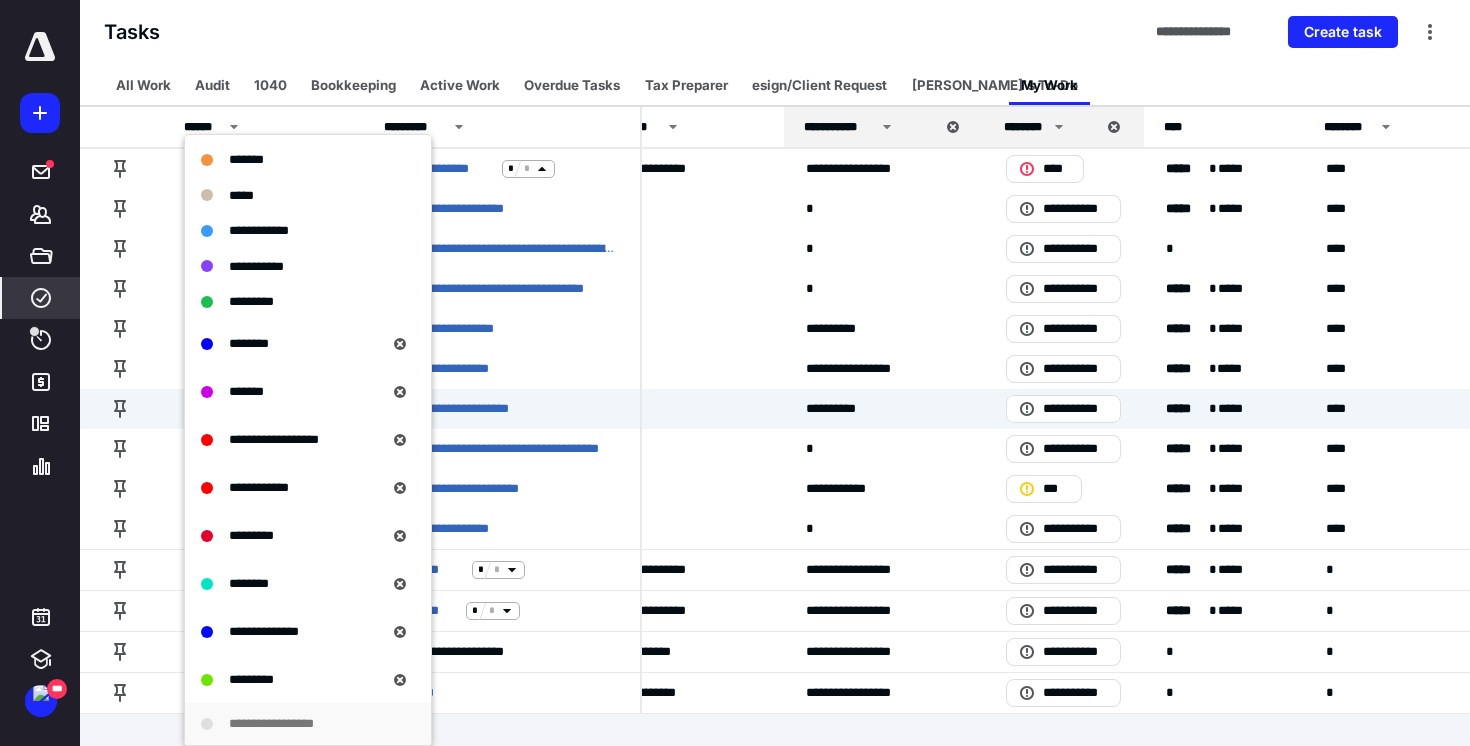click on "**********" at bounding box center (286, 724) 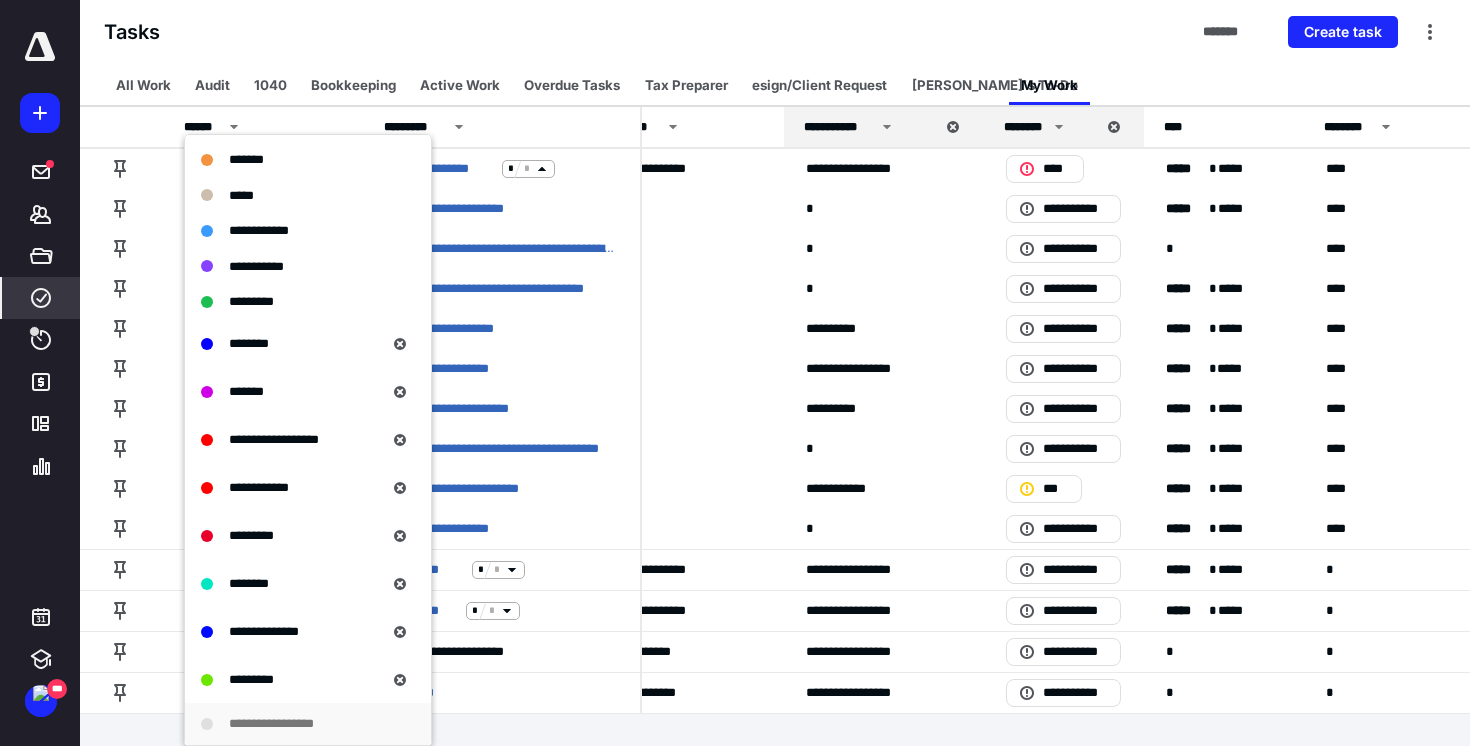 scroll, scrollTop: 138, scrollLeft: 0, axis: vertical 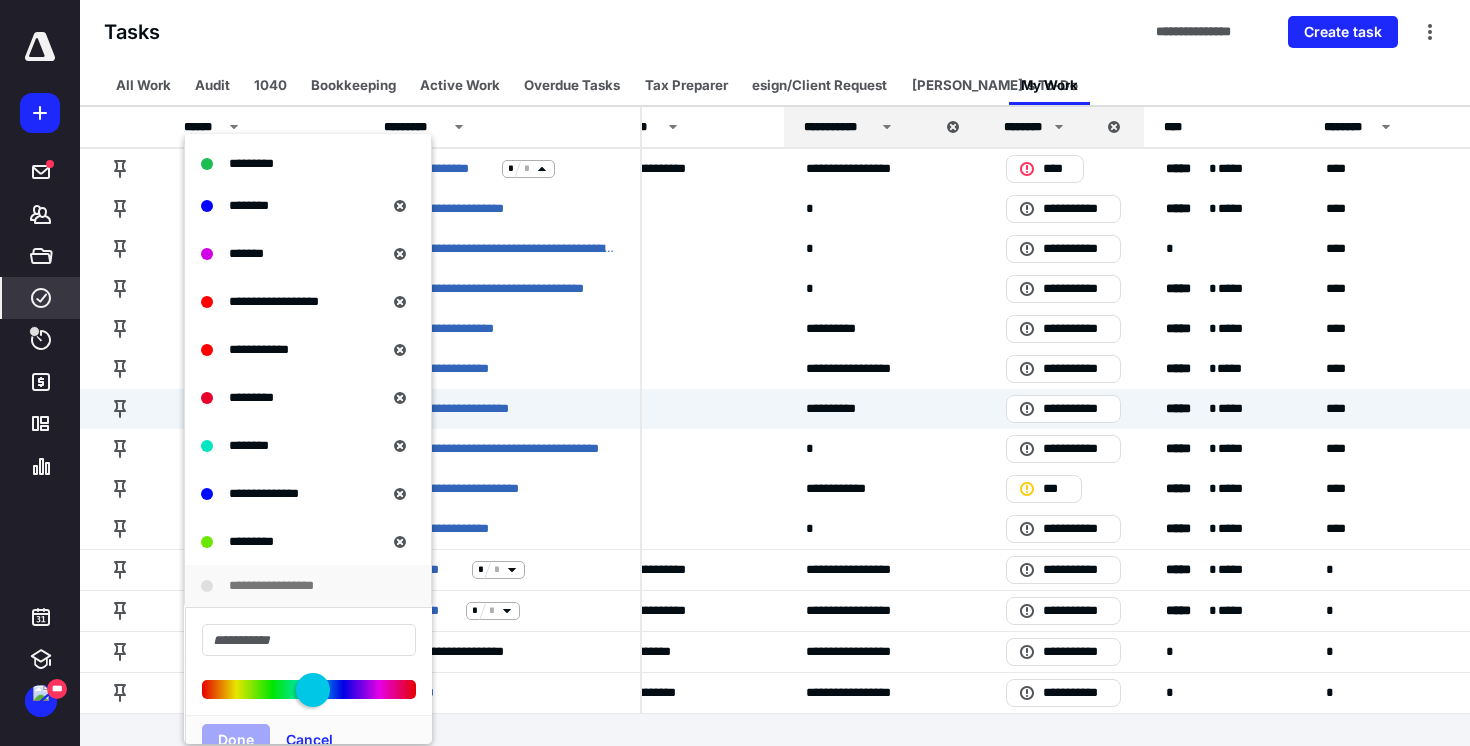 drag, startPoint x: 197, startPoint y: 679, endPoint x: 291, endPoint y: 687, distance: 94.33981 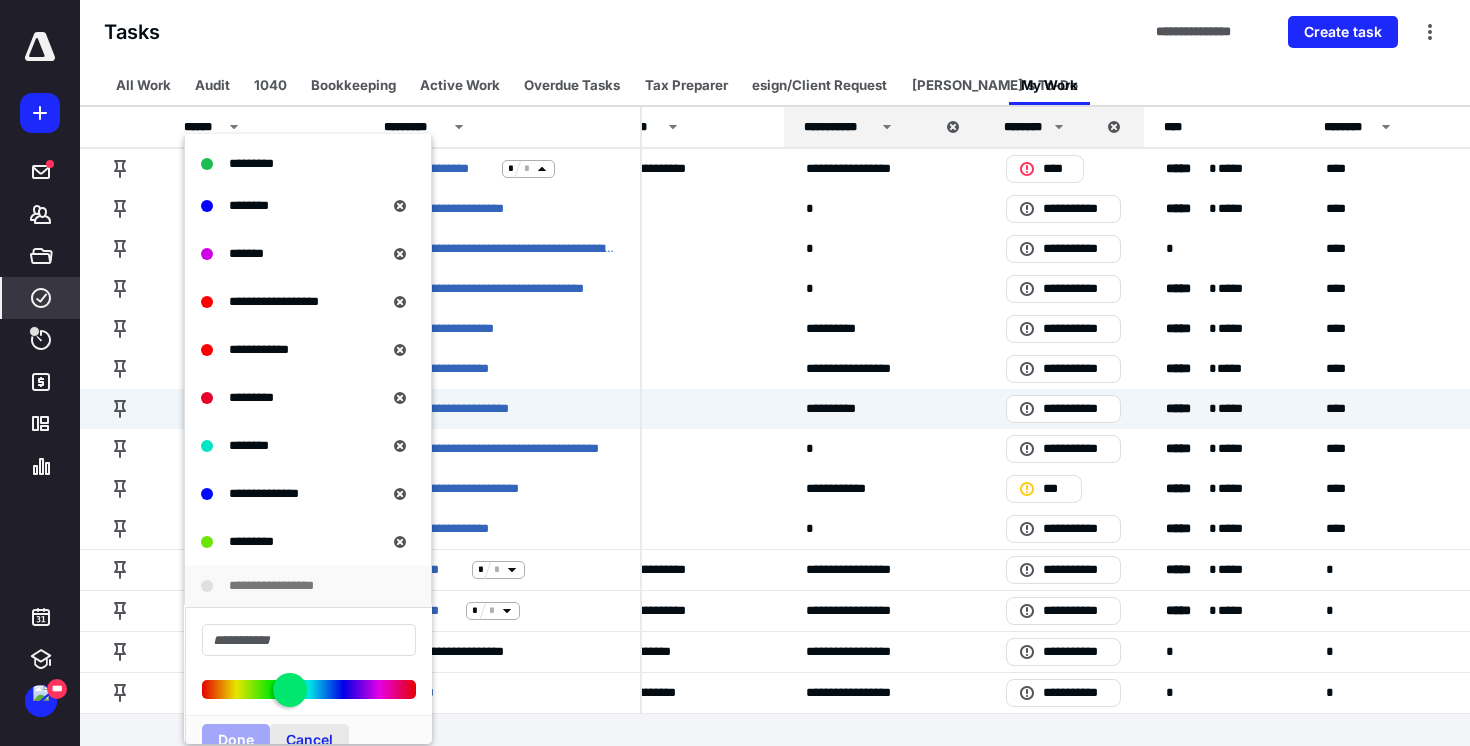 click on "Cancel" at bounding box center [309, 740] 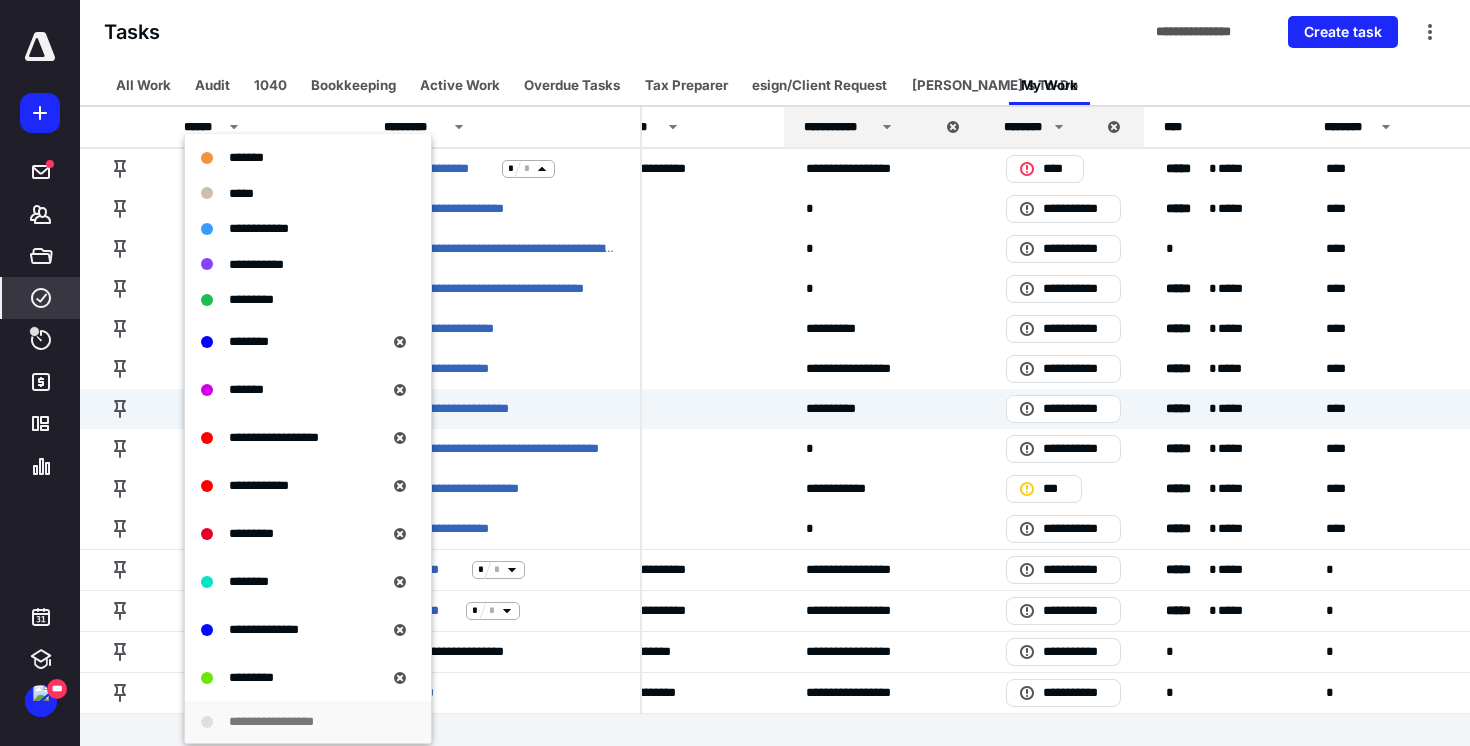 scroll, scrollTop: 0, scrollLeft: 0, axis: both 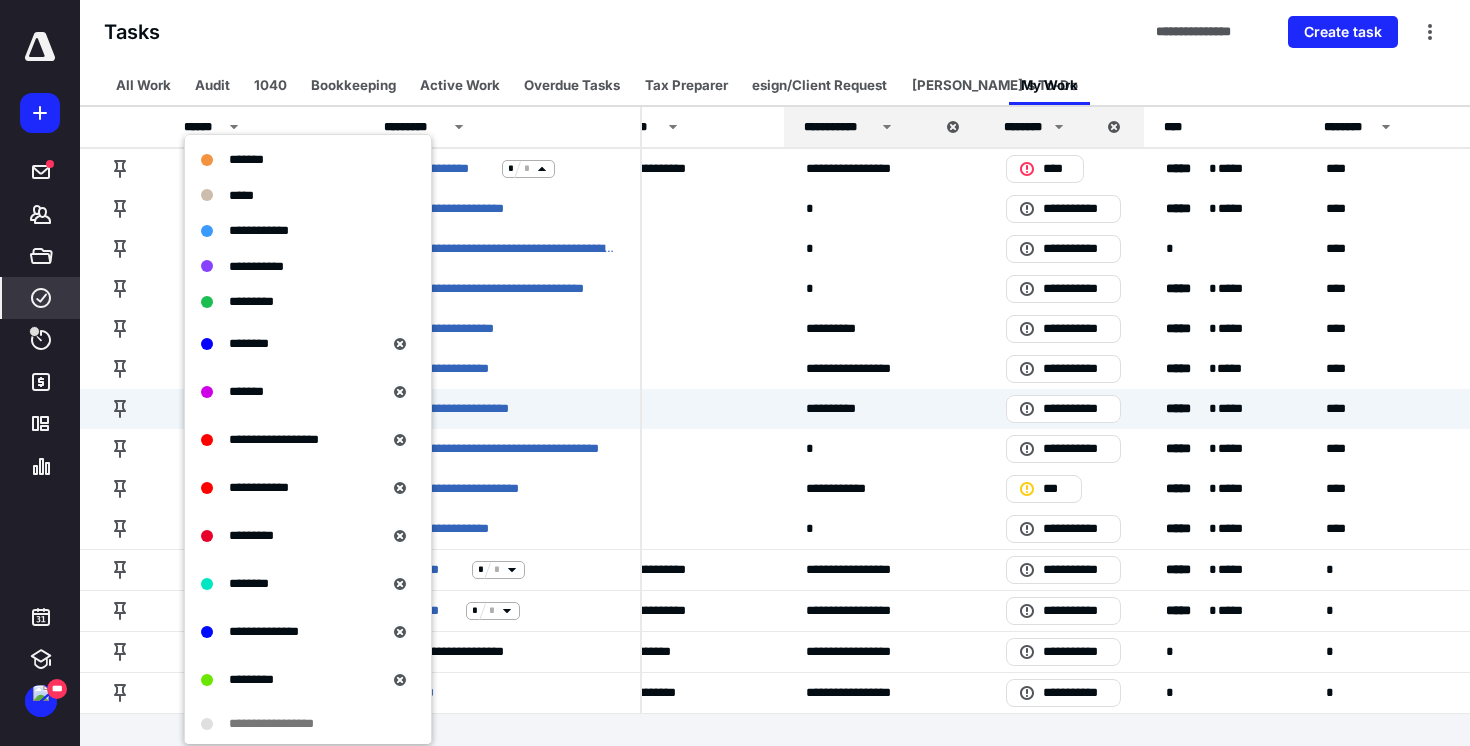 click on "**********" at bounding box center [775, 32] 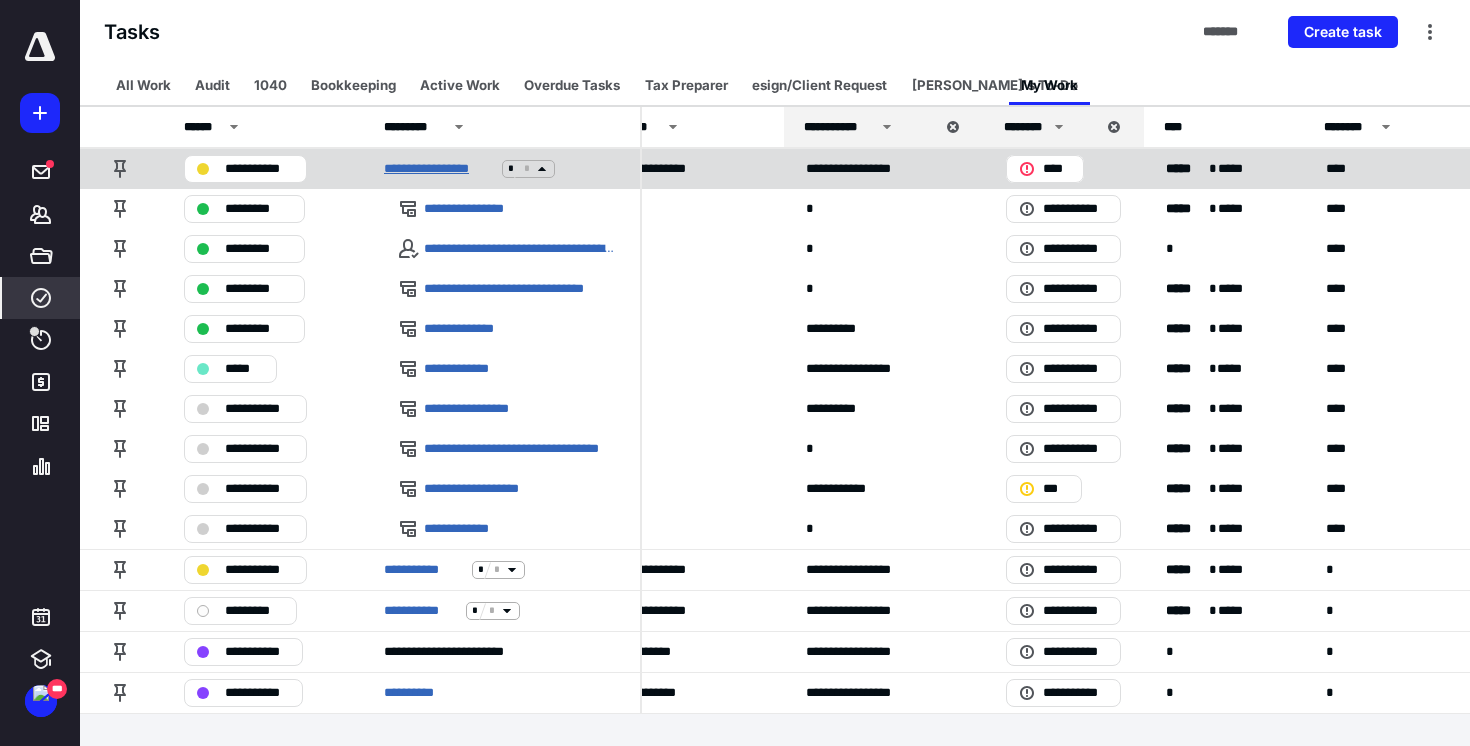 click on "**********" at bounding box center (439, 169) 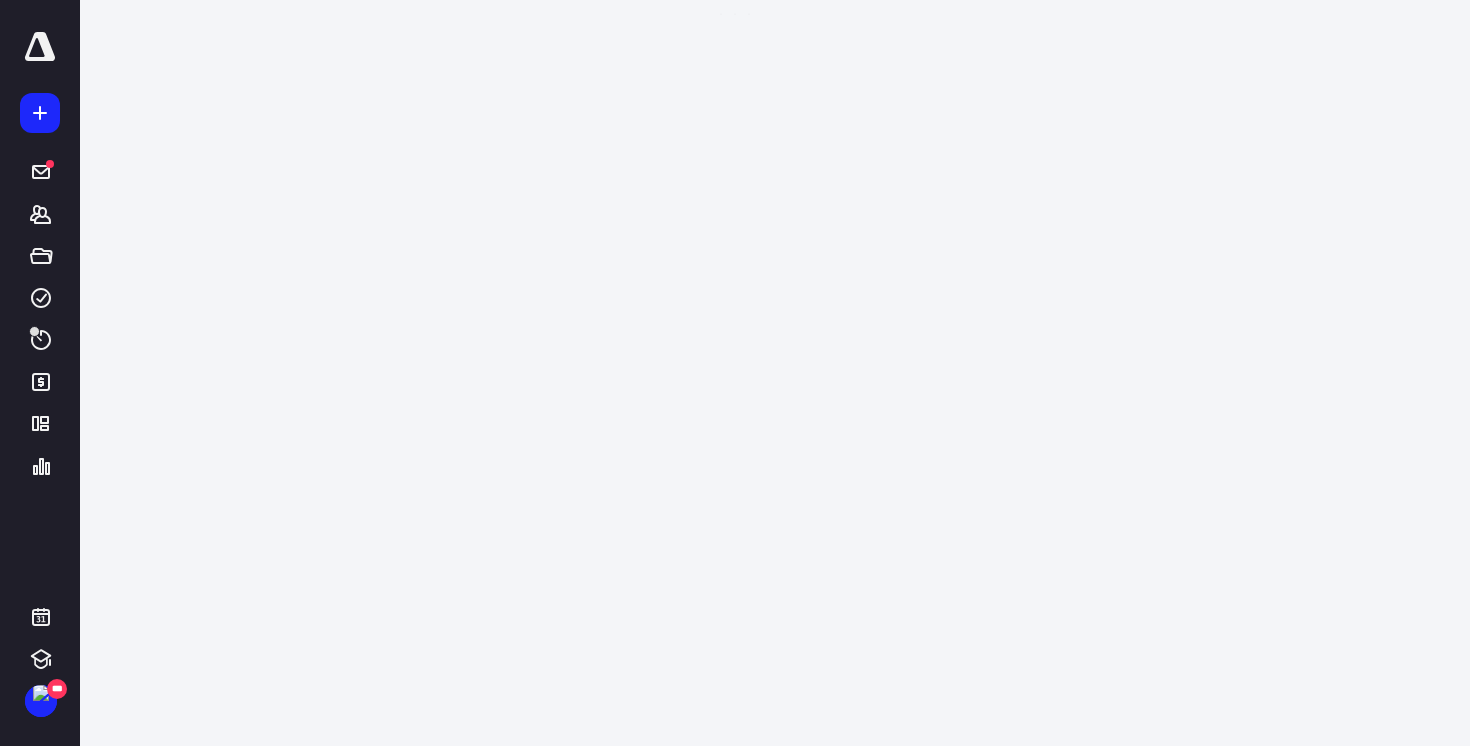 scroll, scrollTop: 0, scrollLeft: 0, axis: both 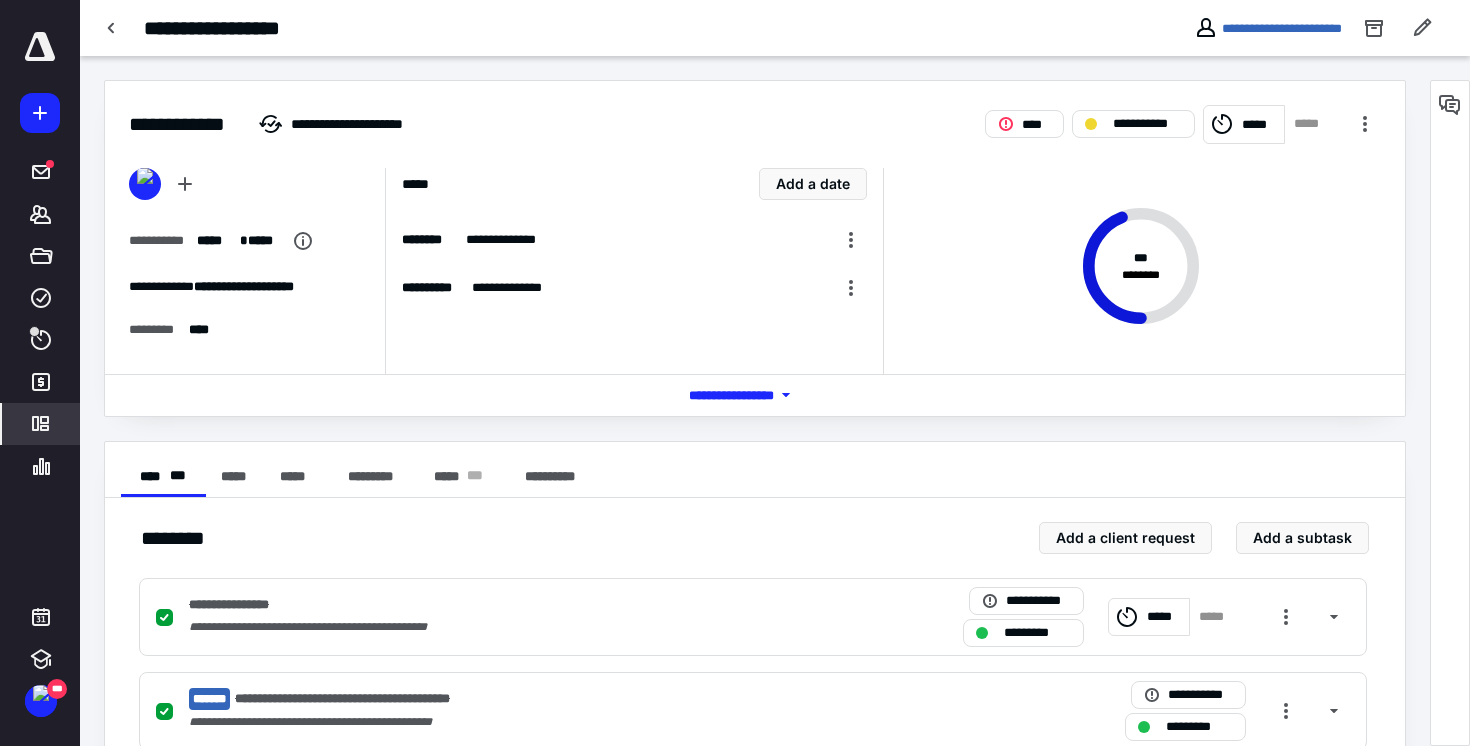 click 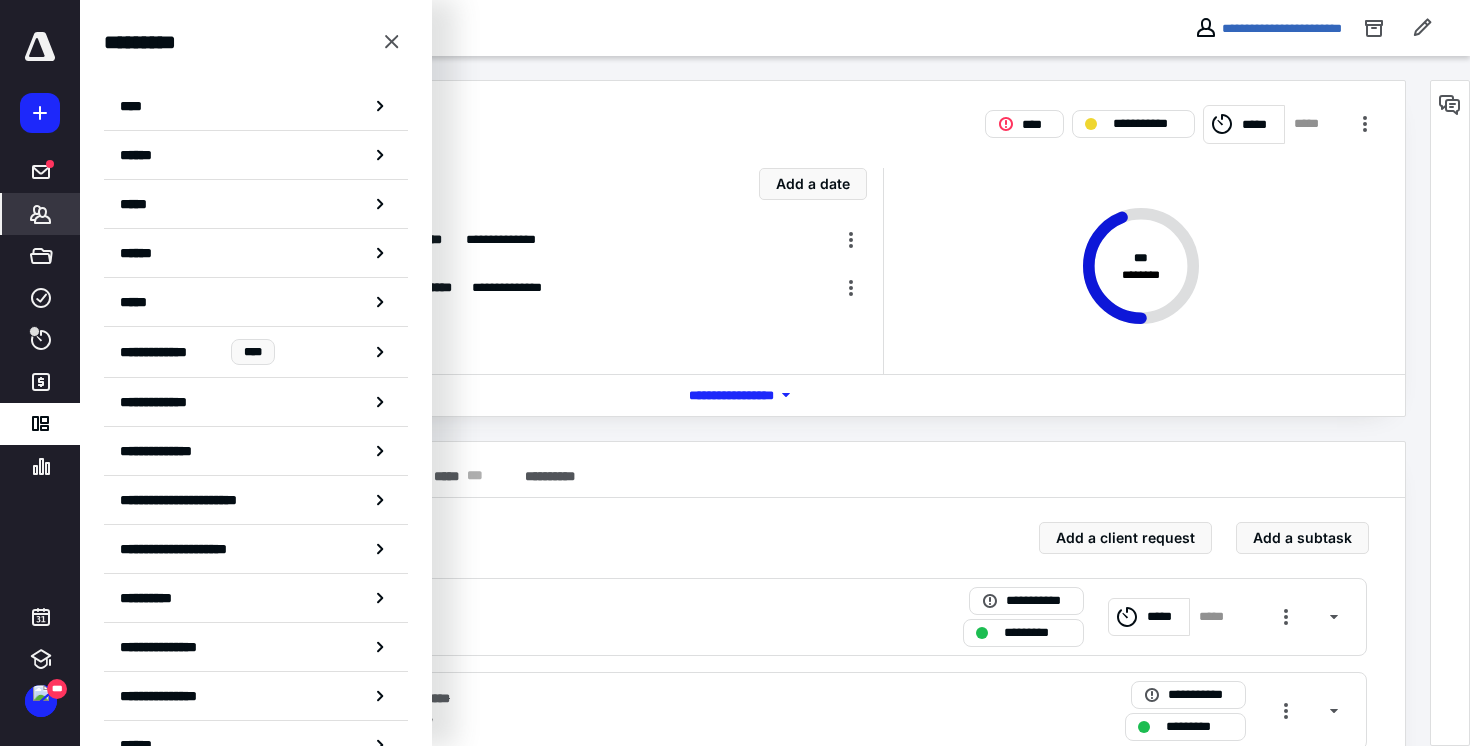 click 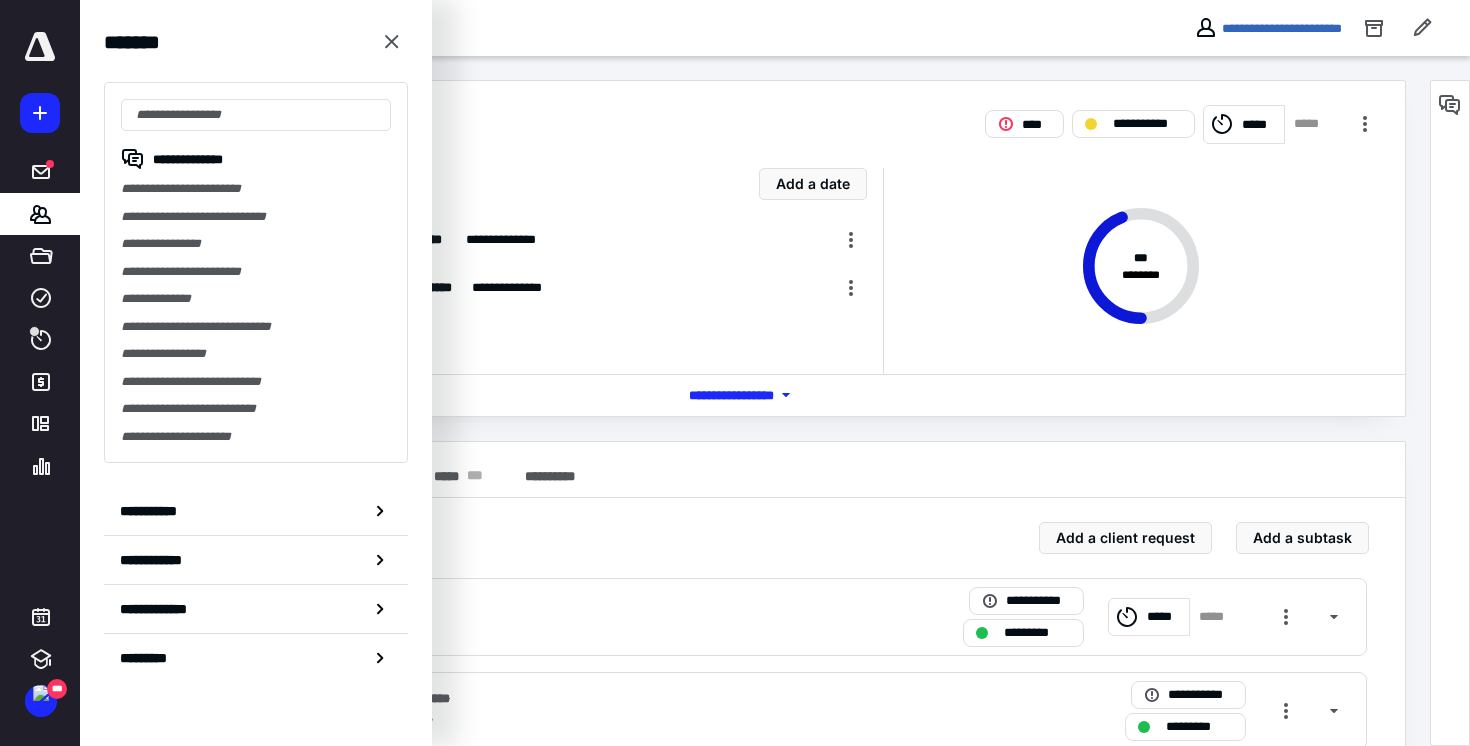 click on "**********" at bounding box center (256, 511) 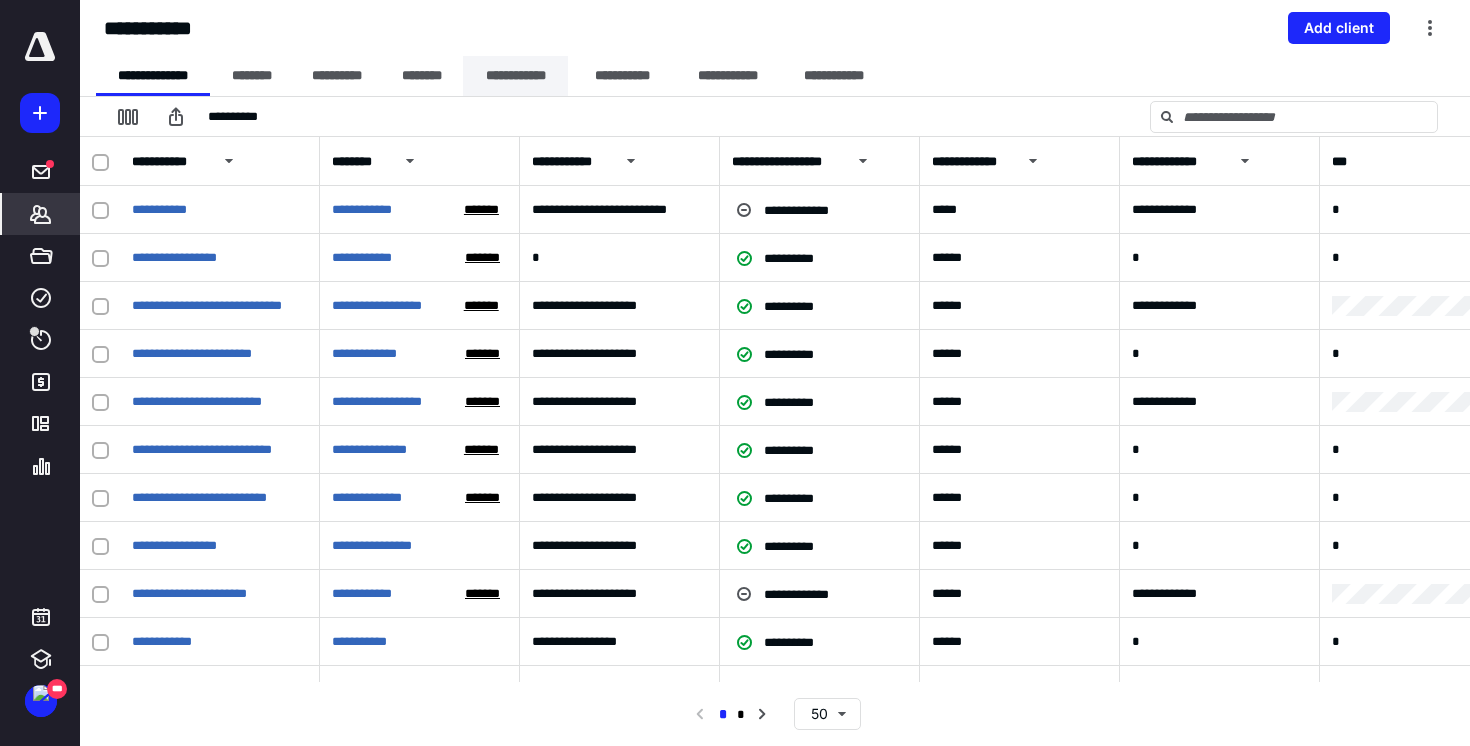 drag, startPoint x: 556, startPoint y: 68, endPoint x: 523, endPoint y: 78, distance: 34.48188 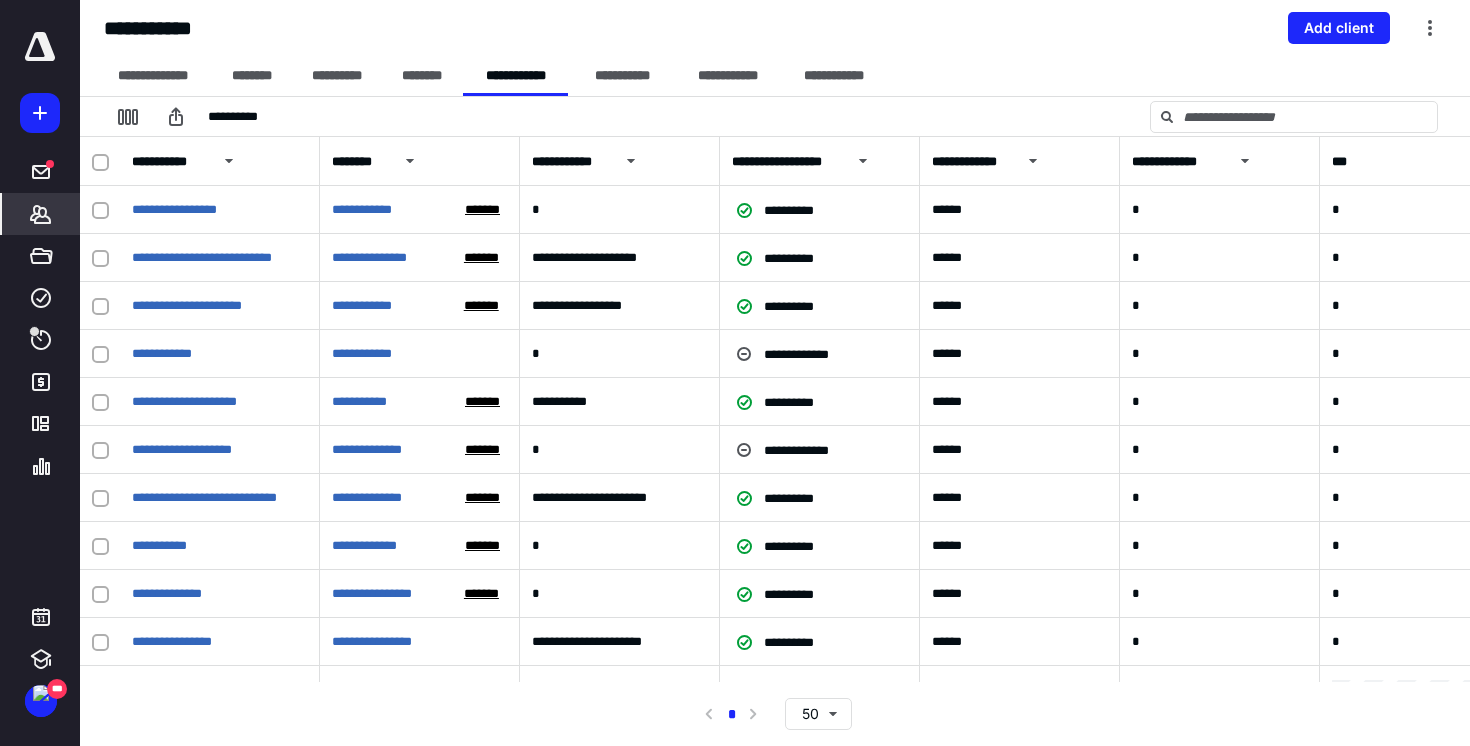 click at bounding box center [104, 161] 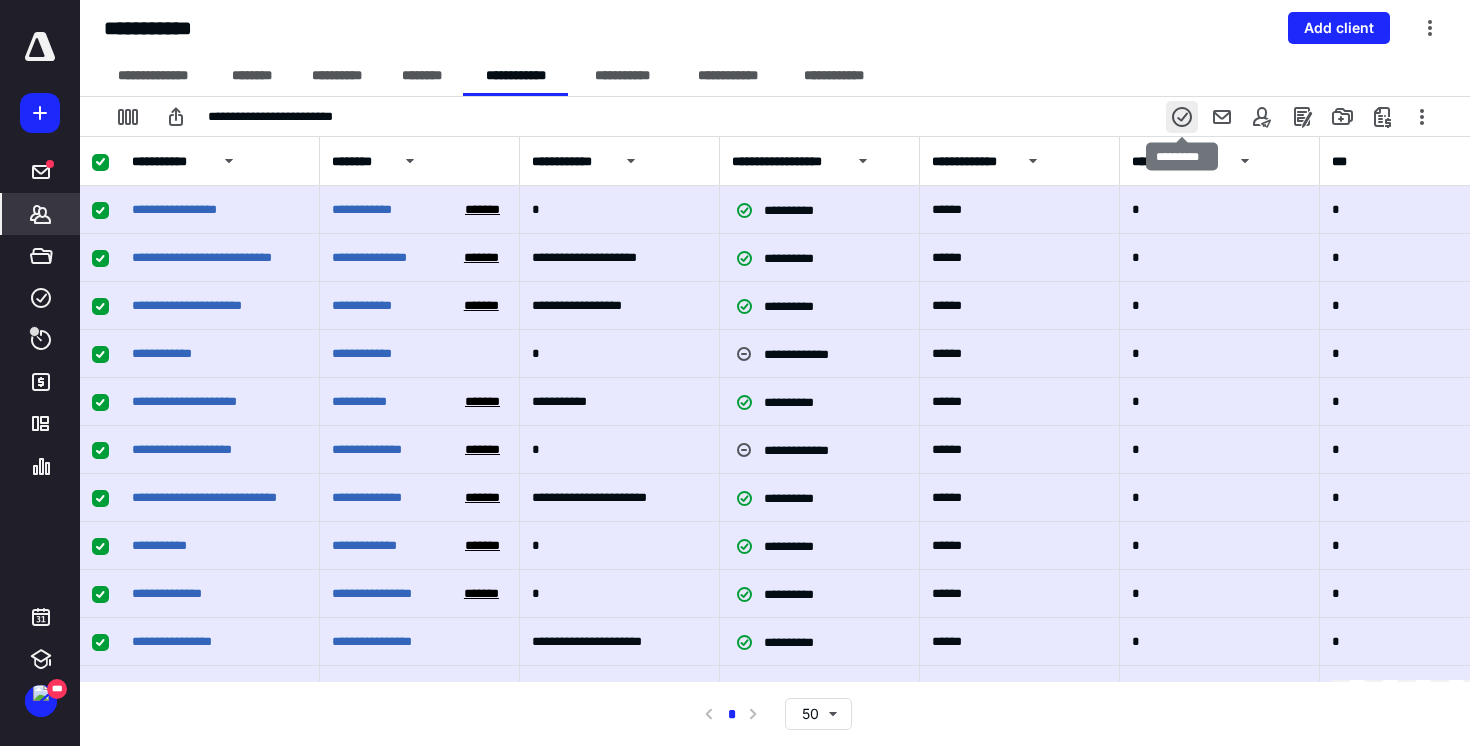 click at bounding box center [1182, 117] 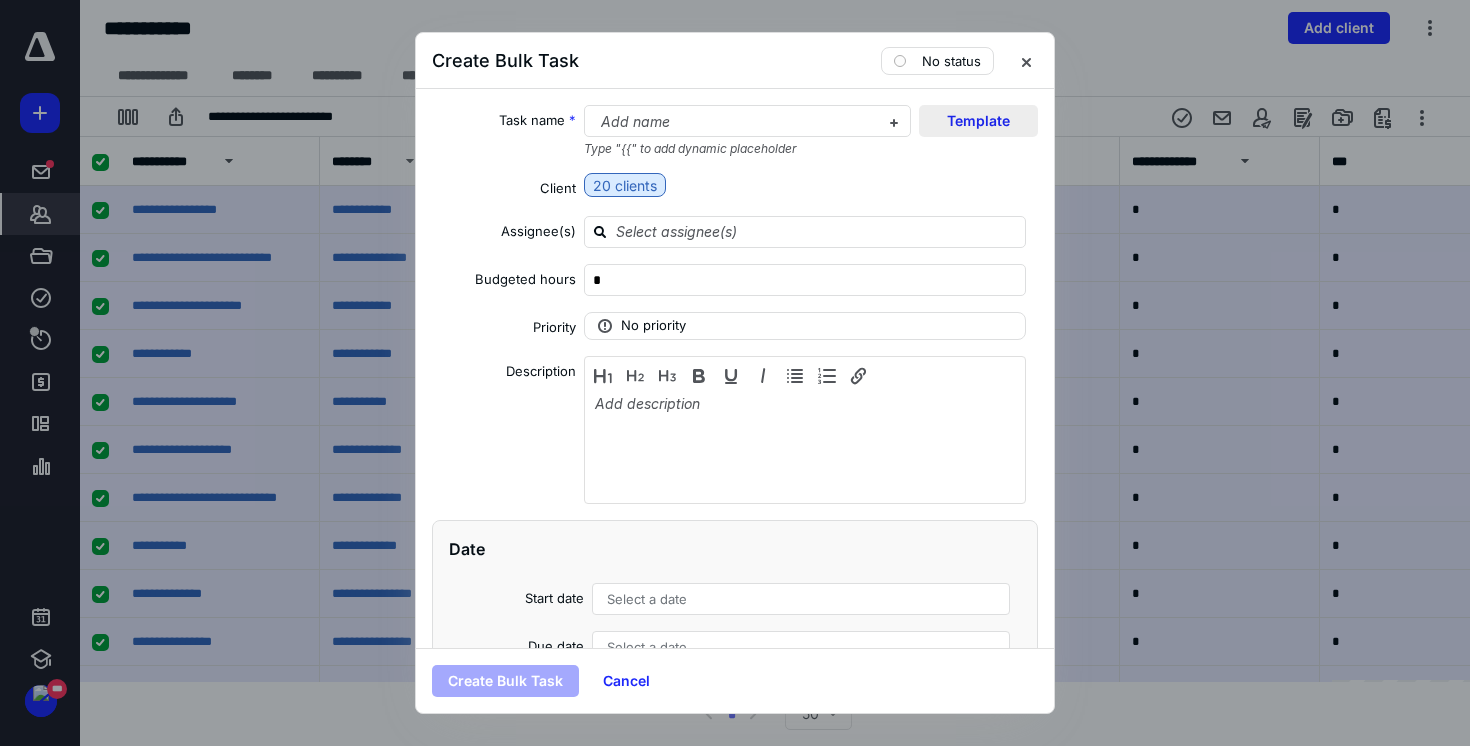 click on "Template" at bounding box center (978, 121) 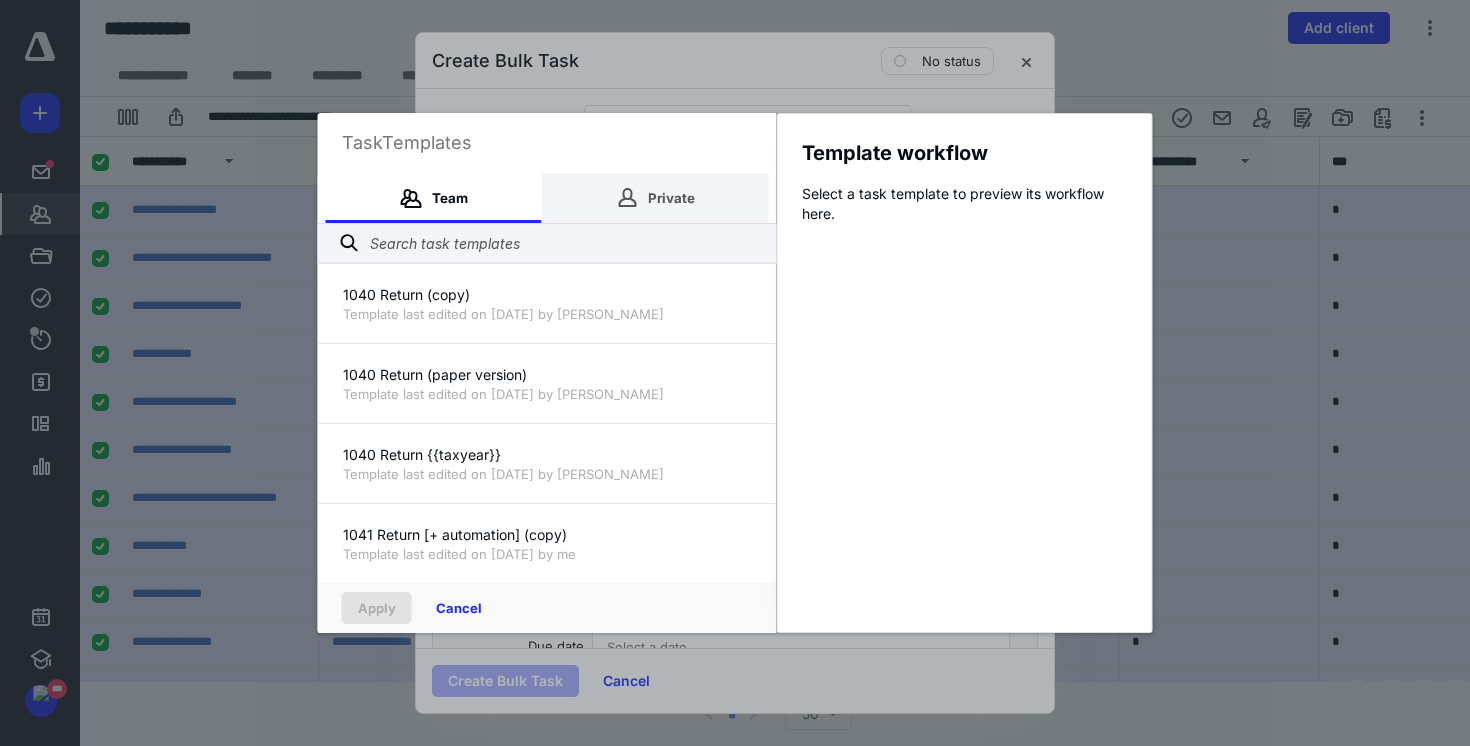 click 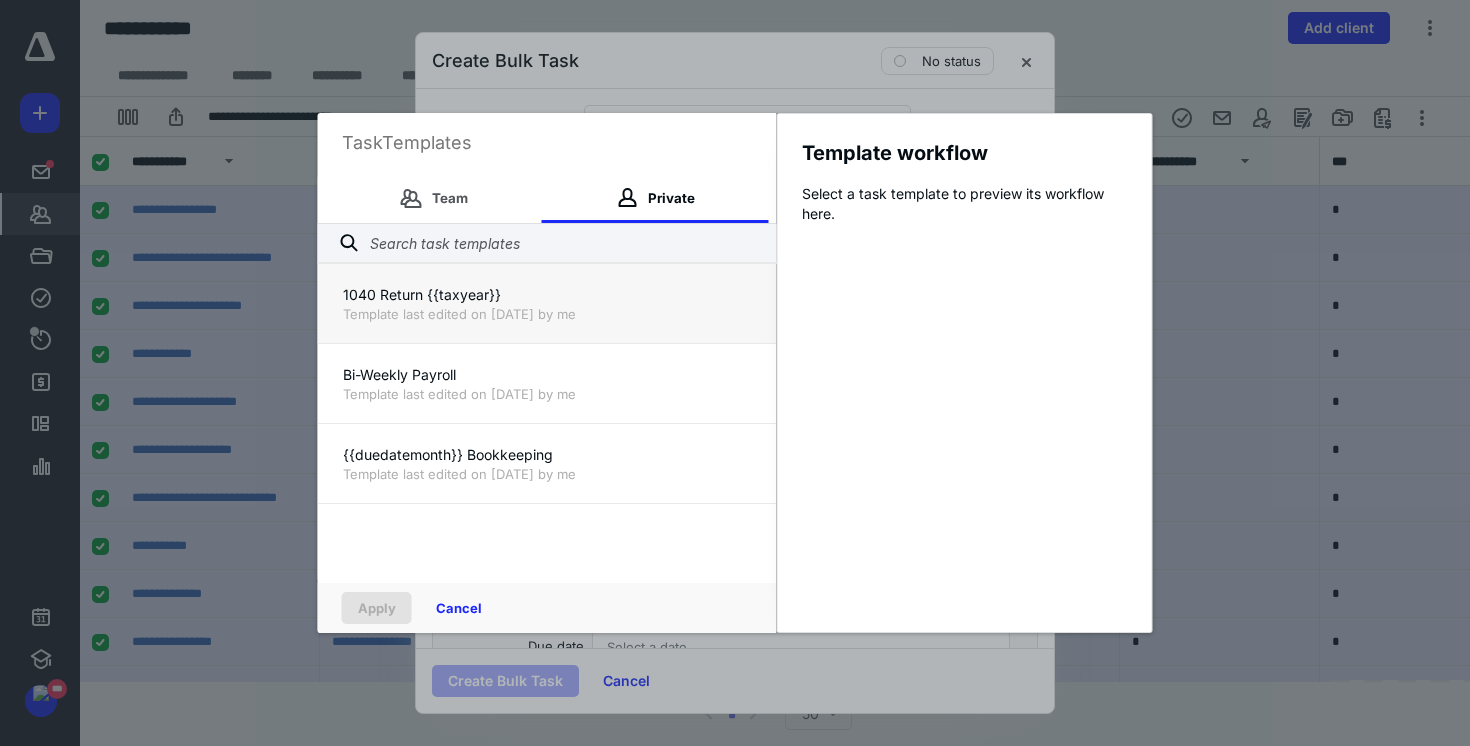 click on "1040 Return  {{taxyear}}" at bounding box center [547, 295] 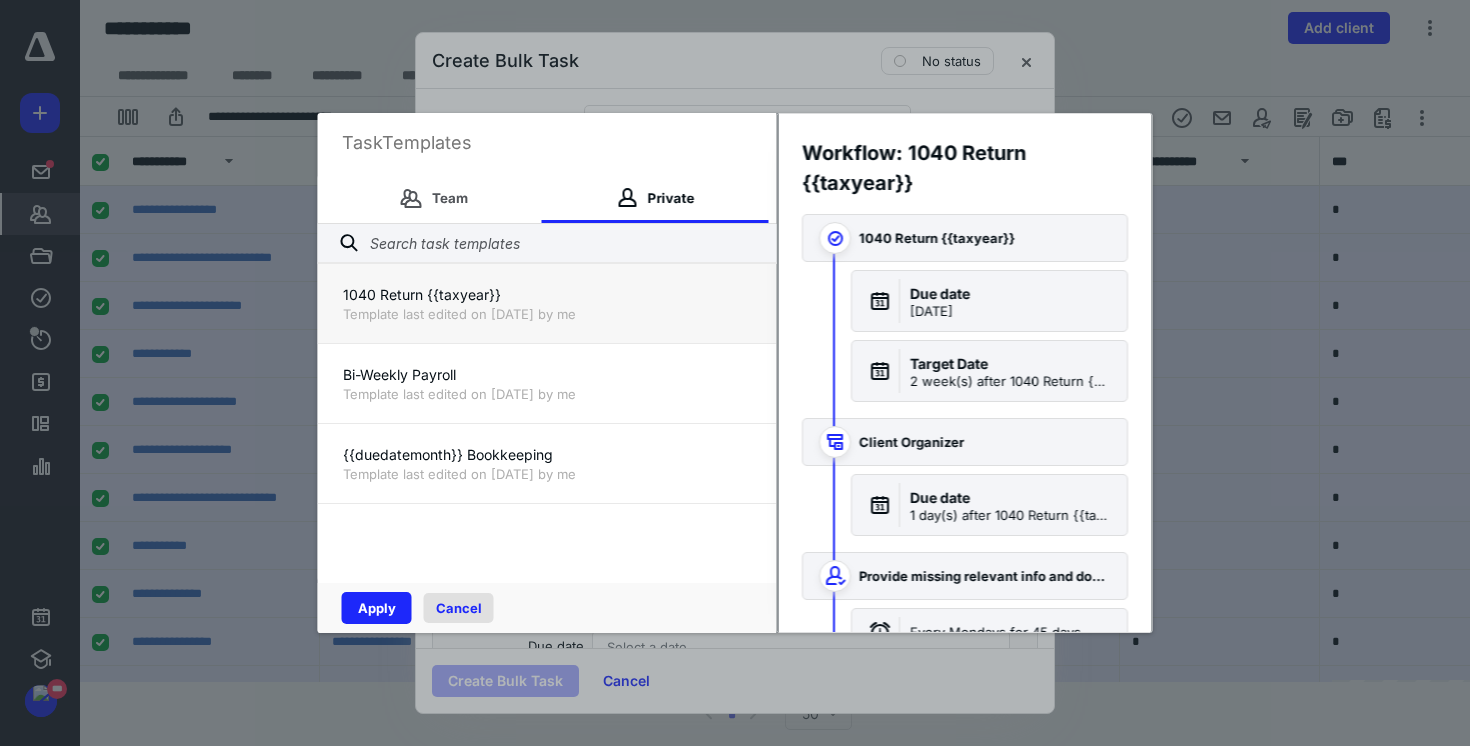 click on "Cancel" at bounding box center (459, 608) 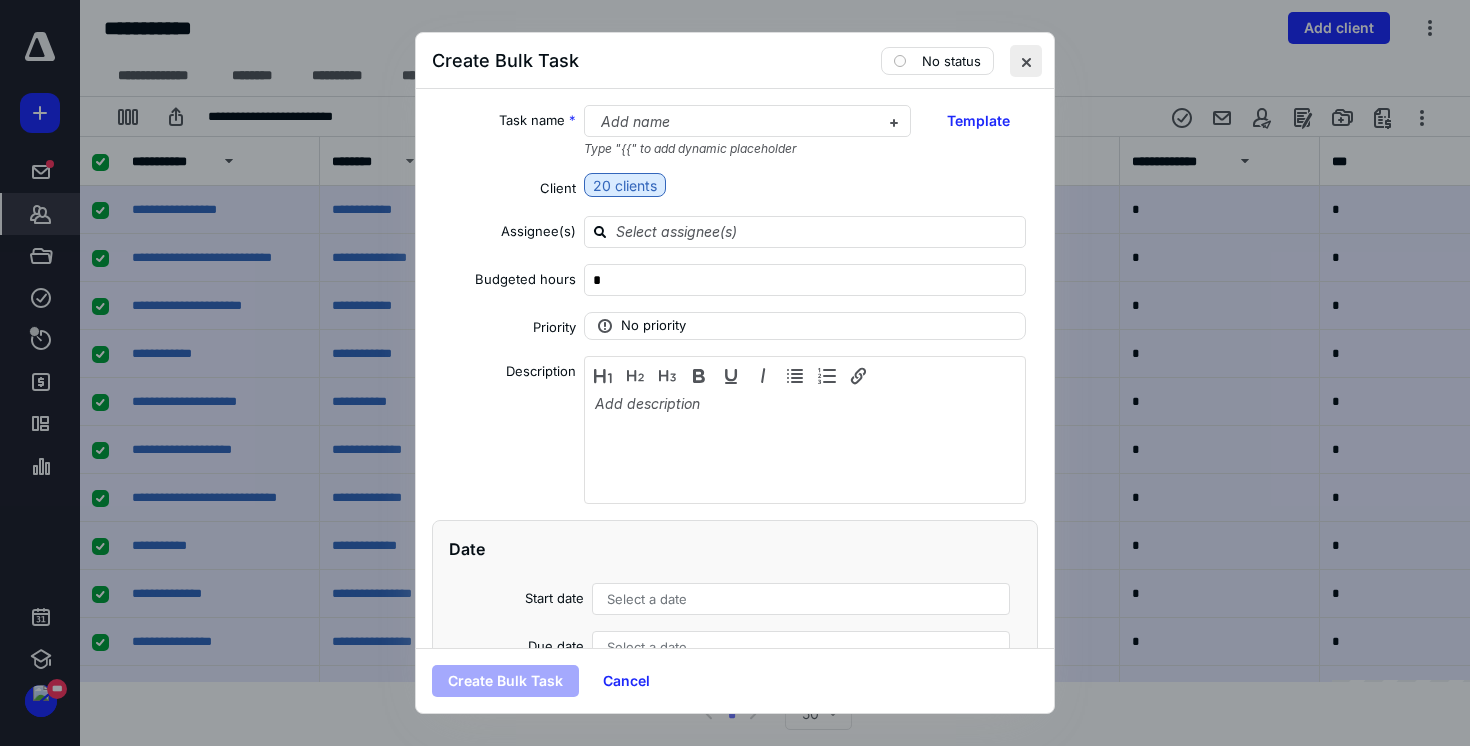 click at bounding box center [1026, 61] 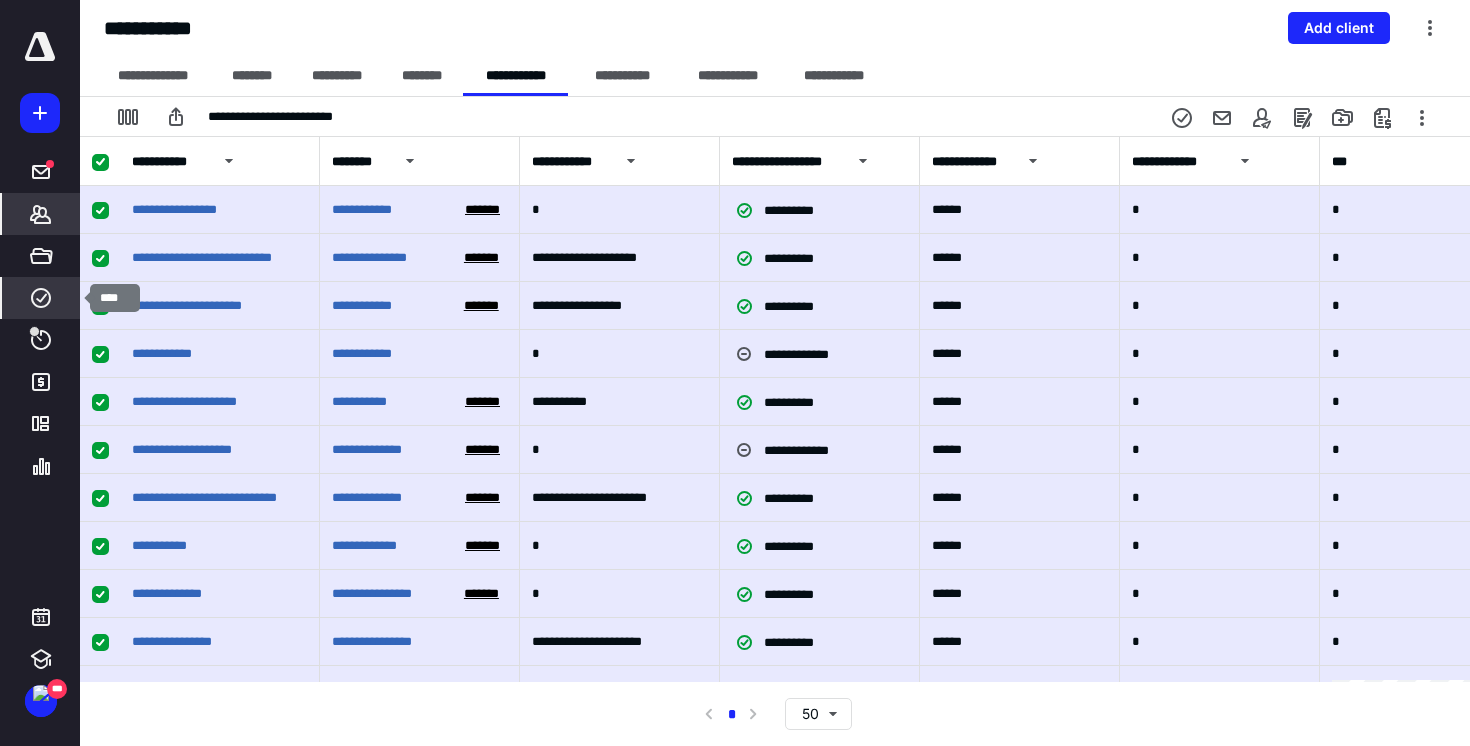 click 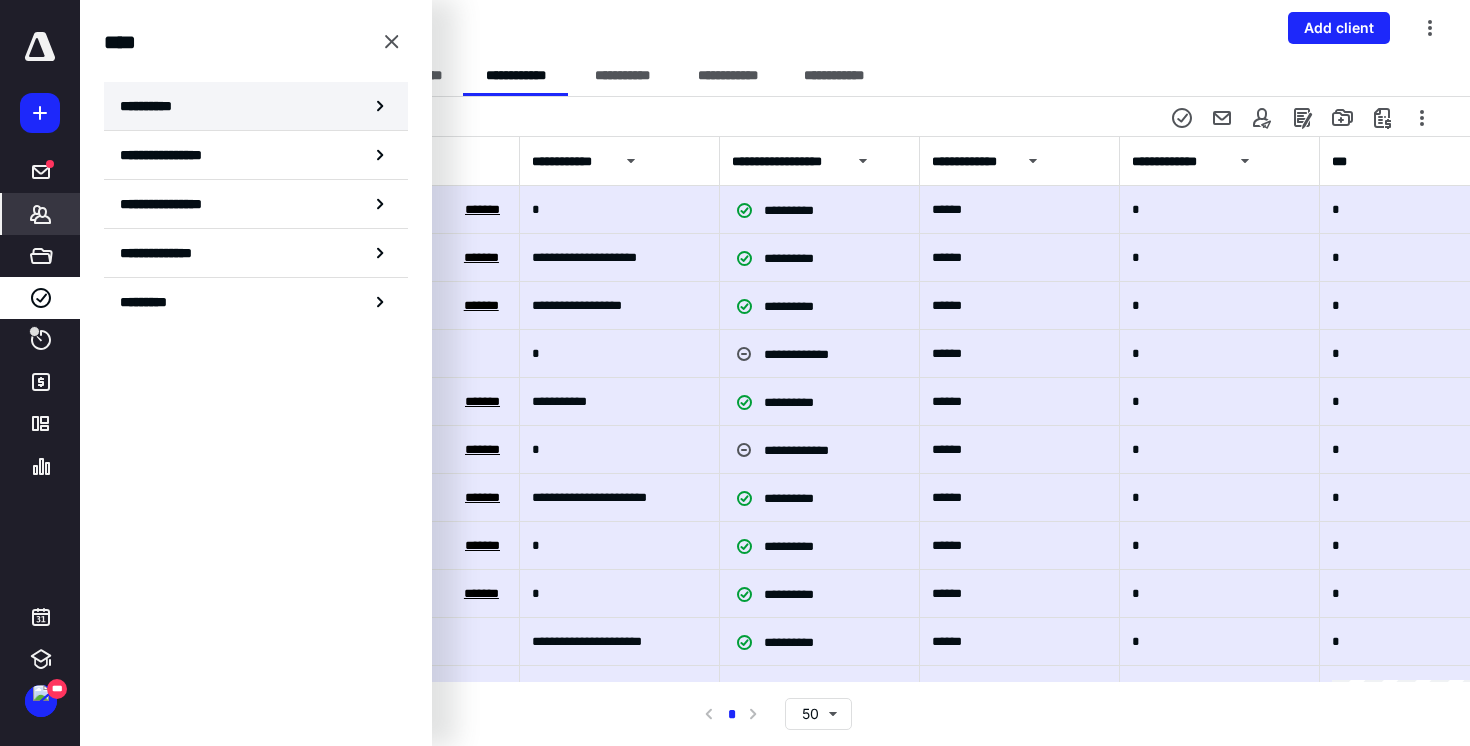 click on "**********" at bounding box center (256, 106) 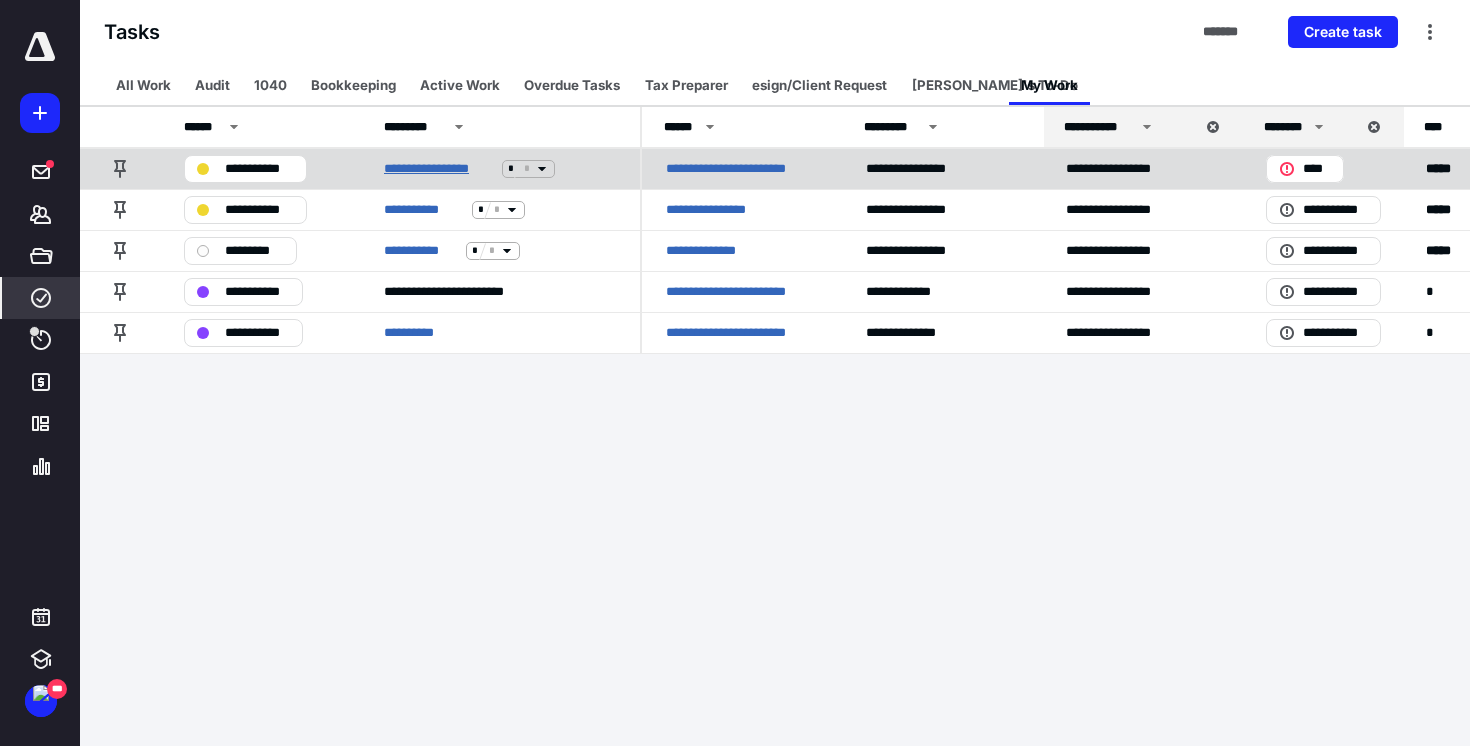 click on "**********" at bounding box center [439, 169] 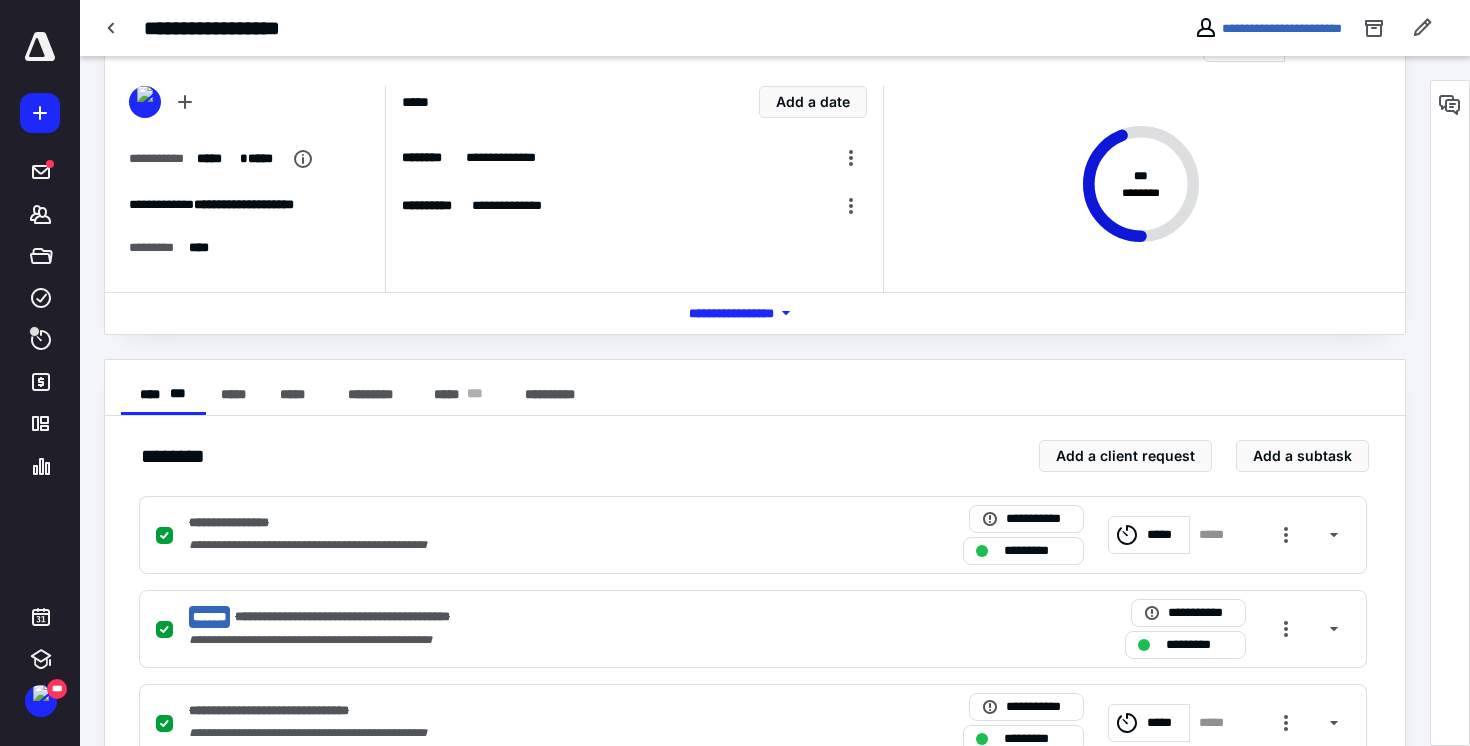 scroll, scrollTop: 105, scrollLeft: 0, axis: vertical 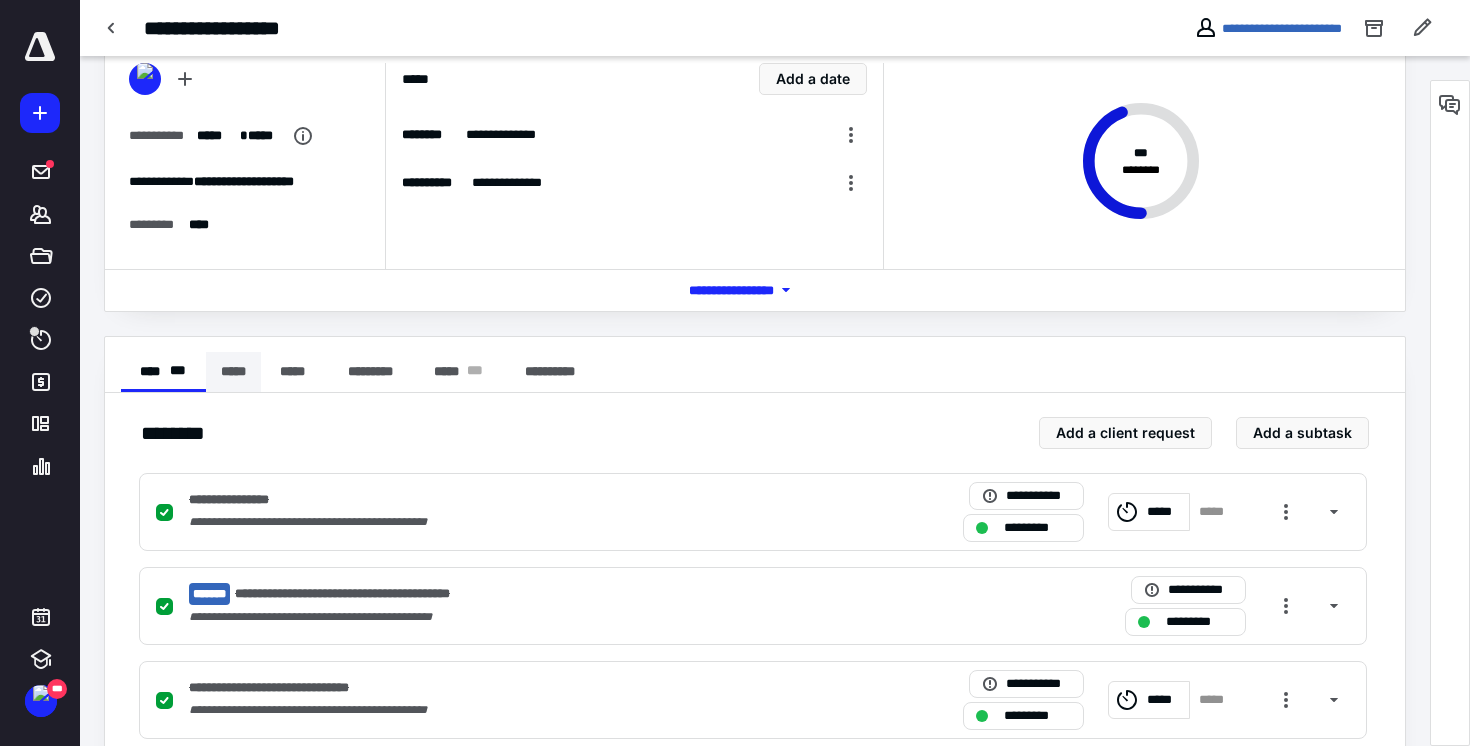 click on "*****" at bounding box center (233, 372) 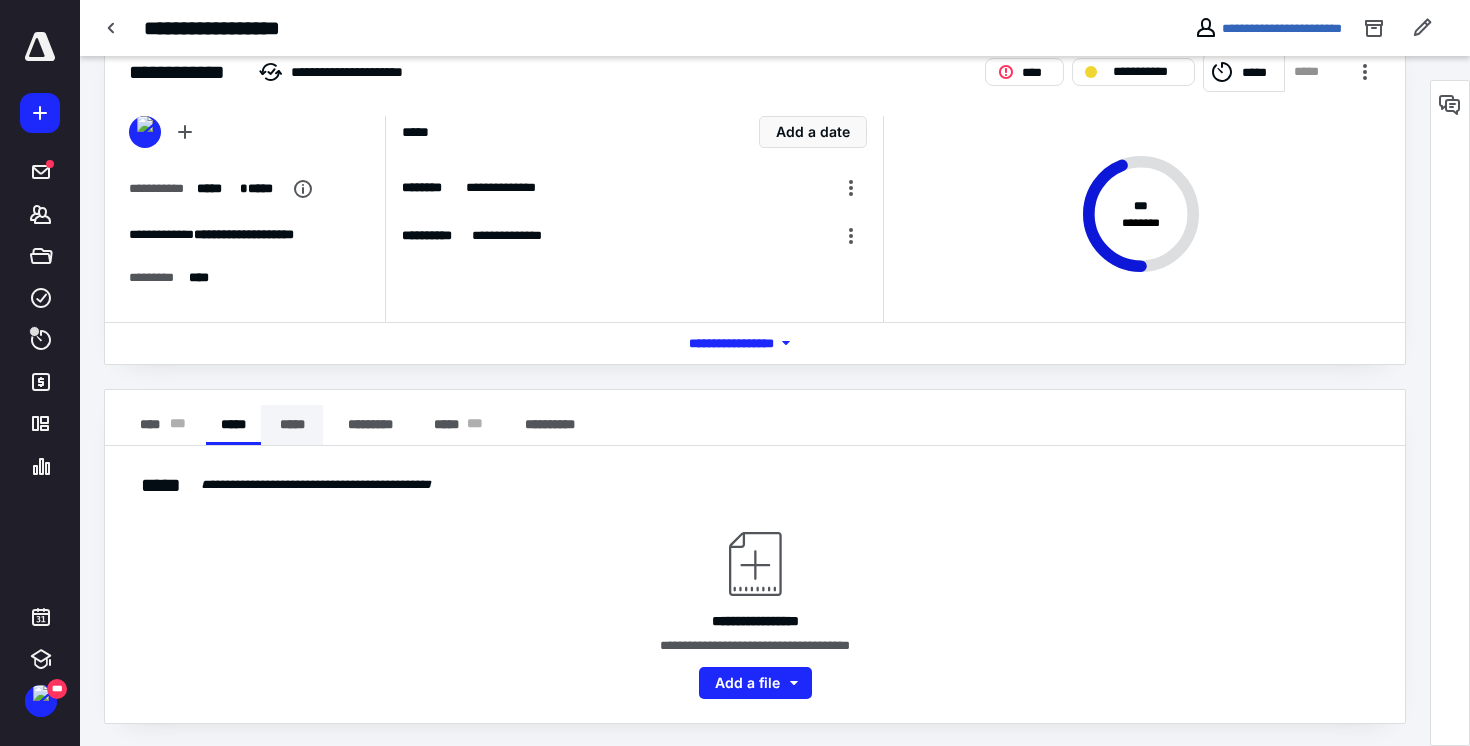 click on "*****" at bounding box center (292, 425) 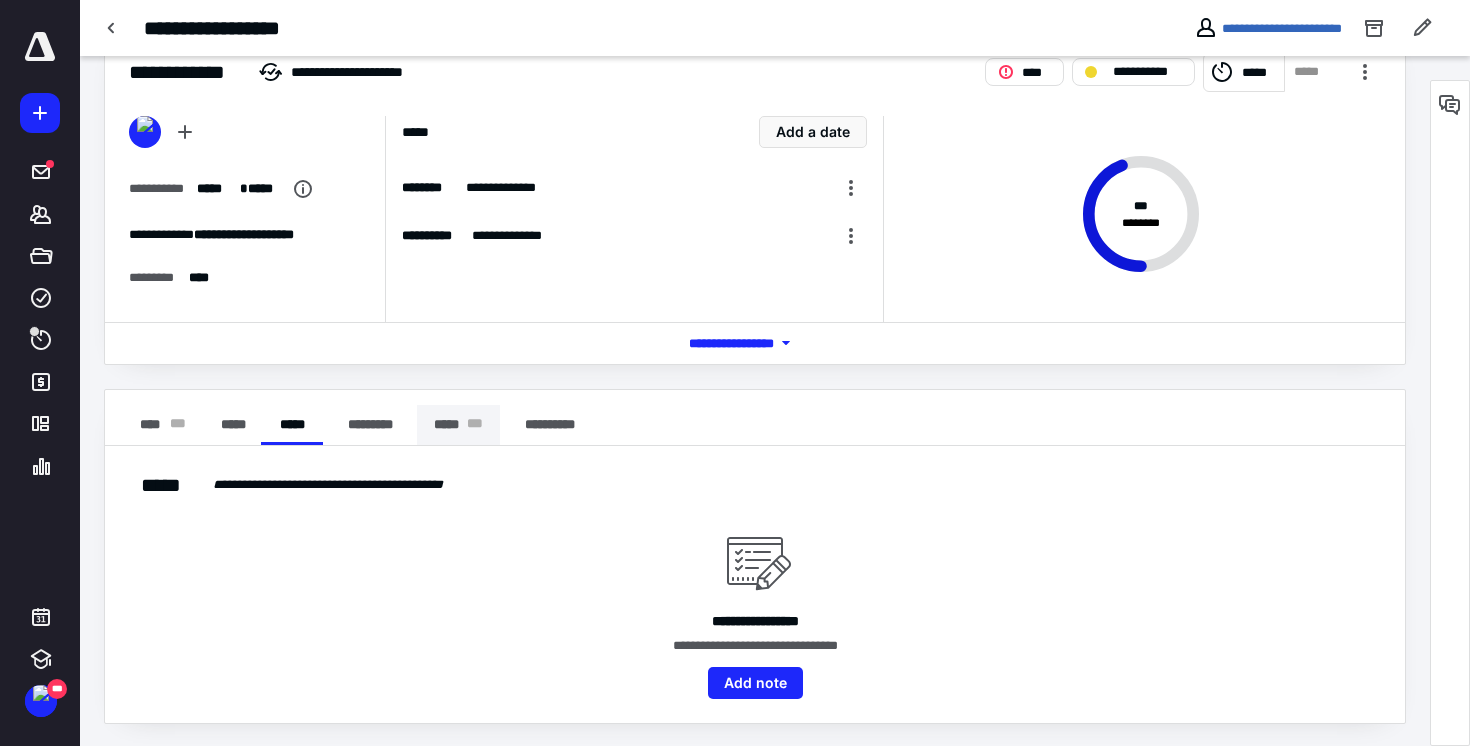 click on "***** * * *" at bounding box center (458, 425) 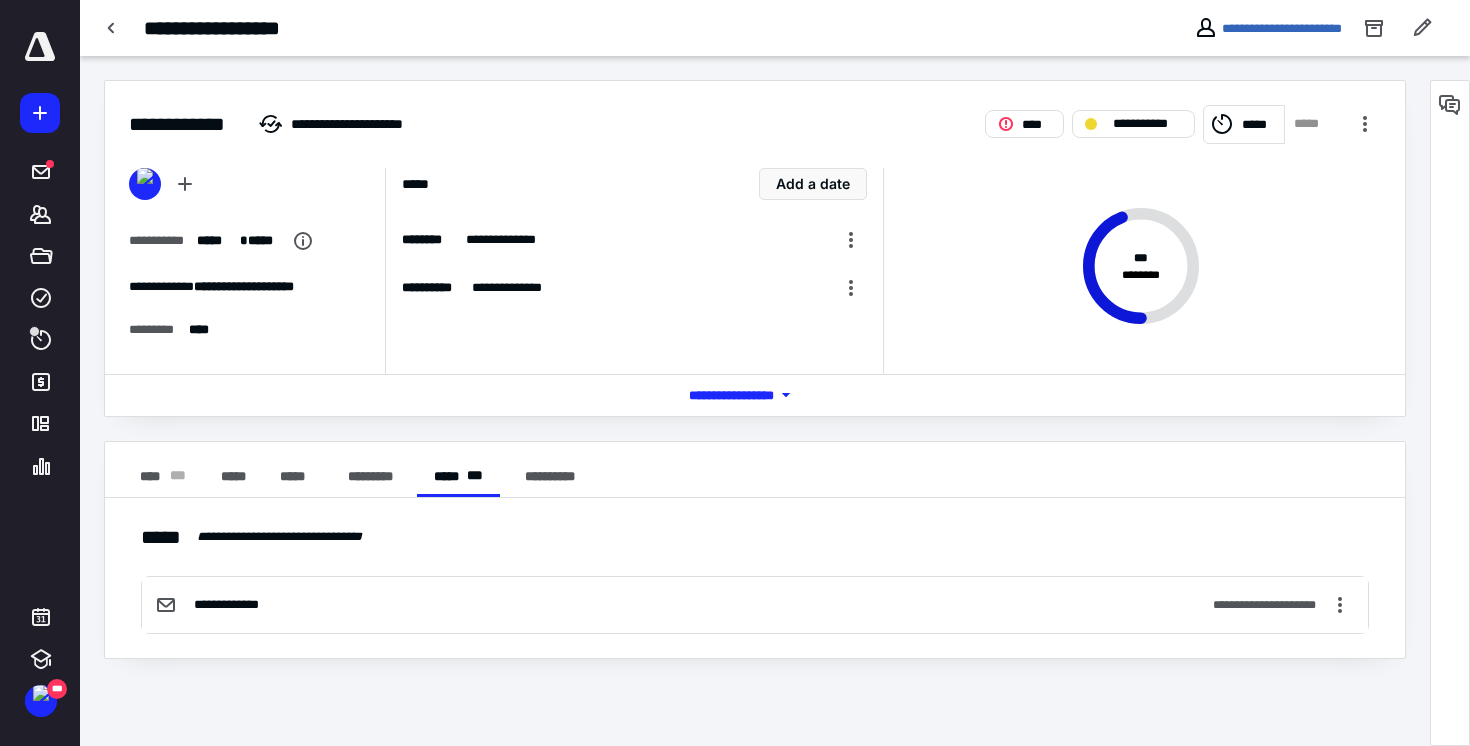 scroll, scrollTop: 0, scrollLeft: 0, axis: both 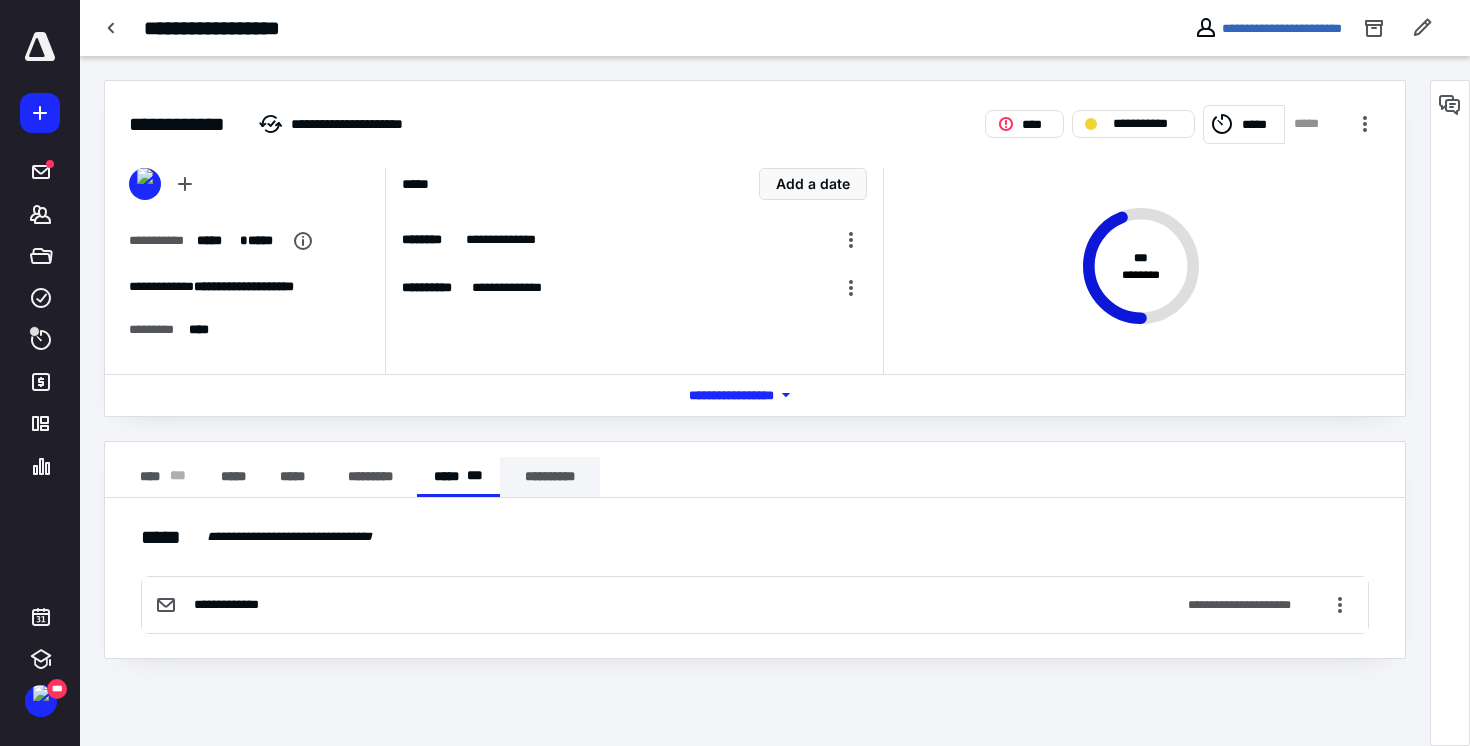 click on "**********" at bounding box center (550, 477) 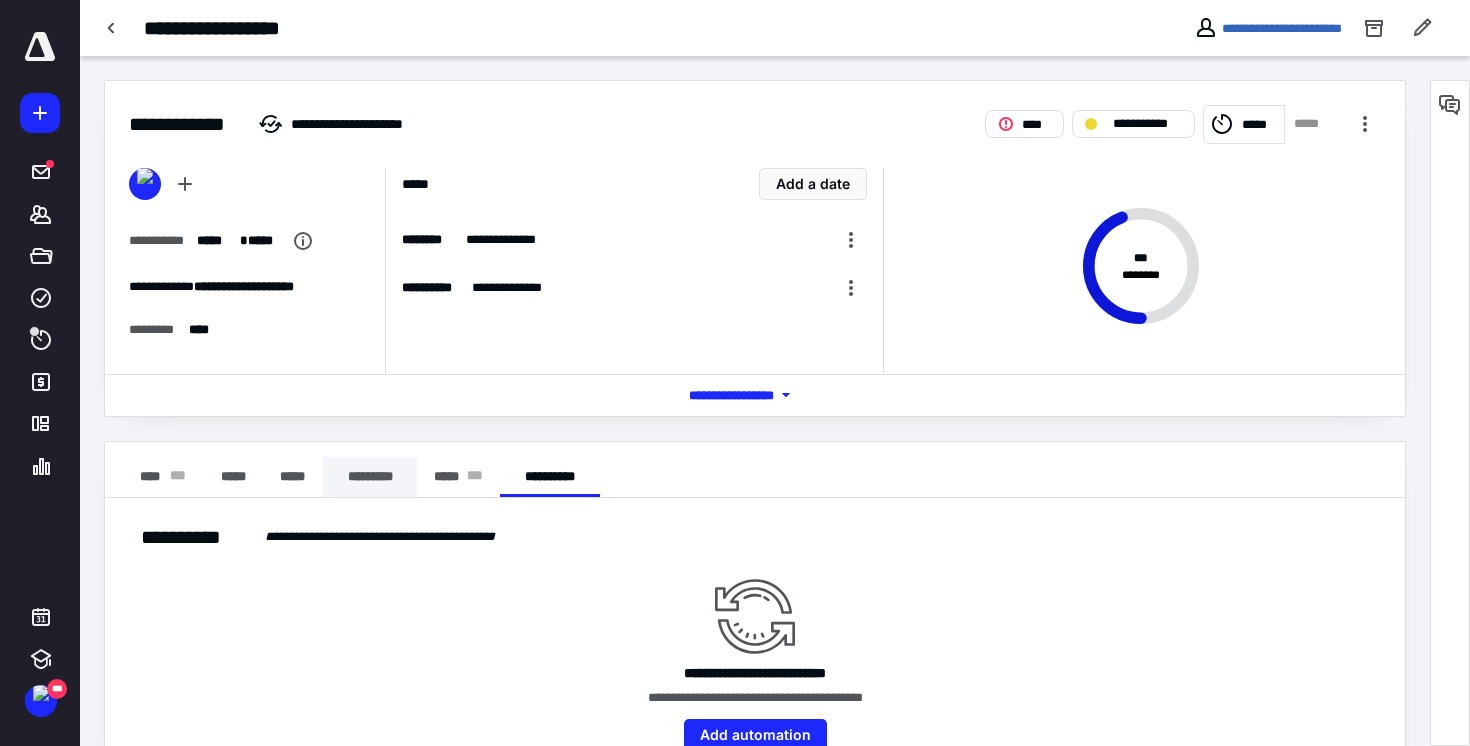 click on "*********" at bounding box center (370, 477) 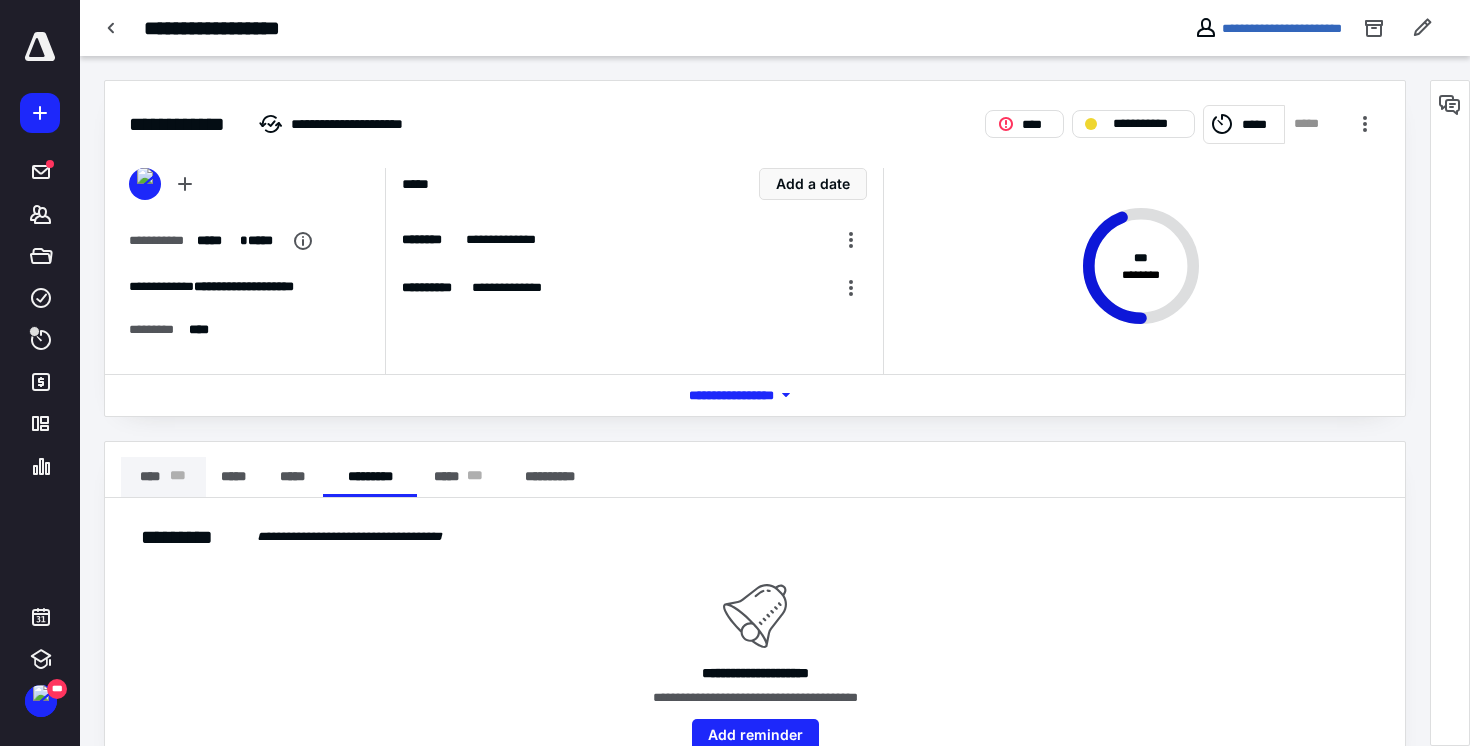 click on "* * *" at bounding box center (177, 477) 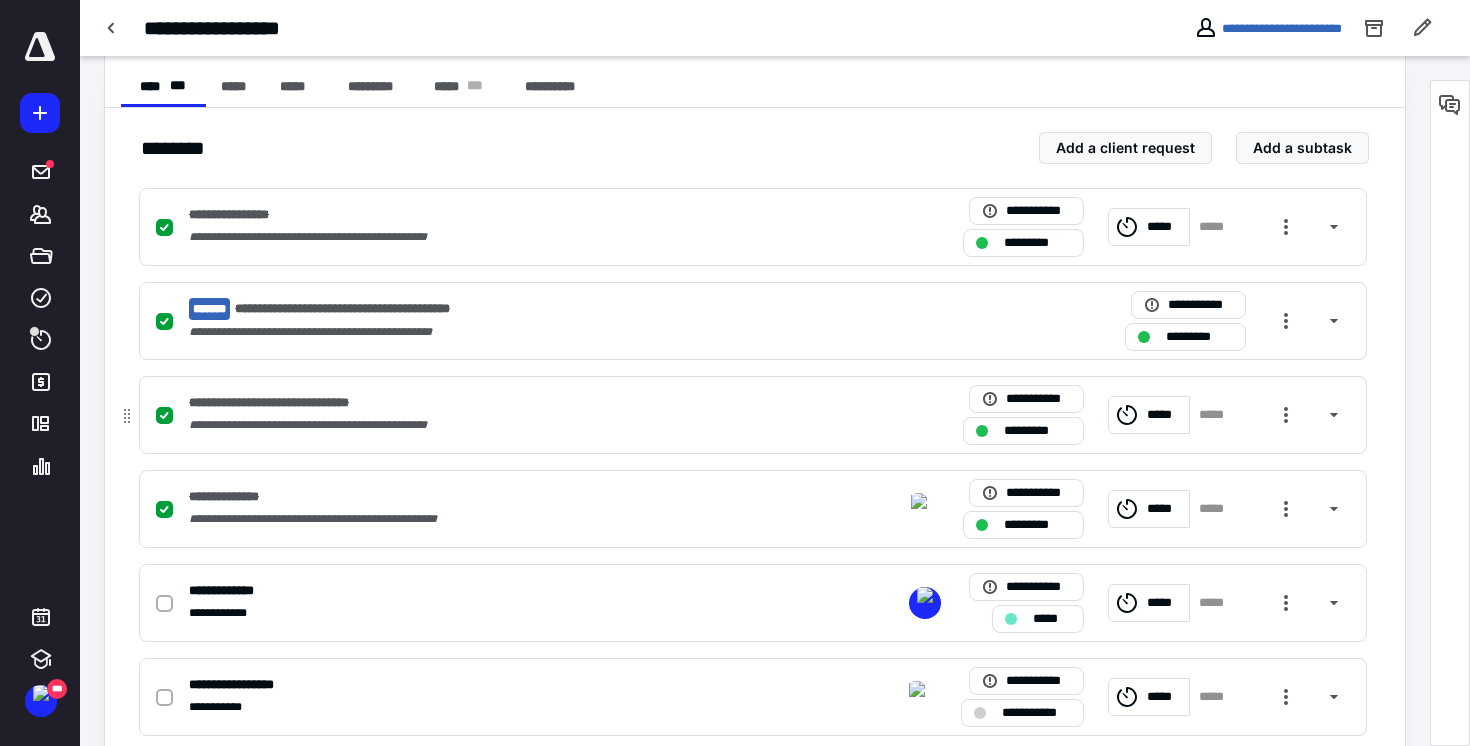scroll, scrollTop: 392, scrollLeft: 0, axis: vertical 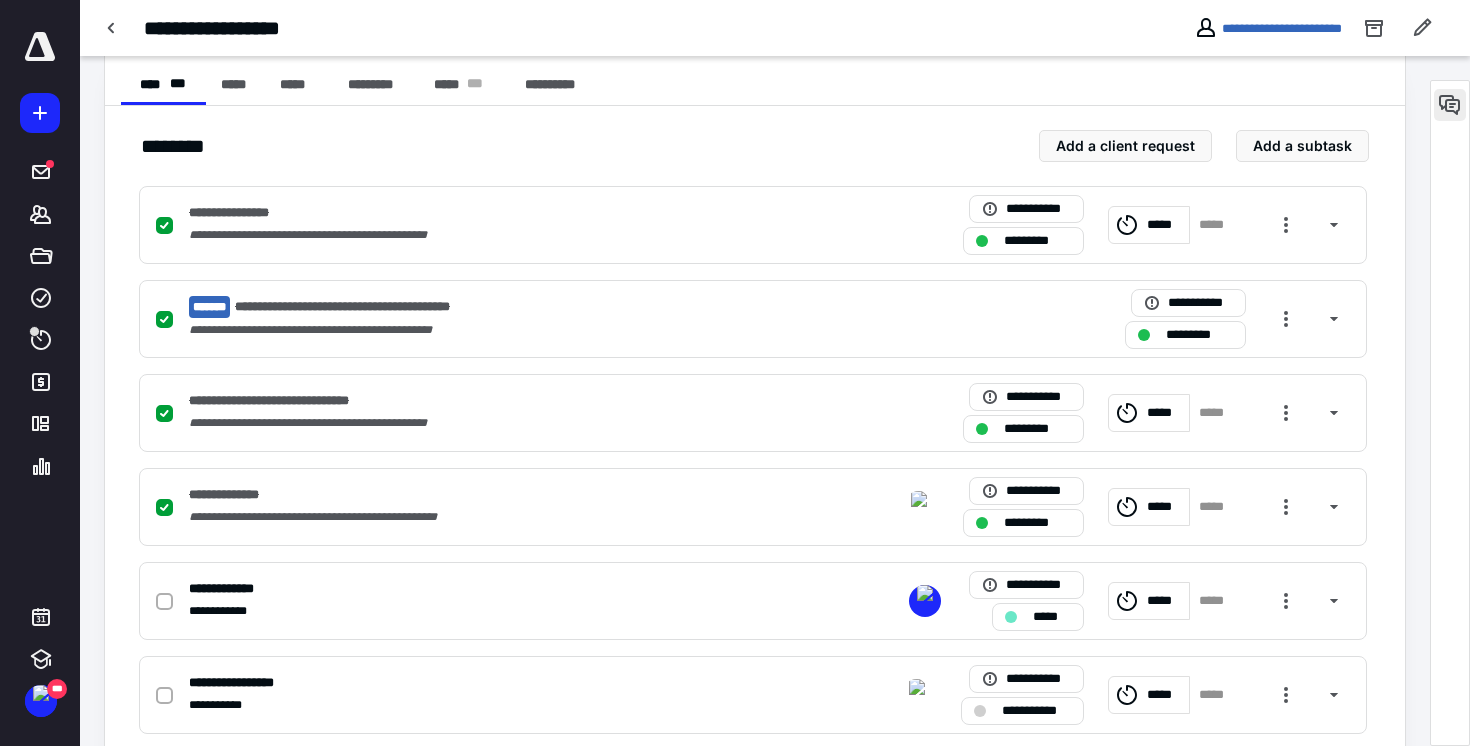 click at bounding box center [1450, 105] 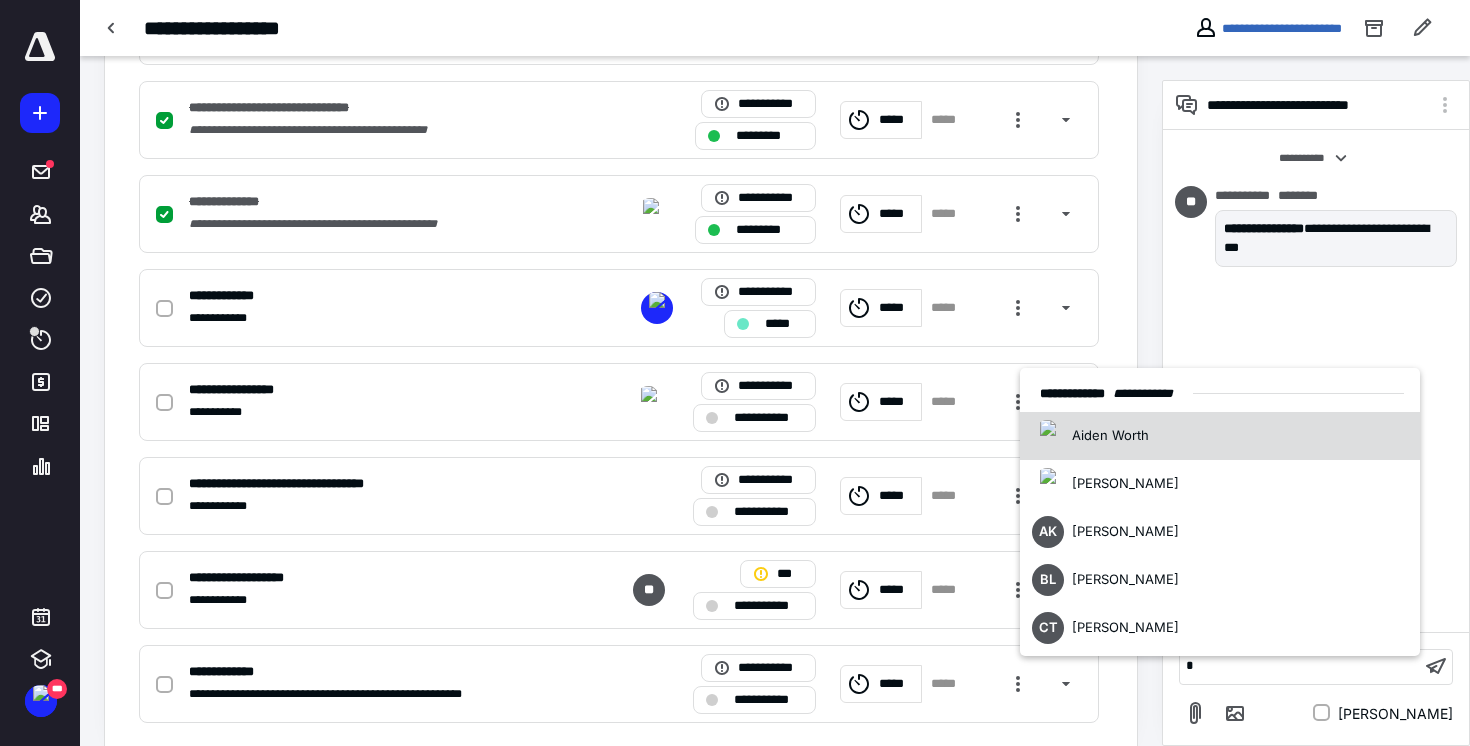 click on "Aiden Worth" at bounding box center (1220, 436) 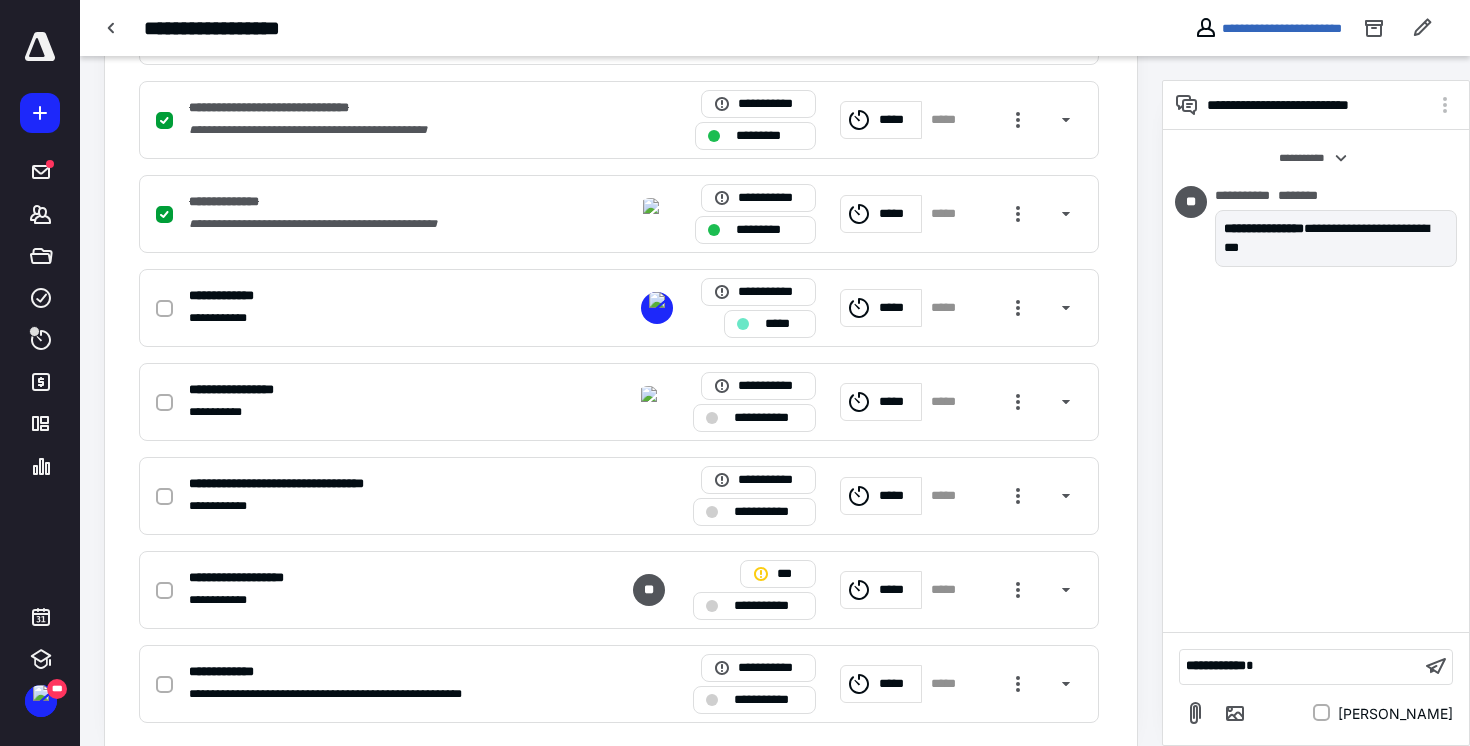 scroll, scrollTop: 711, scrollLeft: 0, axis: vertical 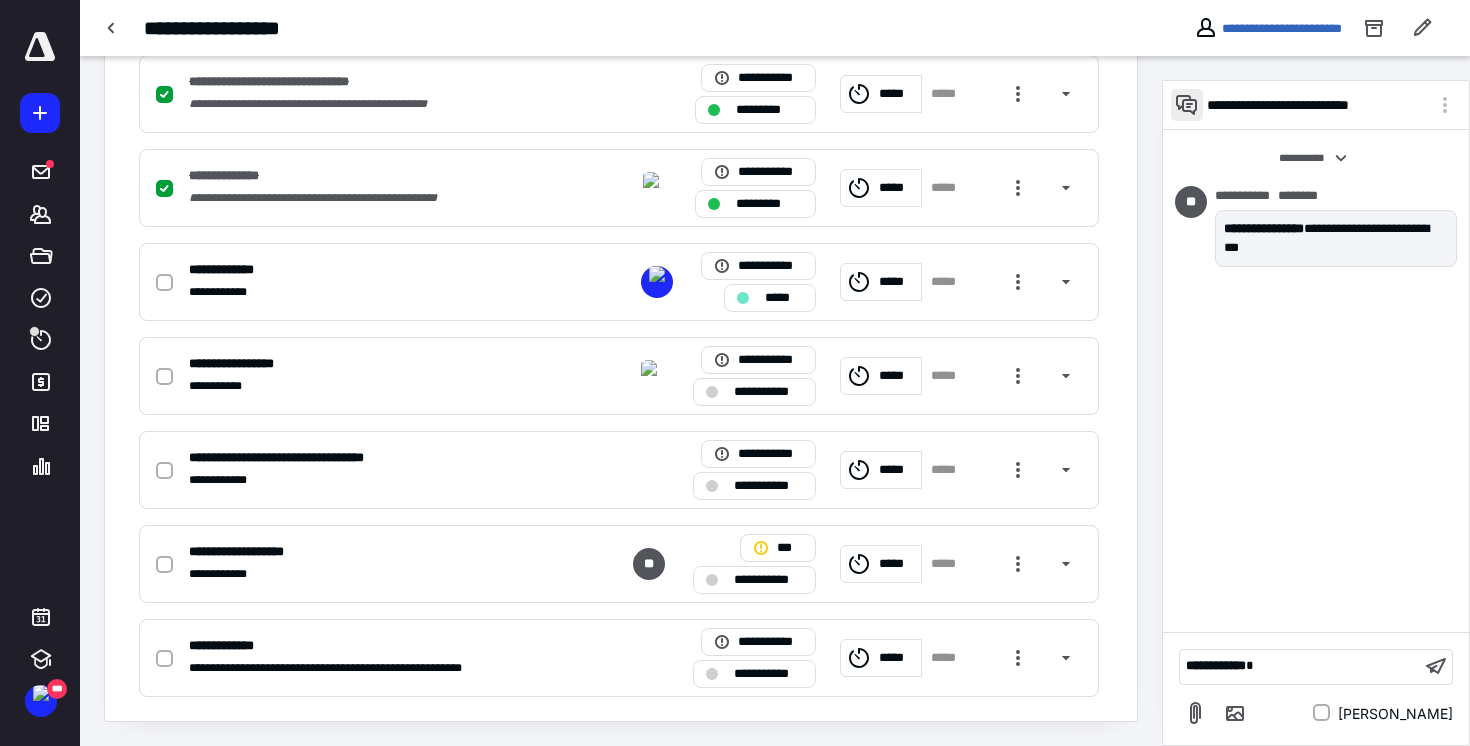 click at bounding box center [1187, 105] 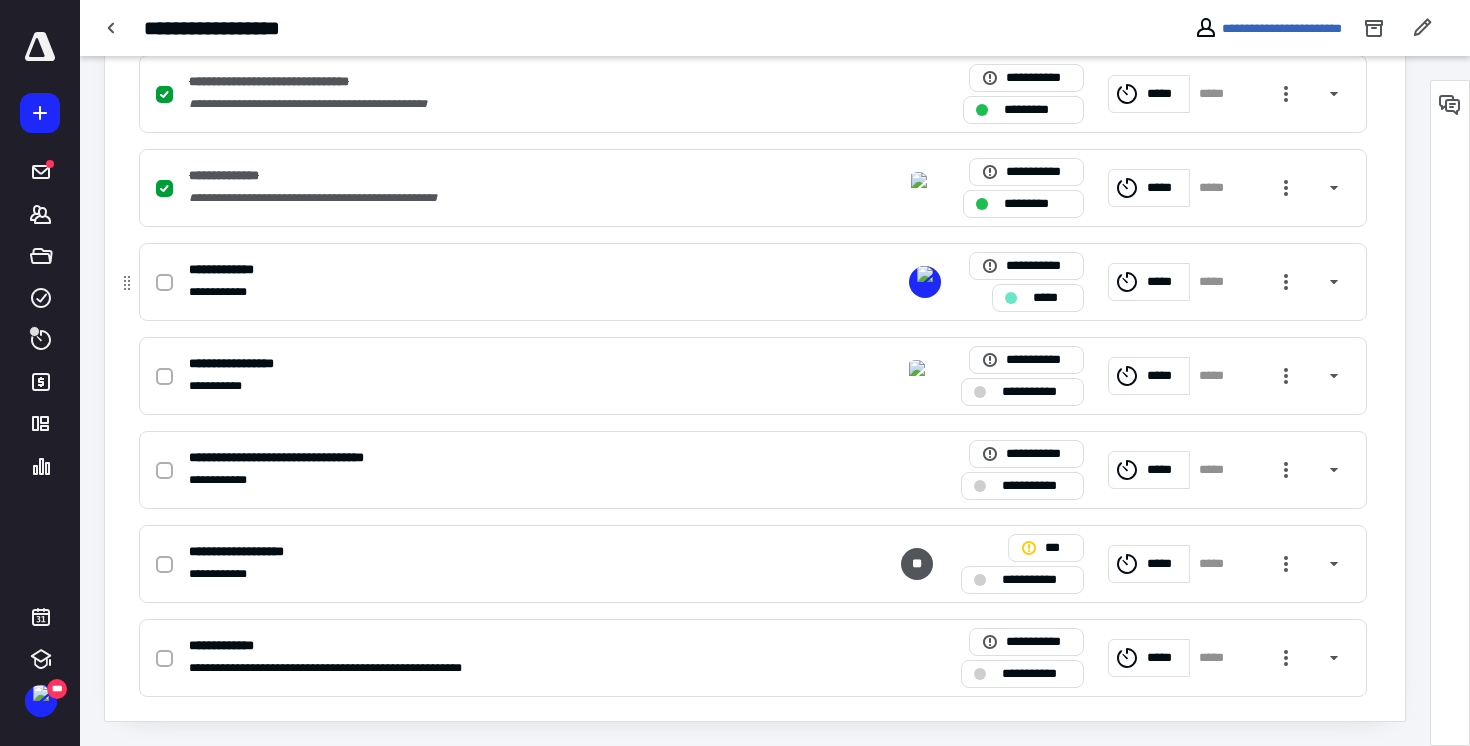 click on "**********" at bounding box center [490, 270] 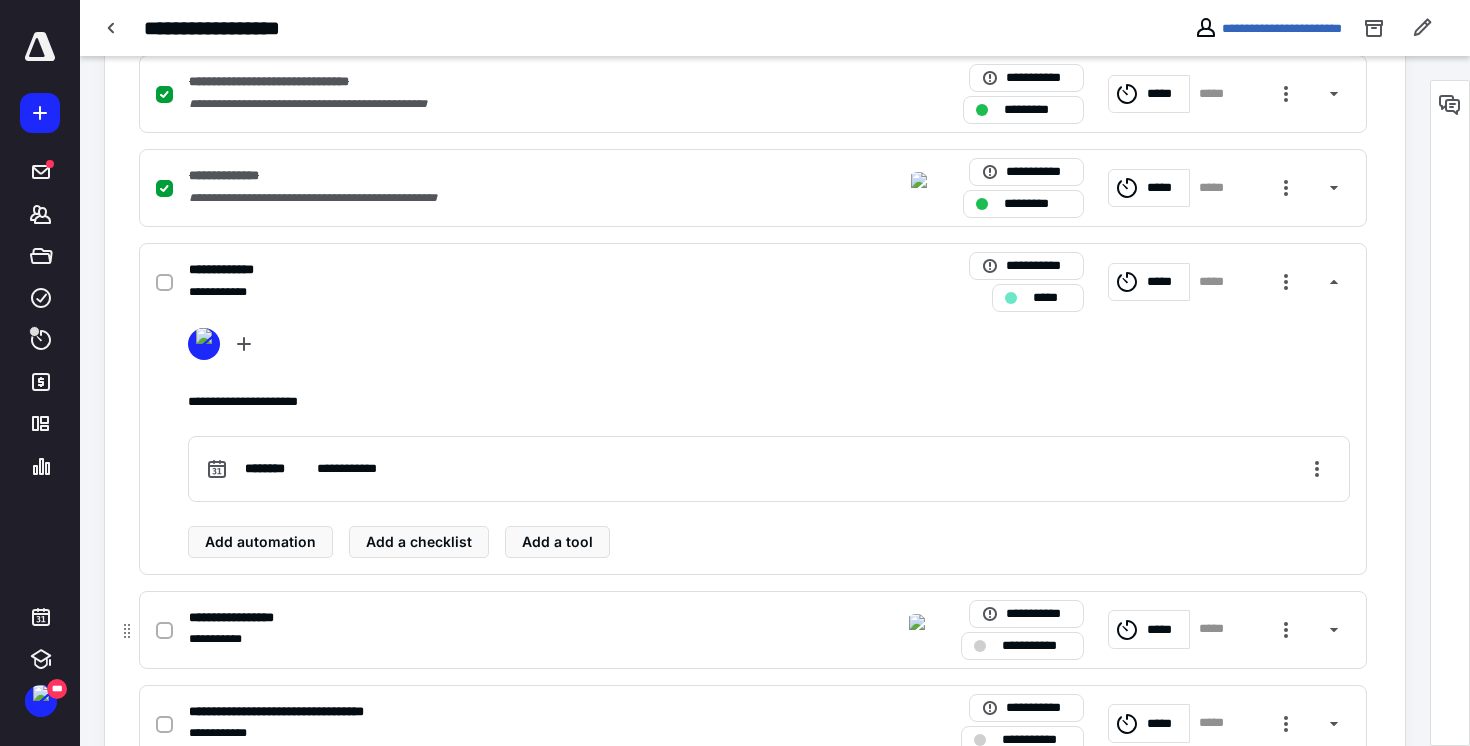 click on "**********" at bounding box center (490, 618) 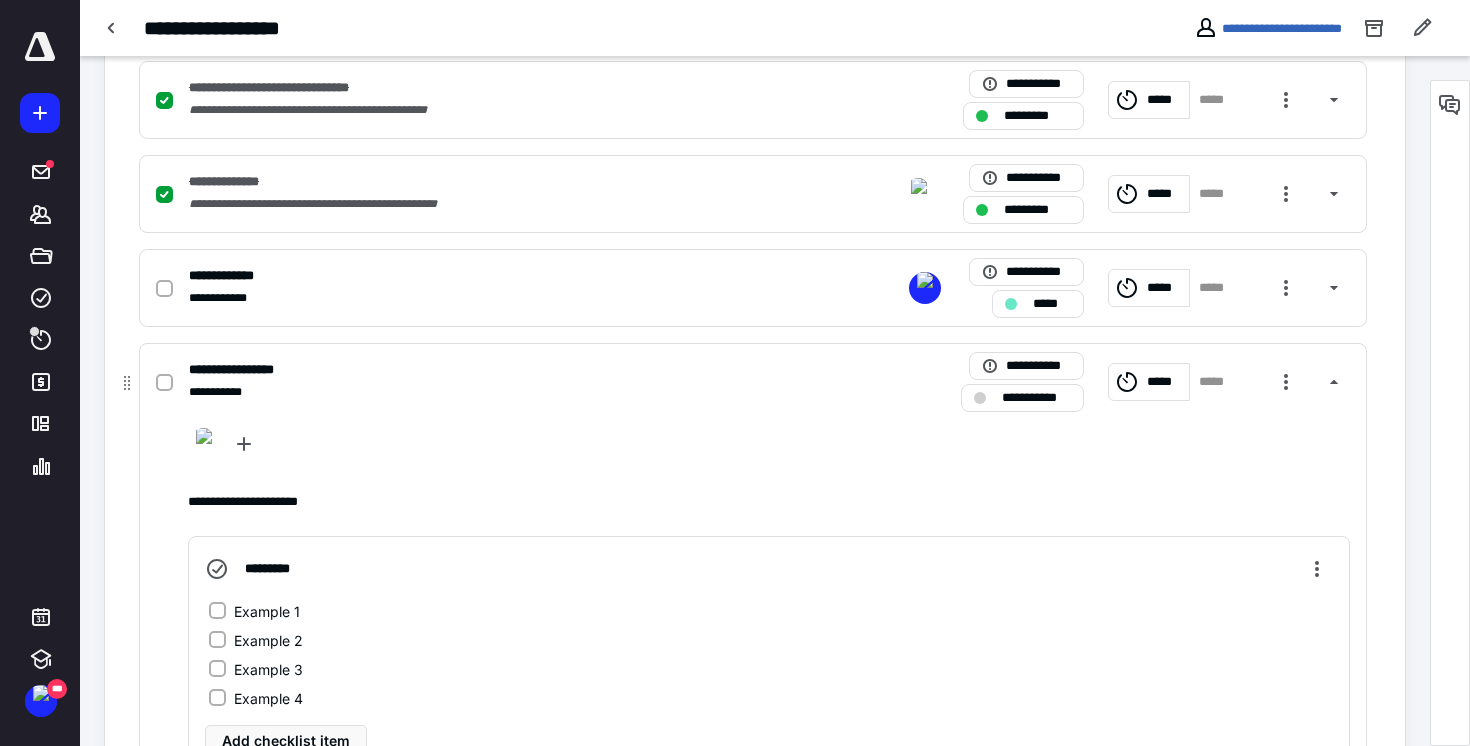 scroll, scrollTop: 699, scrollLeft: 0, axis: vertical 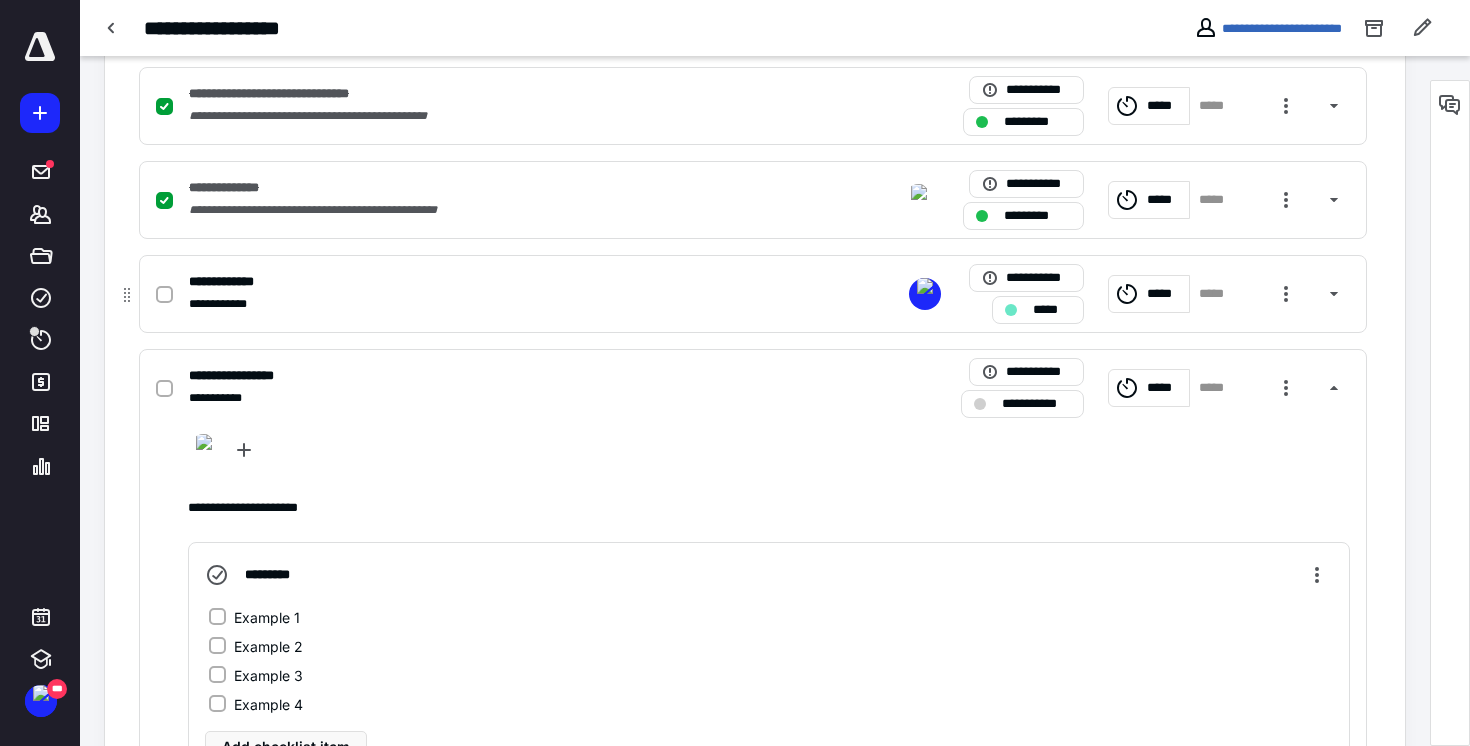 click on "**********" at bounding box center [753, 294] 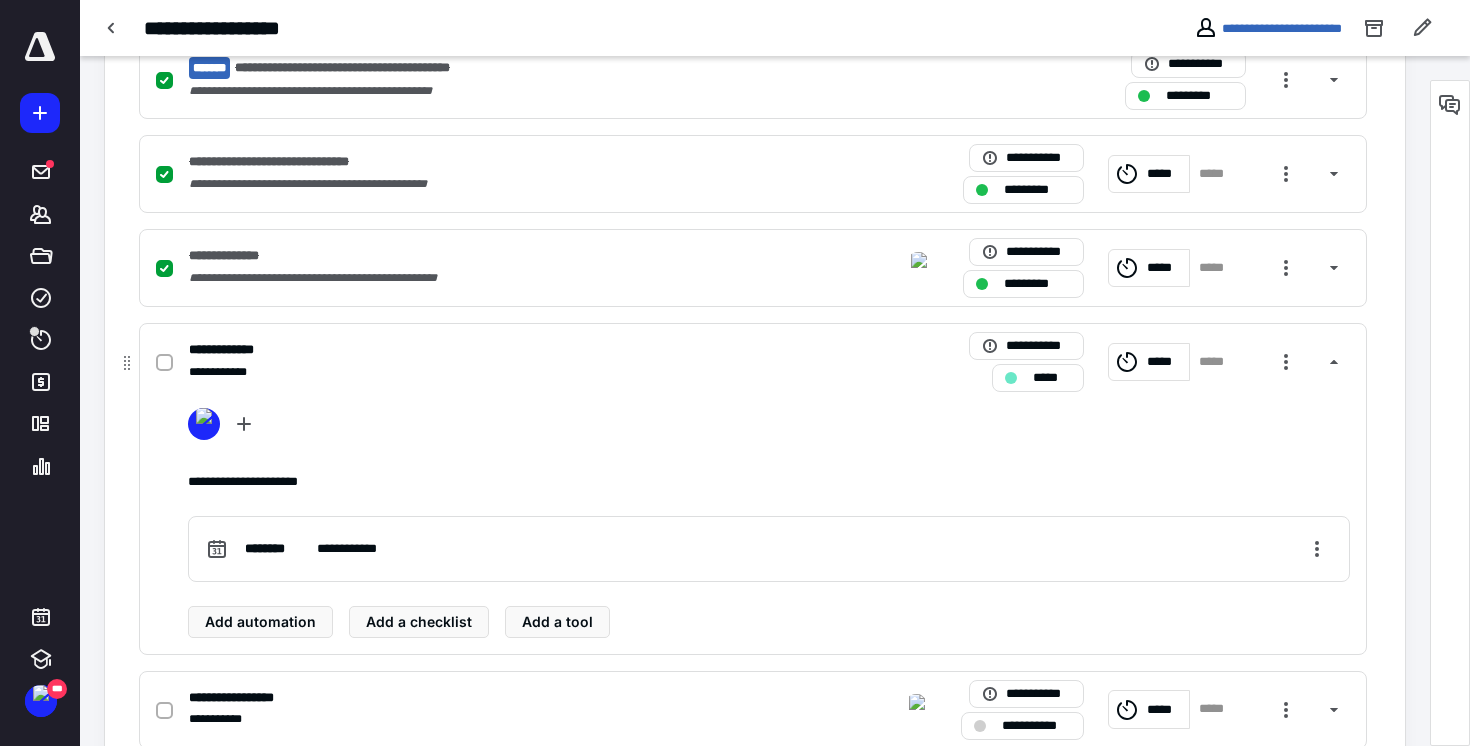 scroll, scrollTop: 633, scrollLeft: 0, axis: vertical 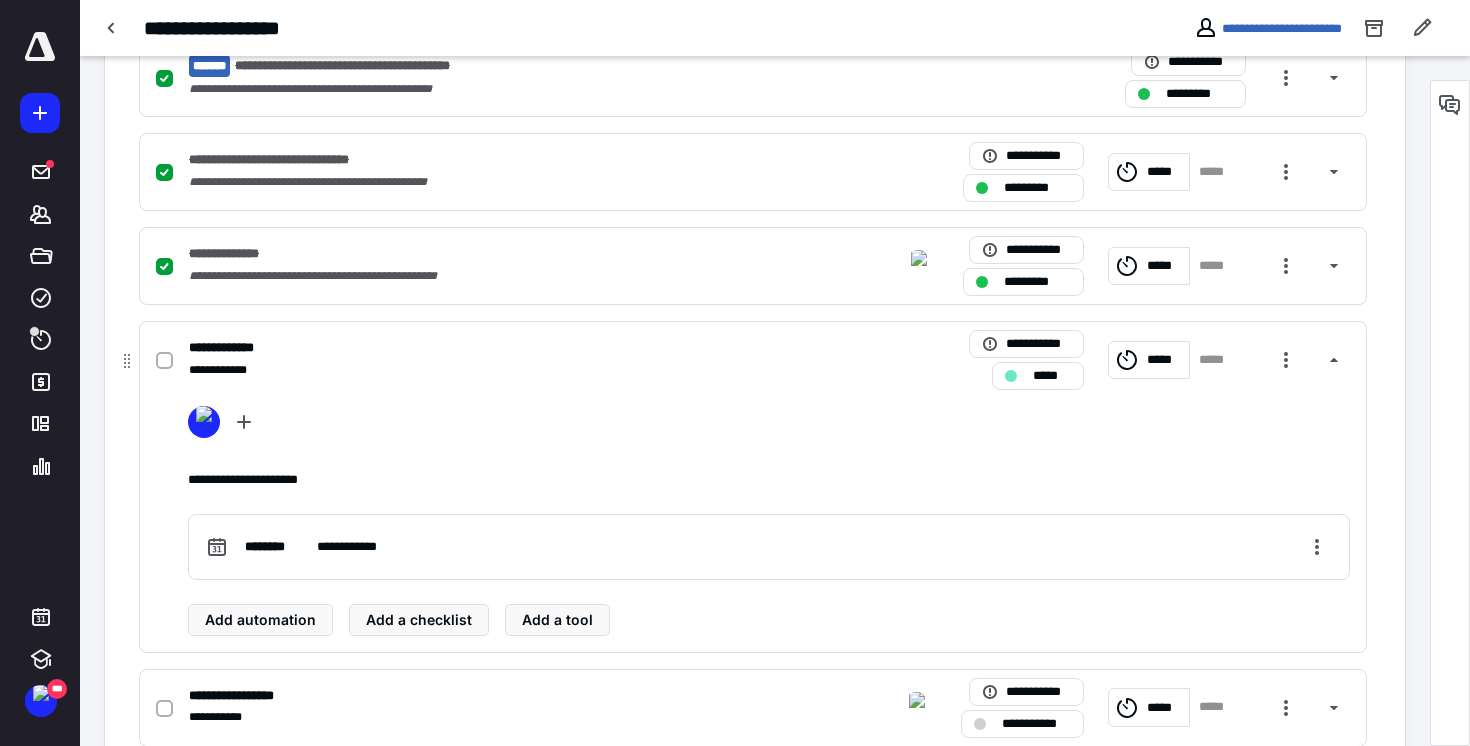click on "*****" at bounding box center [1165, 360] 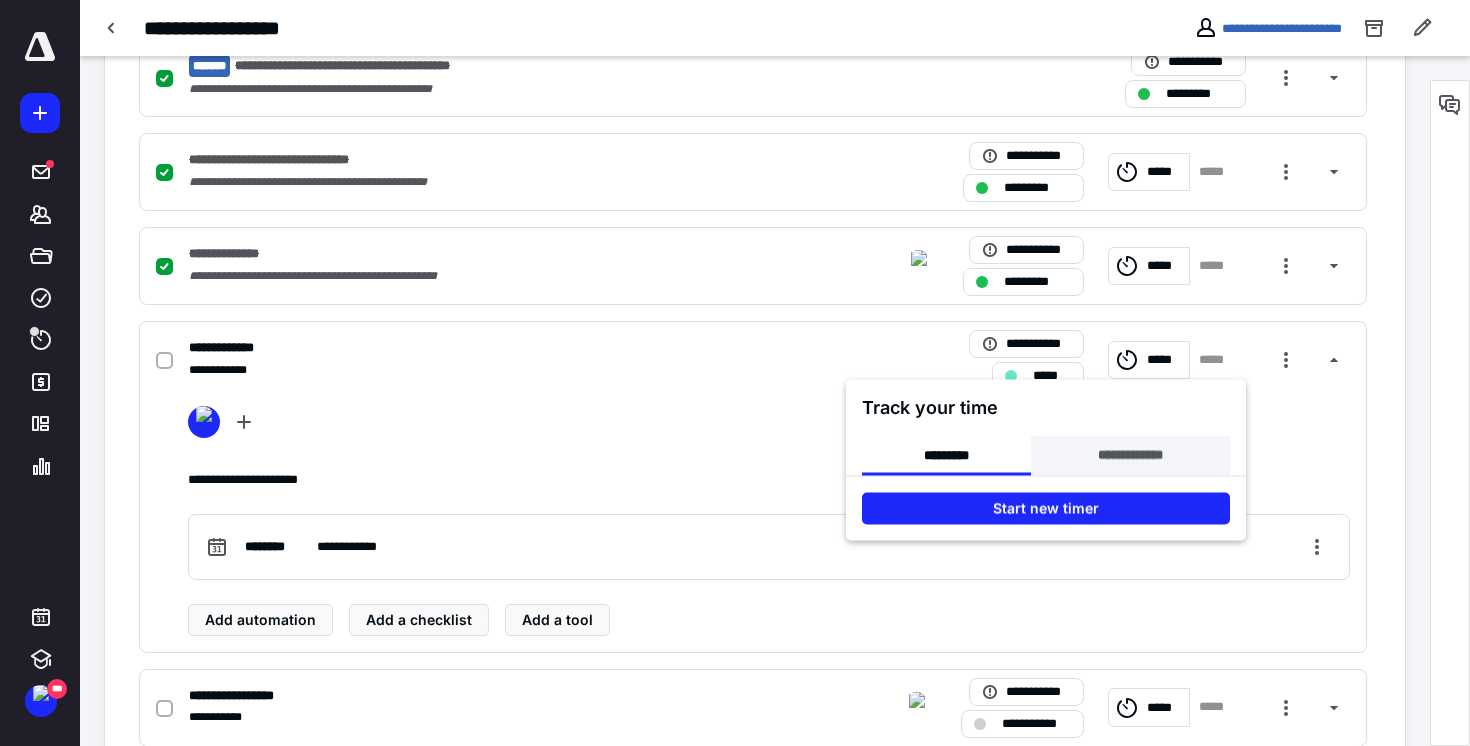 click on "**********" at bounding box center (1130, 456) 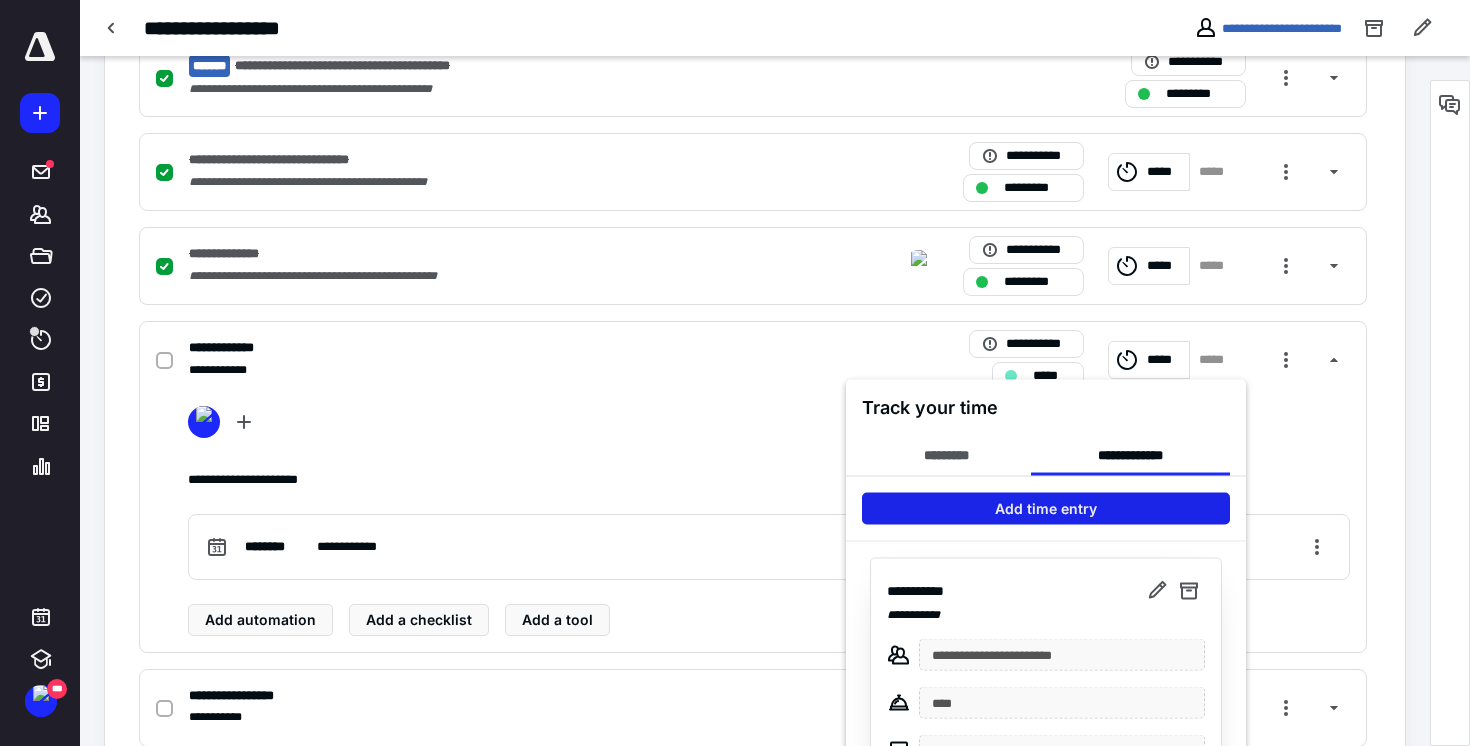 click on "Add time entry" at bounding box center (1046, 509) 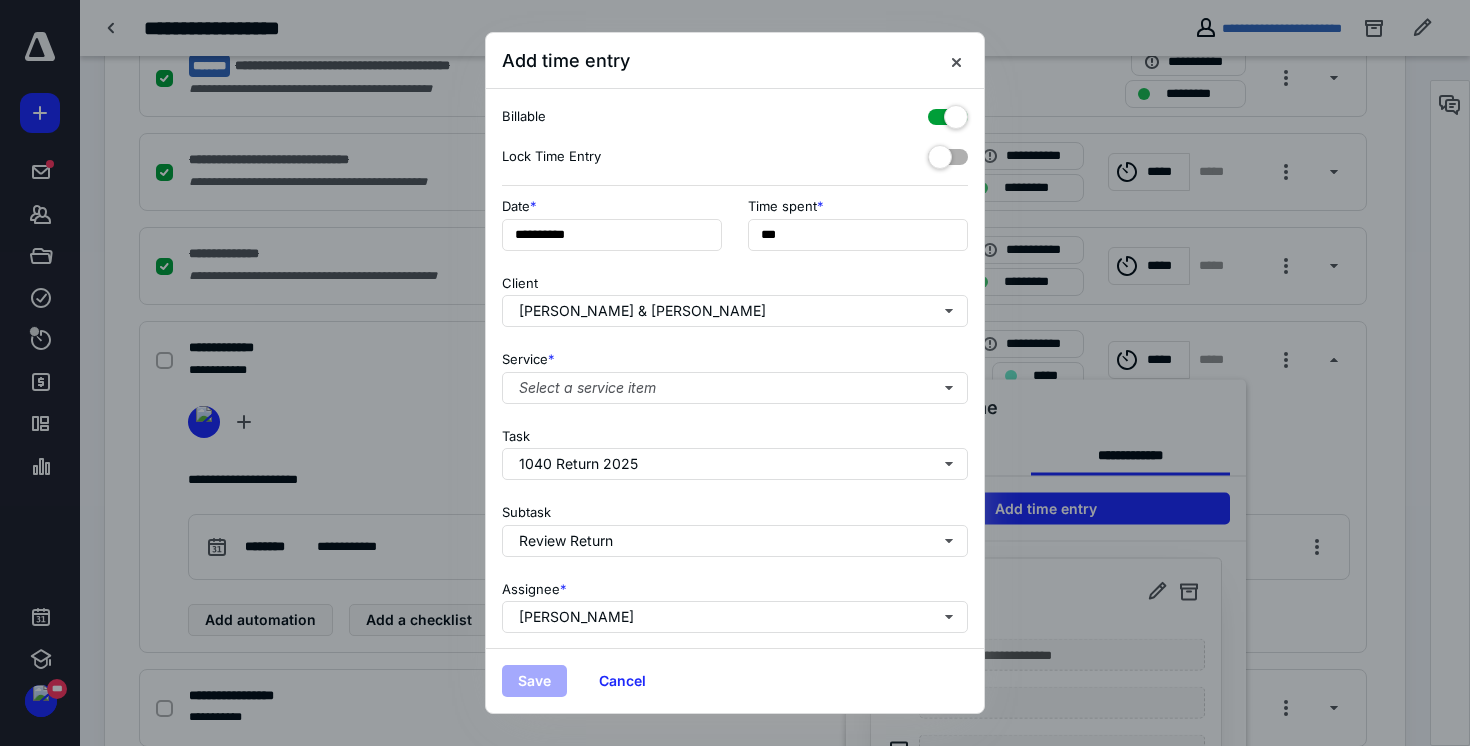 click on "**********" at bounding box center (735, 368) 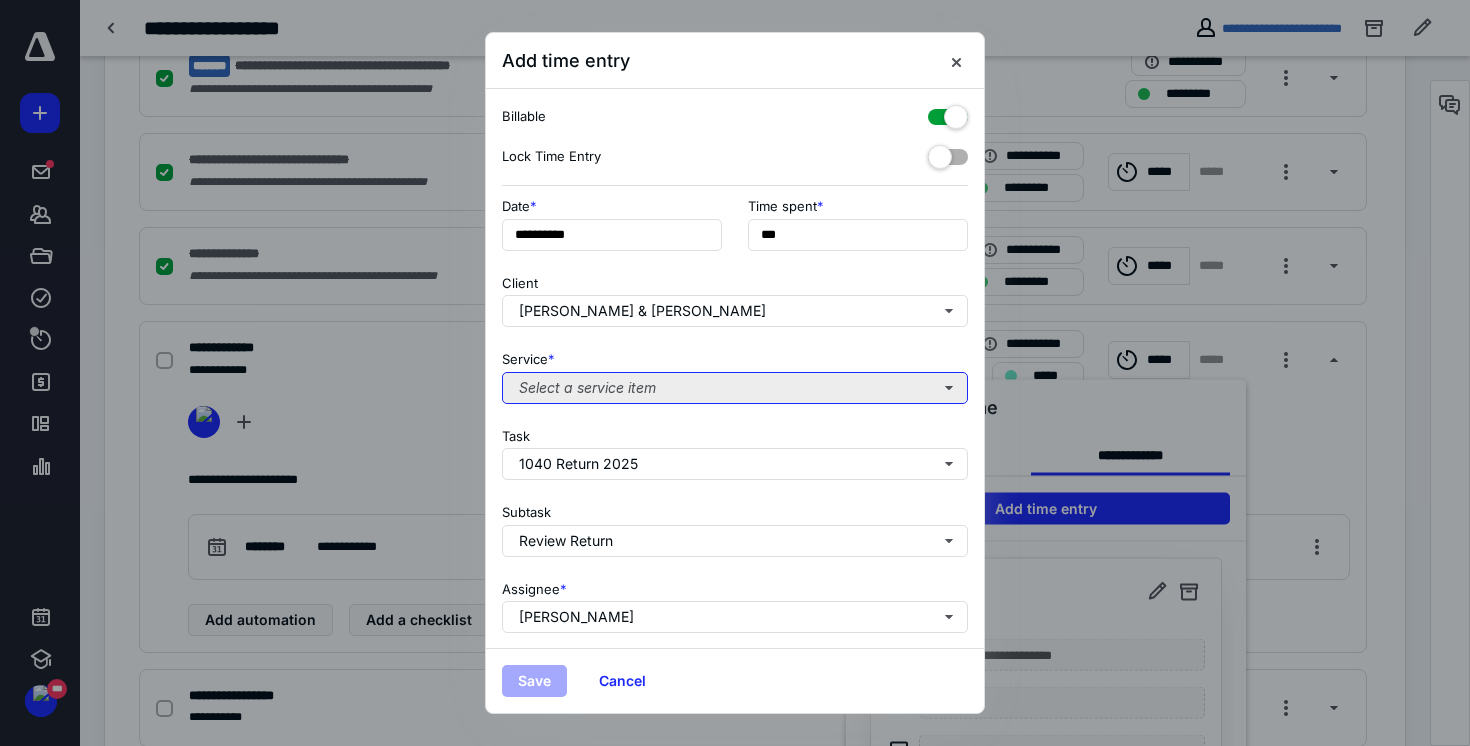 click on "Select a service item" at bounding box center (735, 388) 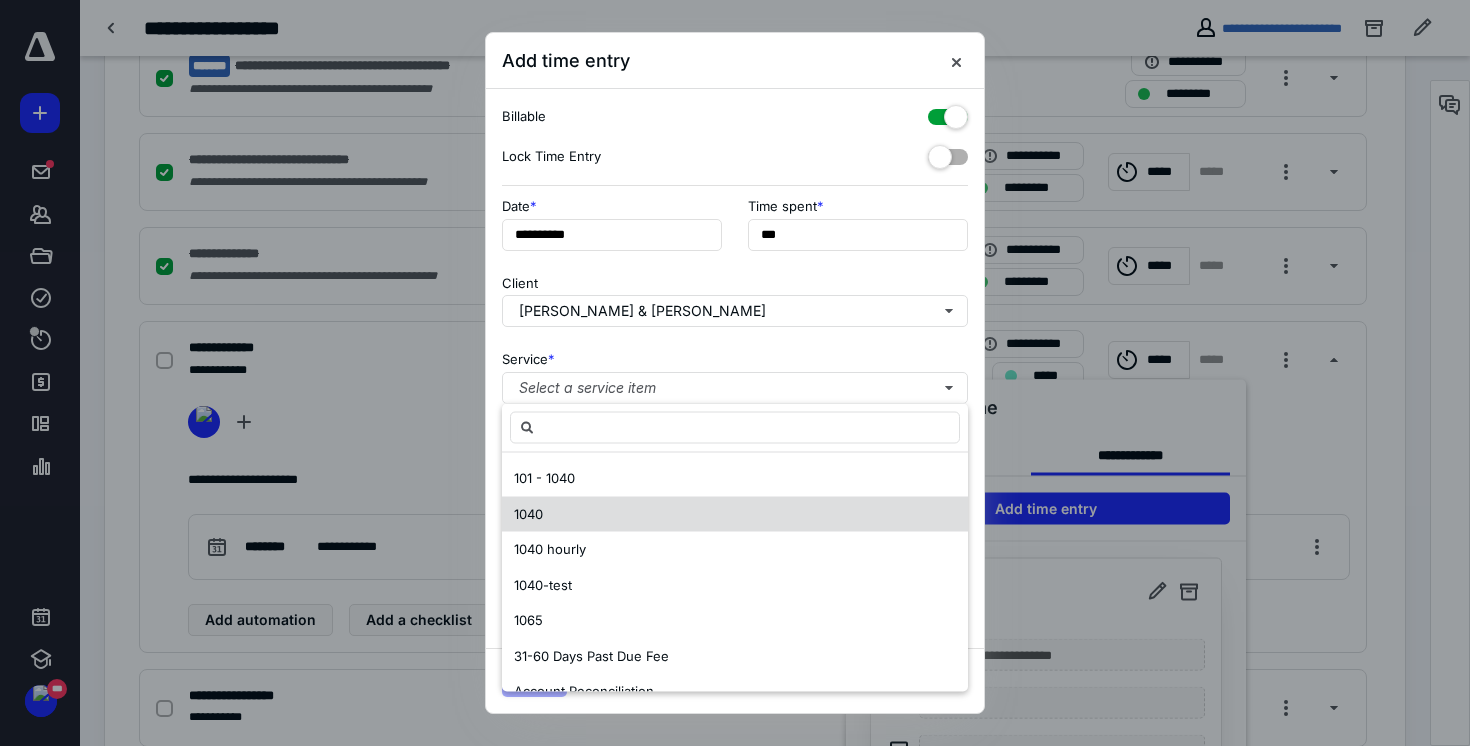 click on "1040" at bounding box center (735, 514) 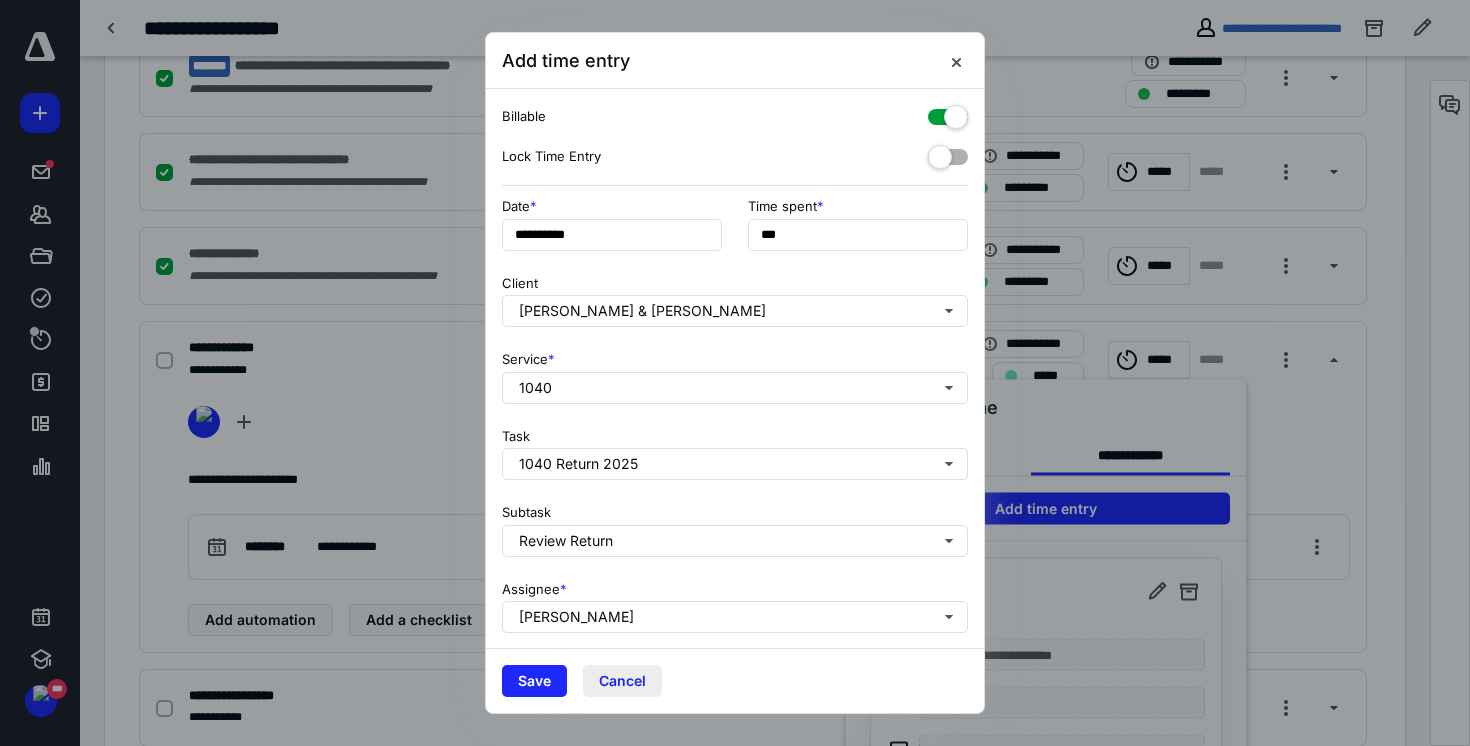 click on "Cancel" at bounding box center (622, 681) 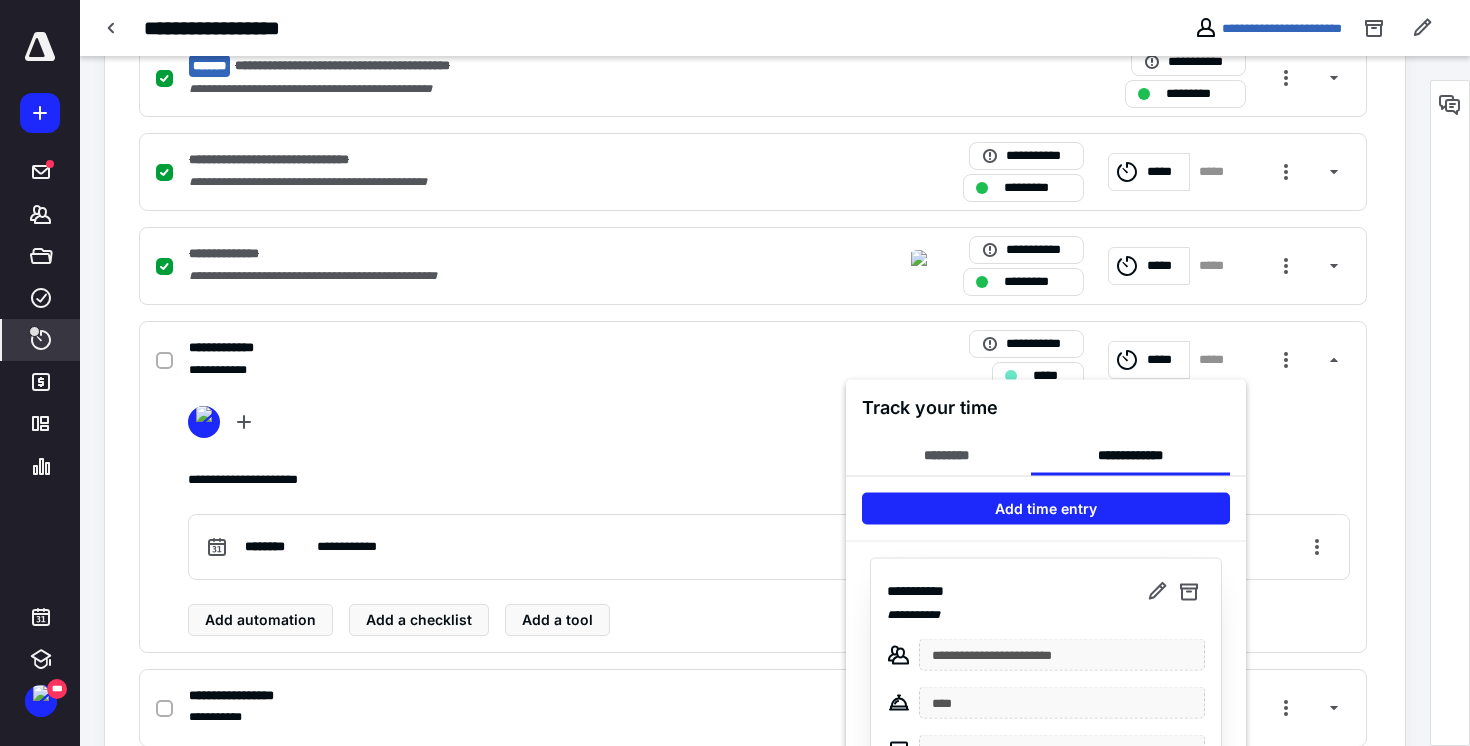 click at bounding box center [735, 373] 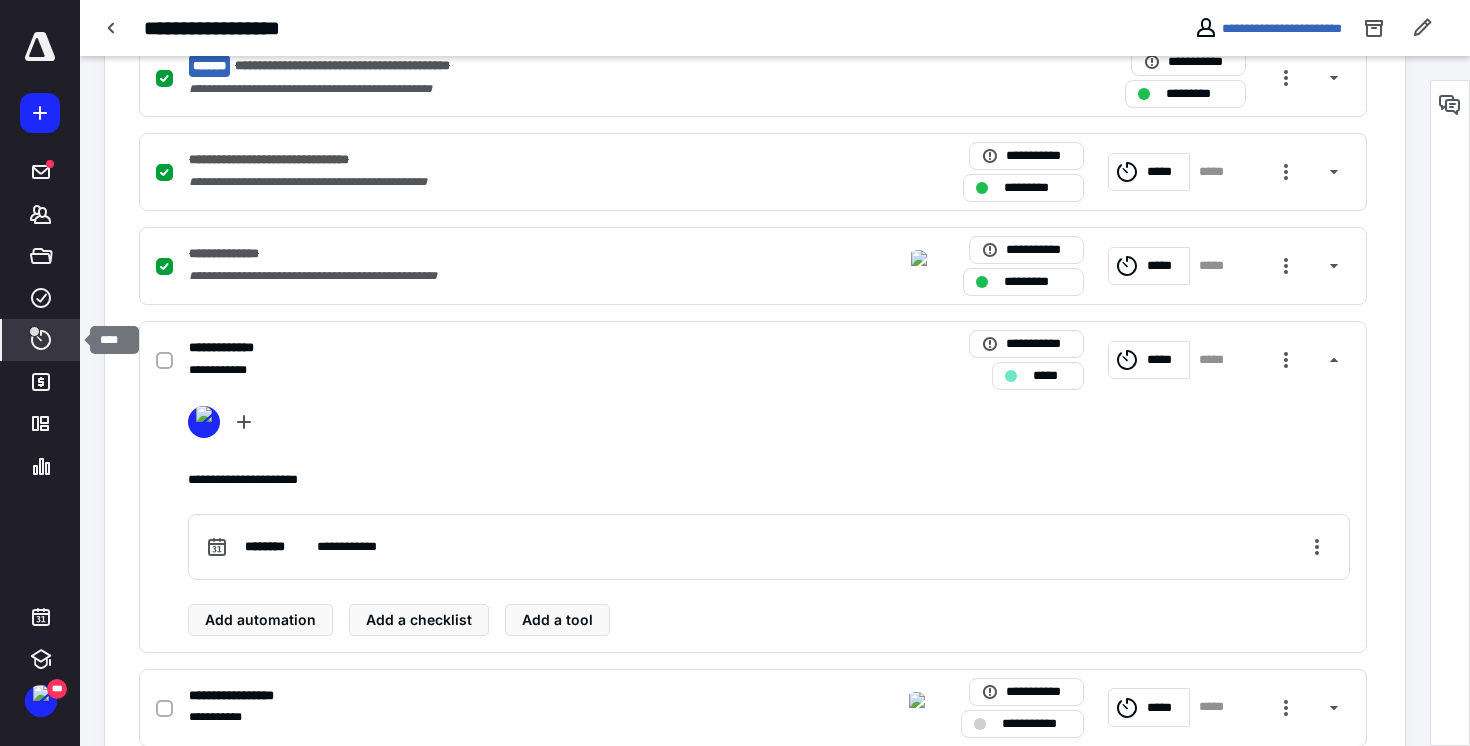 click 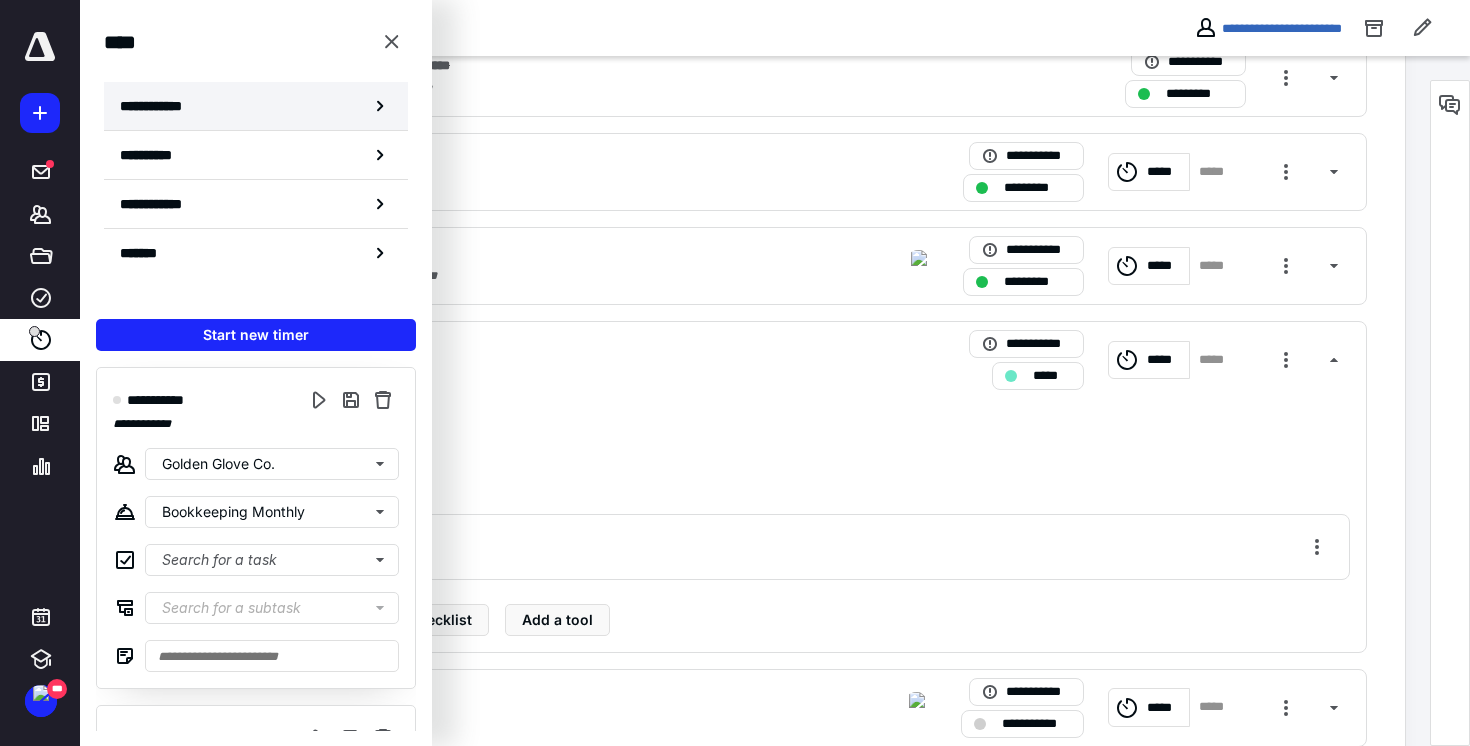 click on "**********" at bounding box center [256, 106] 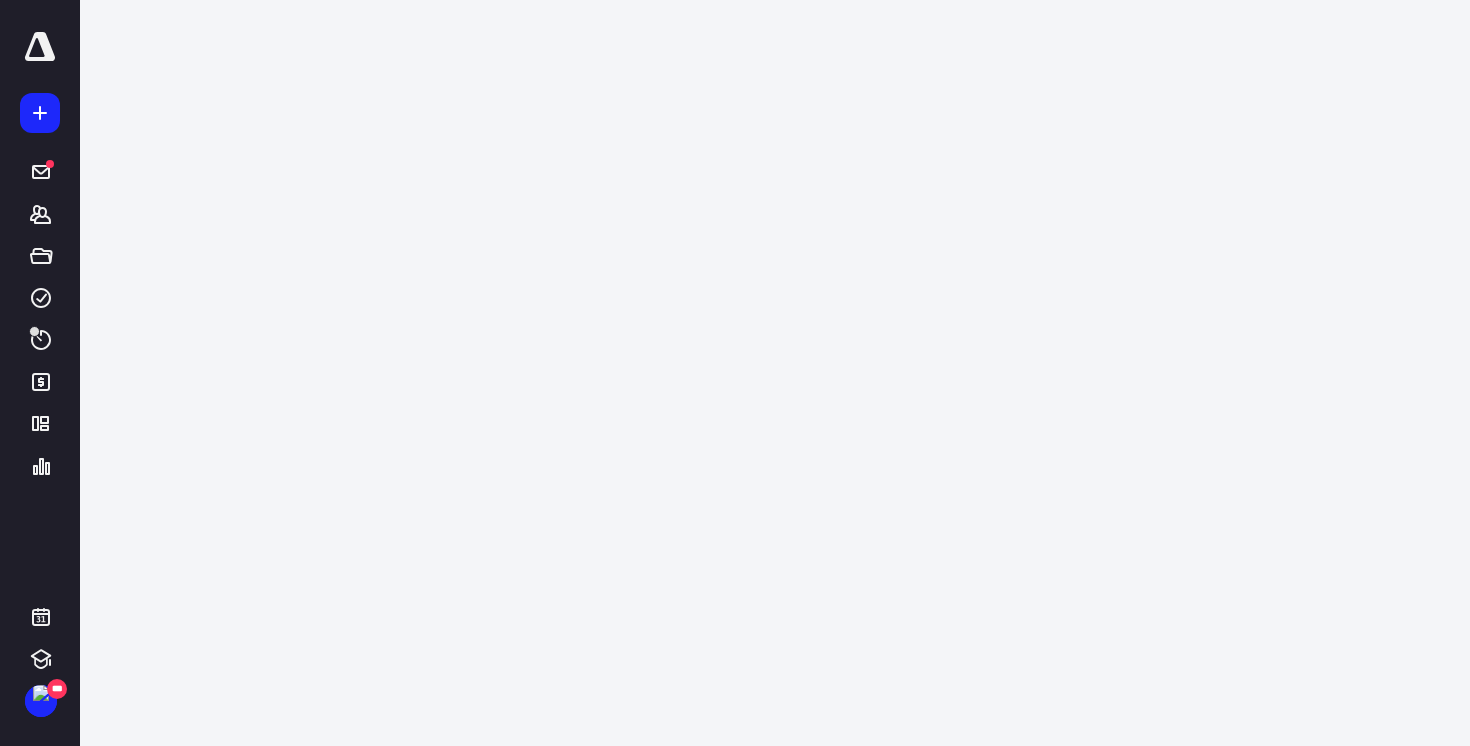 scroll, scrollTop: 0, scrollLeft: 0, axis: both 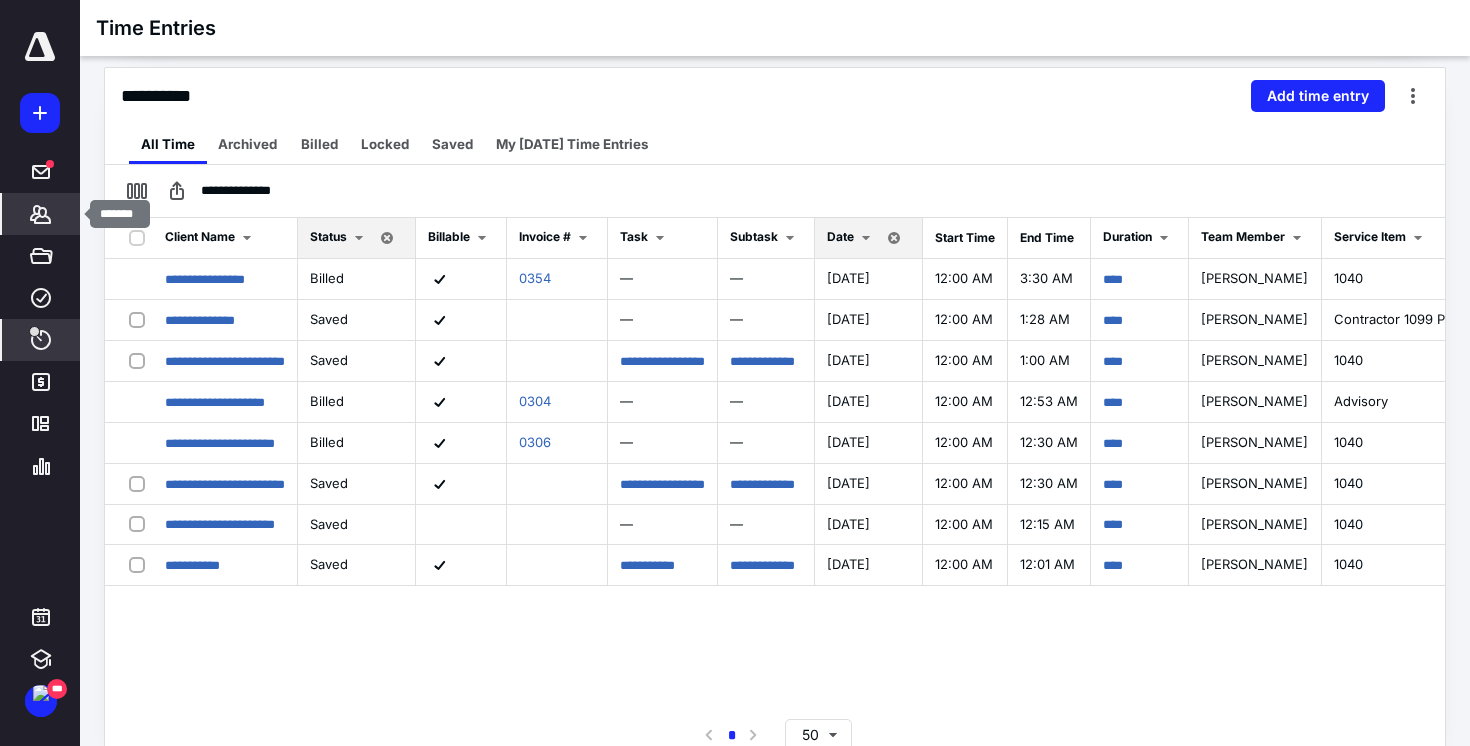 click 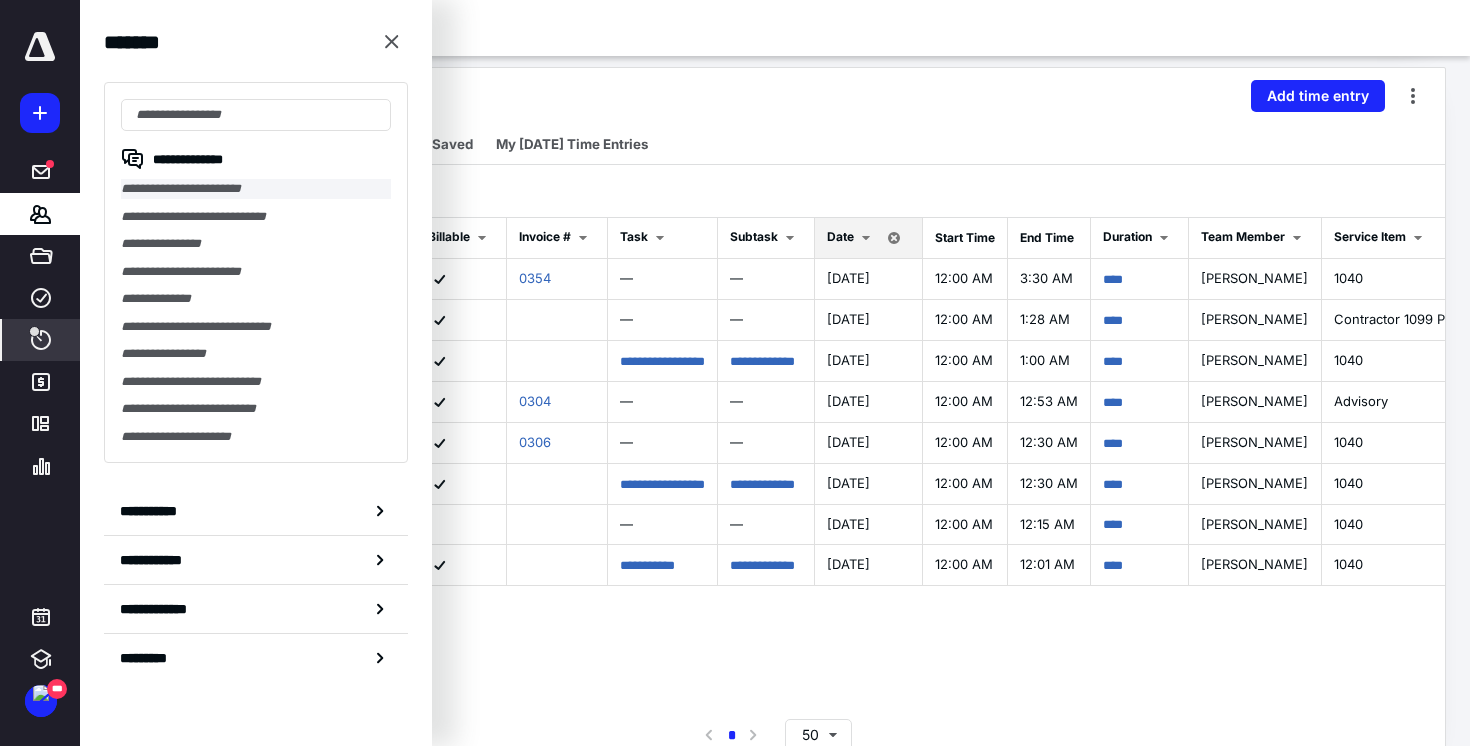 click on "**********" at bounding box center [256, 189] 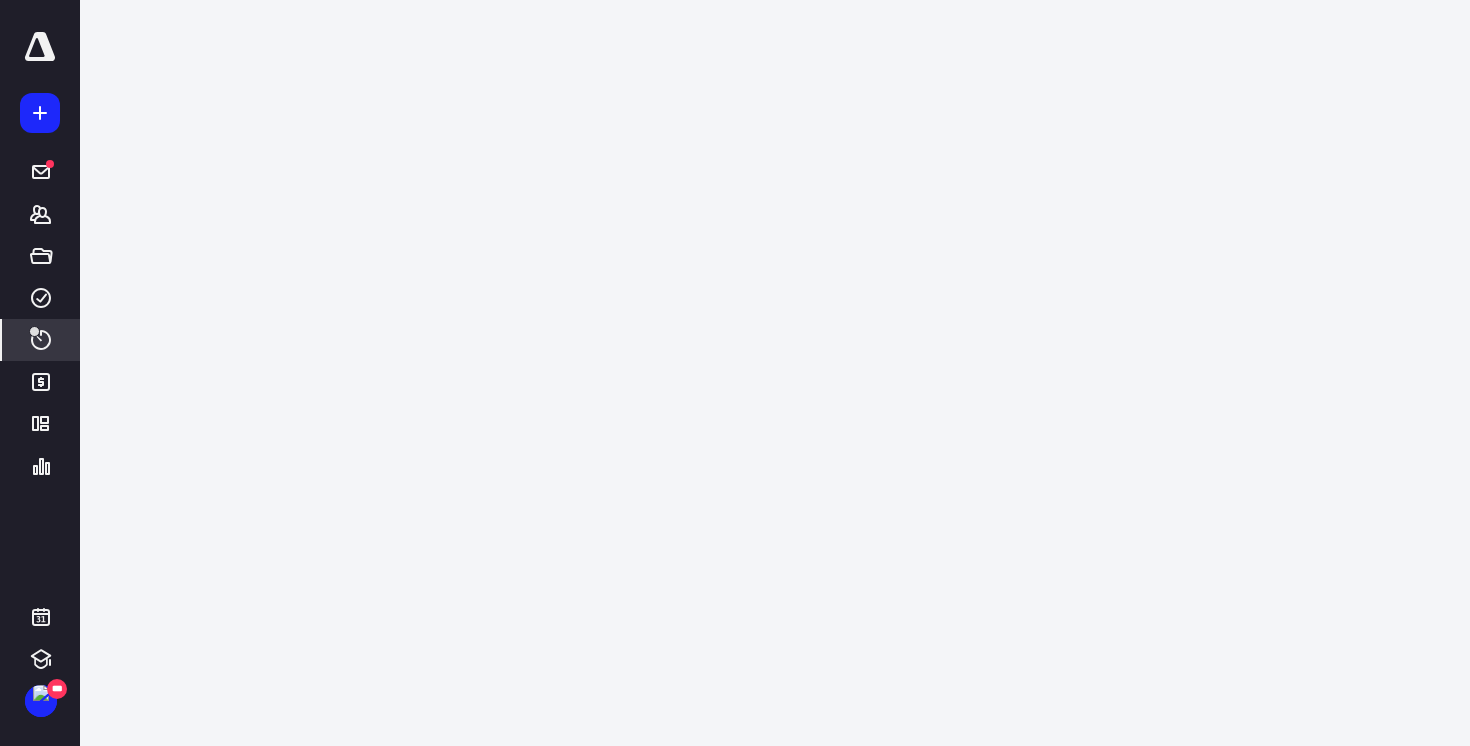 scroll, scrollTop: 0, scrollLeft: 0, axis: both 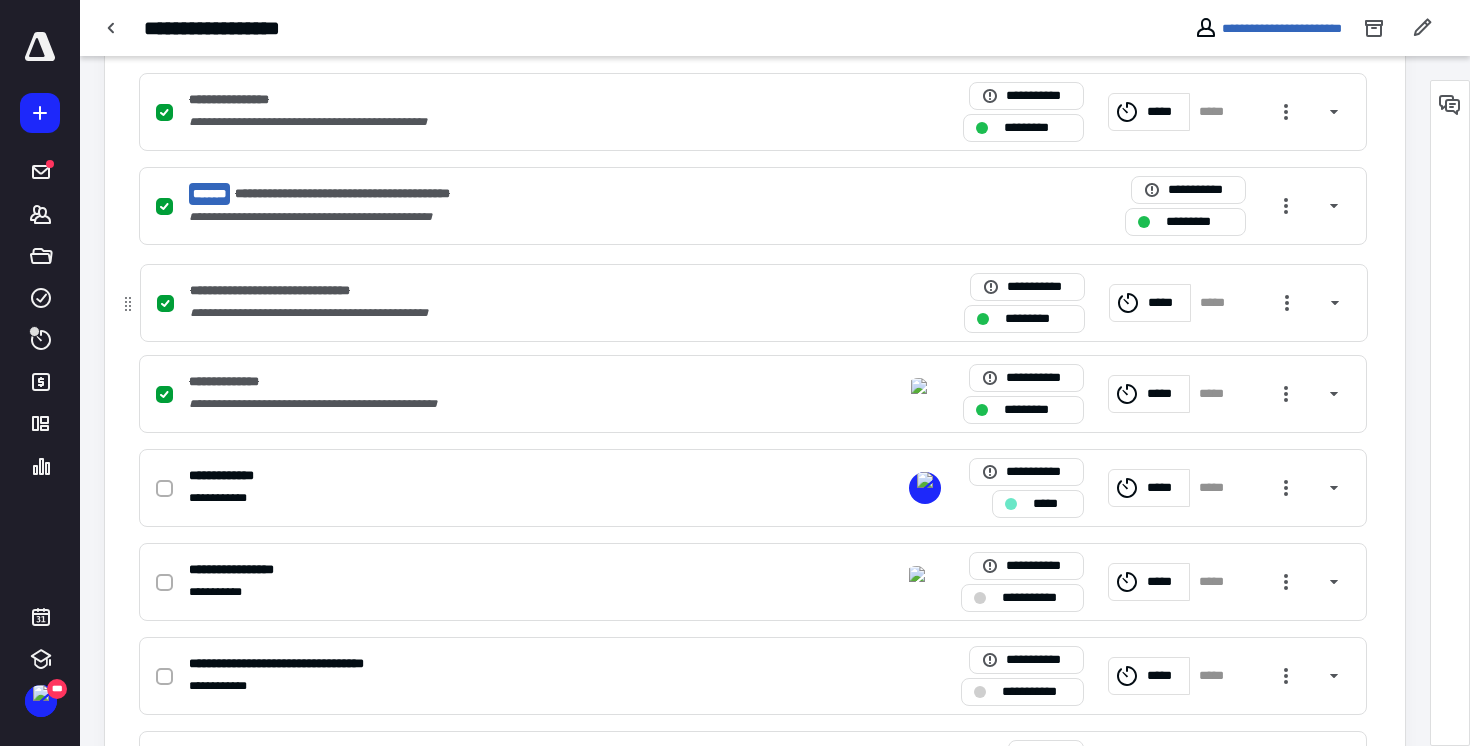 drag, startPoint x: 127, startPoint y: 303, endPoint x: 128, endPoint y: 314, distance: 11.045361 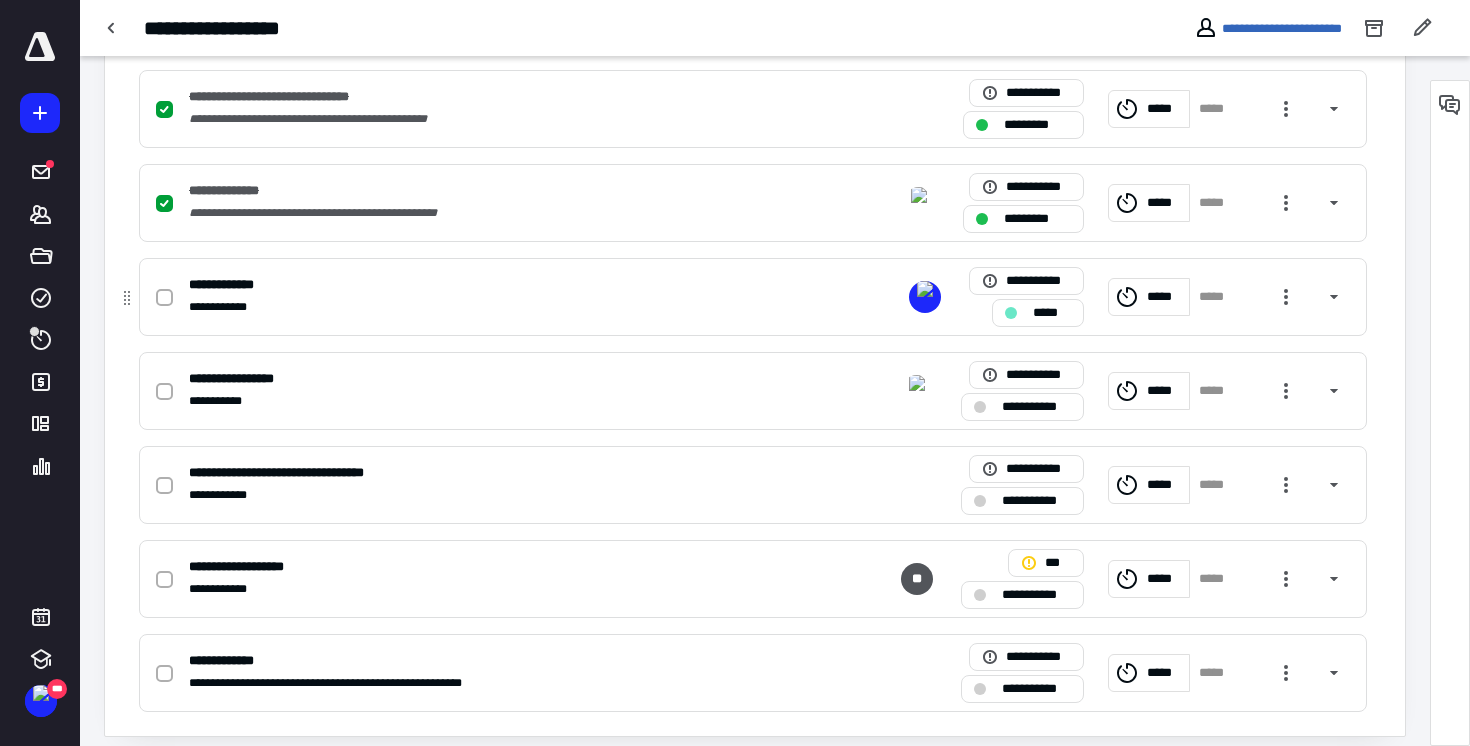 scroll, scrollTop: 702, scrollLeft: 0, axis: vertical 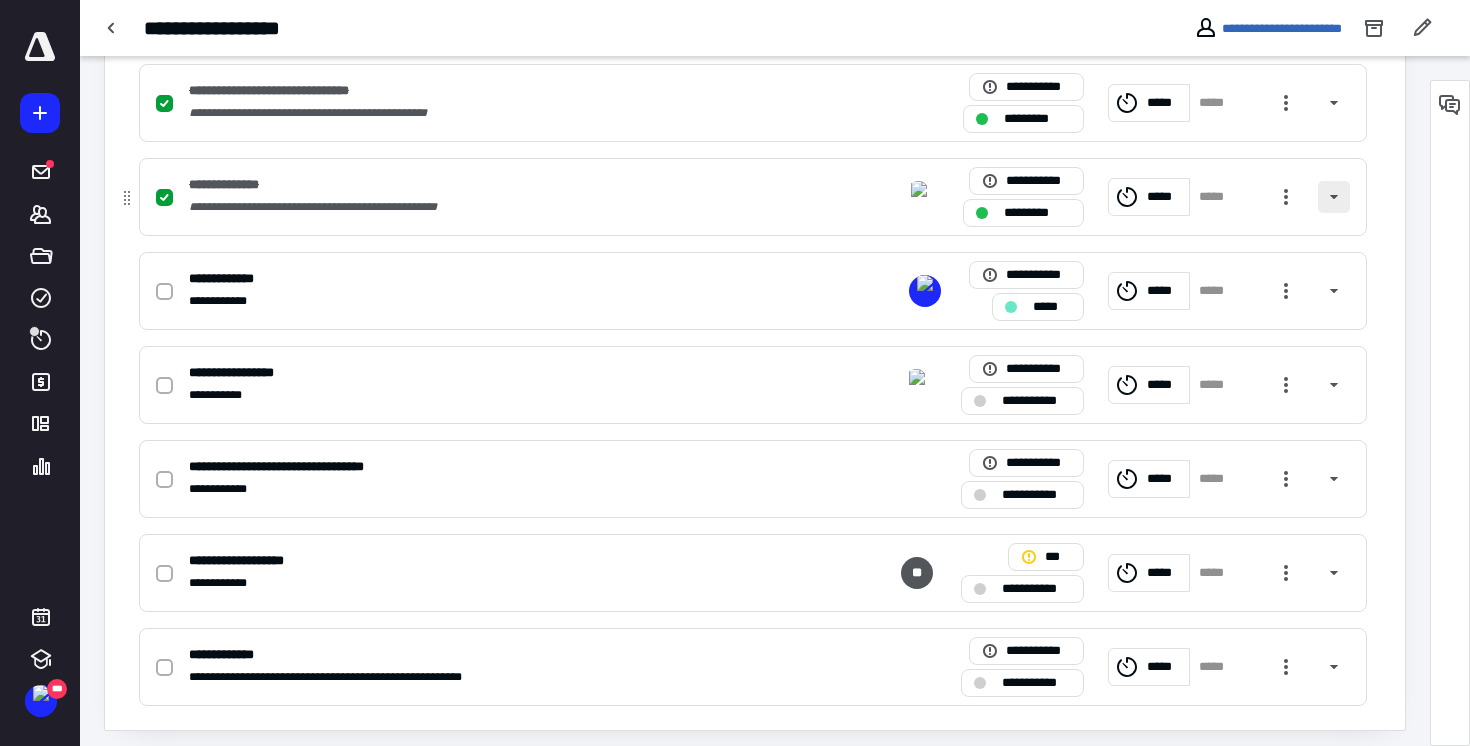 click at bounding box center (1334, 197) 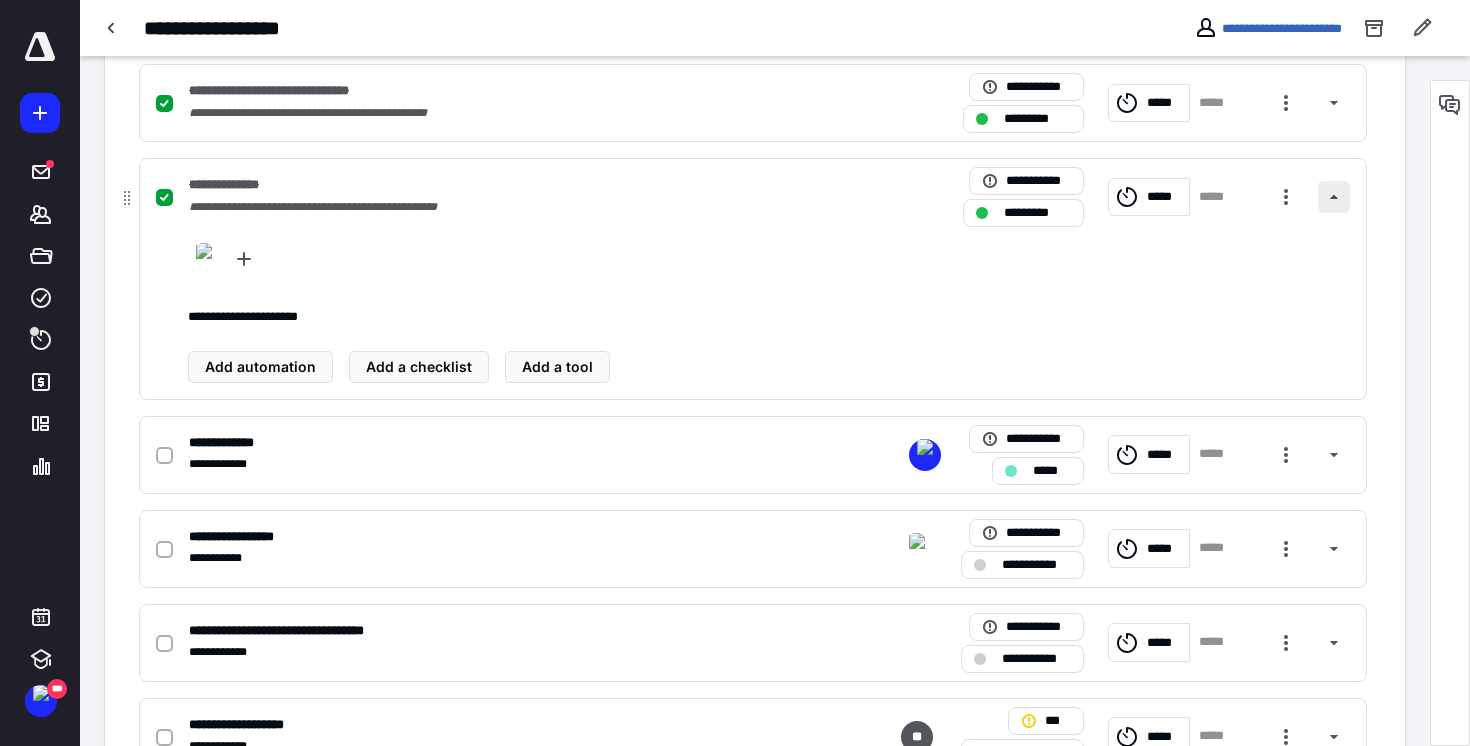 click at bounding box center [1334, 197] 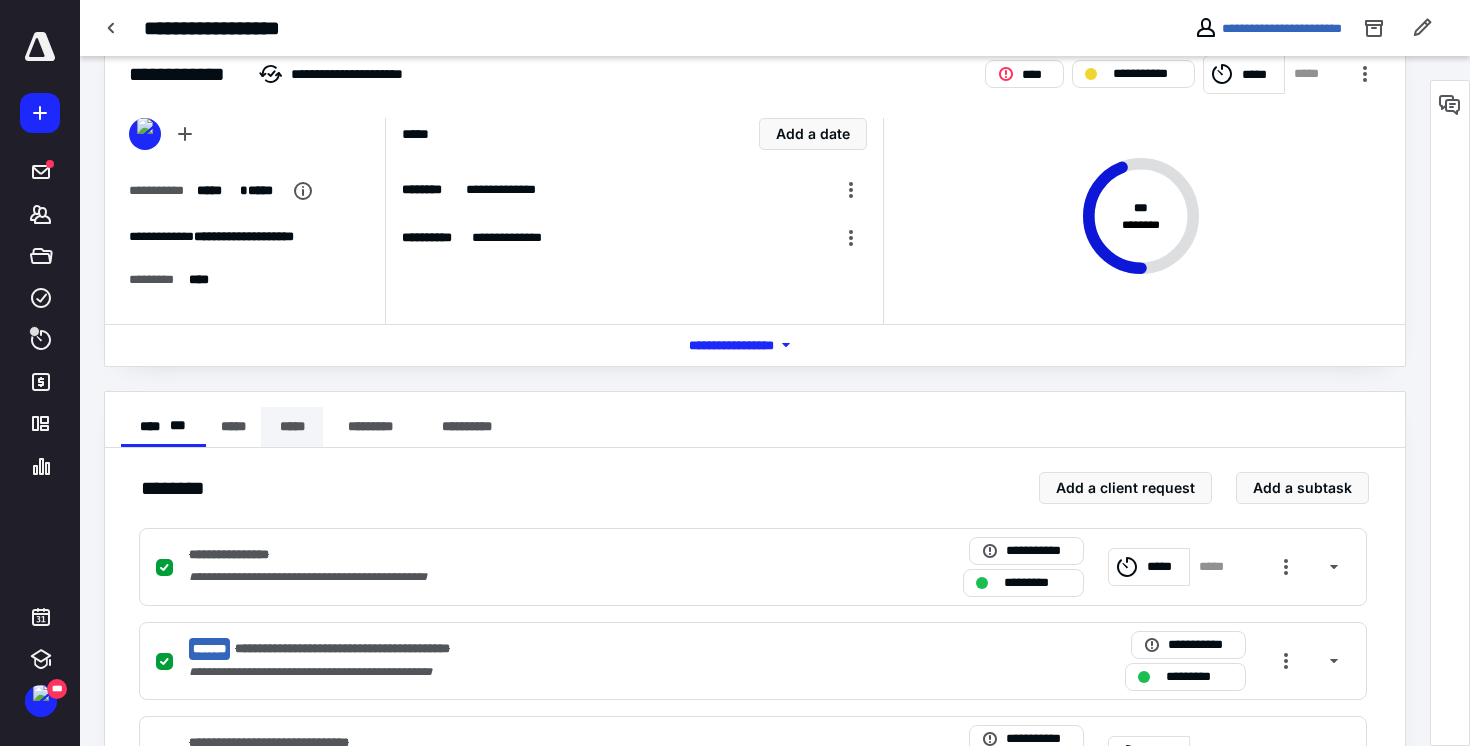 scroll, scrollTop: 46, scrollLeft: 0, axis: vertical 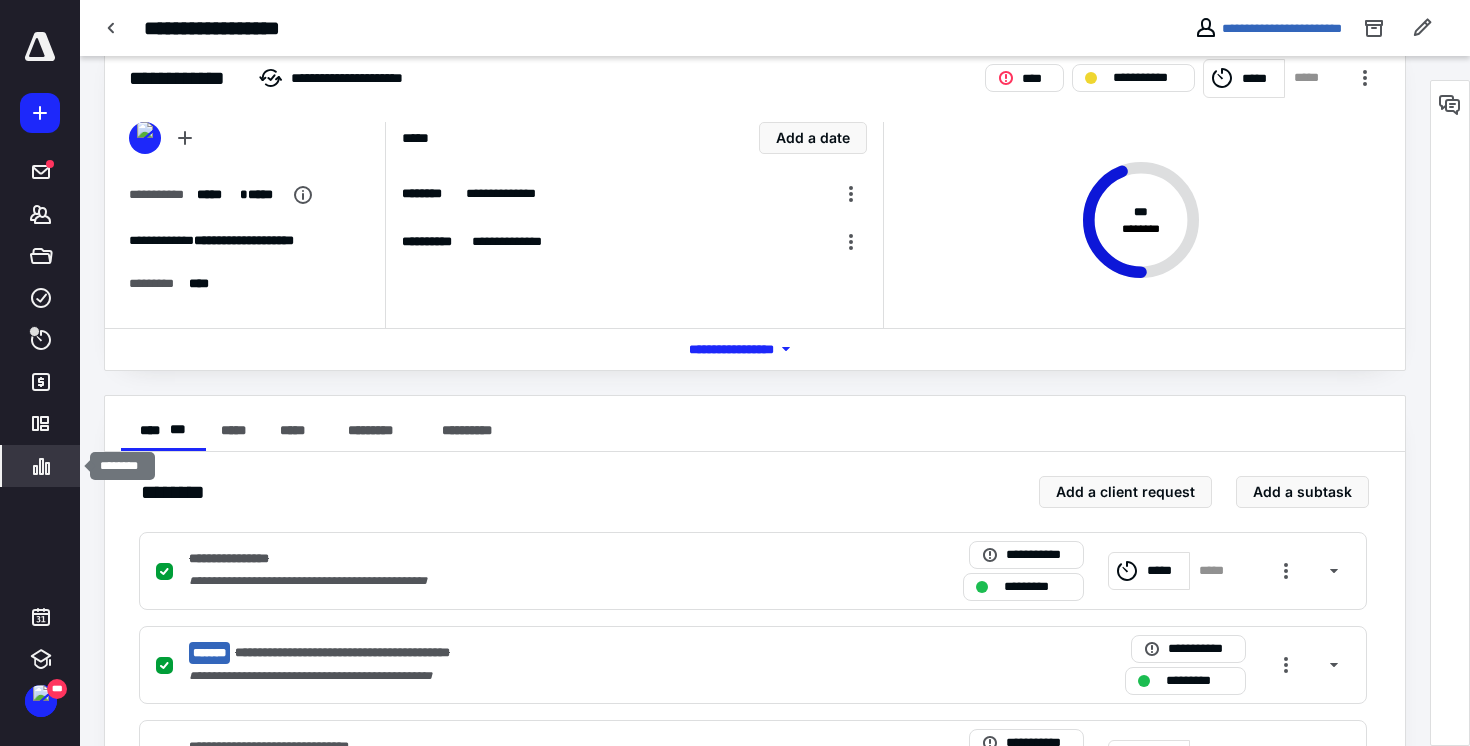click on "********" at bounding box center (41, 466) 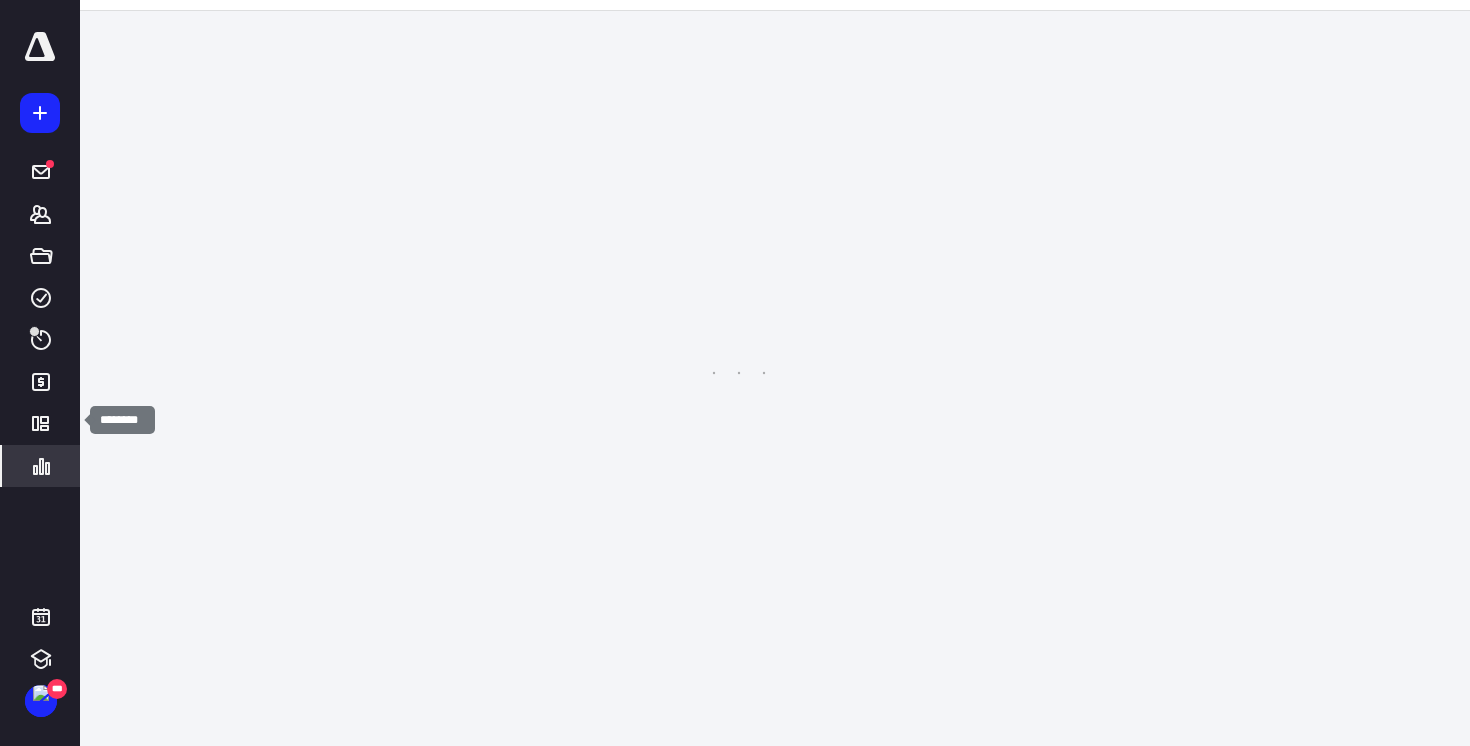 scroll, scrollTop: 0, scrollLeft: 0, axis: both 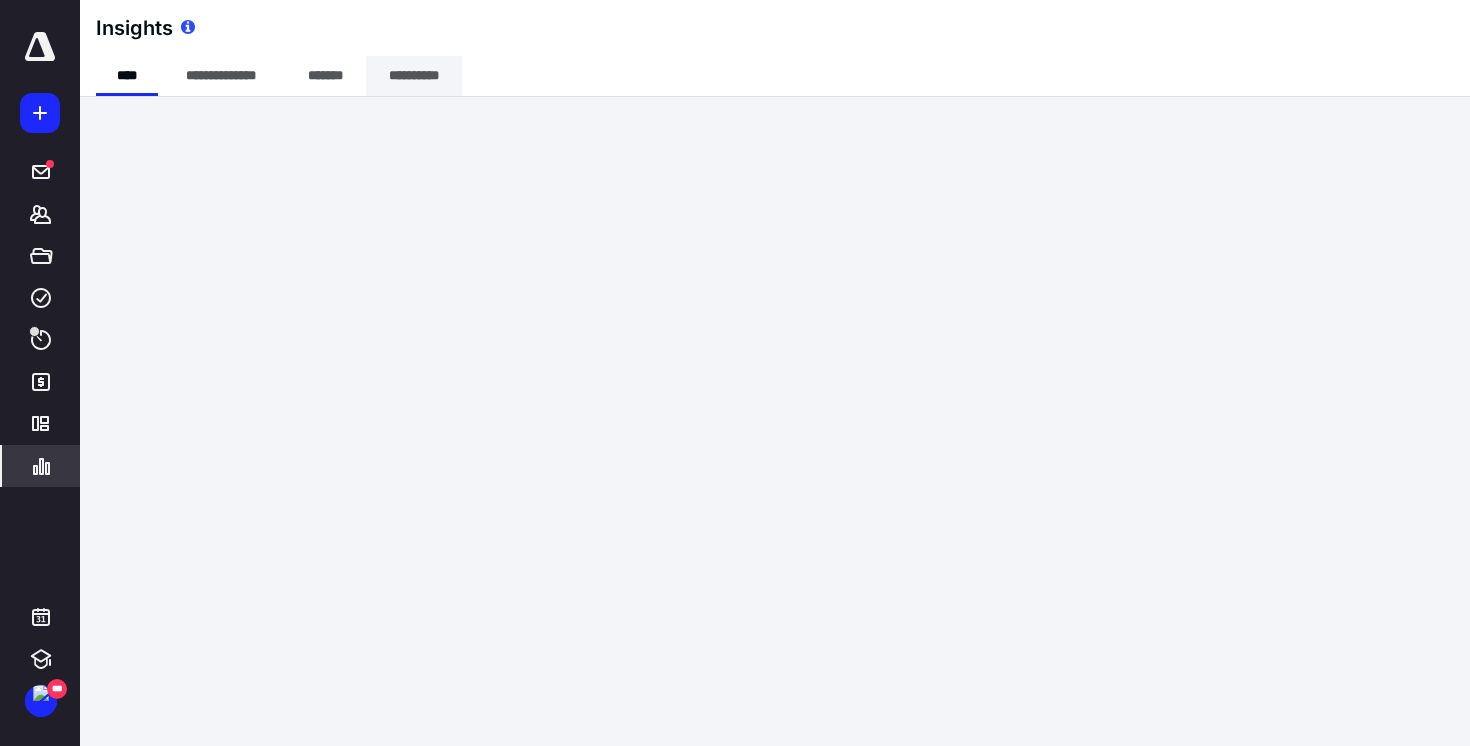 click on "**********" at bounding box center [414, 76] 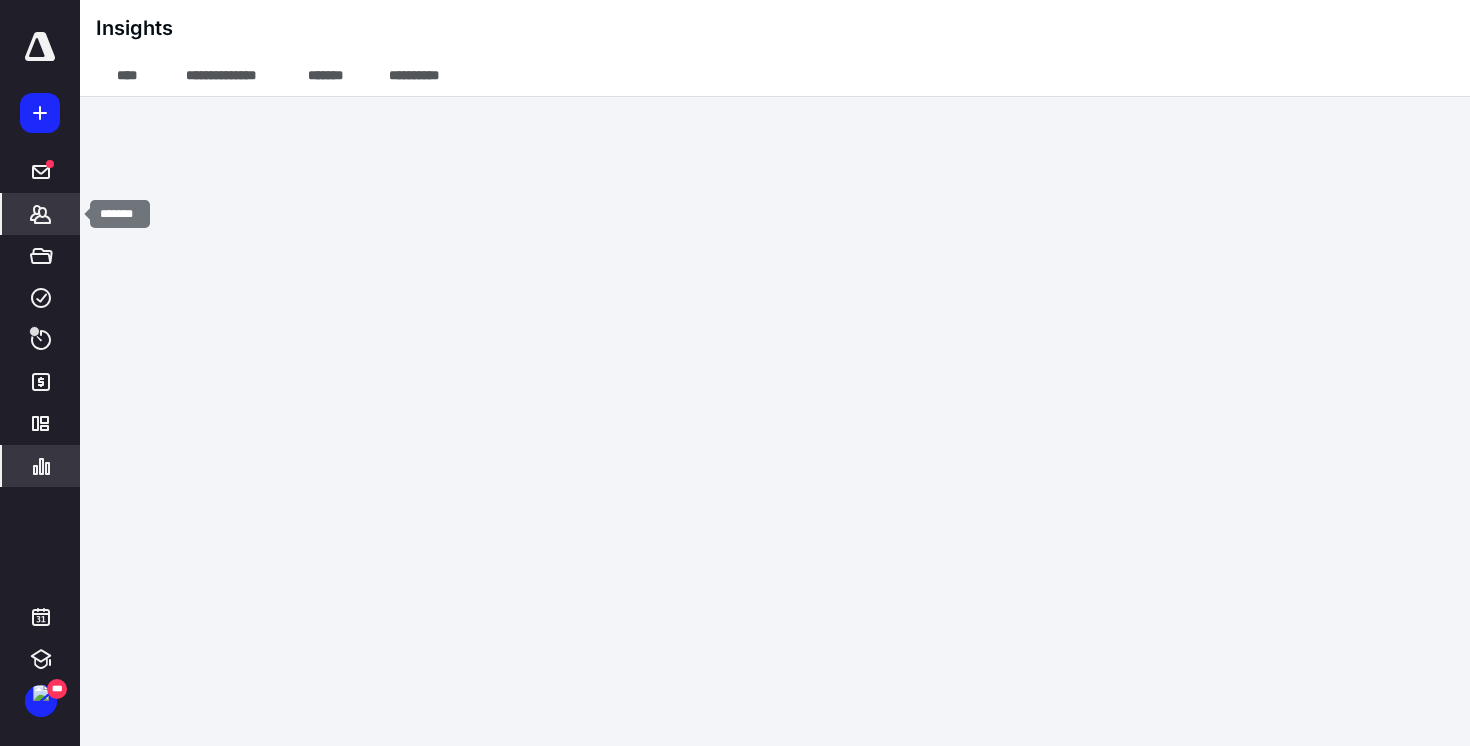 click 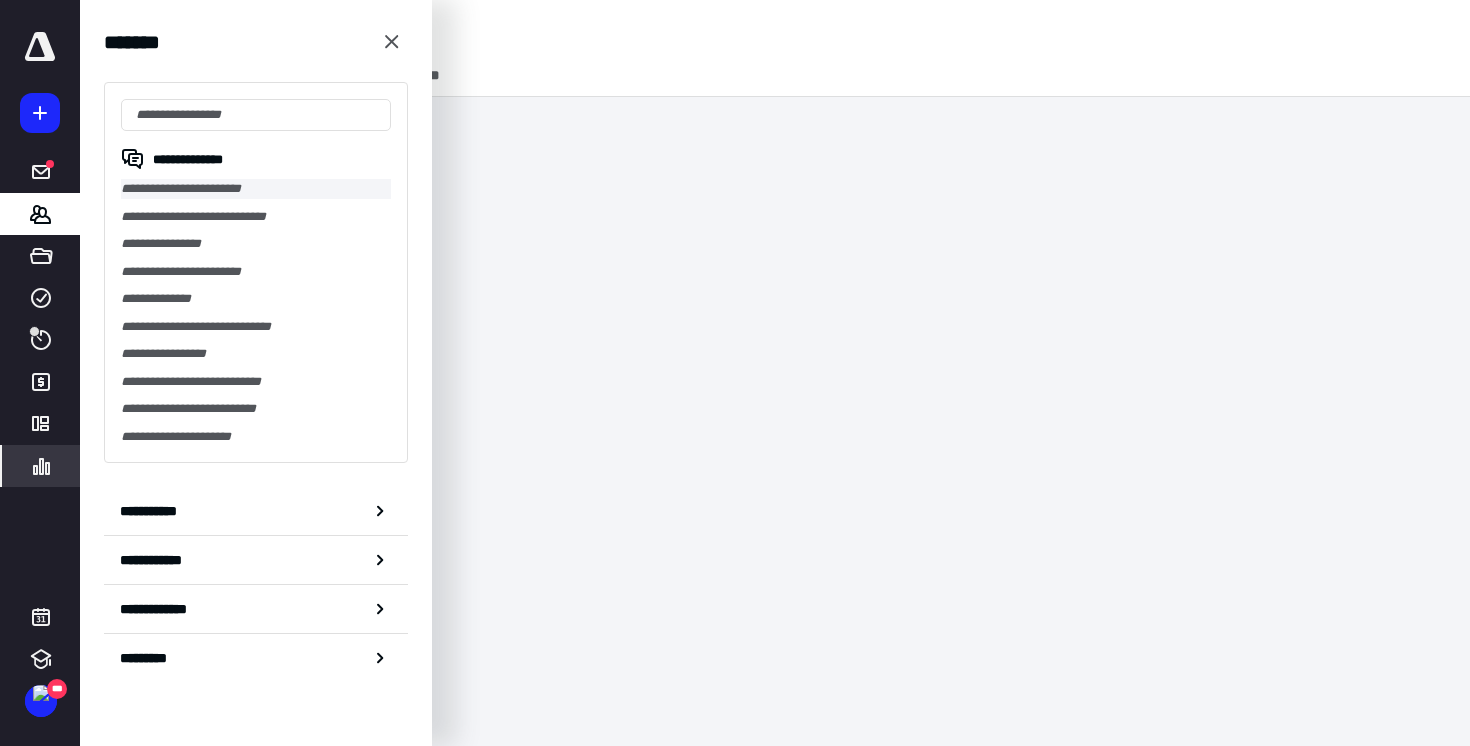 click on "**********" at bounding box center (256, 189) 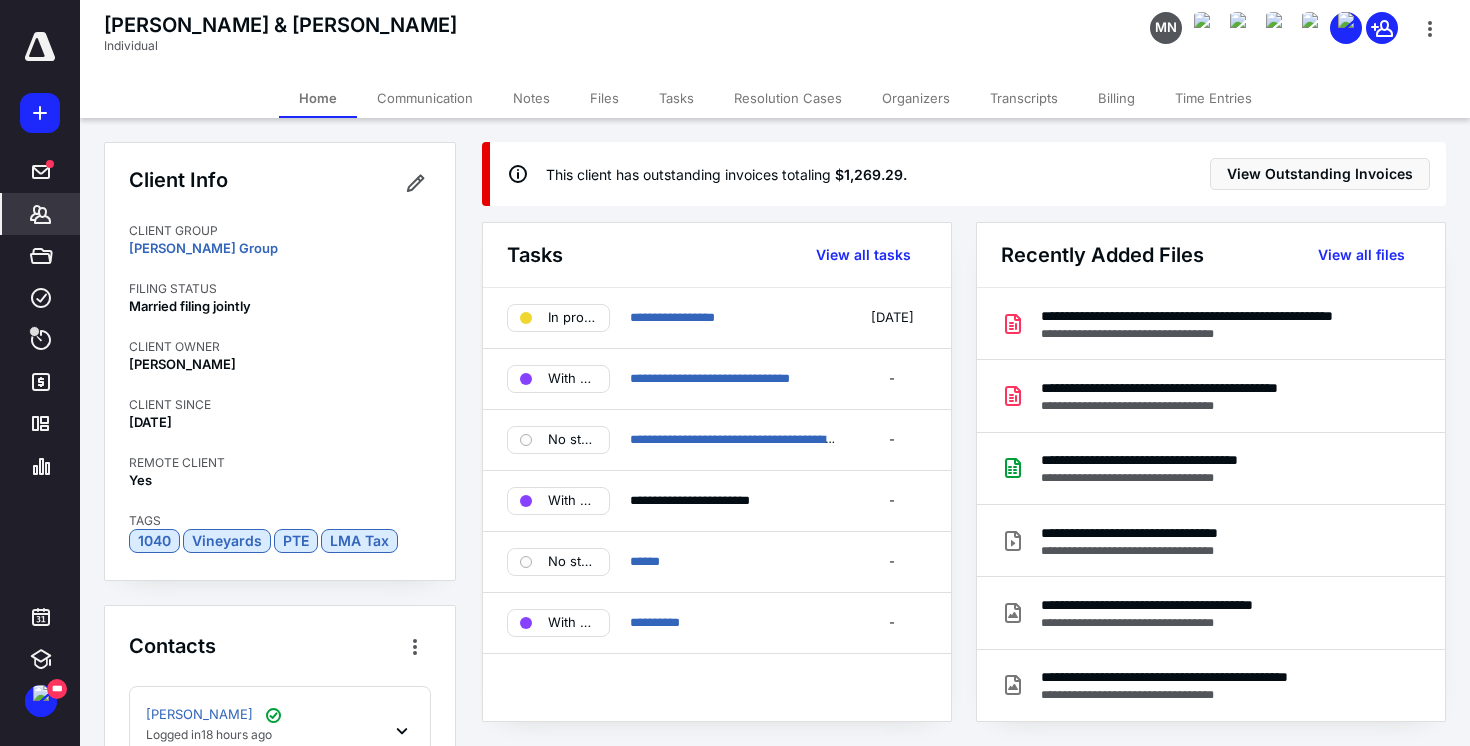 click on "[PERSON_NAME] & [PERSON_NAME]" at bounding box center (280, 25) 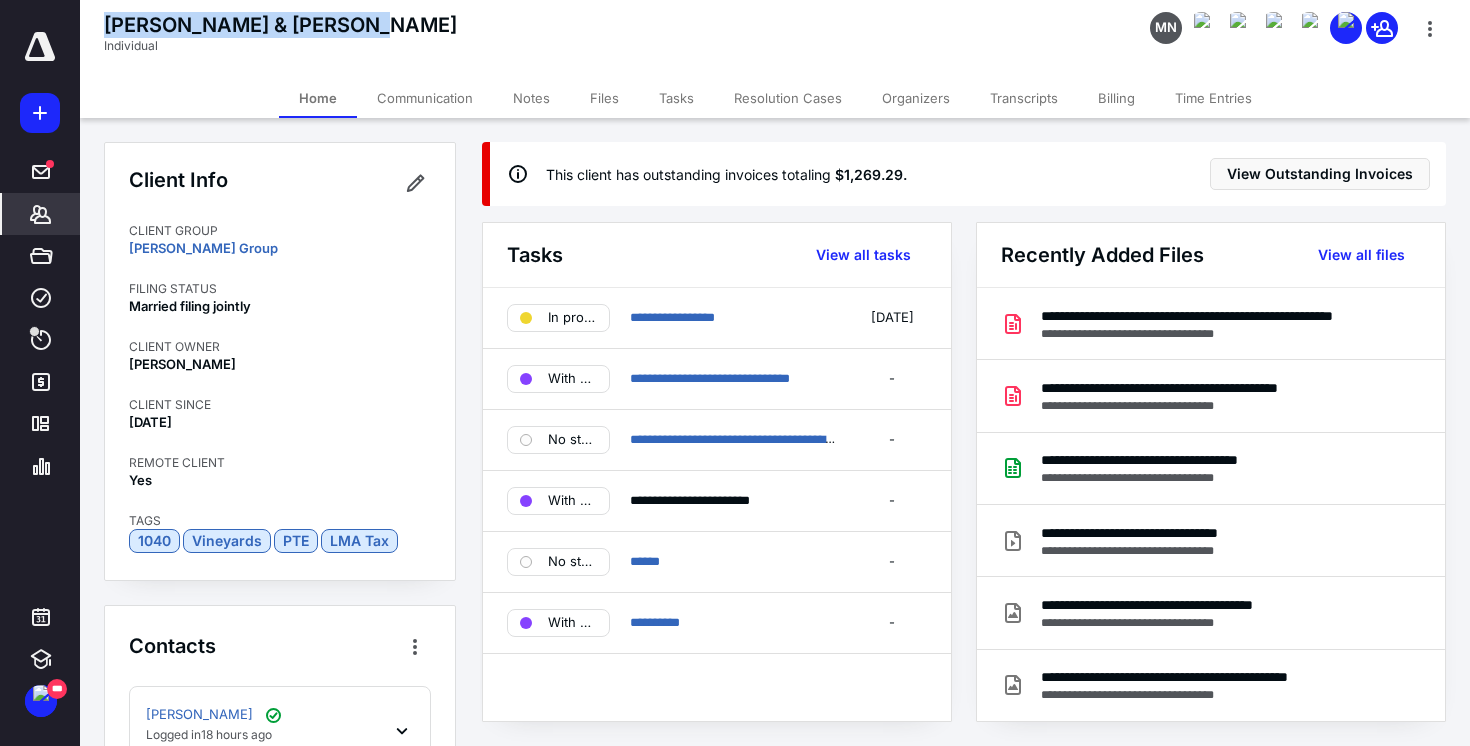 drag, startPoint x: 362, startPoint y: 22, endPoint x: 104, endPoint y: 25, distance: 258.01746 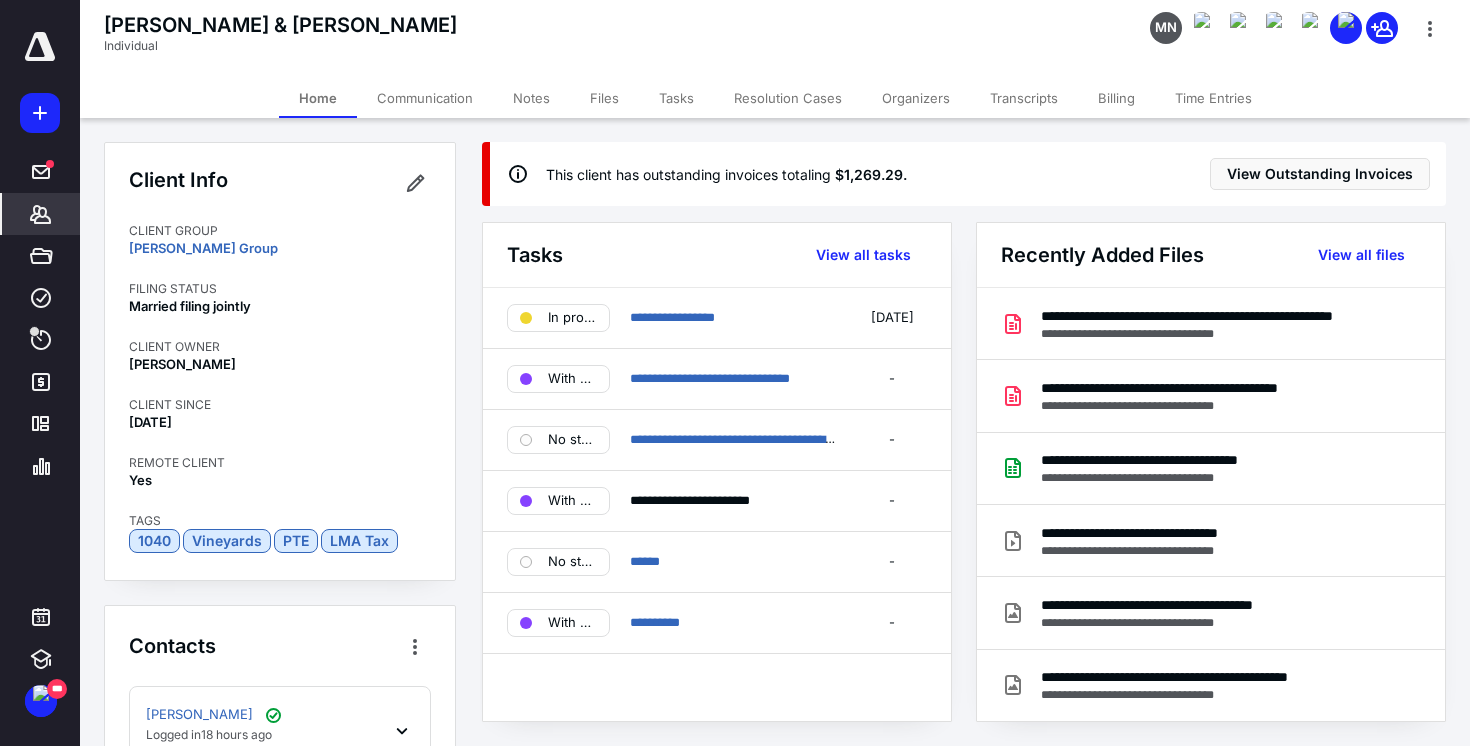 click on "Home Communication Notes Files Tasks Resolution Cases Organizers Transcripts Billing Time Entries" at bounding box center (775, 98) 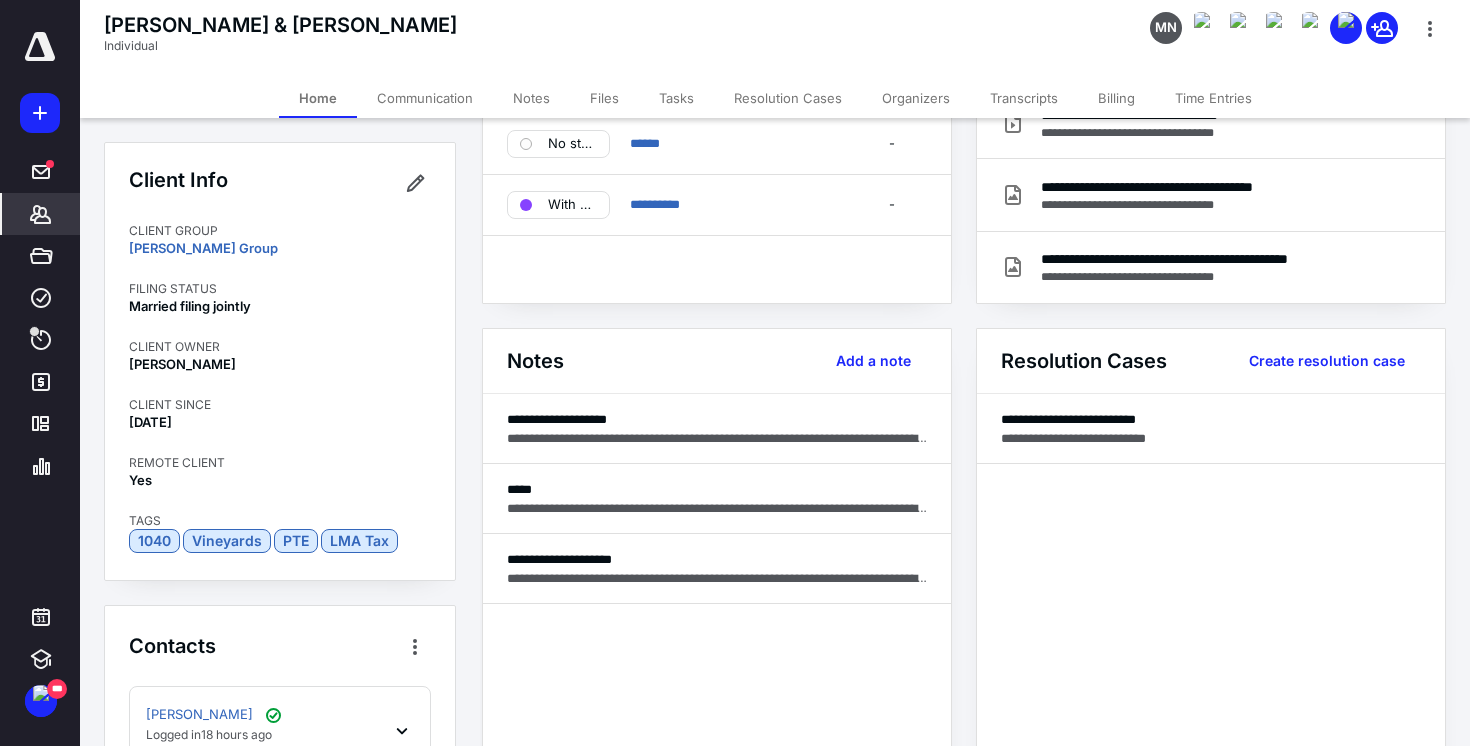 scroll, scrollTop: 419, scrollLeft: 0, axis: vertical 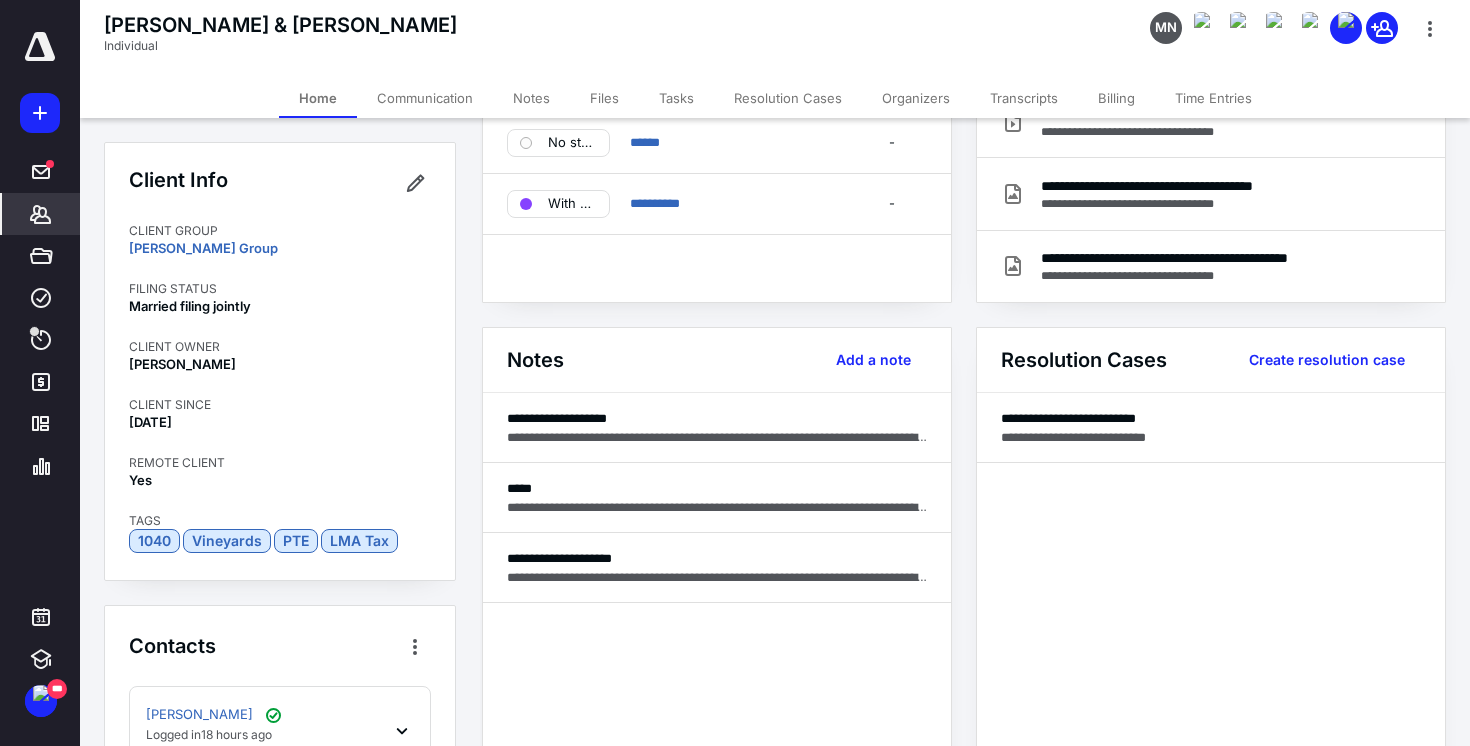 click on "Notes" at bounding box center (531, 98) 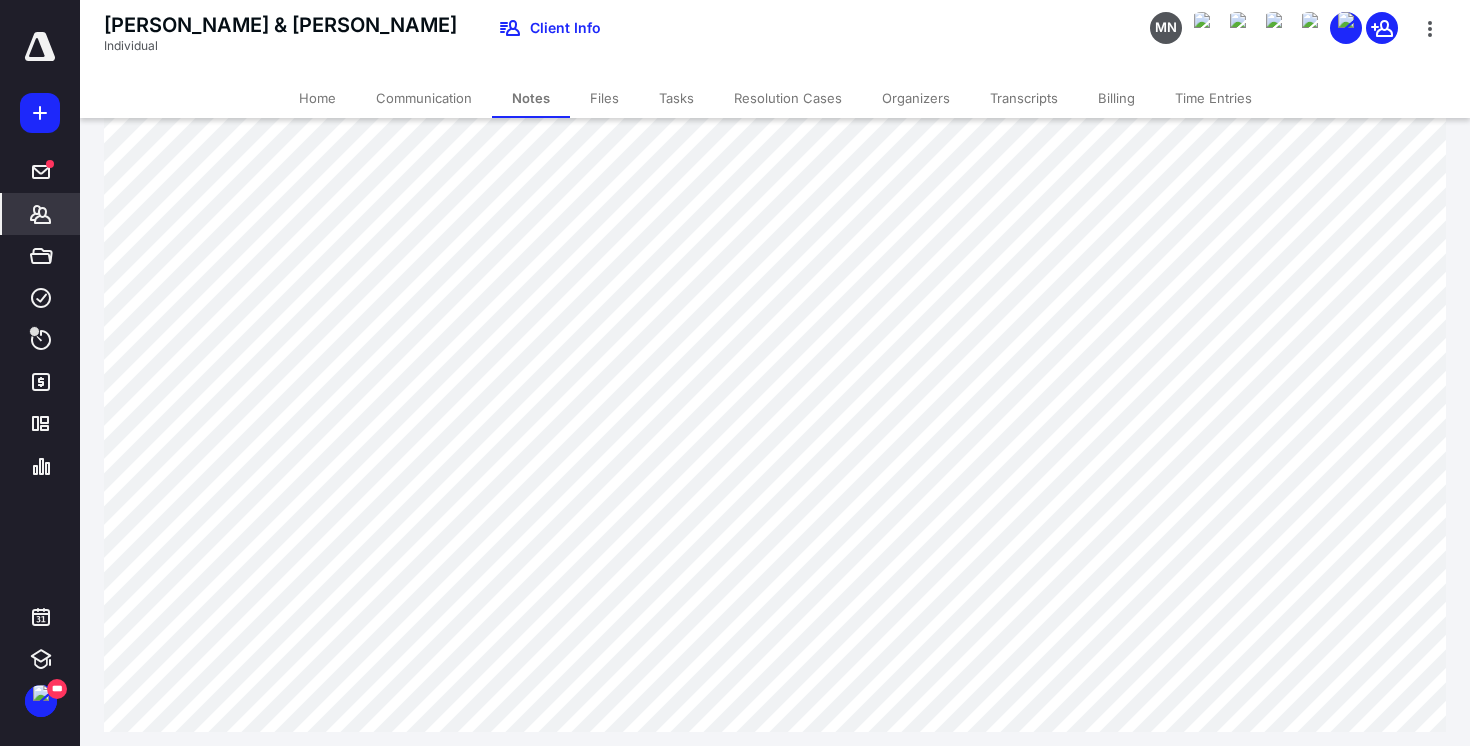 scroll, scrollTop: 183, scrollLeft: 0, axis: vertical 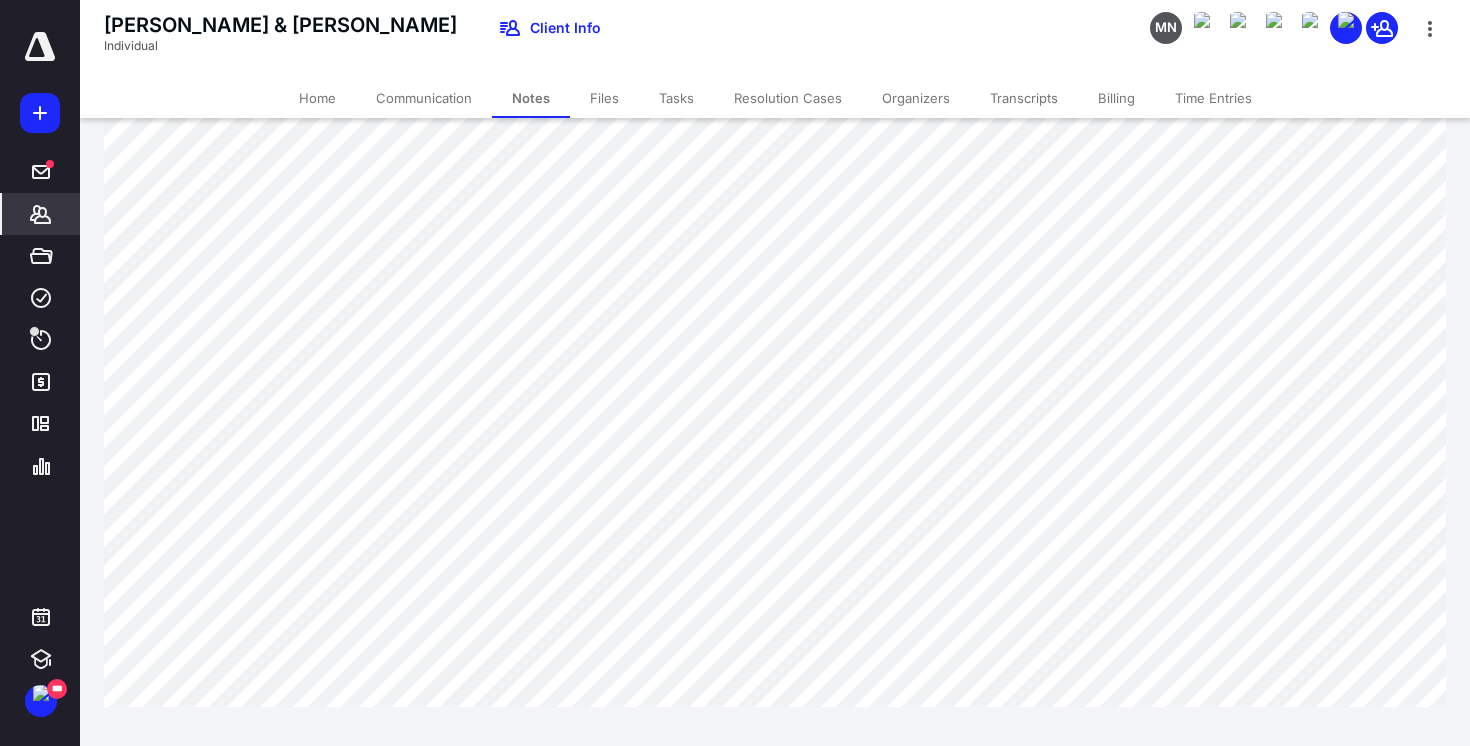 click on "Communication" at bounding box center [424, 98] 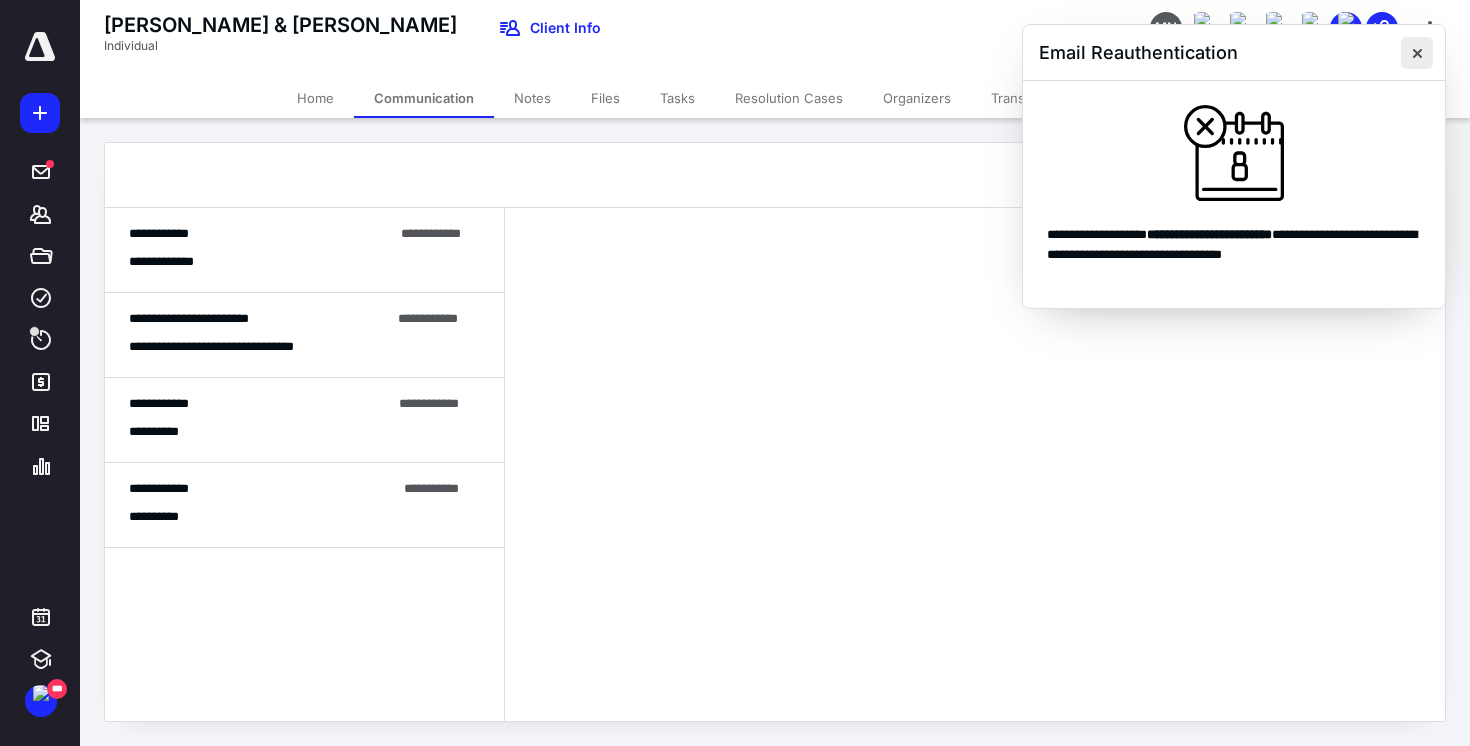 click at bounding box center [1417, 53] 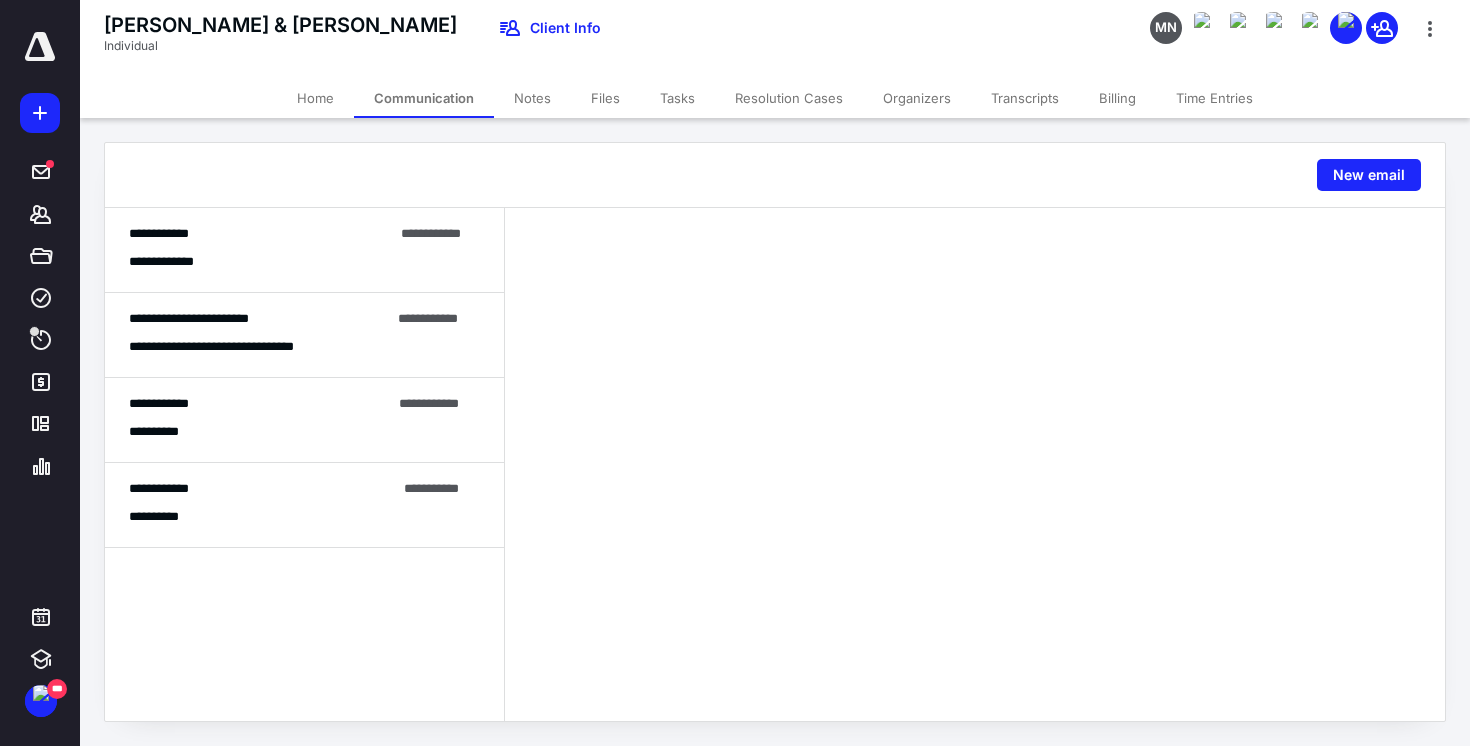 click on "**********" at bounding box center (259, 319) 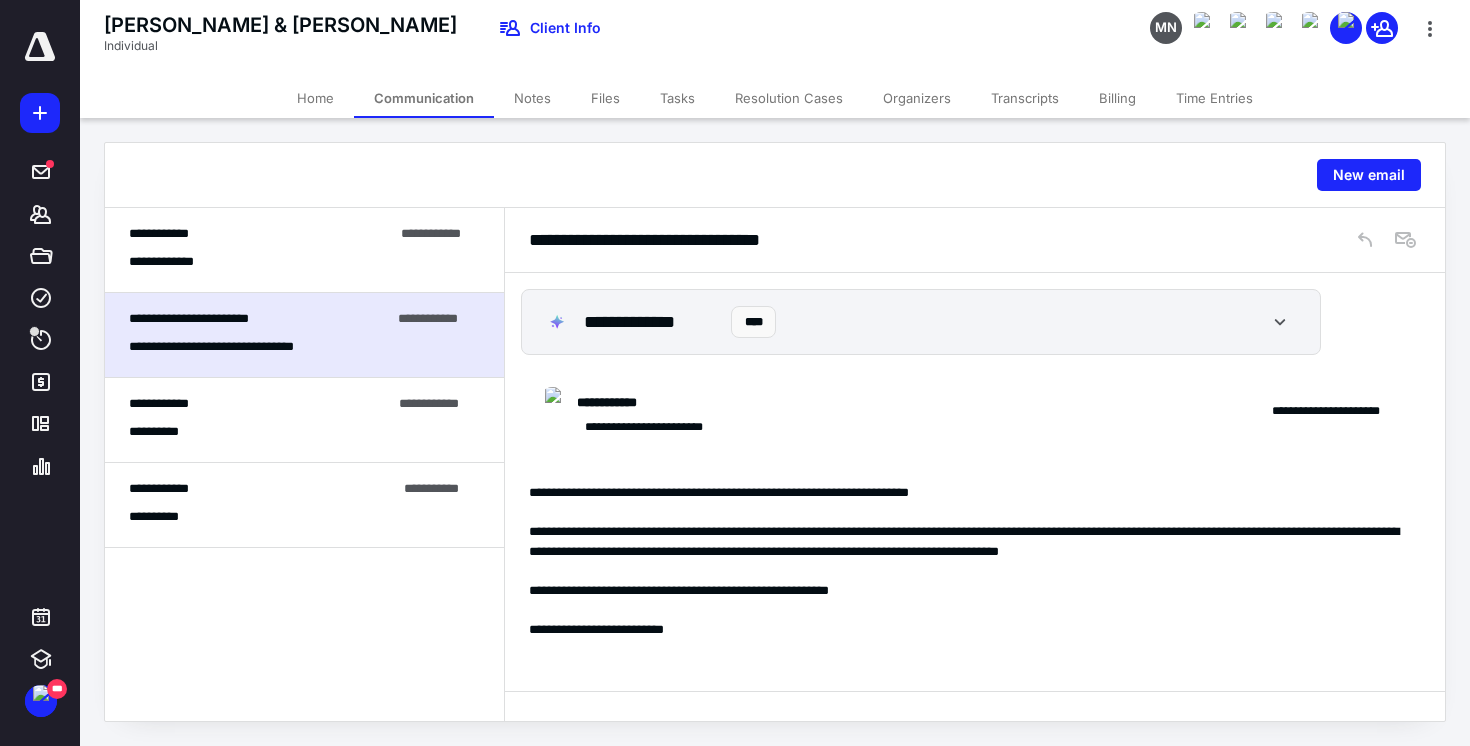 click on "Files" at bounding box center [605, 98] 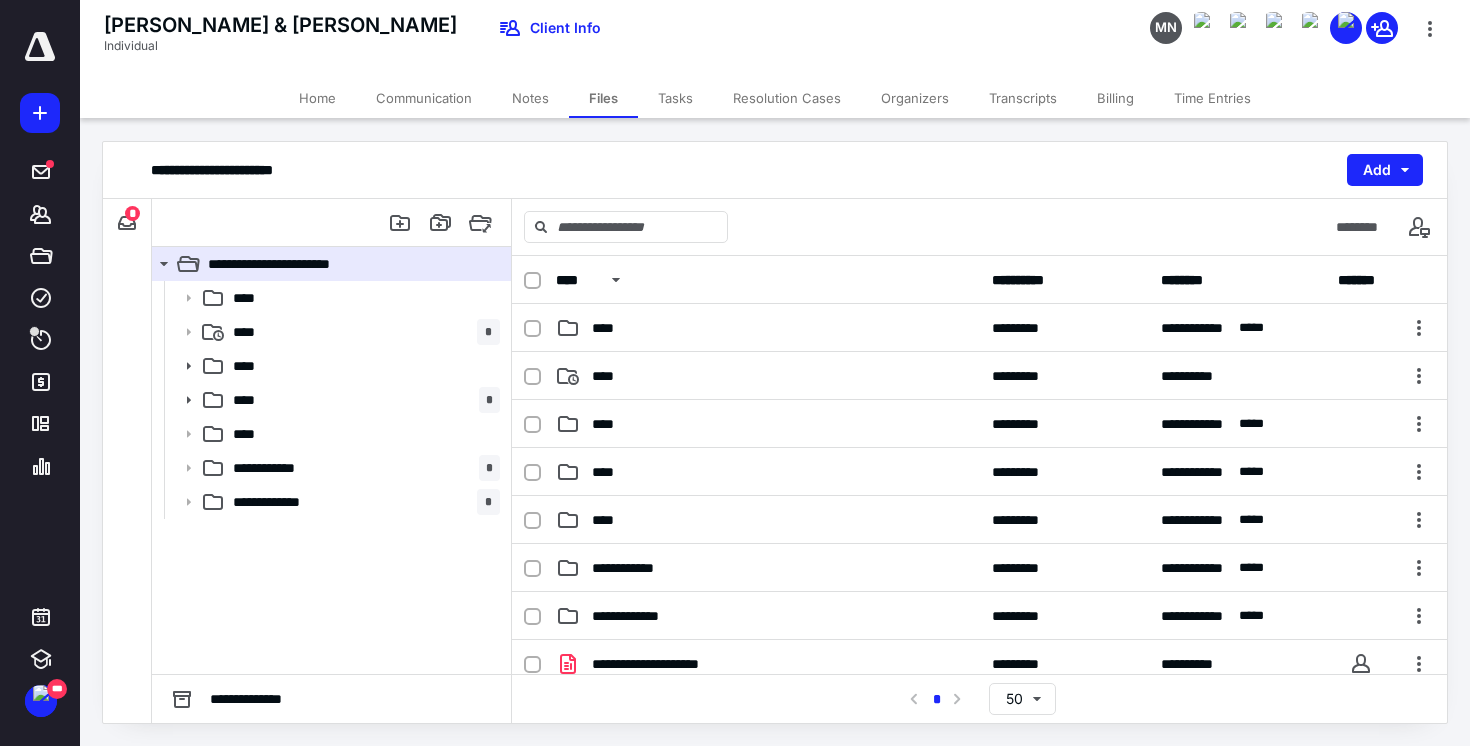 click on "Communication" at bounding box center (424, 98) 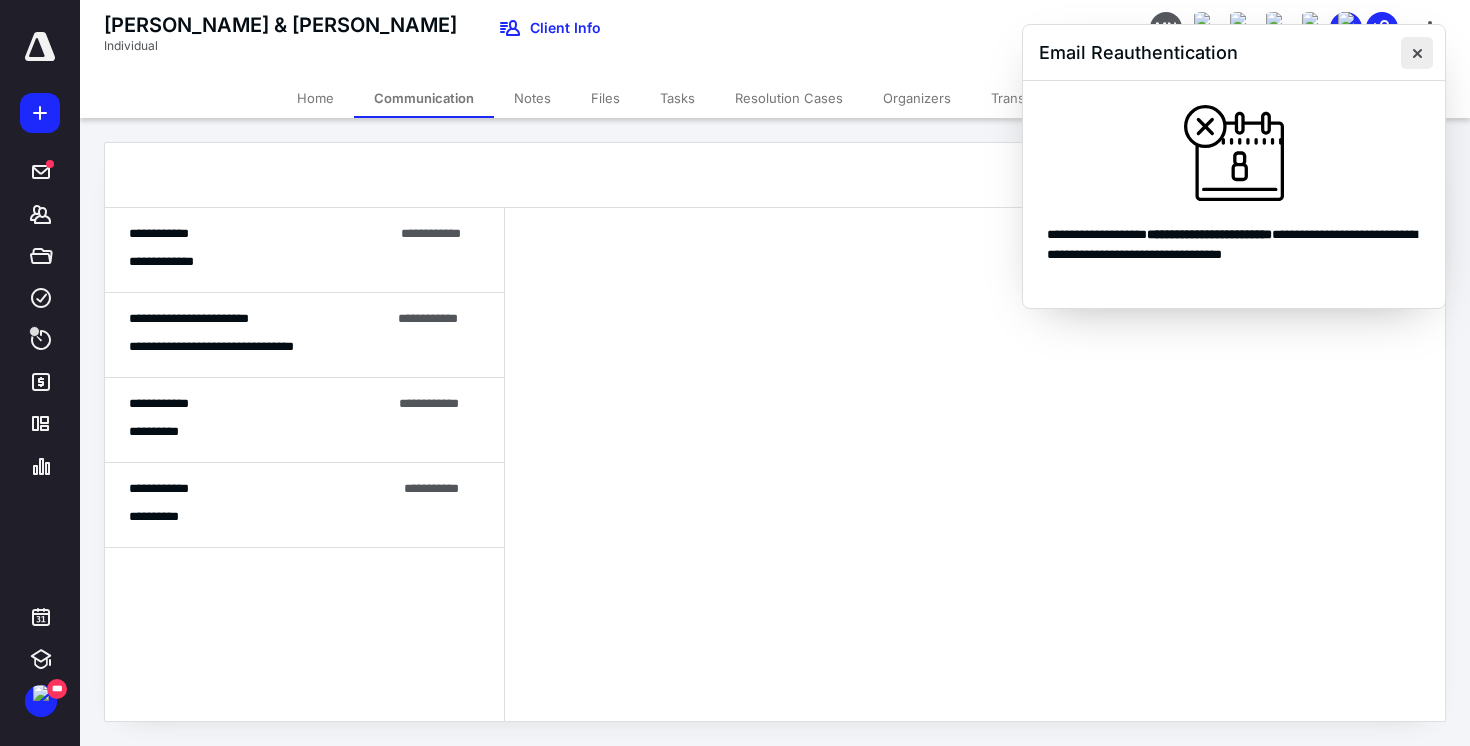 click at bounding box center [1417, 53] 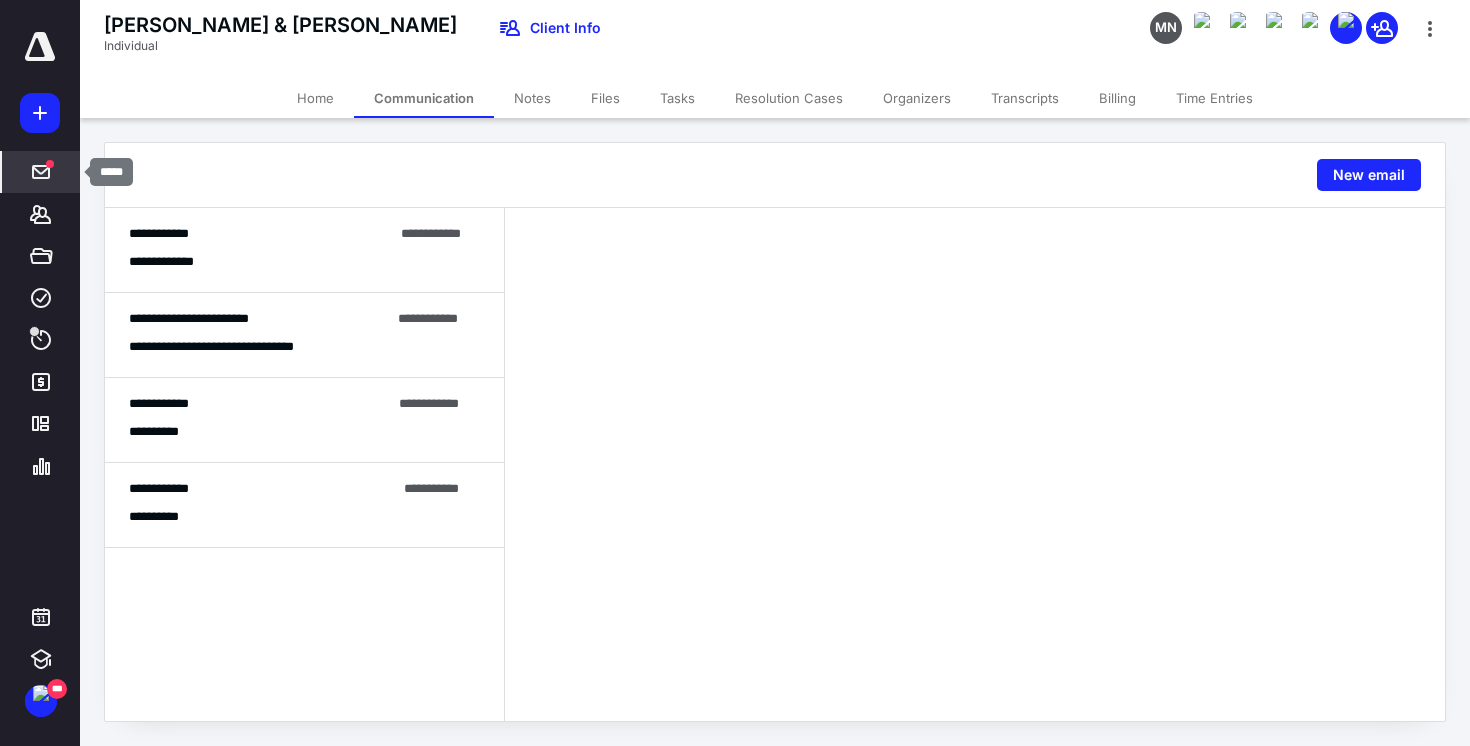 click at bounding box center (50, 164) 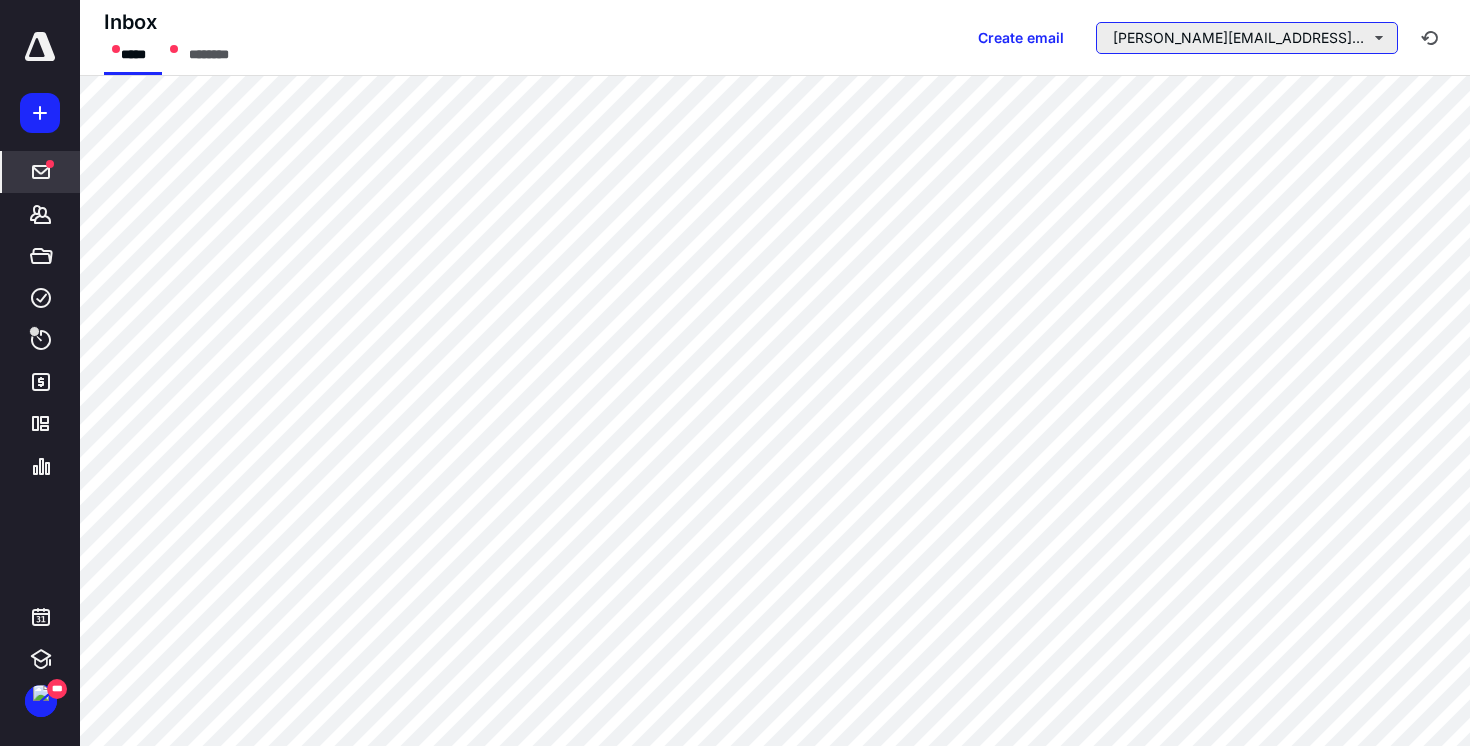 click on "[PERSON_NAME][EMAIL_ADDRESS][PERSON_NAME][DOMAIN_NAME]" at bounding box center [1247, 38] 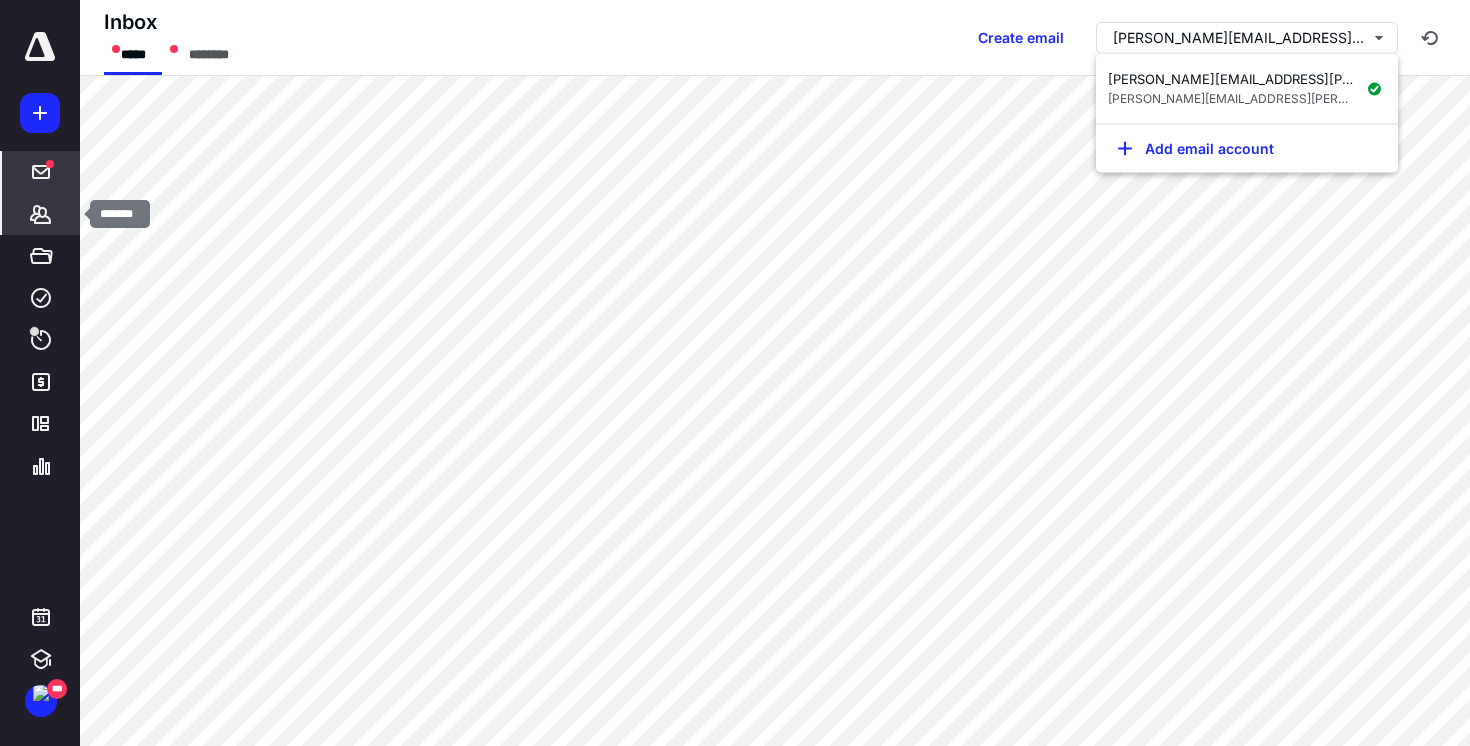click 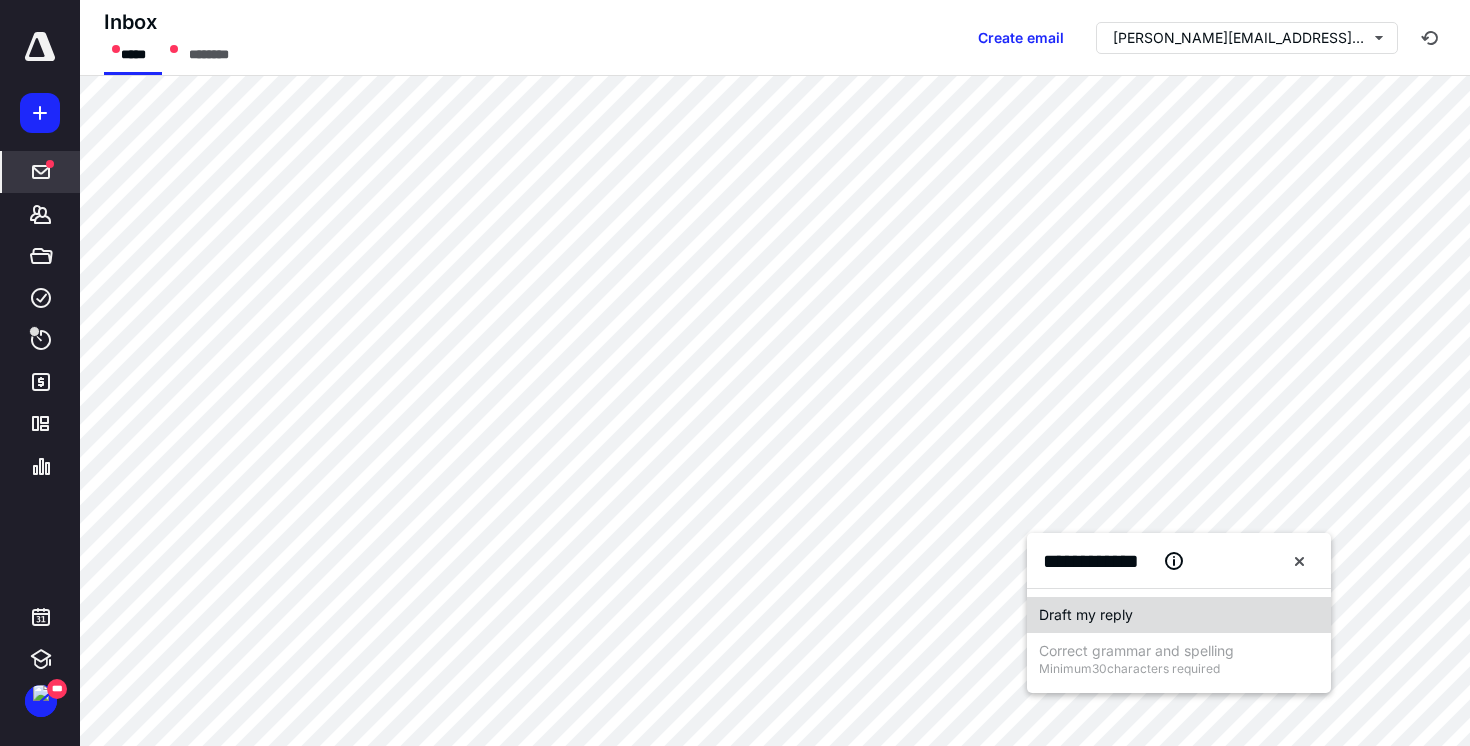 click on "Draft my reply" at bounding box center (1179, 615) 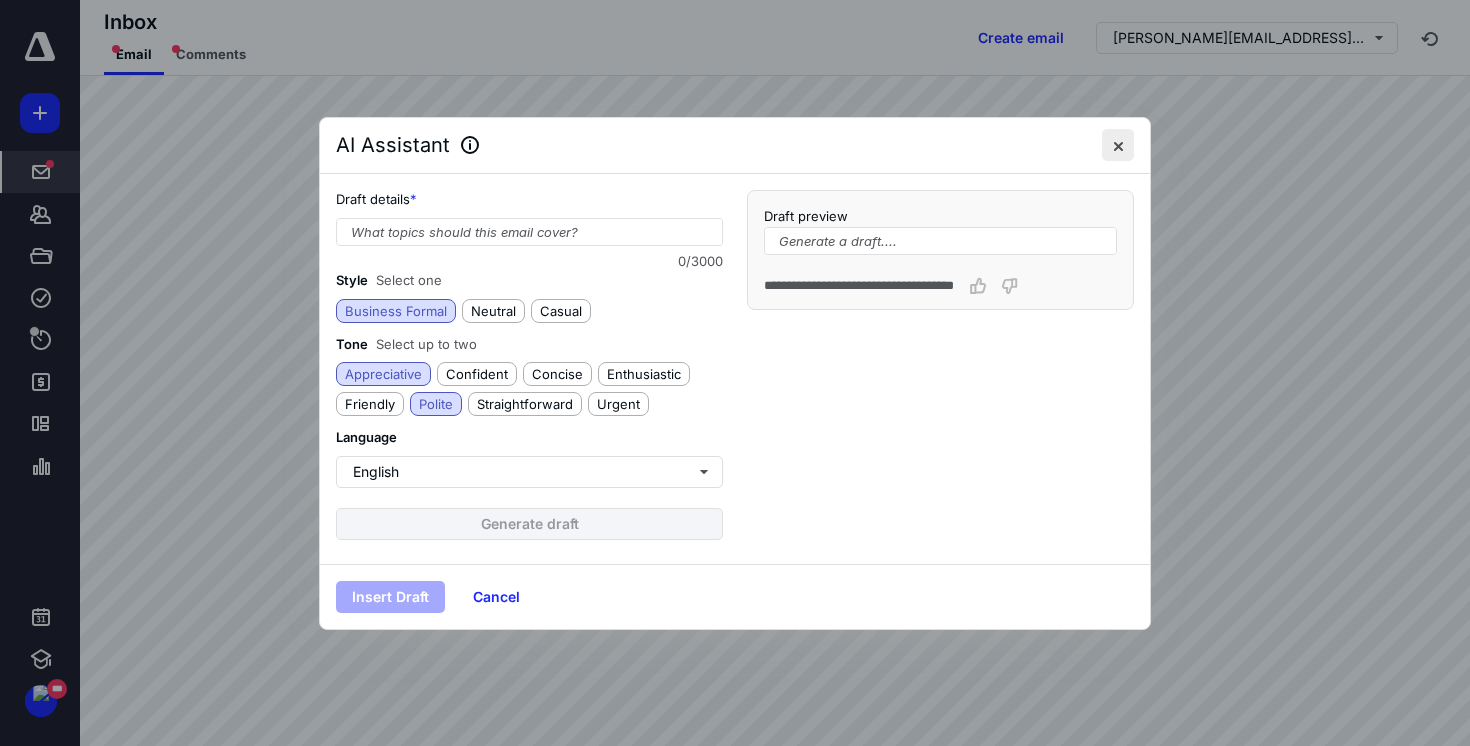 click at bounding box center [1118, 145] 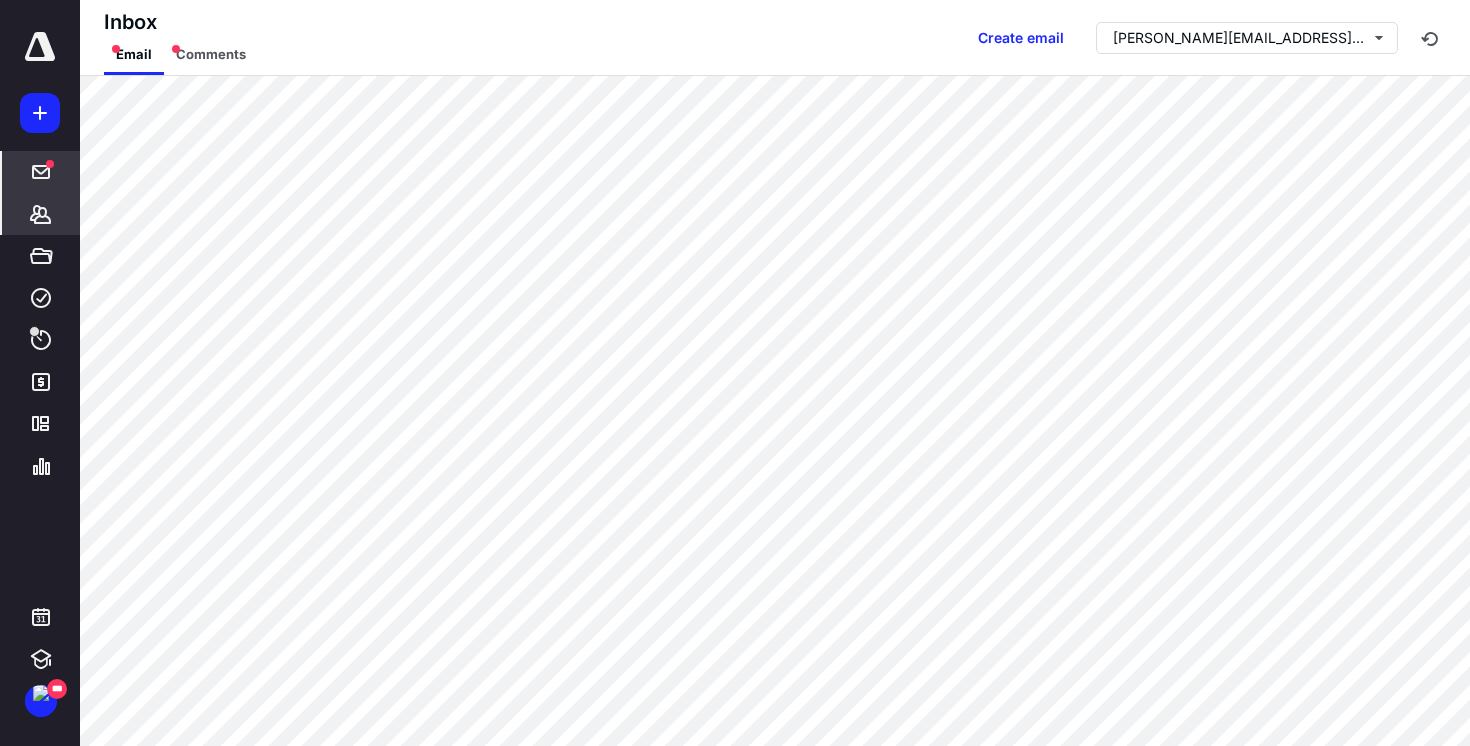 drag, startPoint x: 40, startPoint y: 212, endPoint x: 54, endPoint y: 214, distance: 14.142136 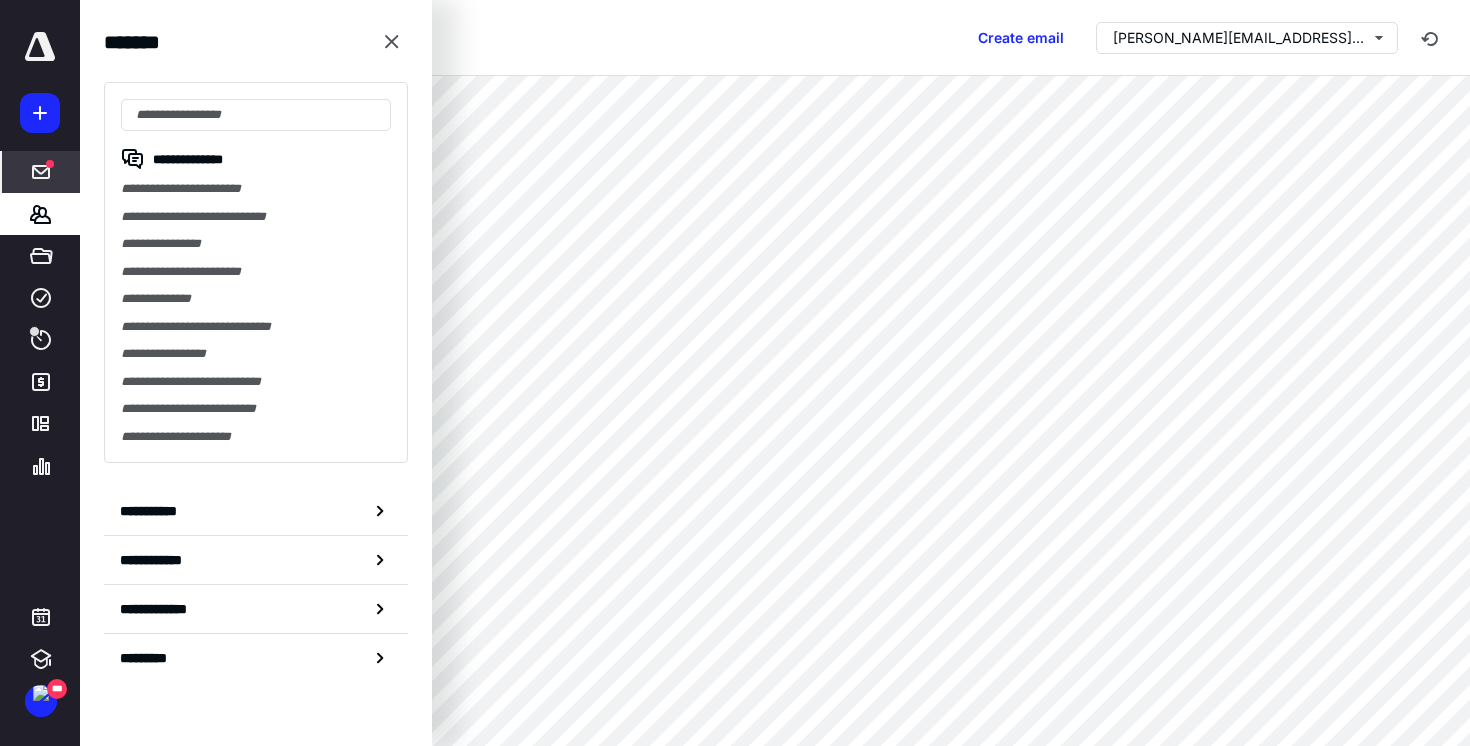 click on "**********" at bounding box center [256, 189] 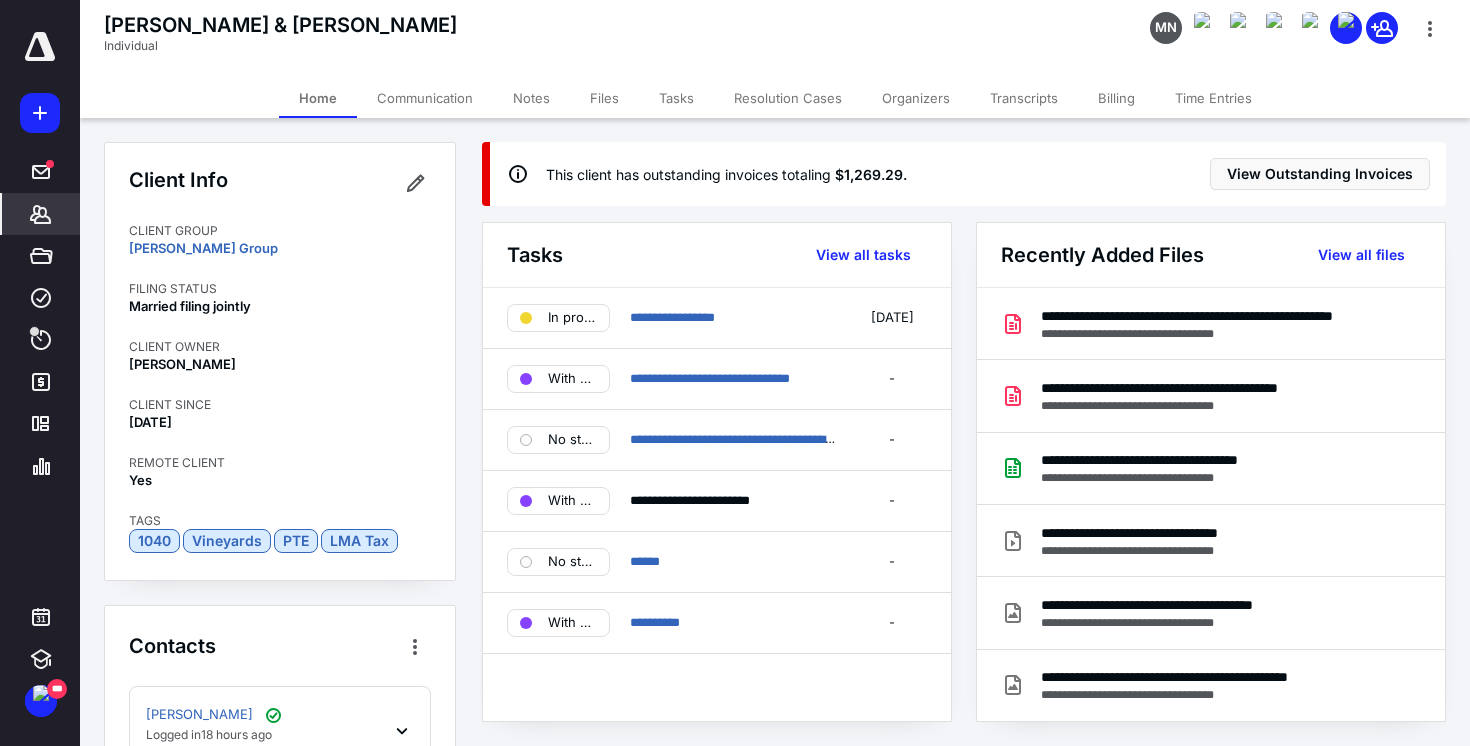 click on "Tasks" at bounding box center [676, 98] 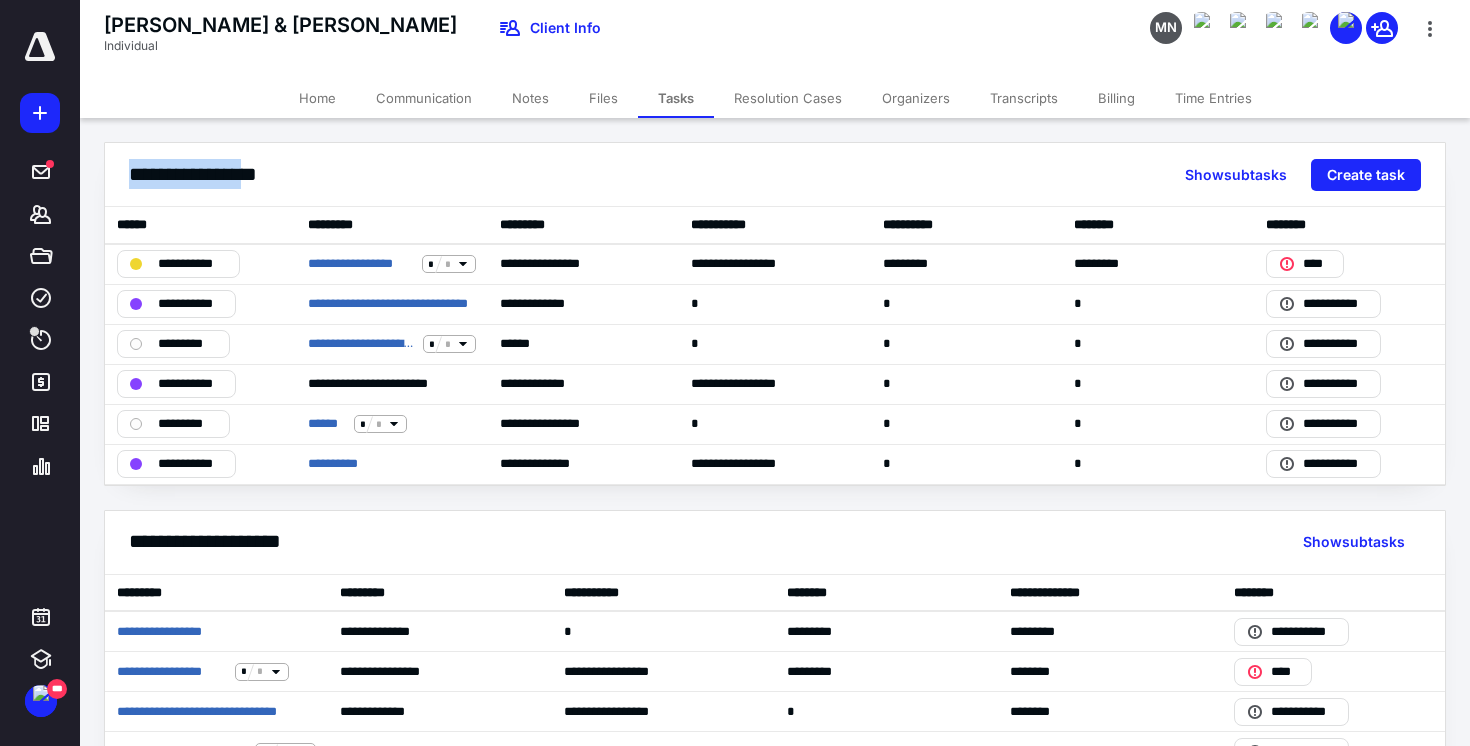 drag, startPoint x: 123, startPoint y: 172, endPoint x: 258, endPoint y: 172, distance: 135 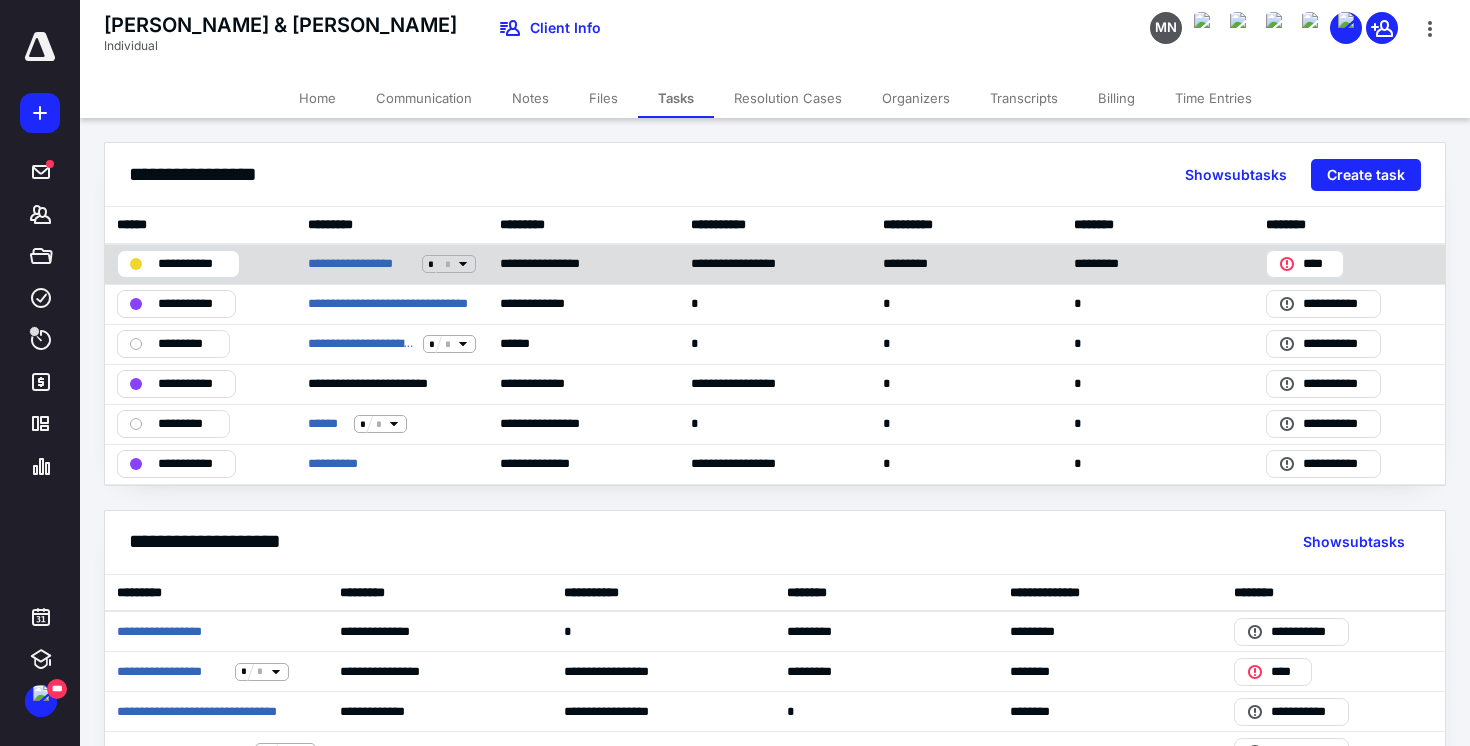 click 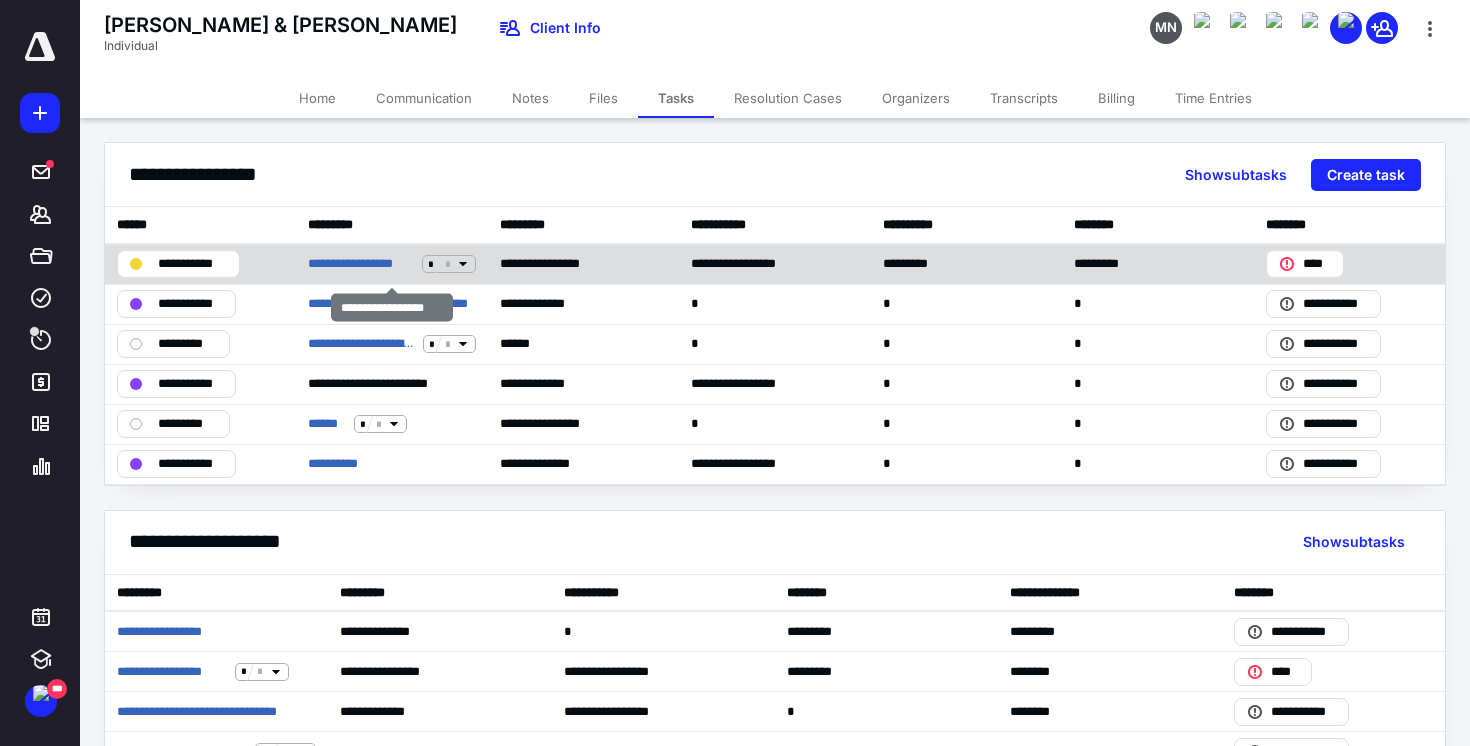click 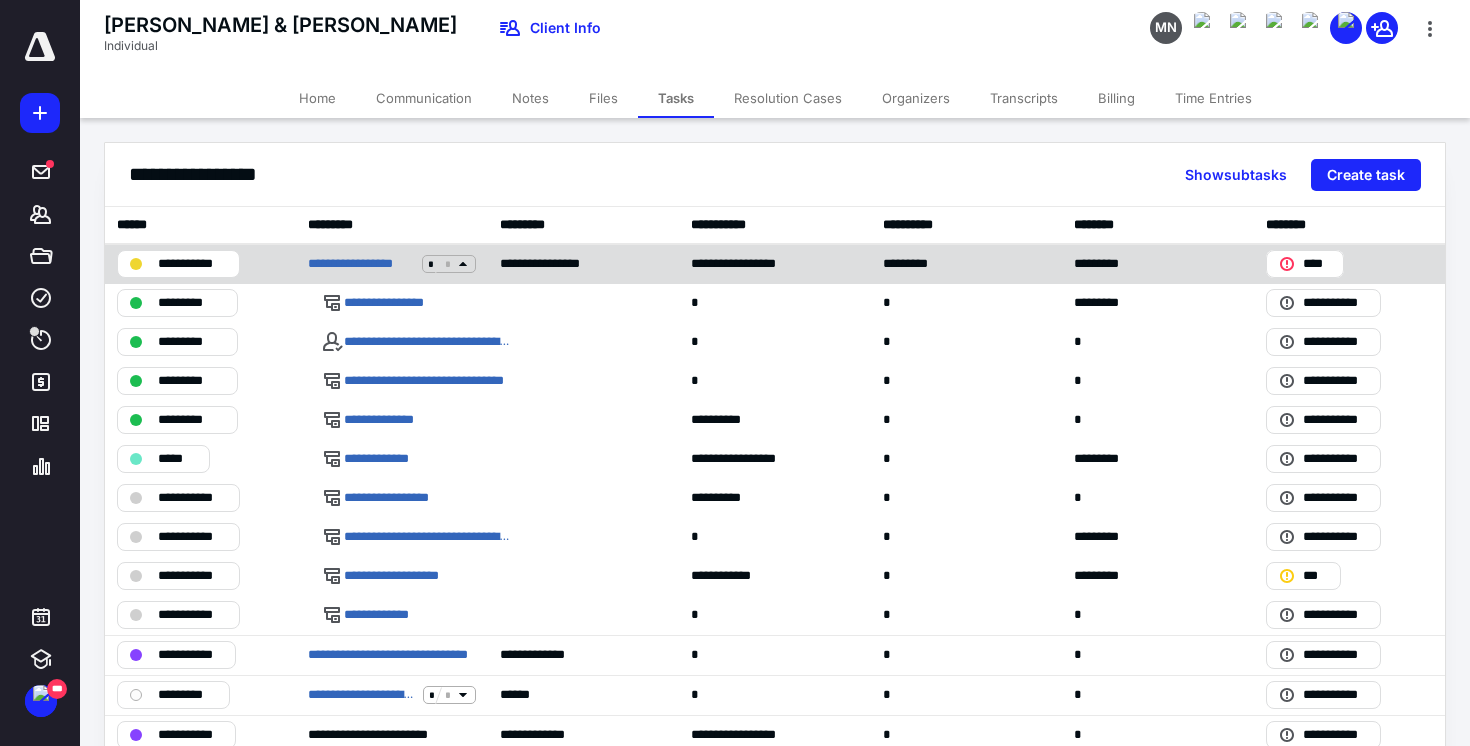 click 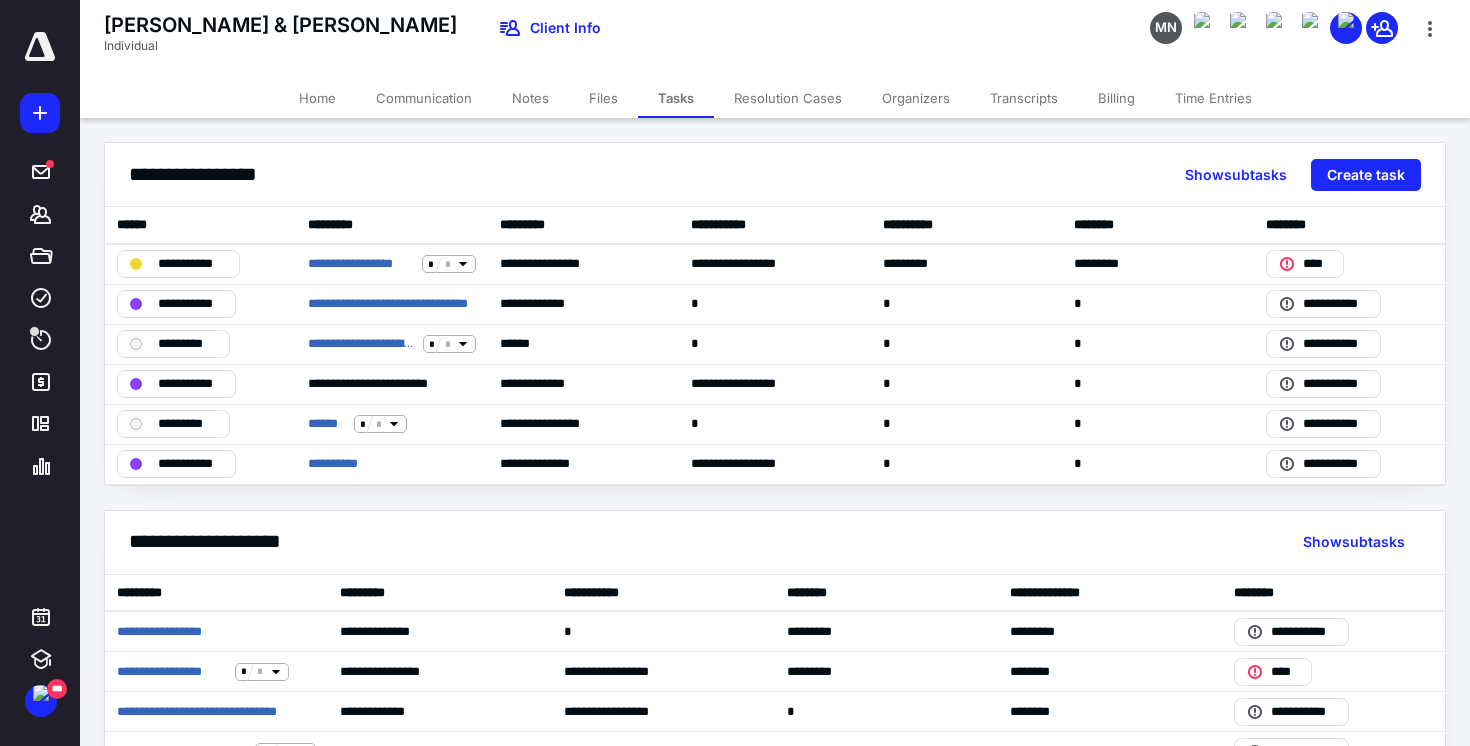 click on "Files" at bounding box center (603, 98) 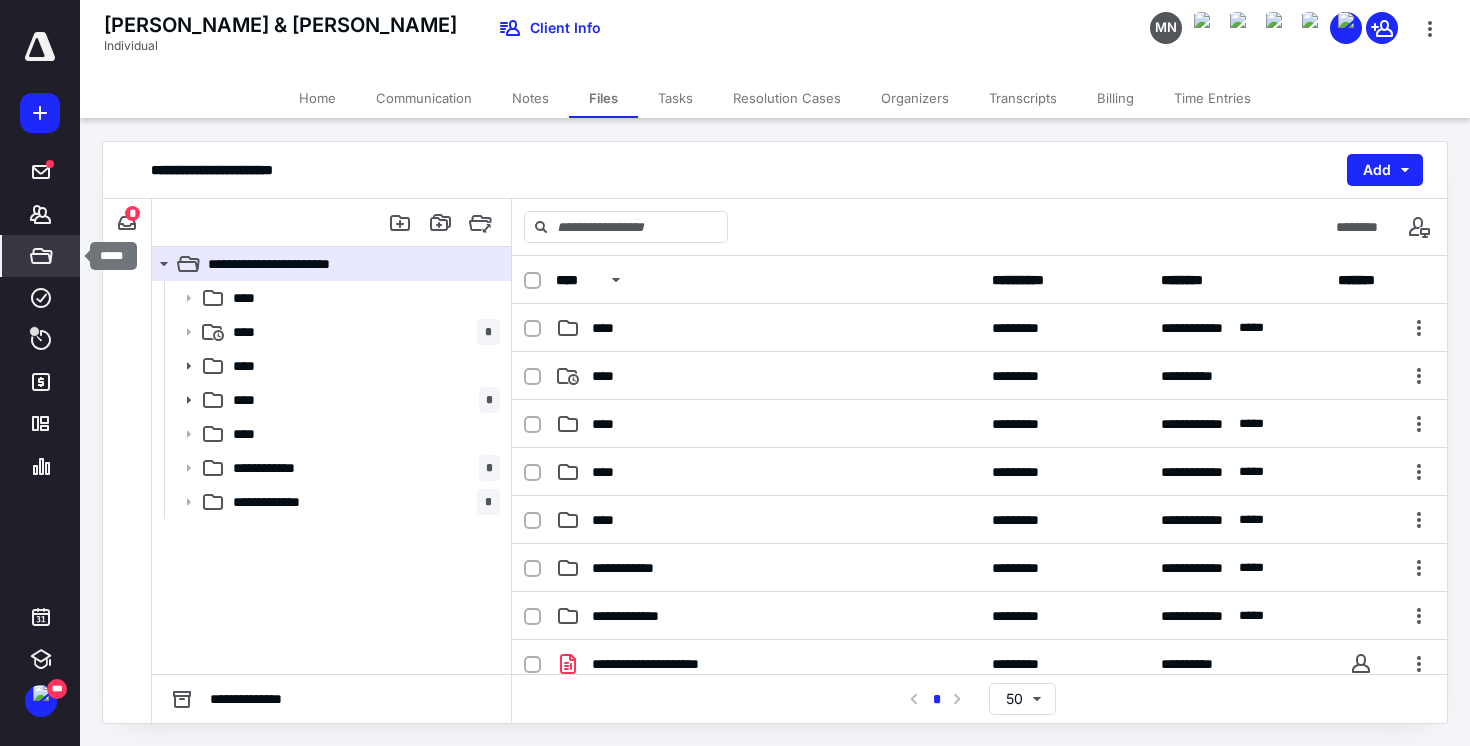 click 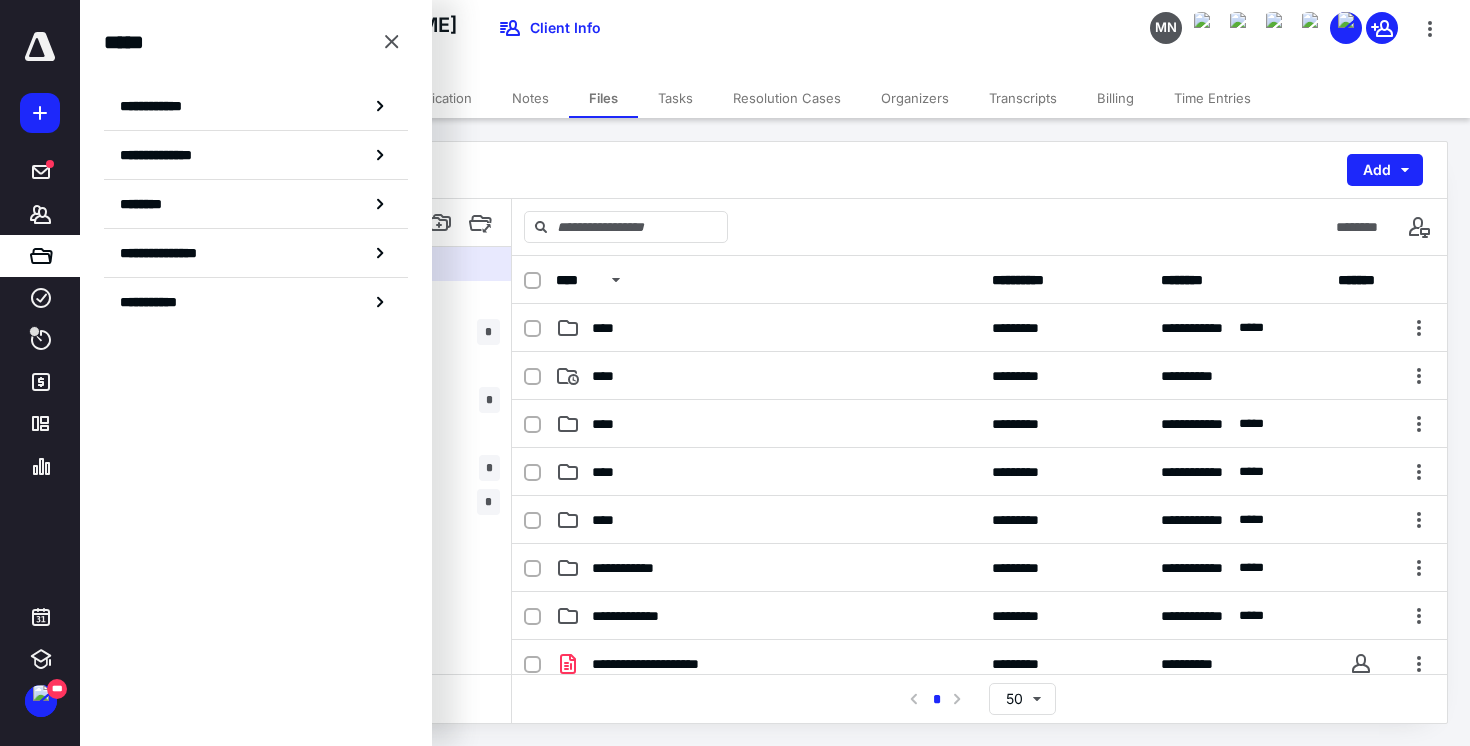 click on "**********" at bounding box center [775, 170] 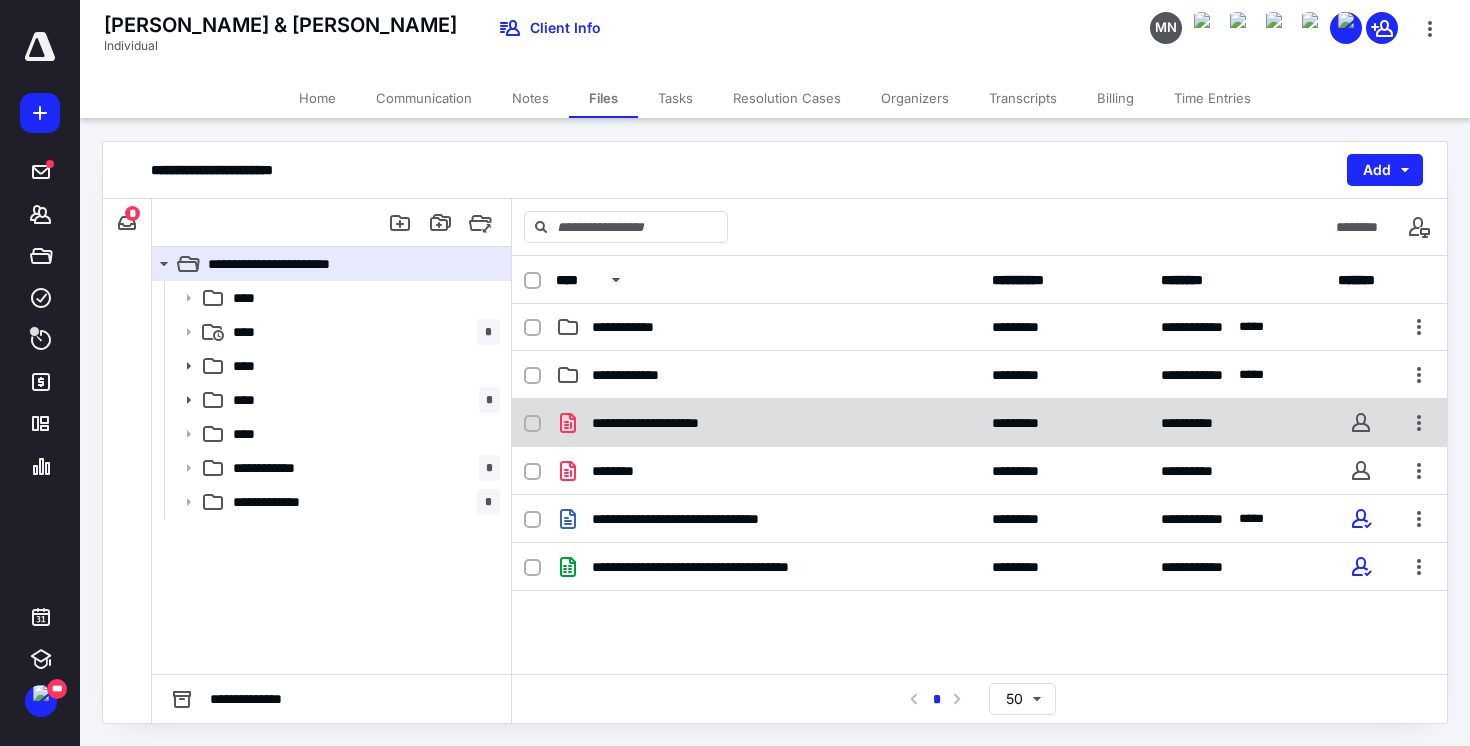 scroll, scrollTop: 266, scrollLeft: 0, axis: vertical 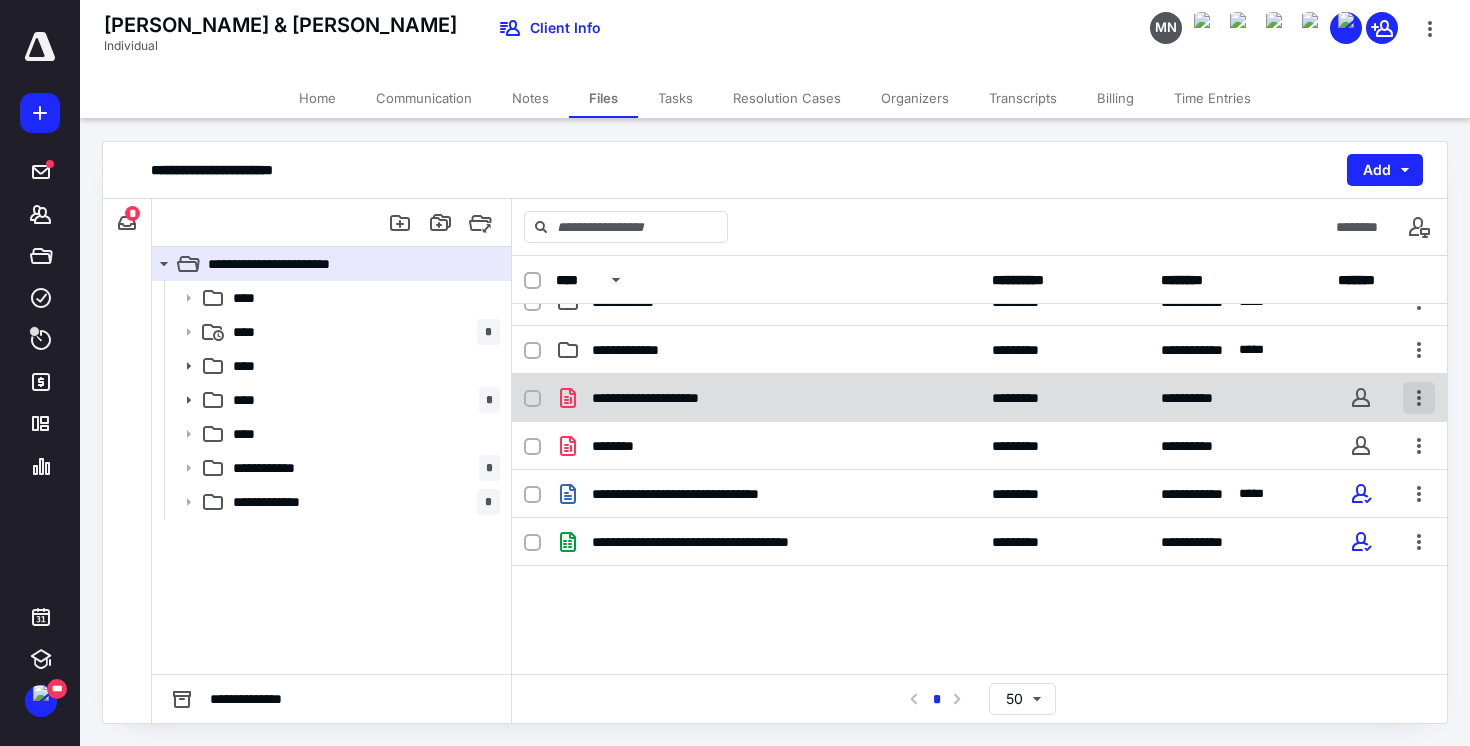 click at bounding box center [1419, 398] 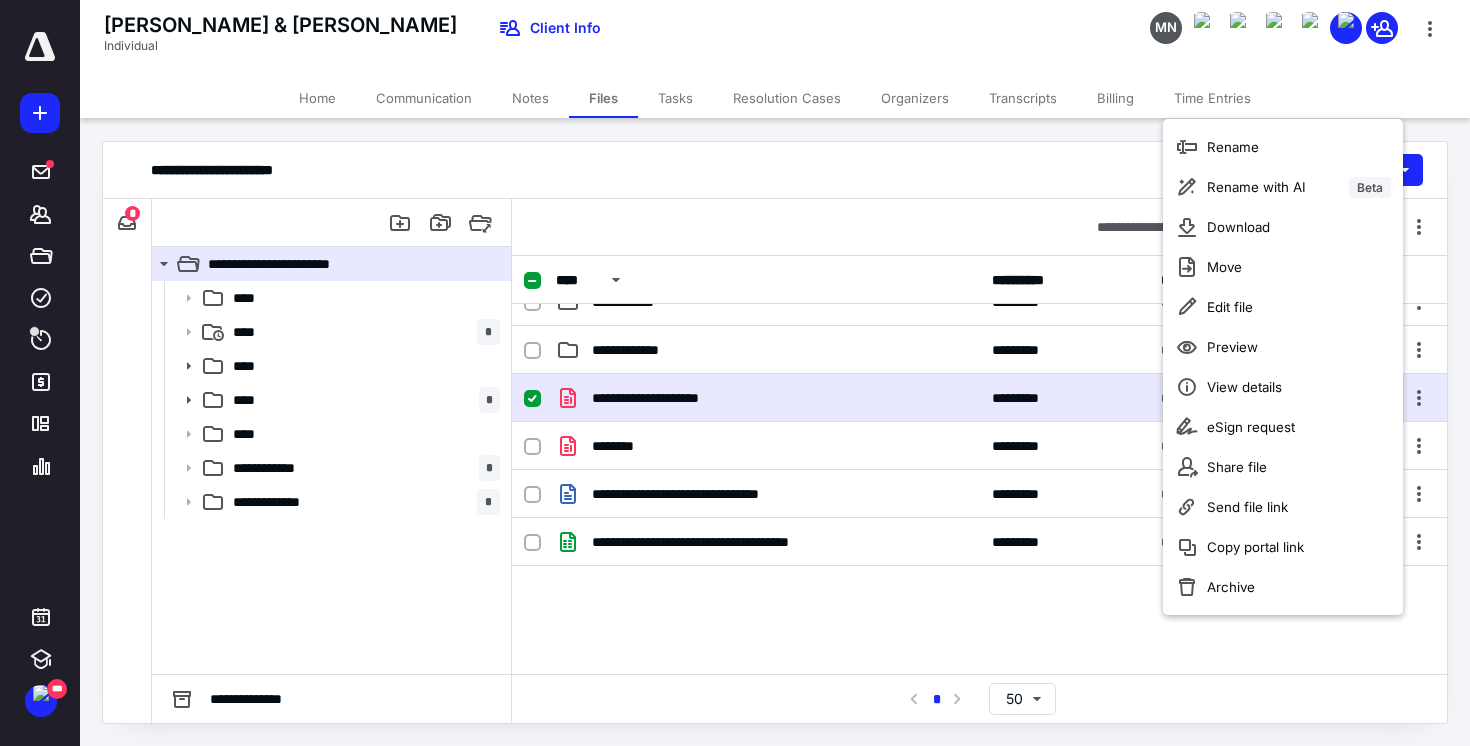 click on "**********" at bounding box center [979, 524] 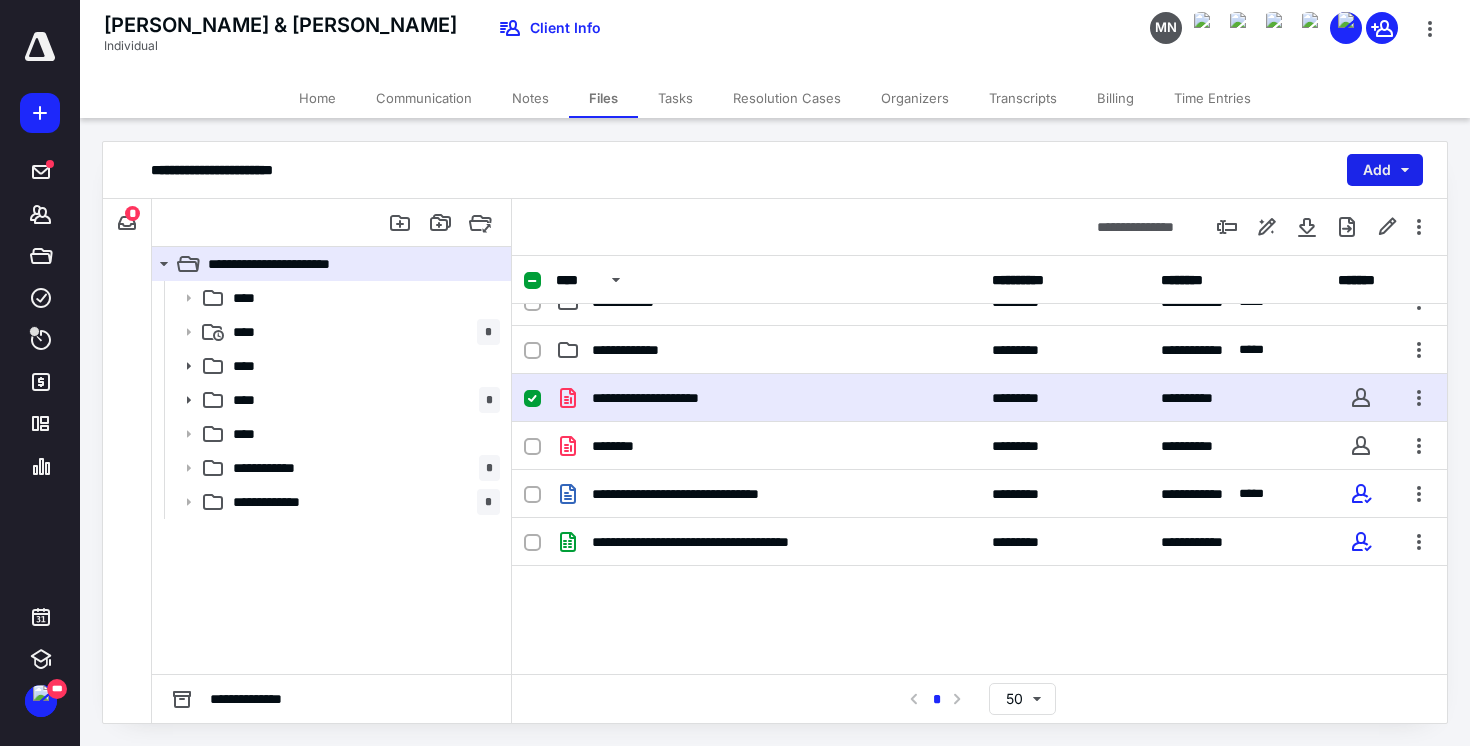 click on "Add" at bounding box center [1385, 170] 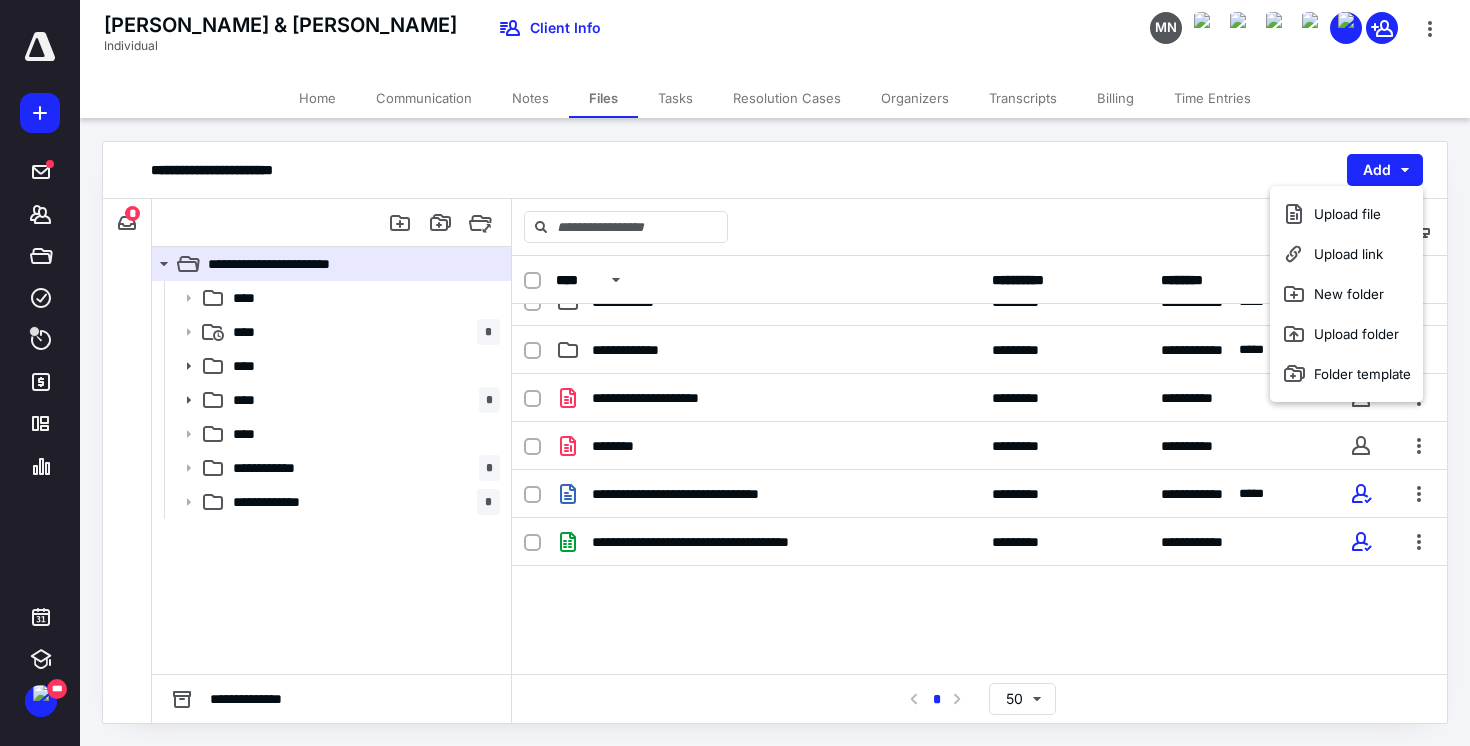click on "**********" at bounding box center (775, 170) 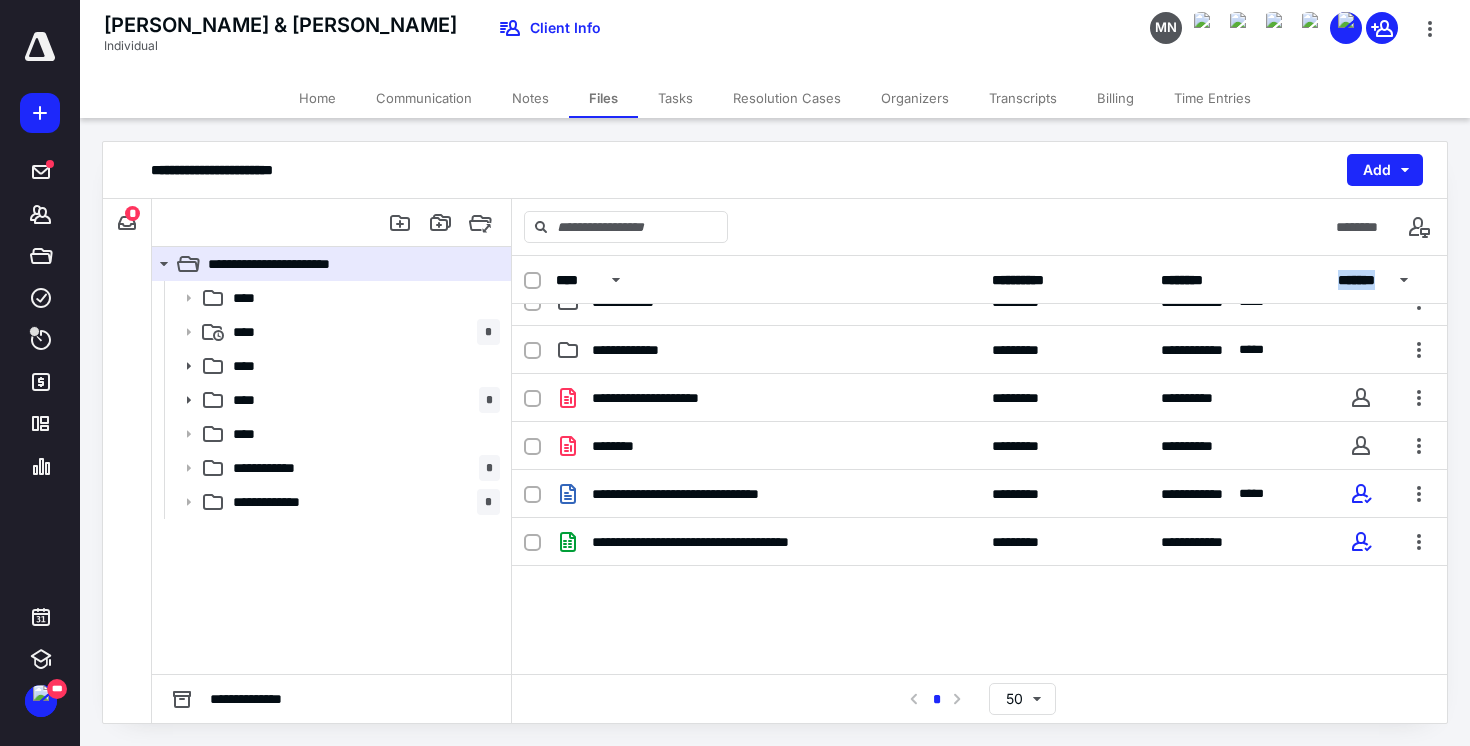 drag, startPoint x: 1336, startPoint y: 277, endPoint x: 1382, endPoint y: 277, distance: 46 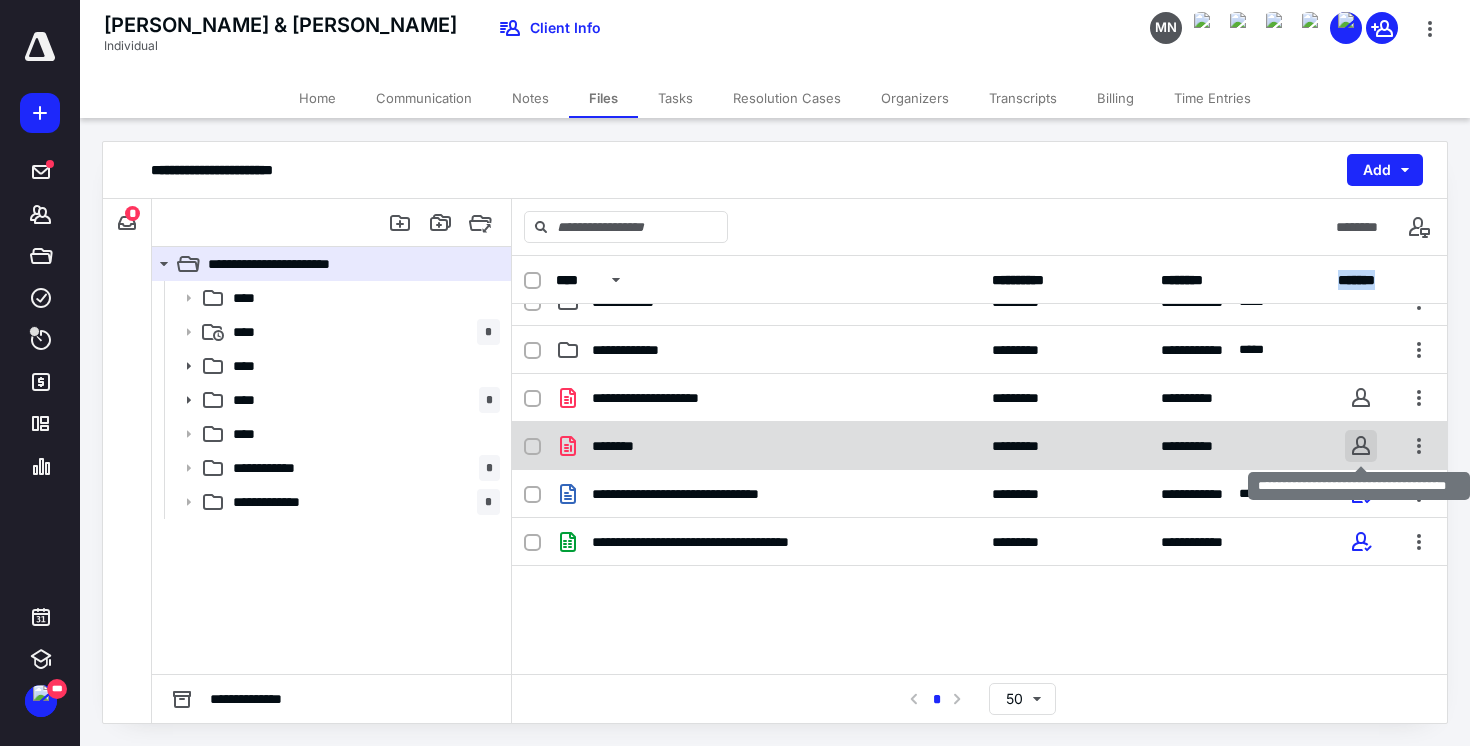 click at bounding box center (1361, 446) 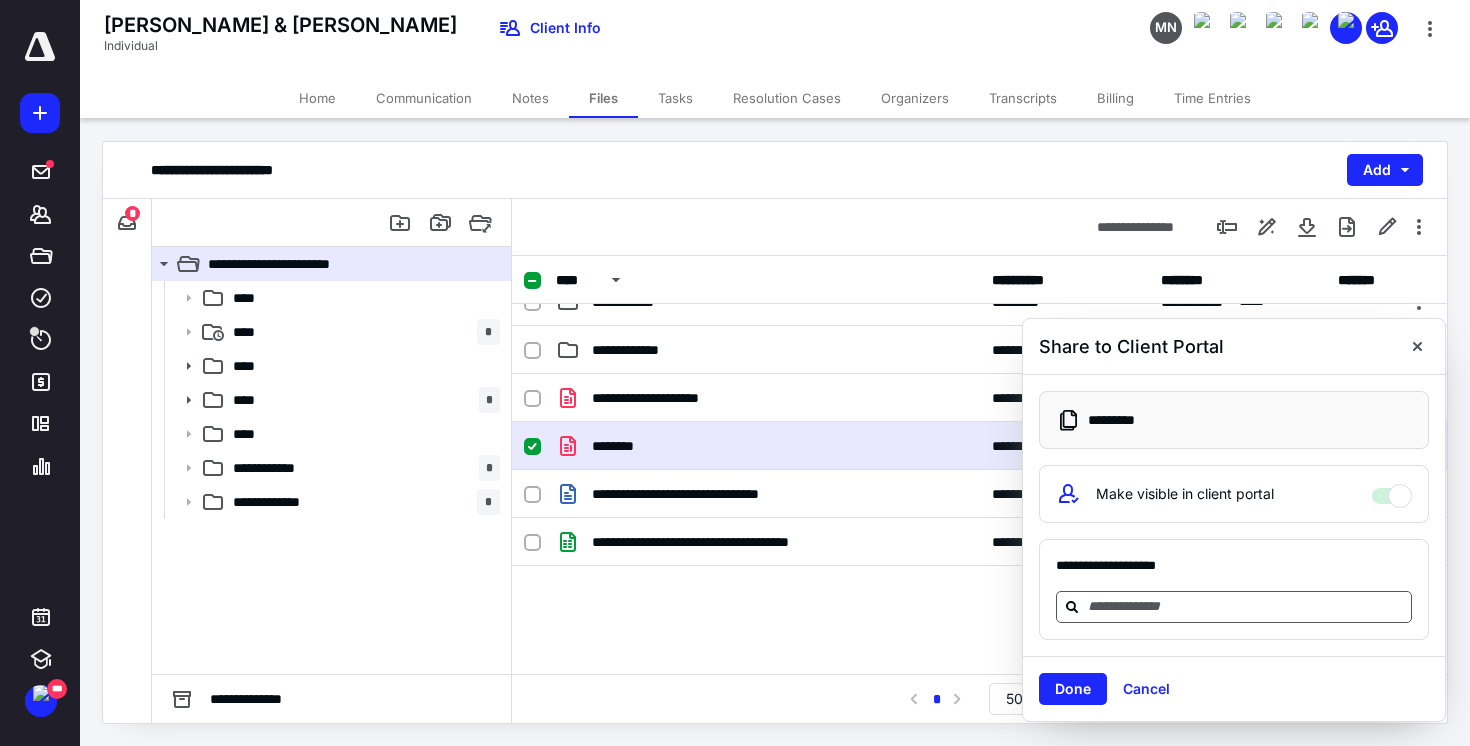 click at bounding box center (1246, 606) 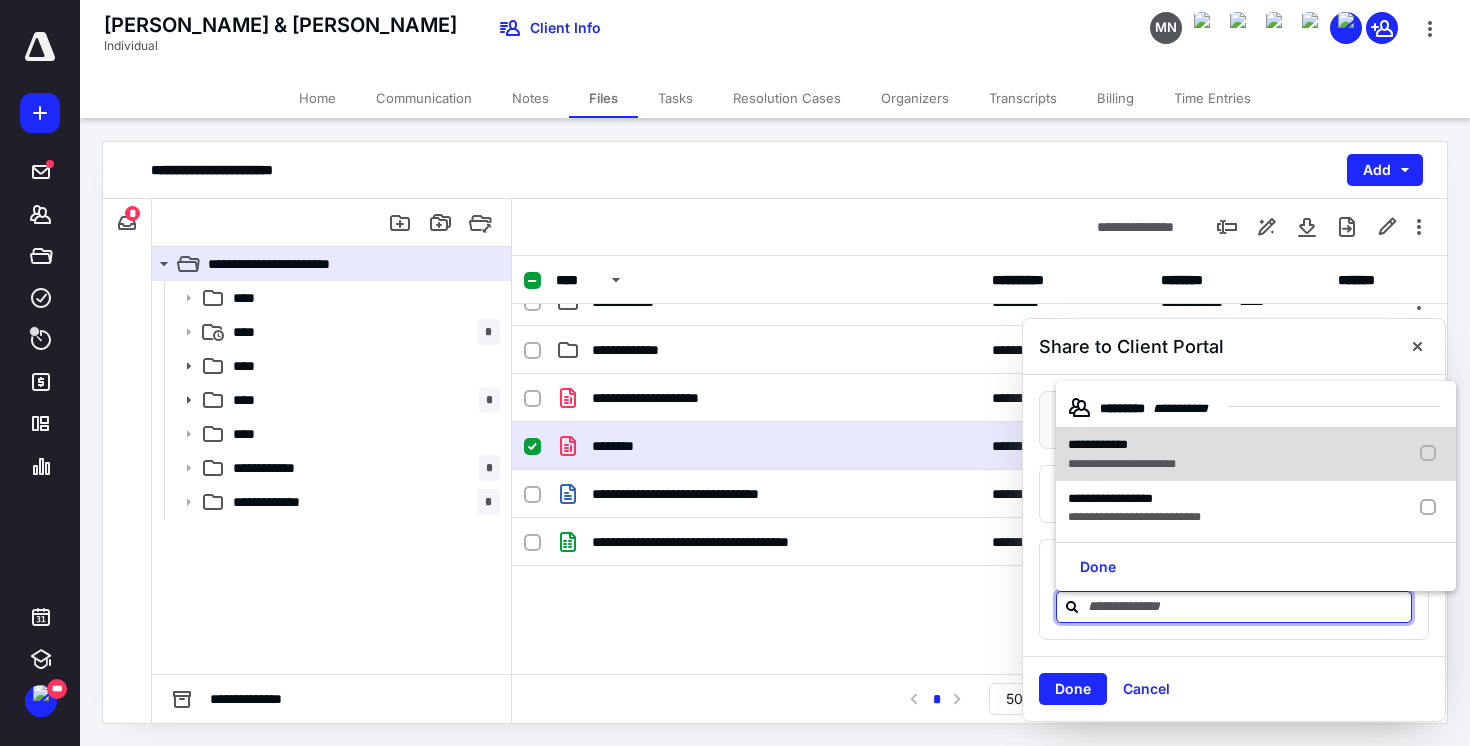 click on "**********" at bounding box center [1256, 454] 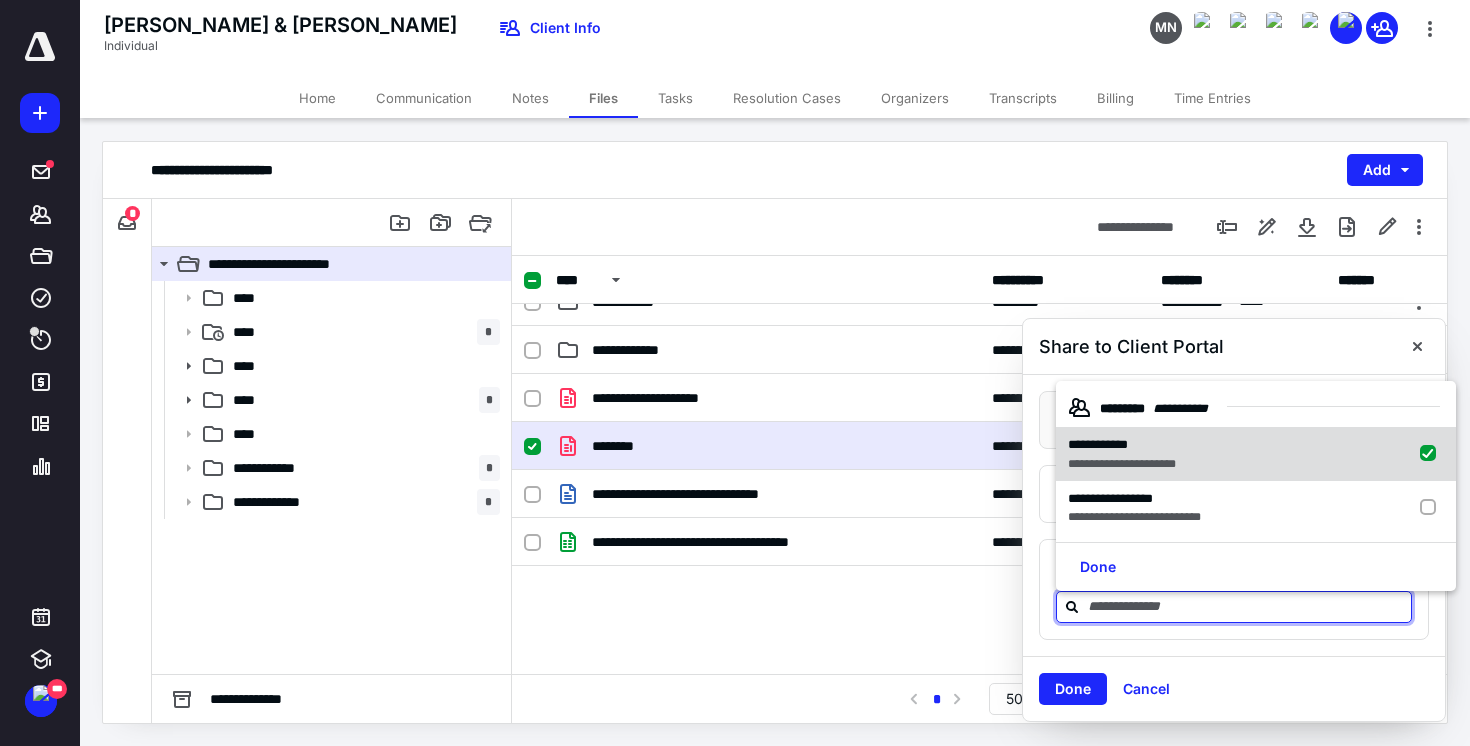 checkbox on "true" 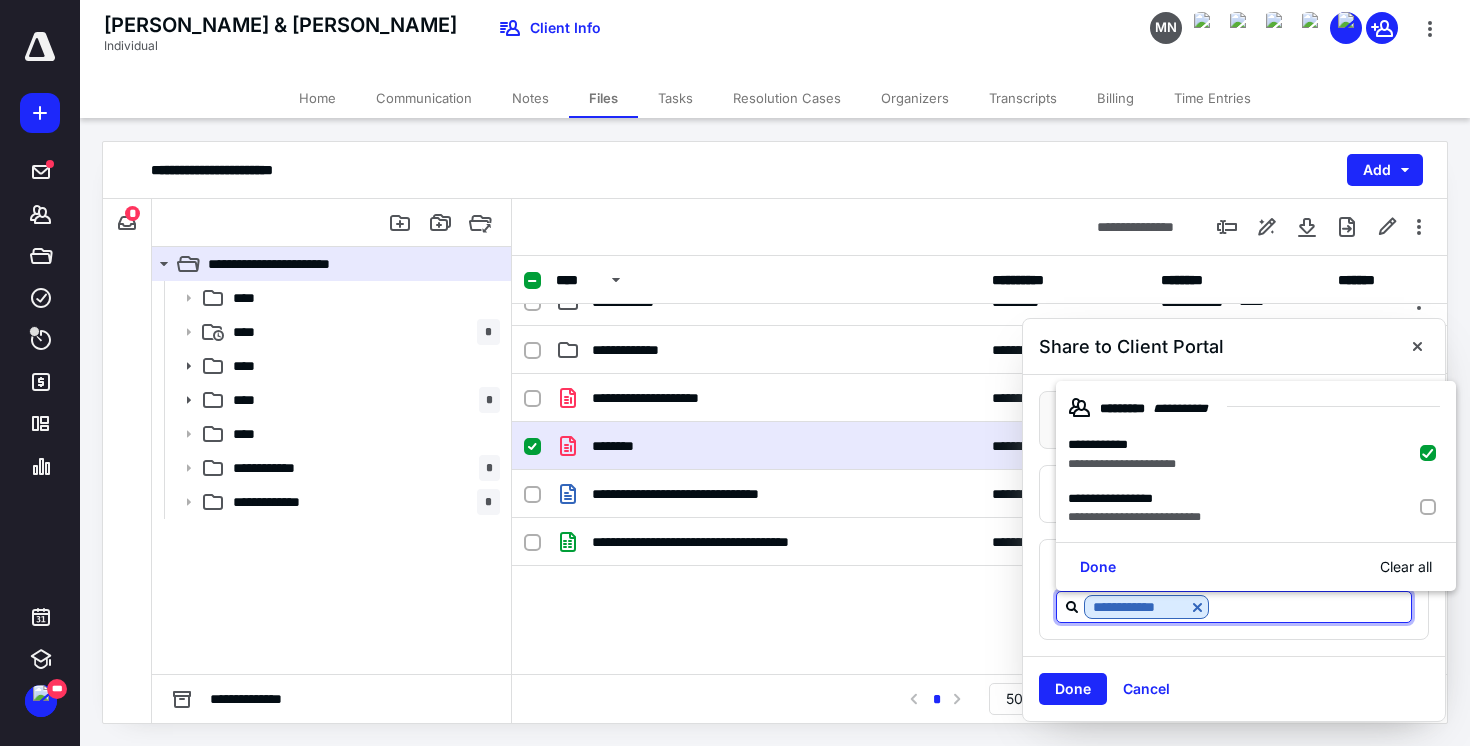 click on "**********" at bounding box center [1256, 508] 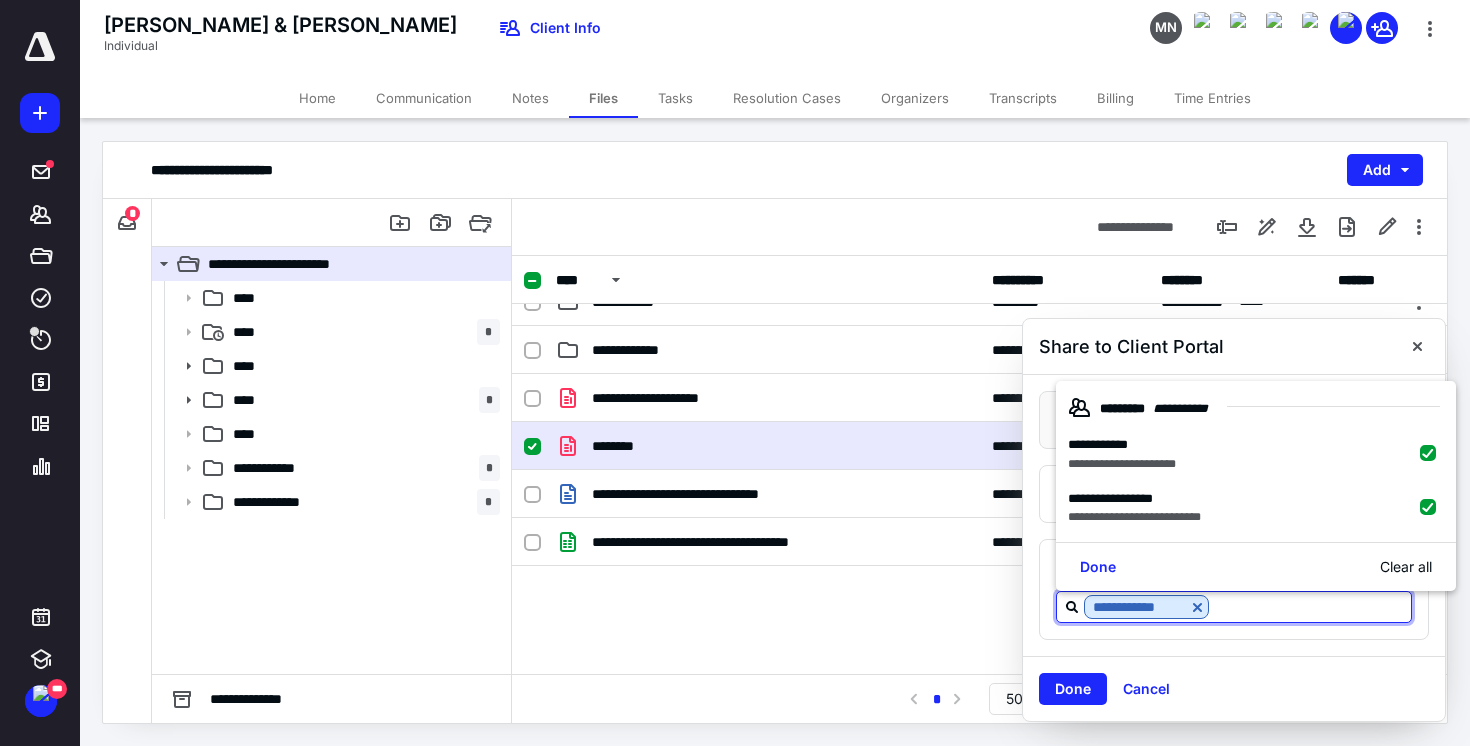 checkbox on "true" 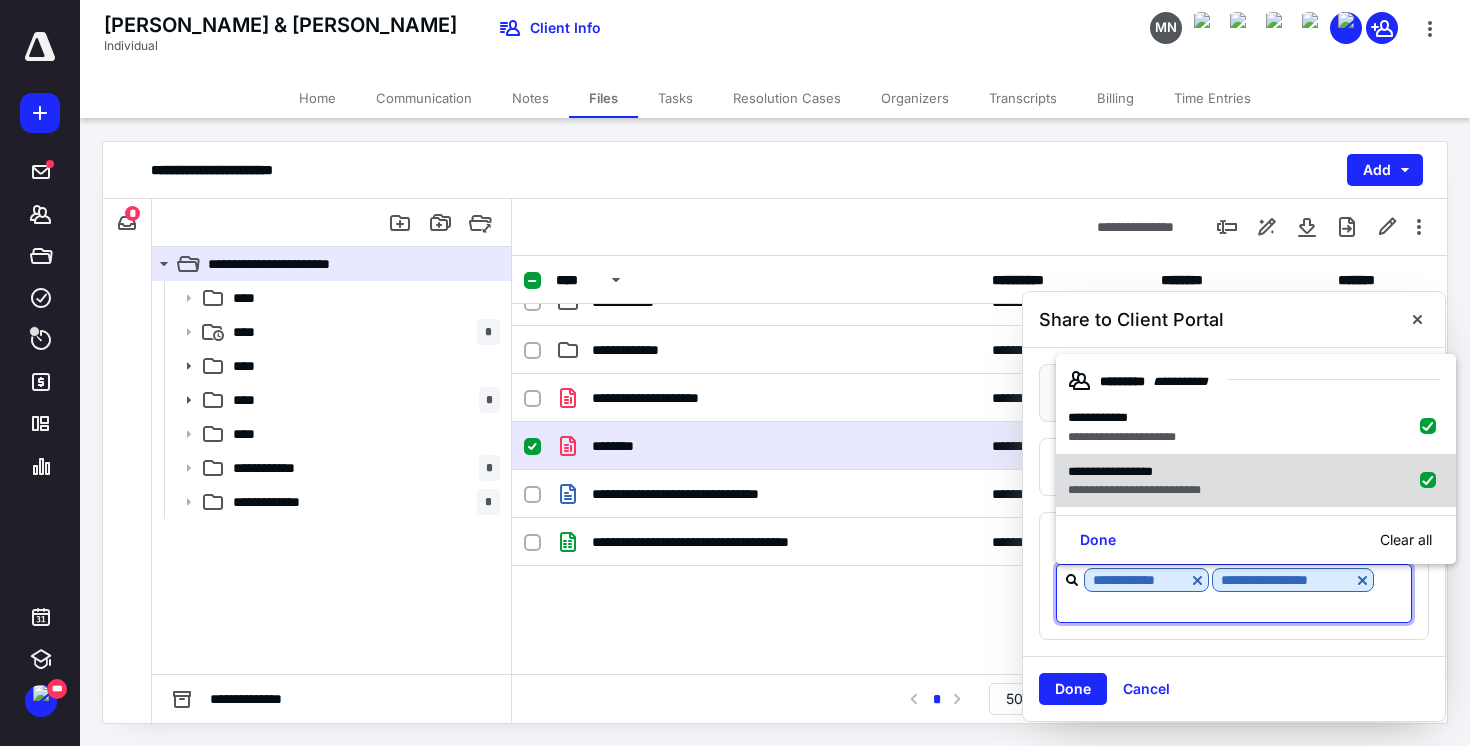 click on "Clear all" at bounding box center [1406, 540] 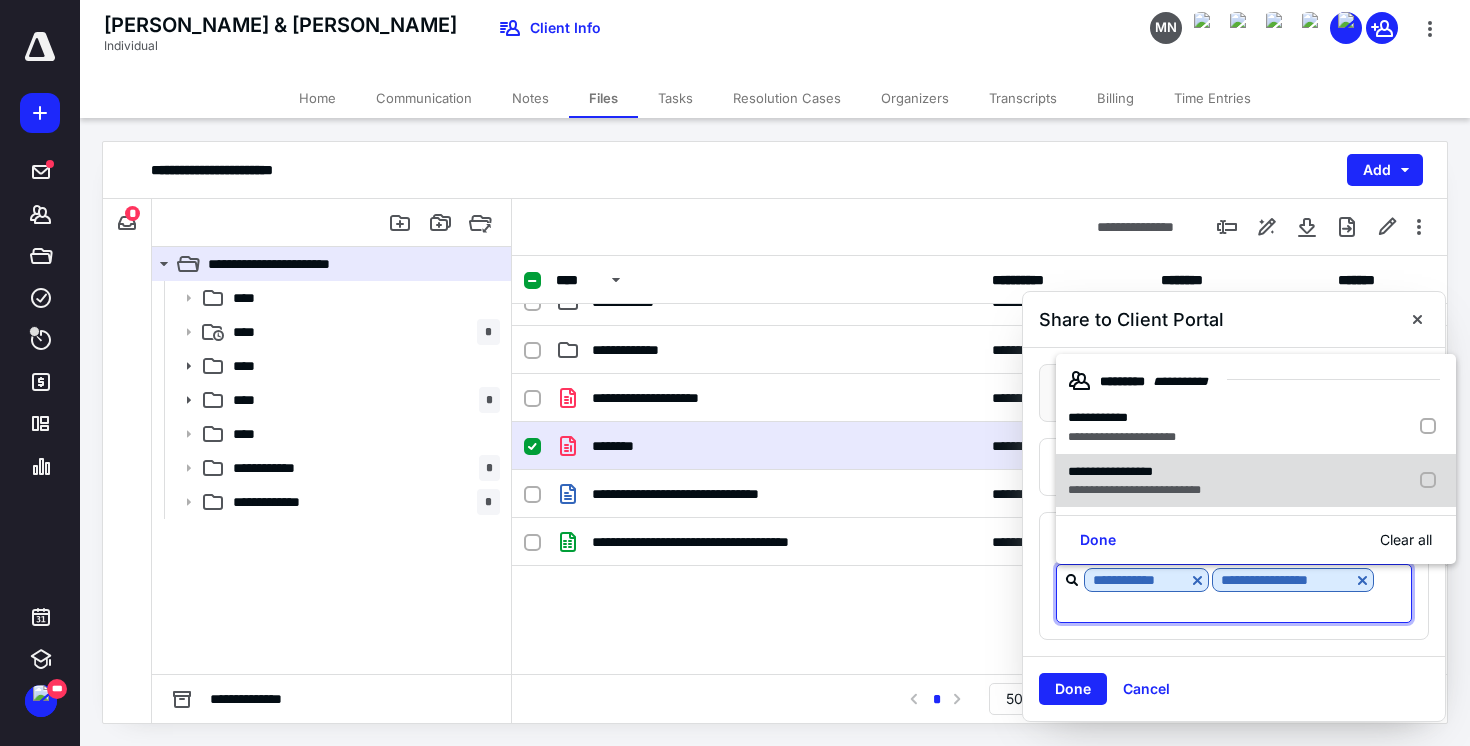 checkbox on "false" 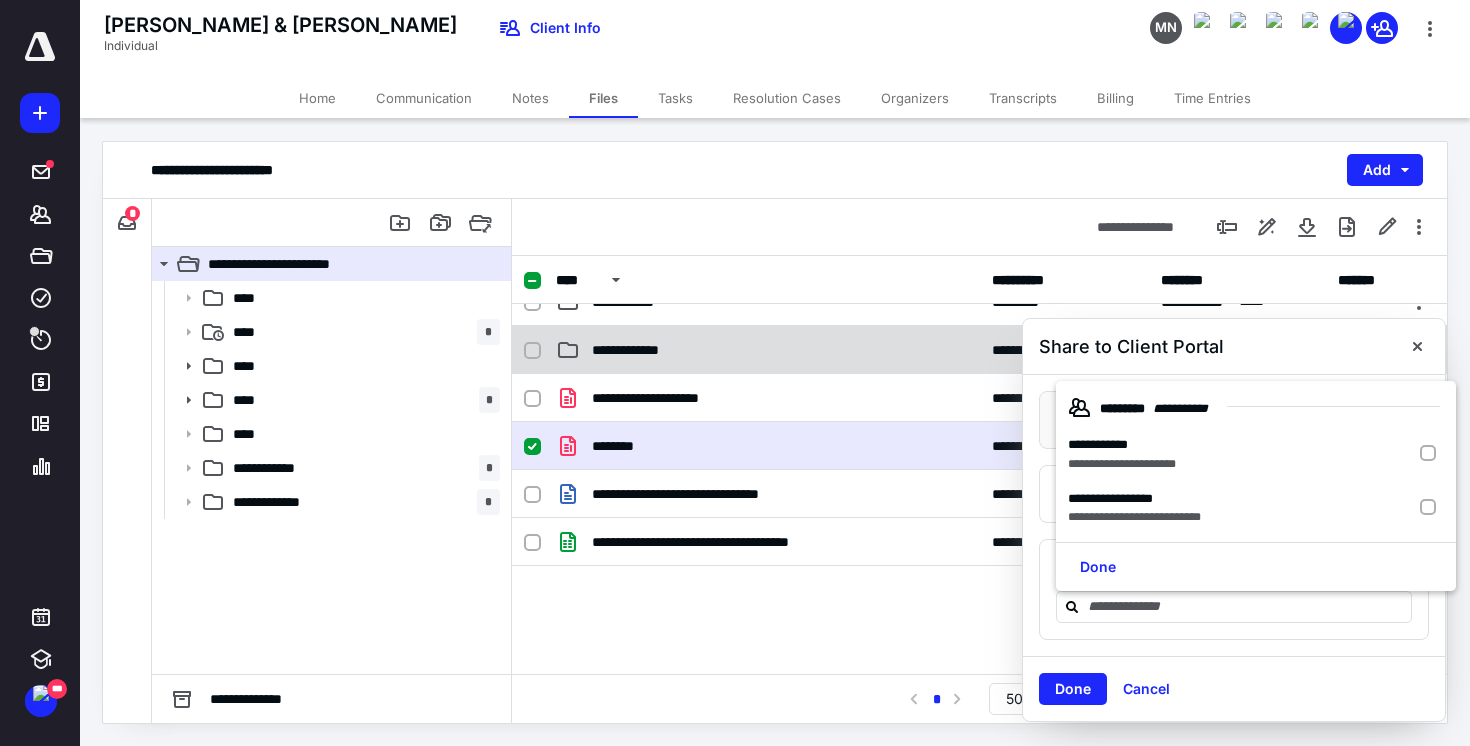 click at bounding box center [1417, 346] 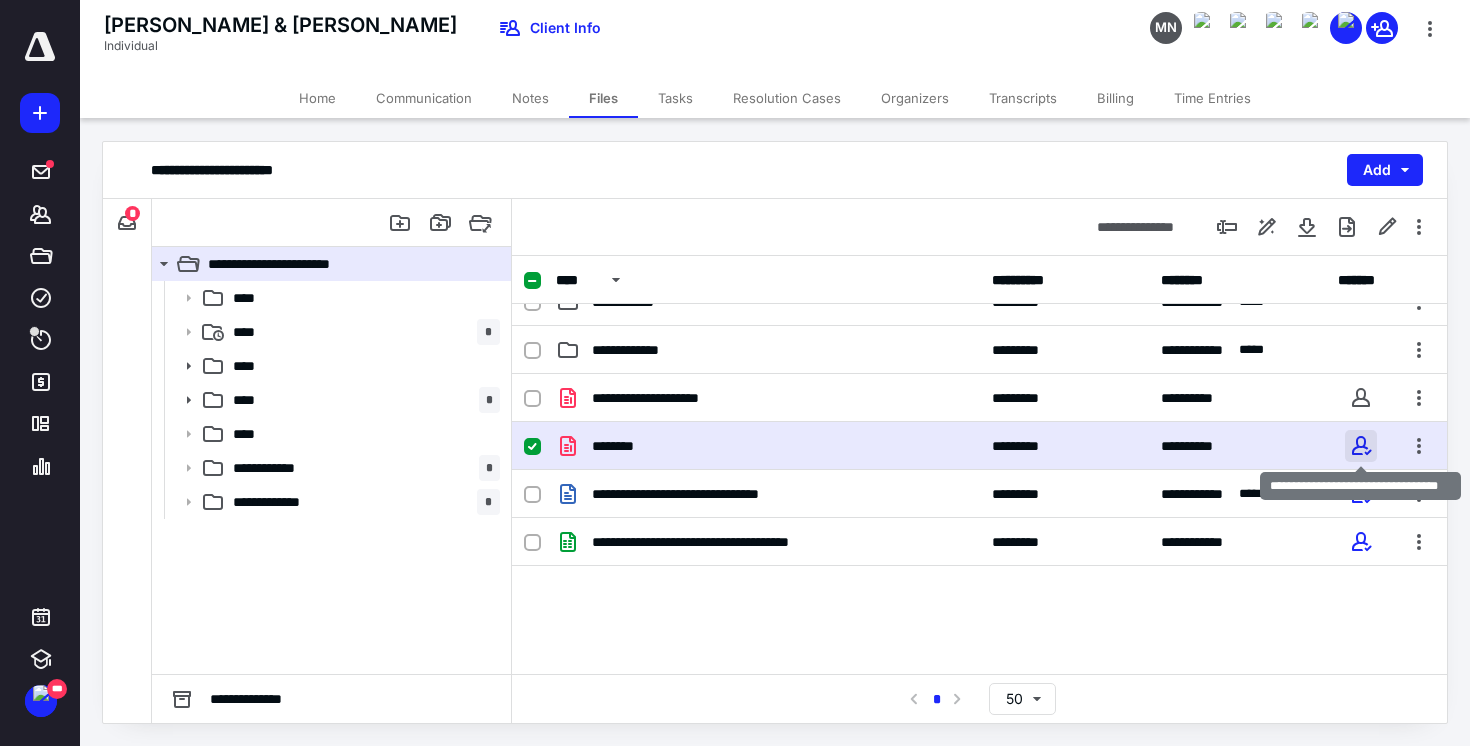 click at bounding box center (1361, 446) 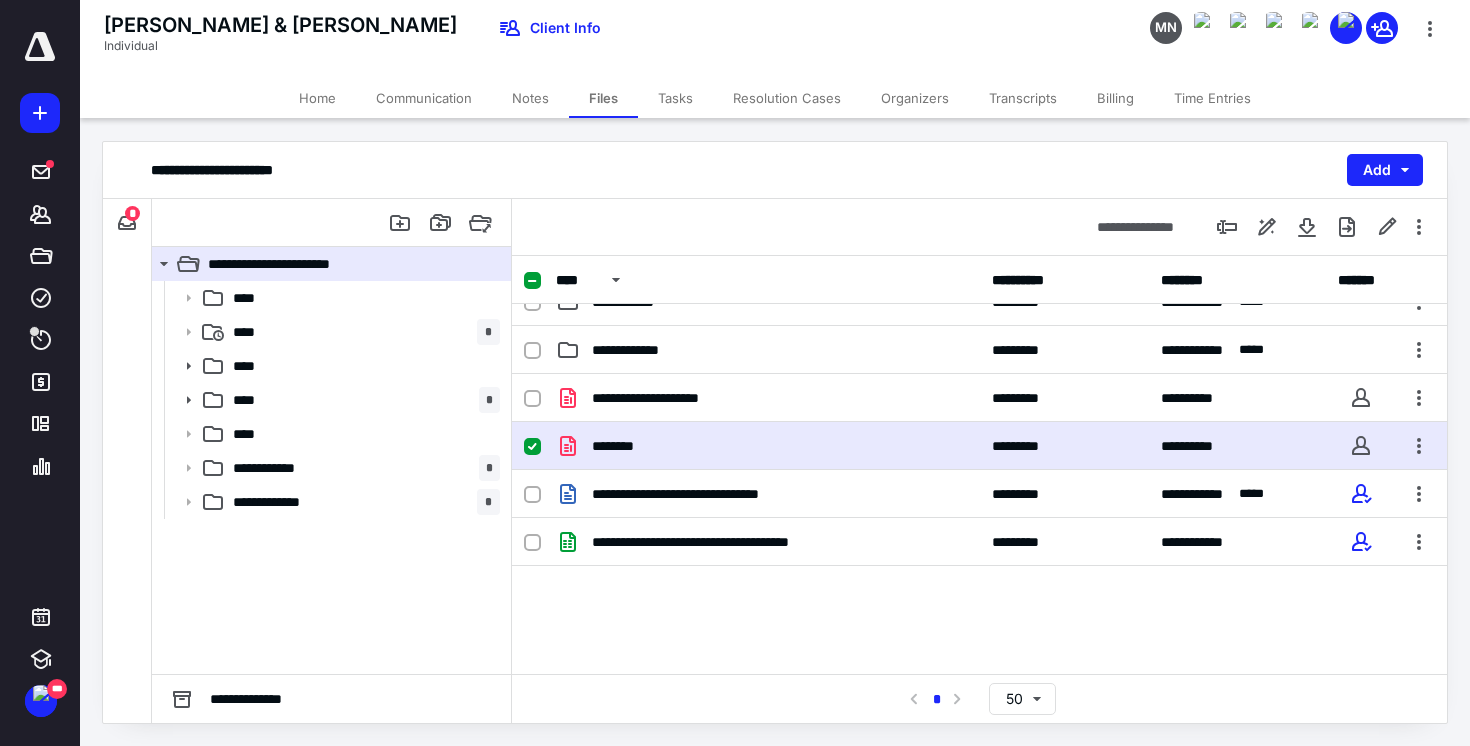 click on "**********" at bounding box center [979, 698] 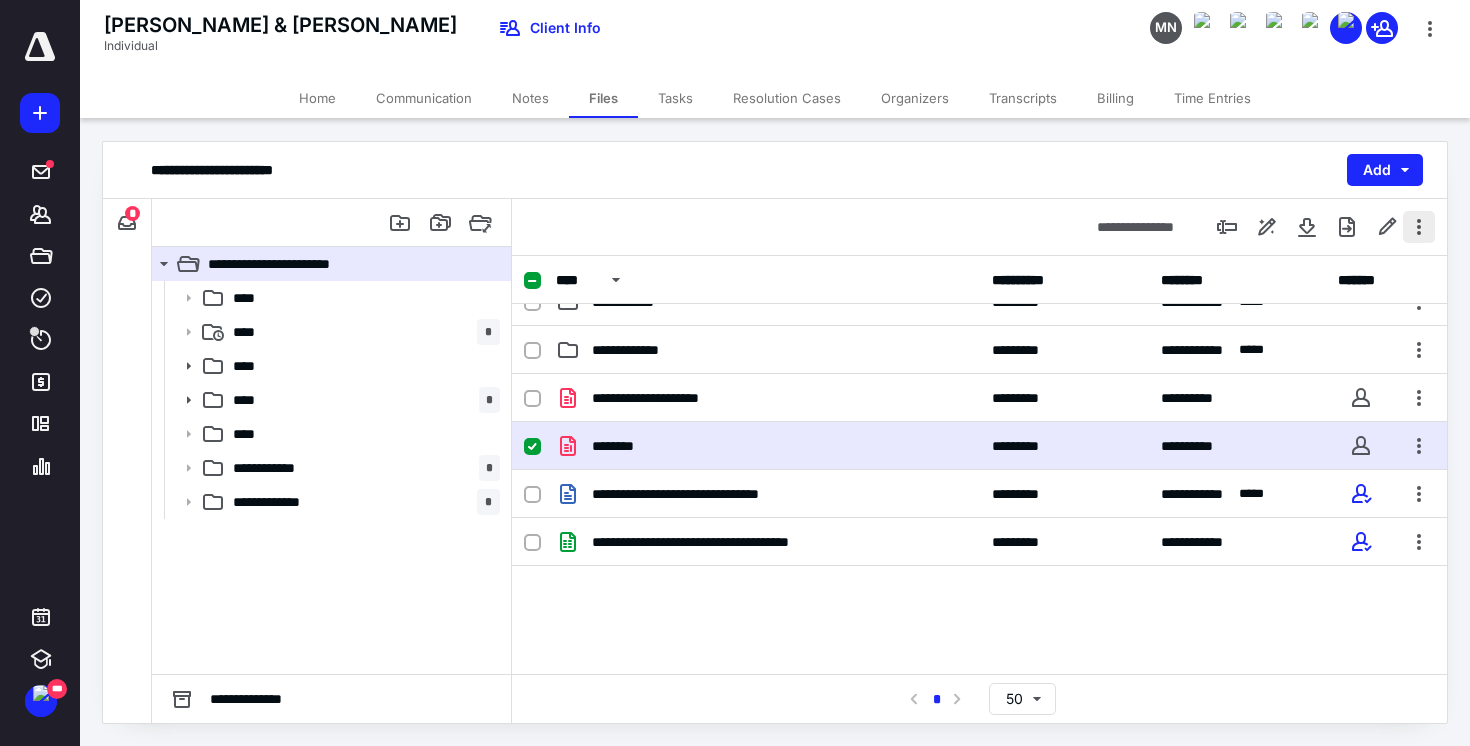 click at bounding box center [1419, 227] 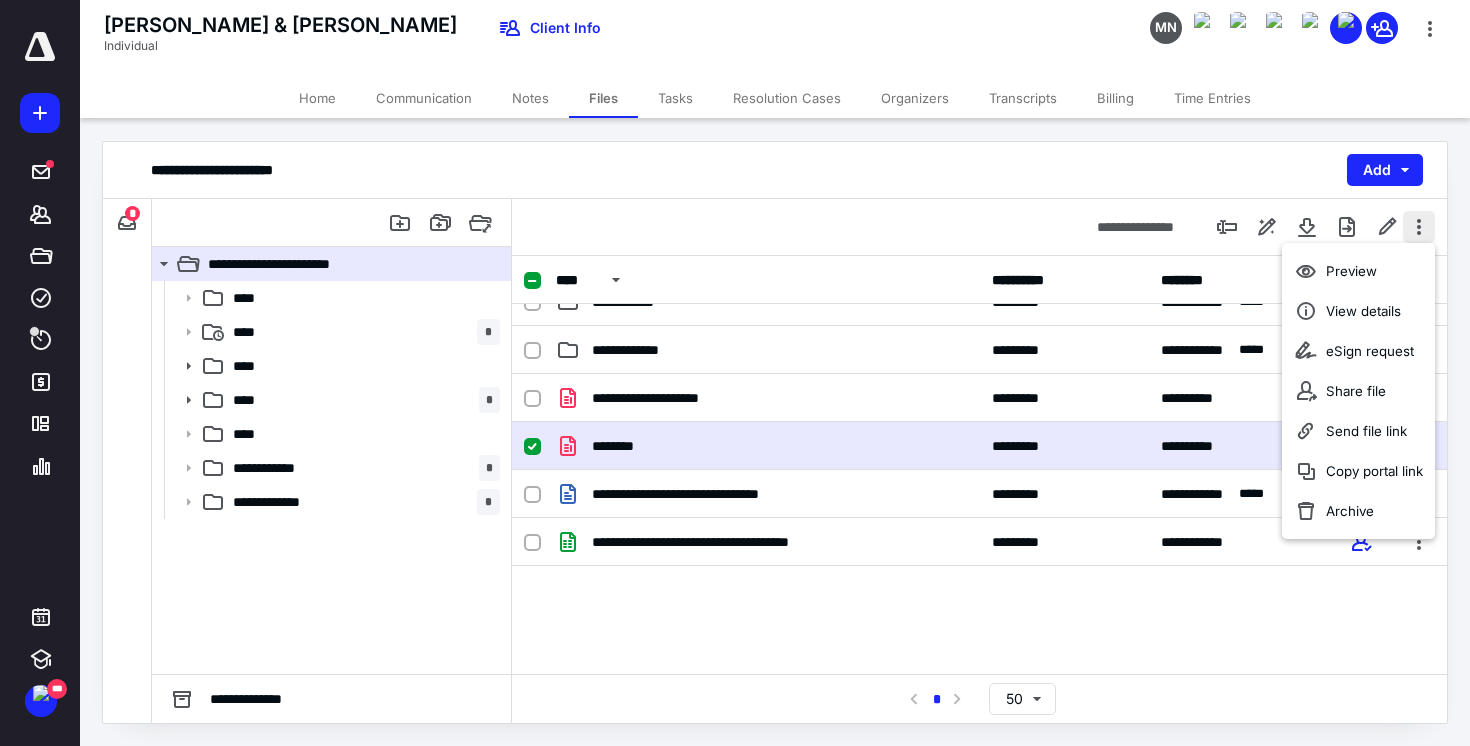 click at bounding box center [1419, 227] 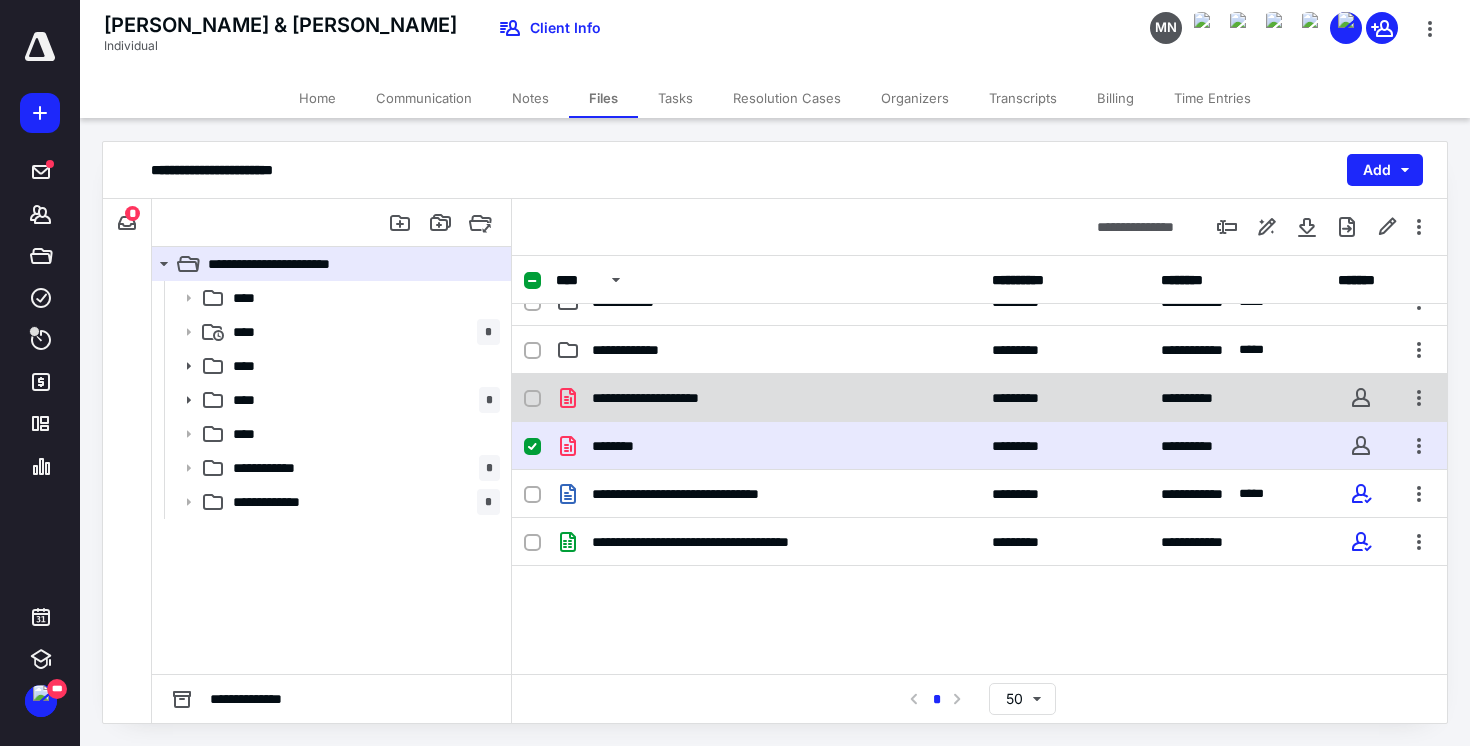 click on "**********" at bounding box center (672, 398) 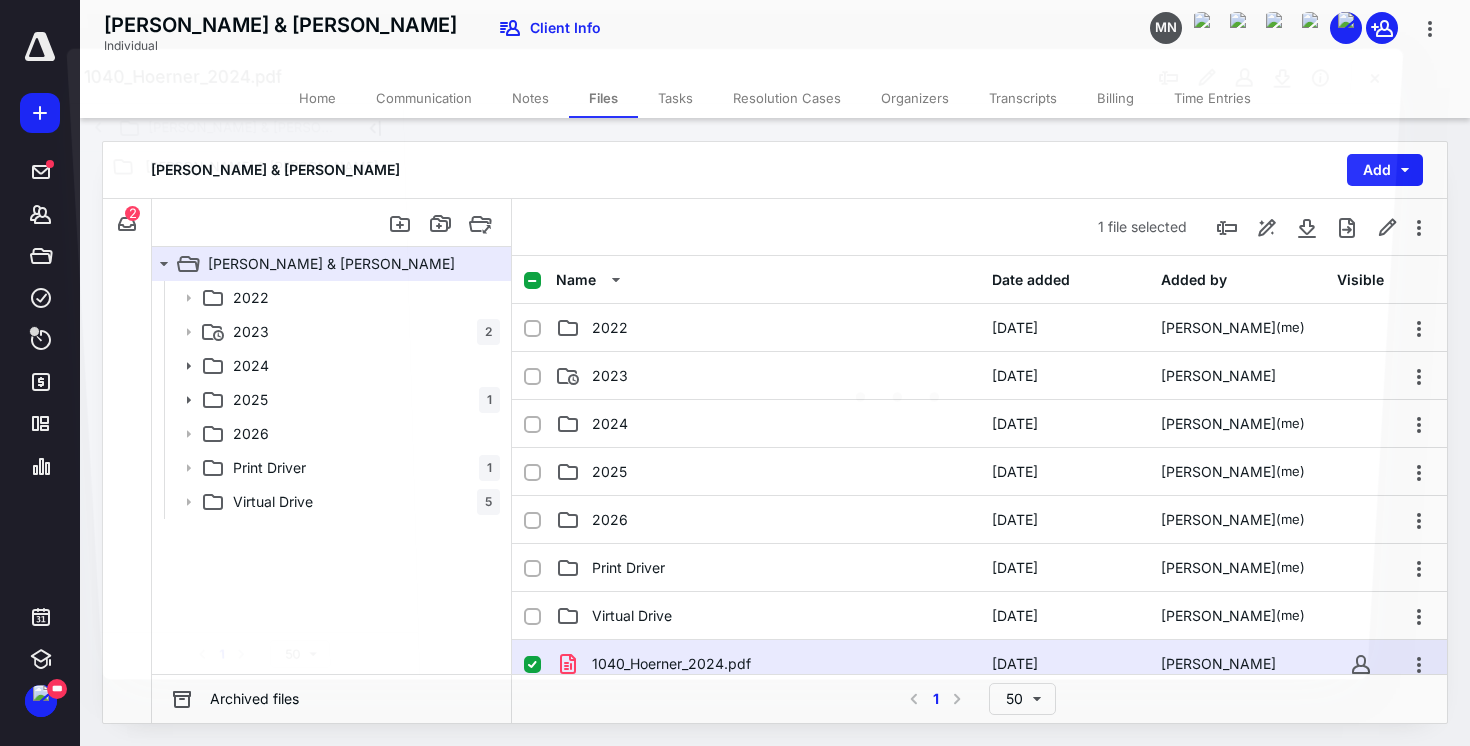 scroll, scrollTop: 266, scrollLeft: 0, axis: vertical 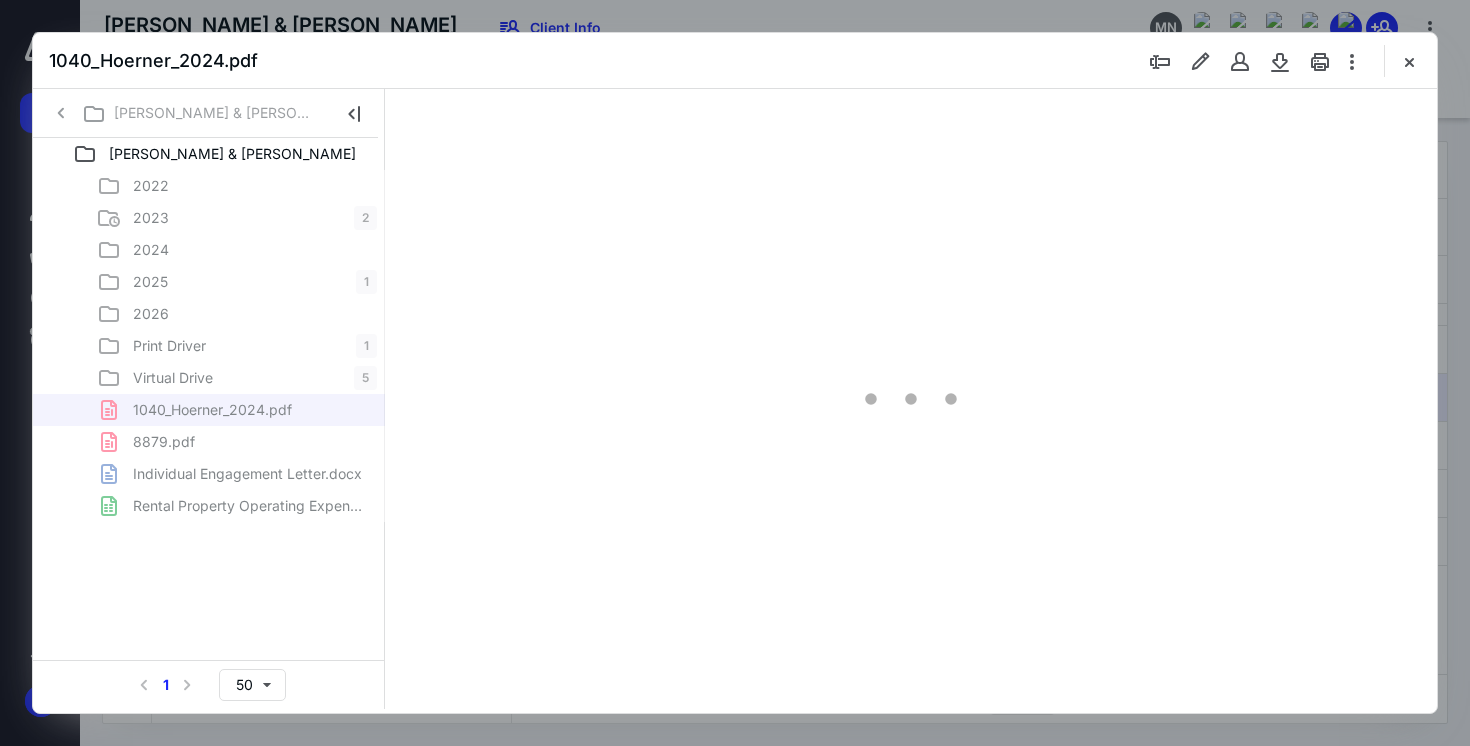 type on "68" 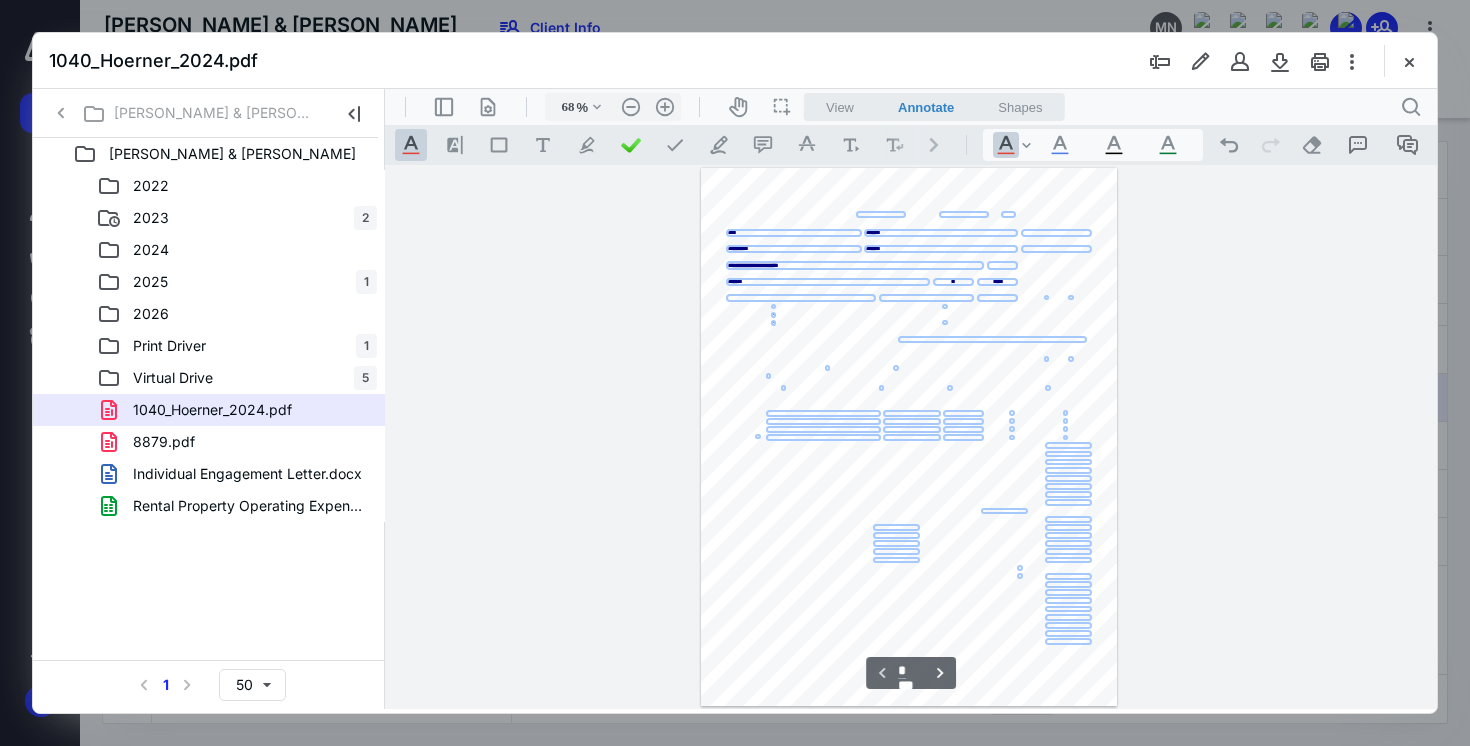 scroll, scrollTop: 79, scrollLeft: 0, axis: vertical 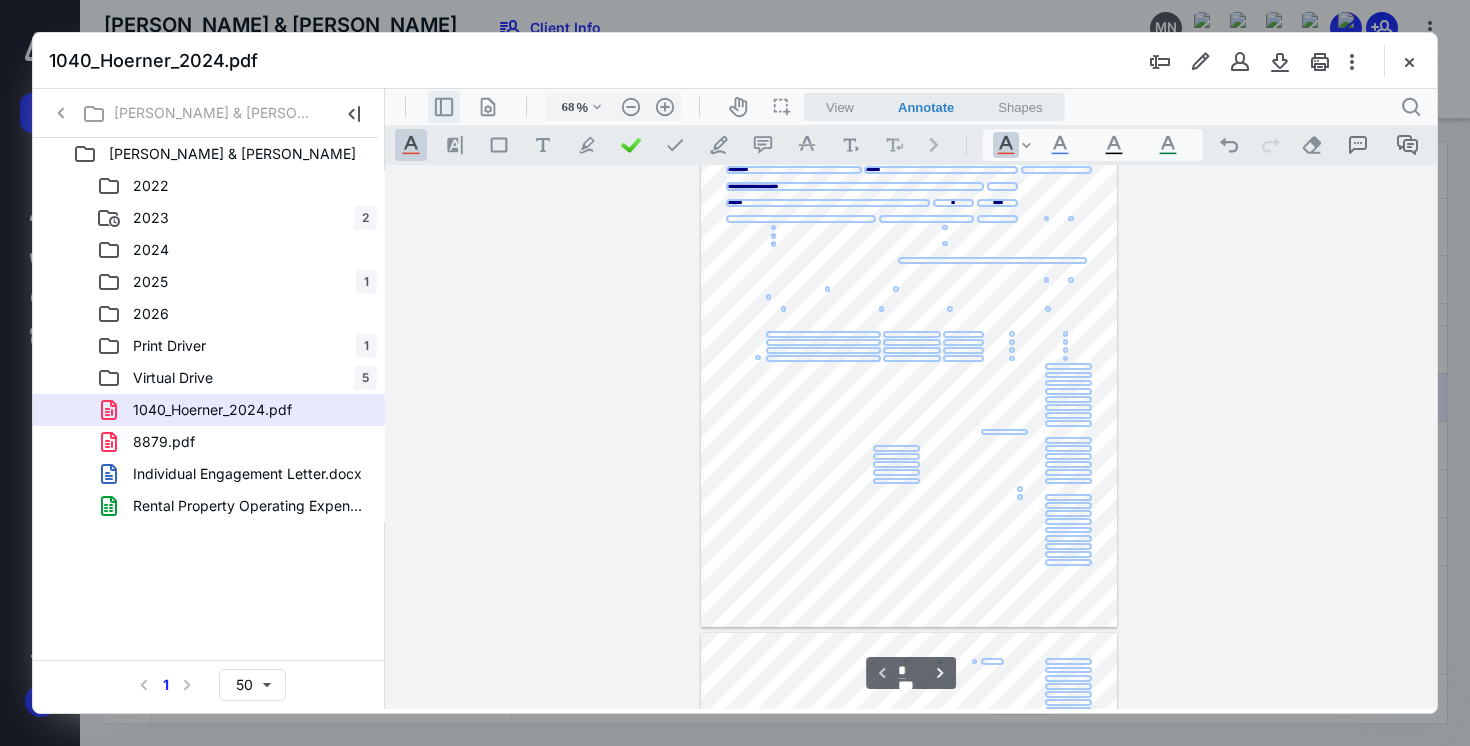 click on ".cls-1{fill:#abb0c4;} icon - header - sidebar - line" at bounding box center [444, 107] 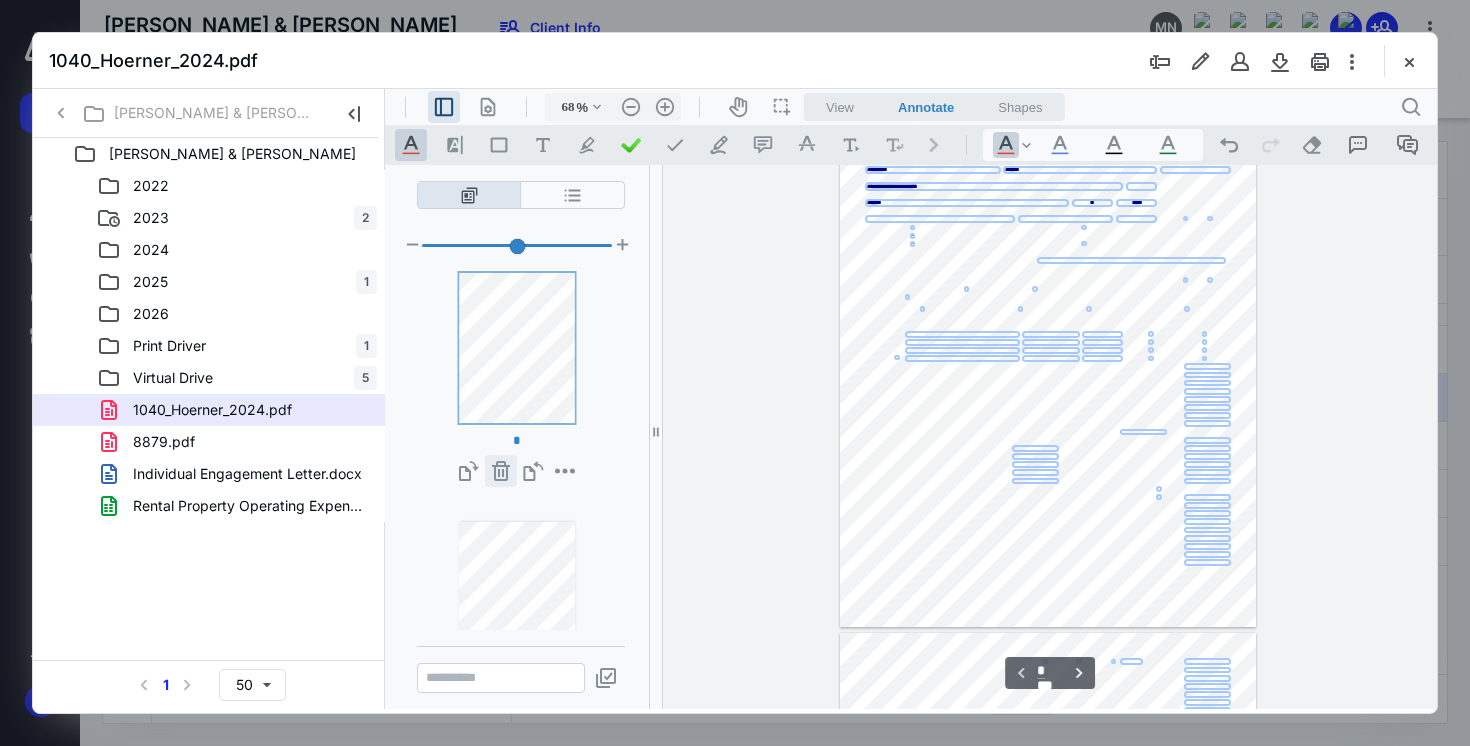 drag, startPoint x: 525, startPoint y: 467, endPoint x: 497, endPoint y: 474, distance: 28.86174 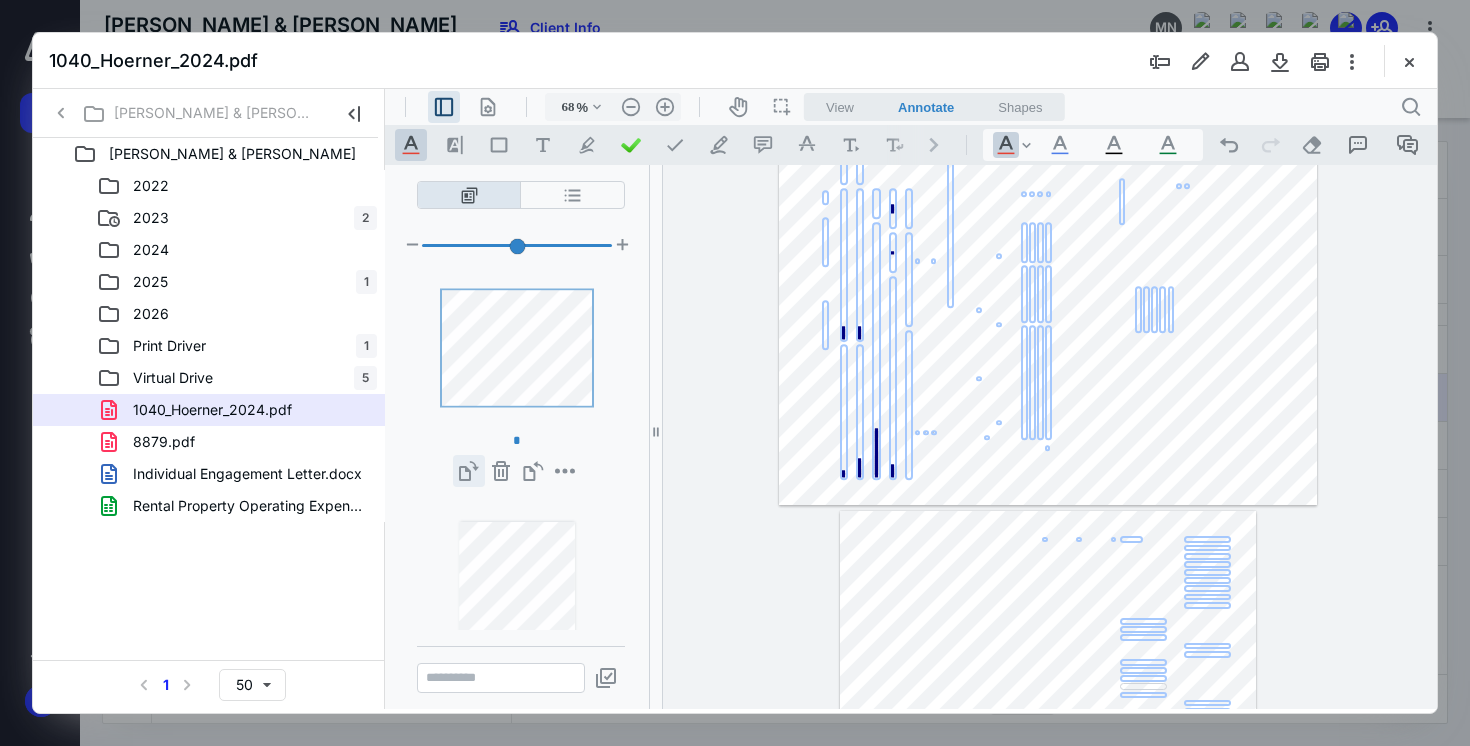 click on "**********" at bounding box center (469, 471) 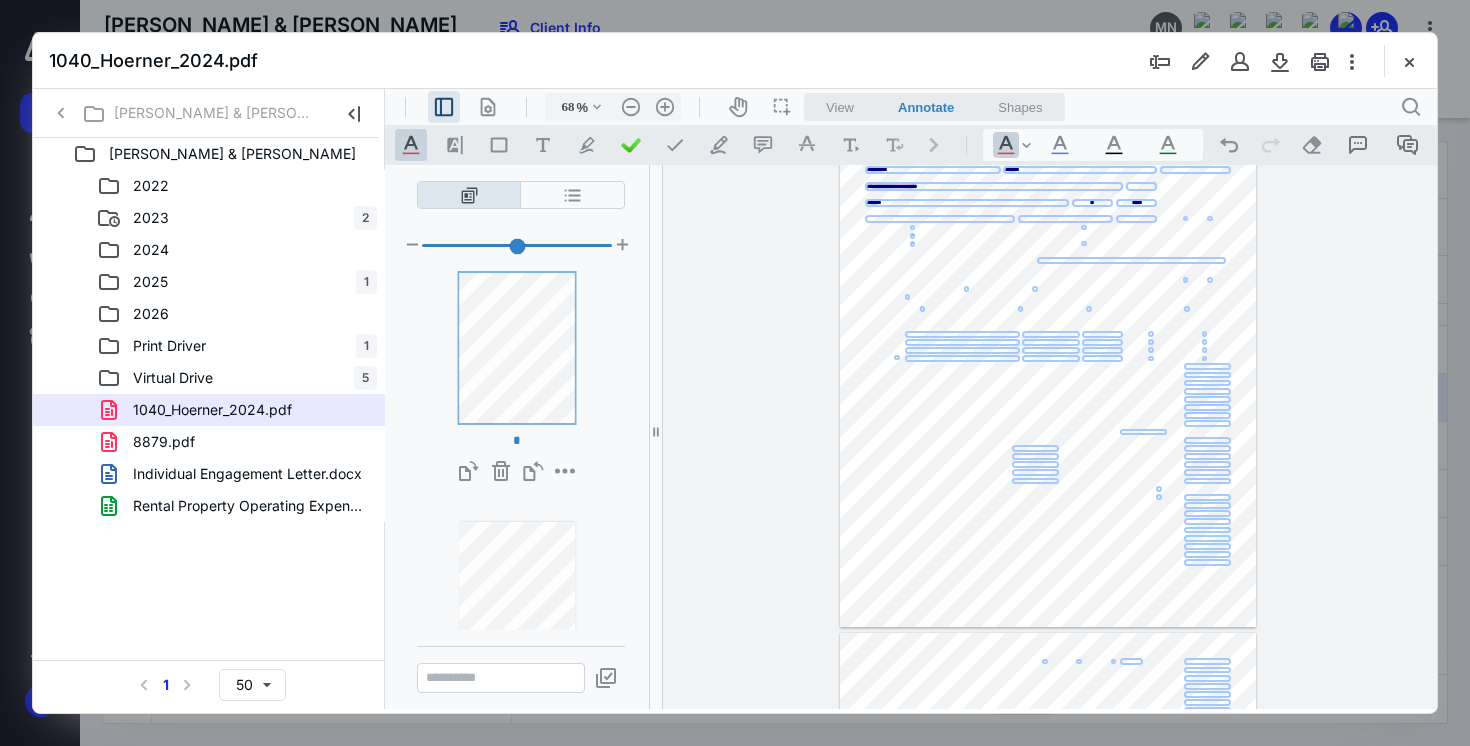 type on "*" 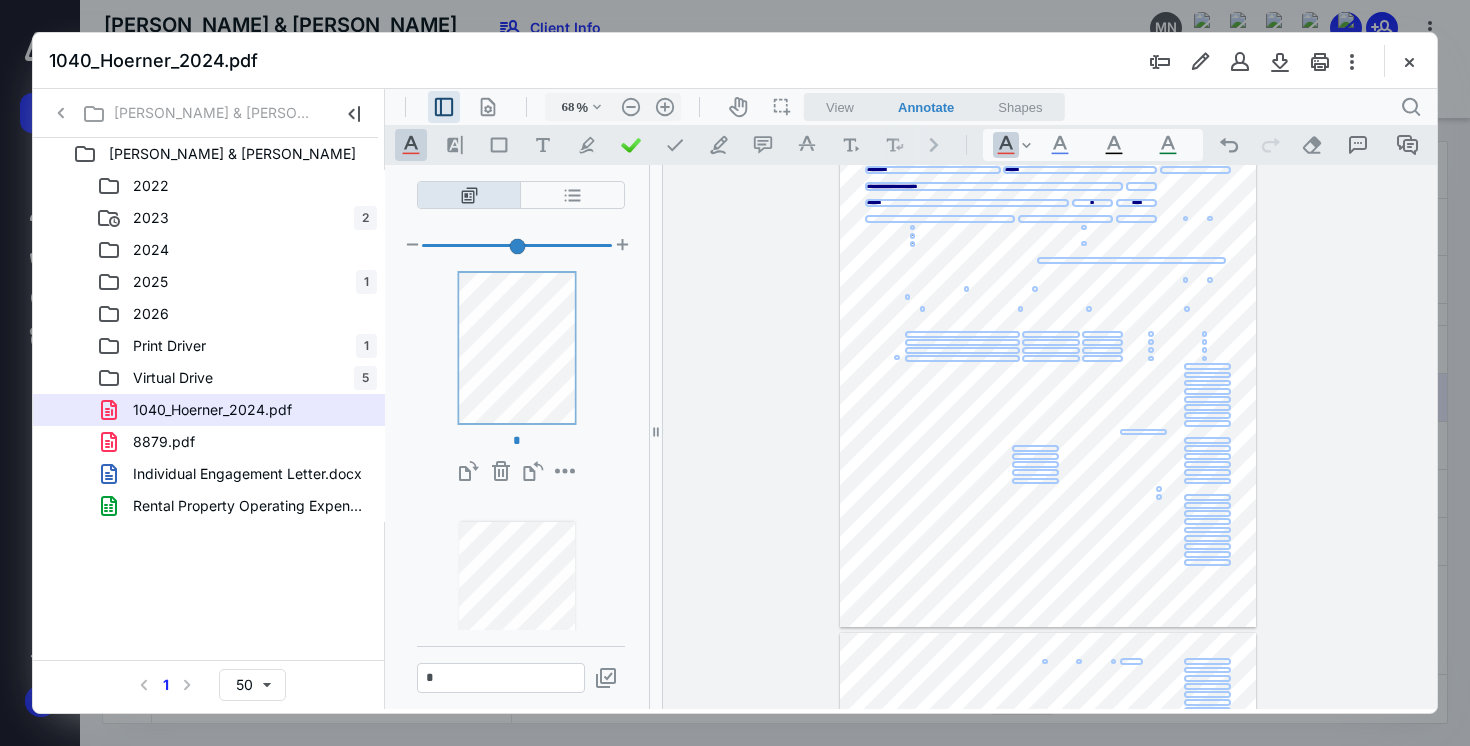 scroll, scrollTop: 544, scrollLeft: 0, axis: vertical 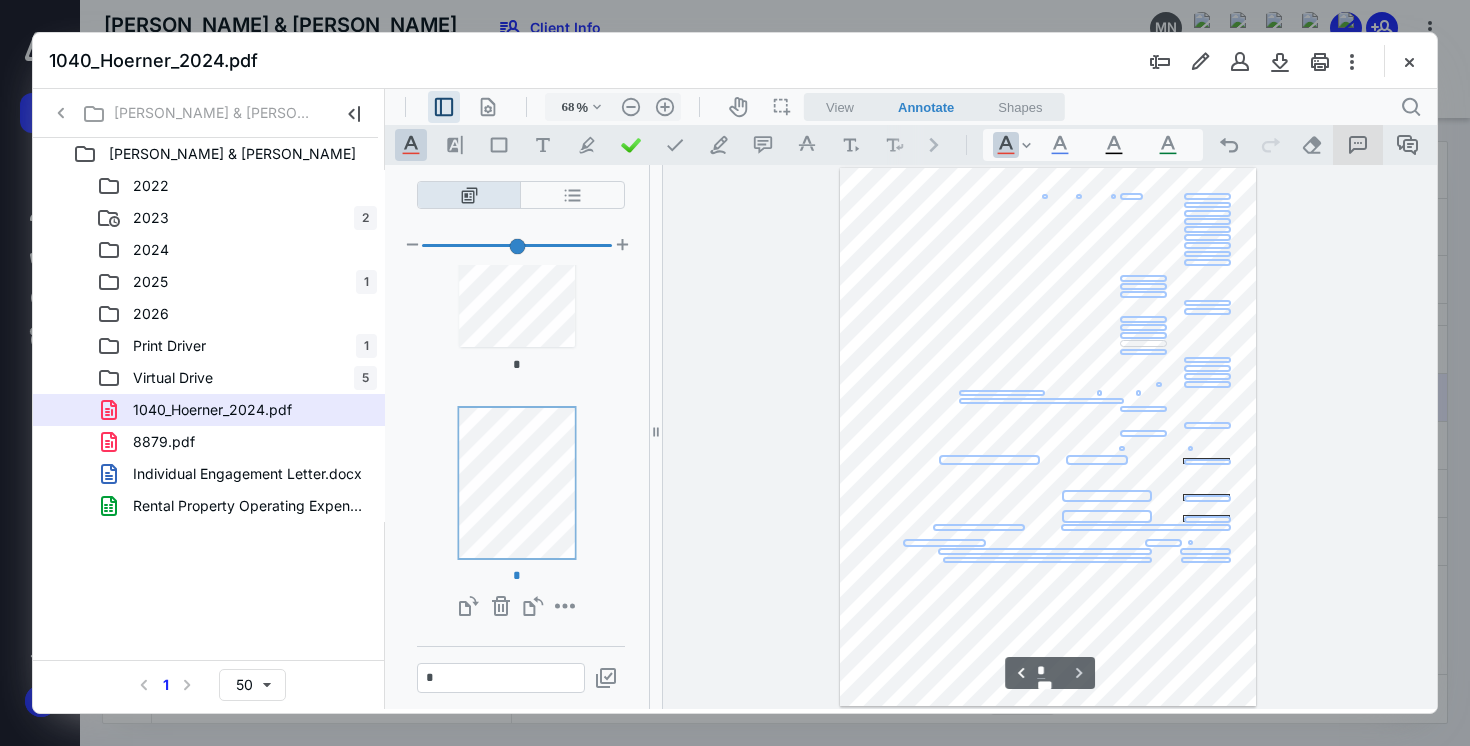 click 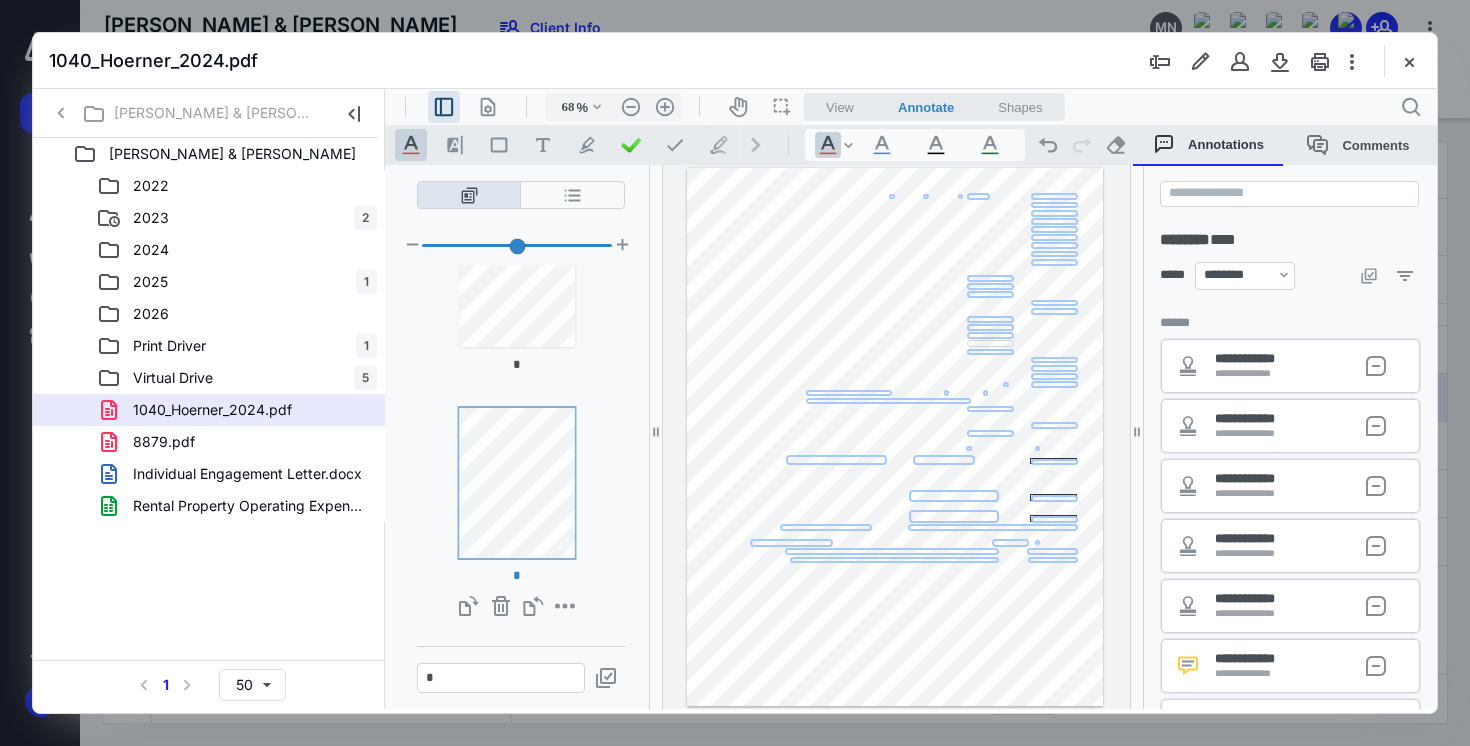 click on "View Annotate Shapes Annotate .cls-1{fill:#abb0c4;} icon - chevron - down View Annotate Shapes" at bounding box center (1096, 107) 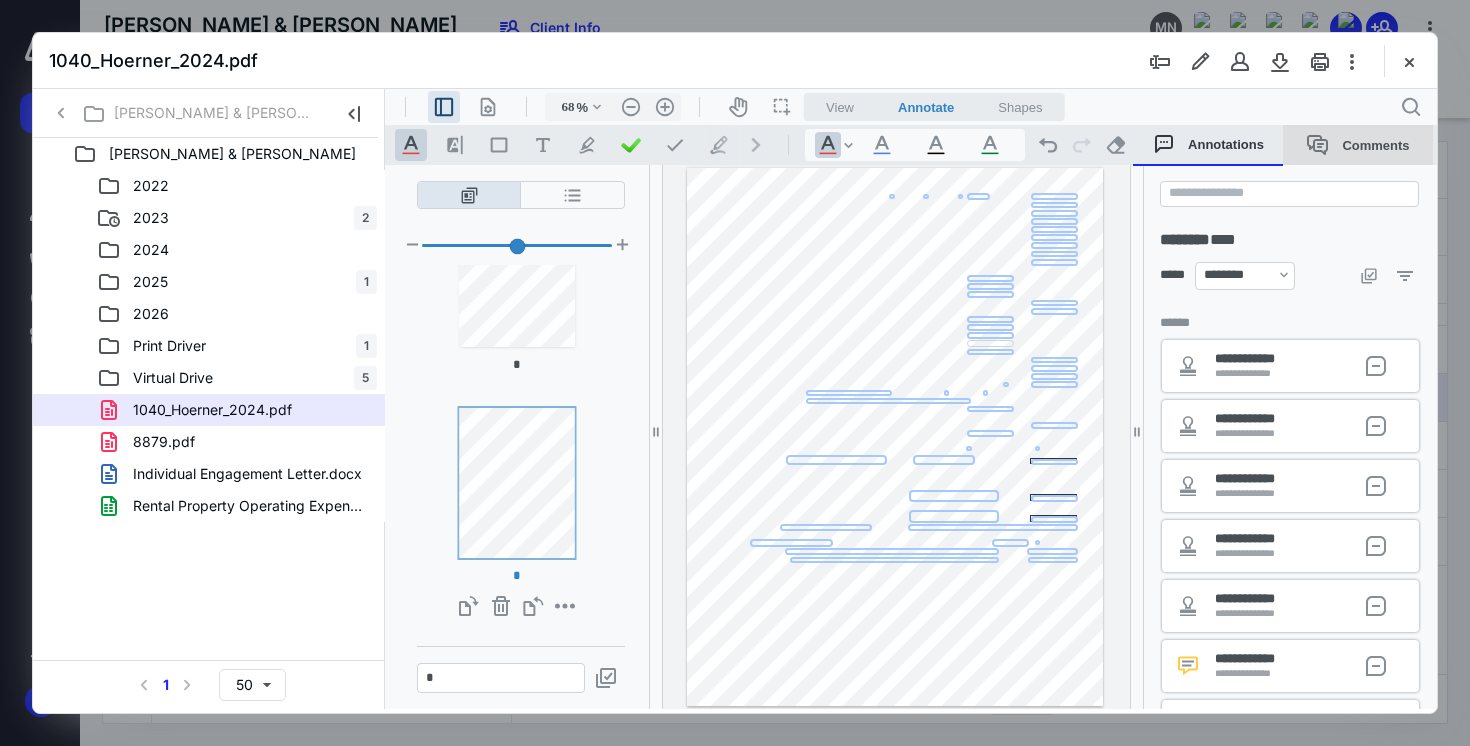 click on "Comments" at bounding box center (1358, 145) 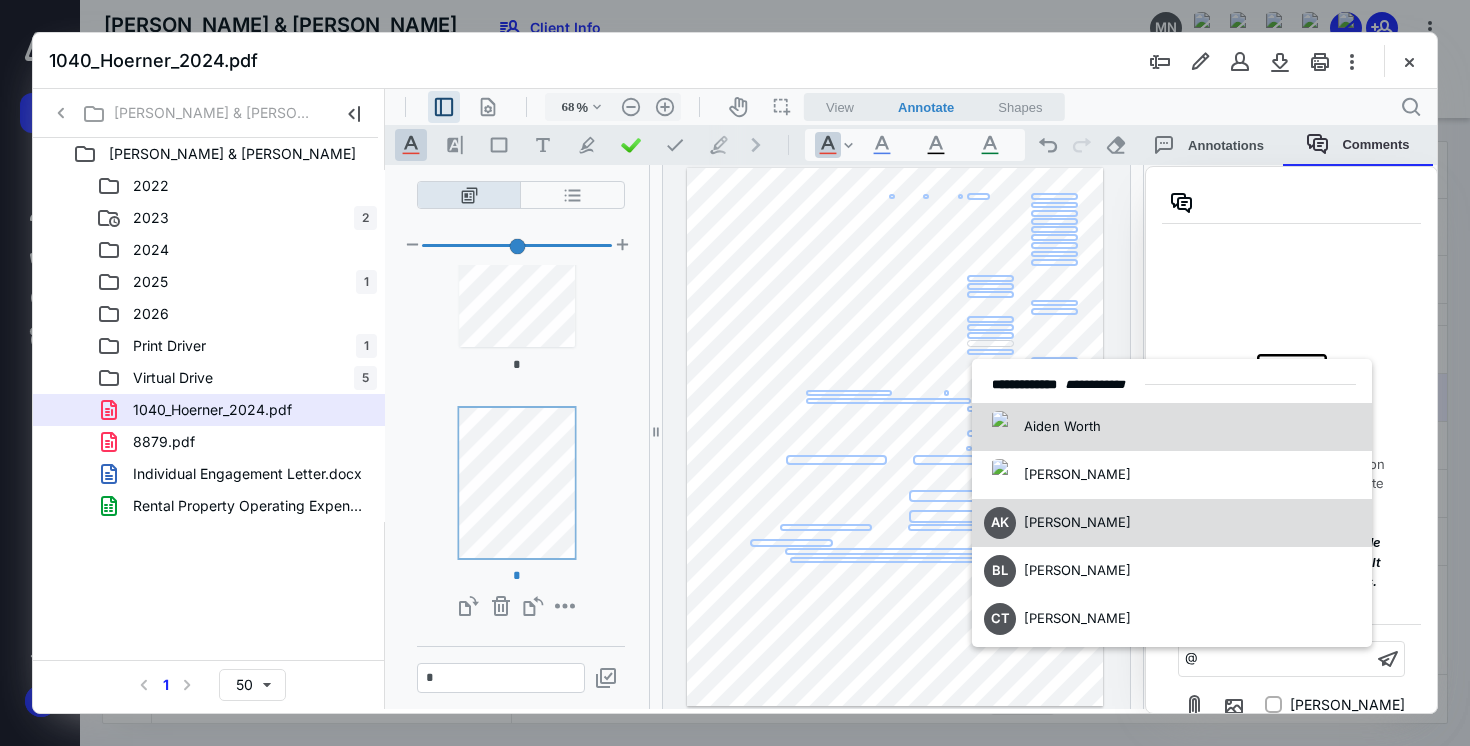 click on "AK [PERSON_NAME]" at bounding box center [1172, 523] 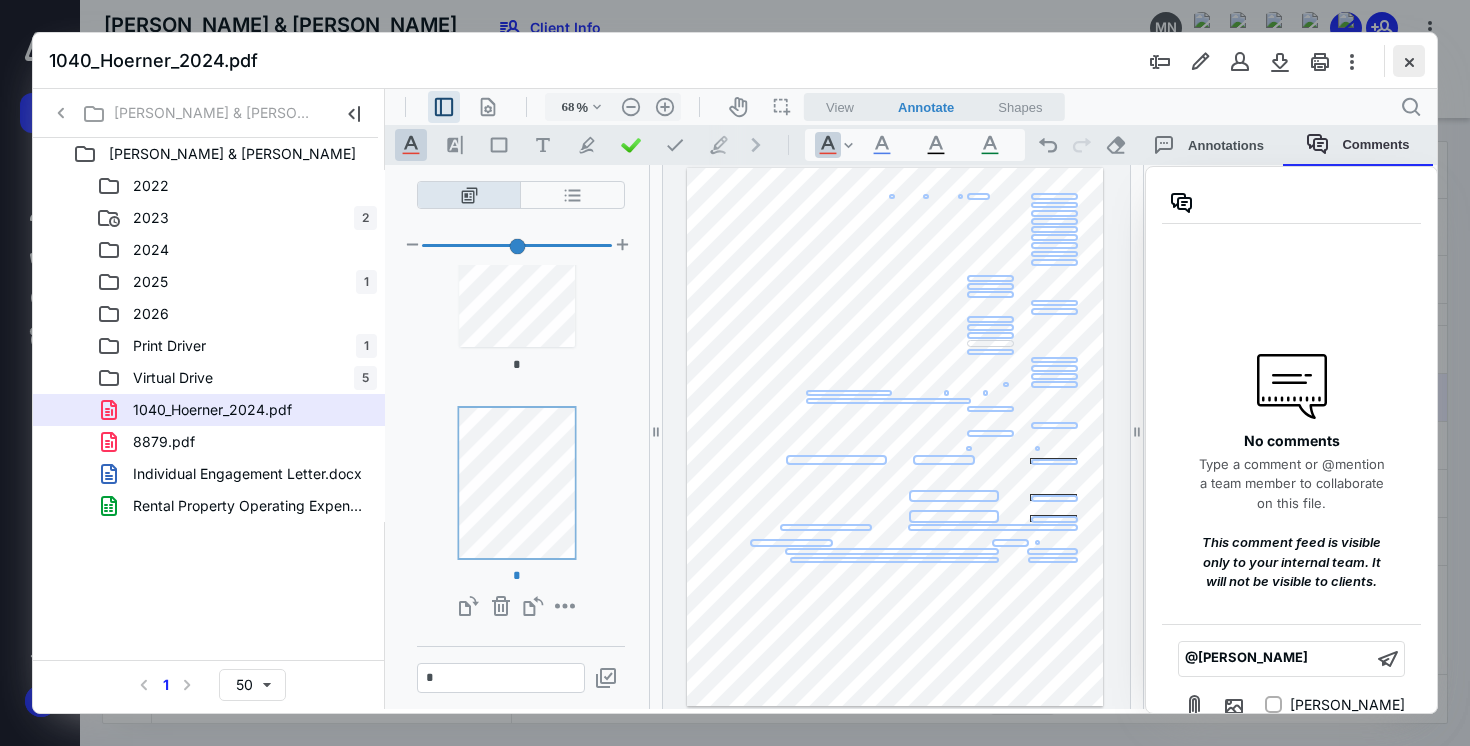 click at bounding box center [1409, 61] 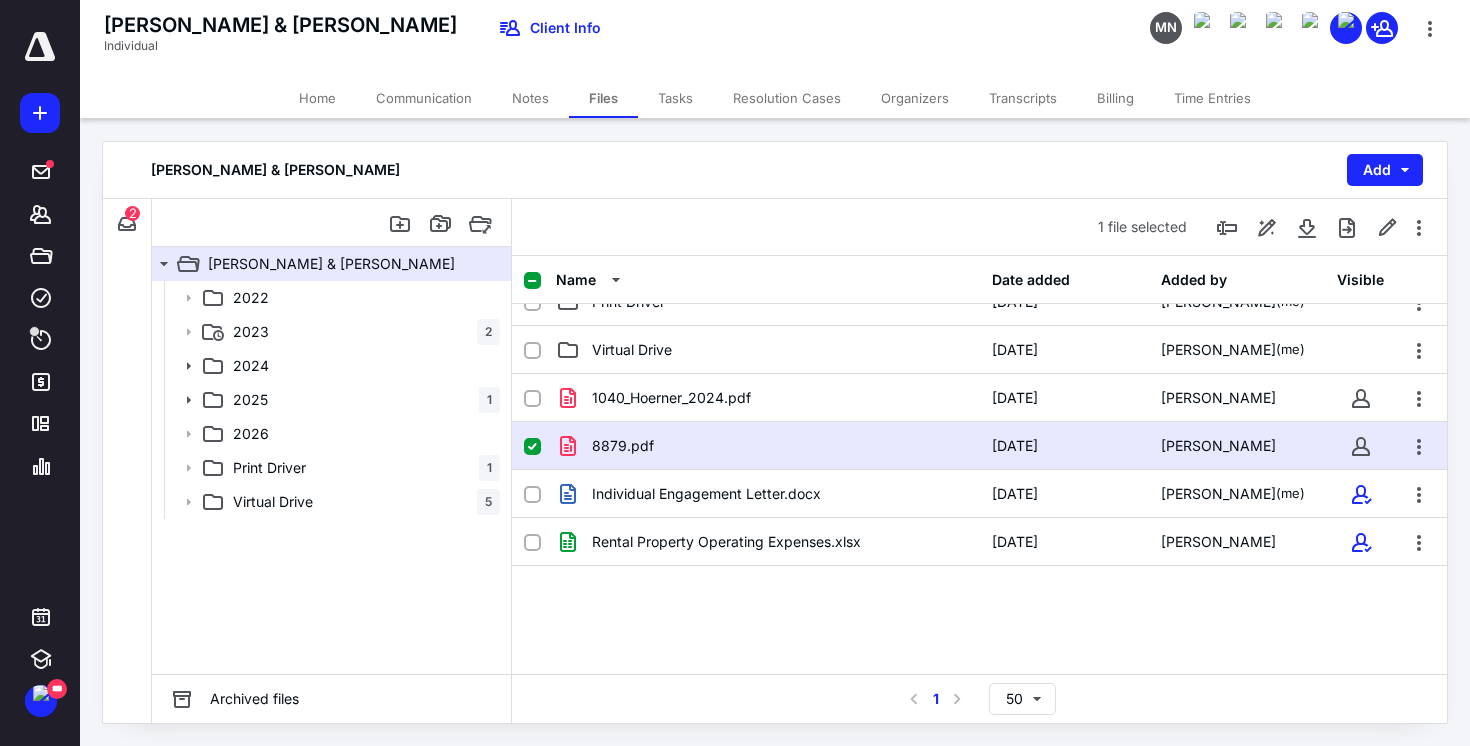 checkbox on "false" 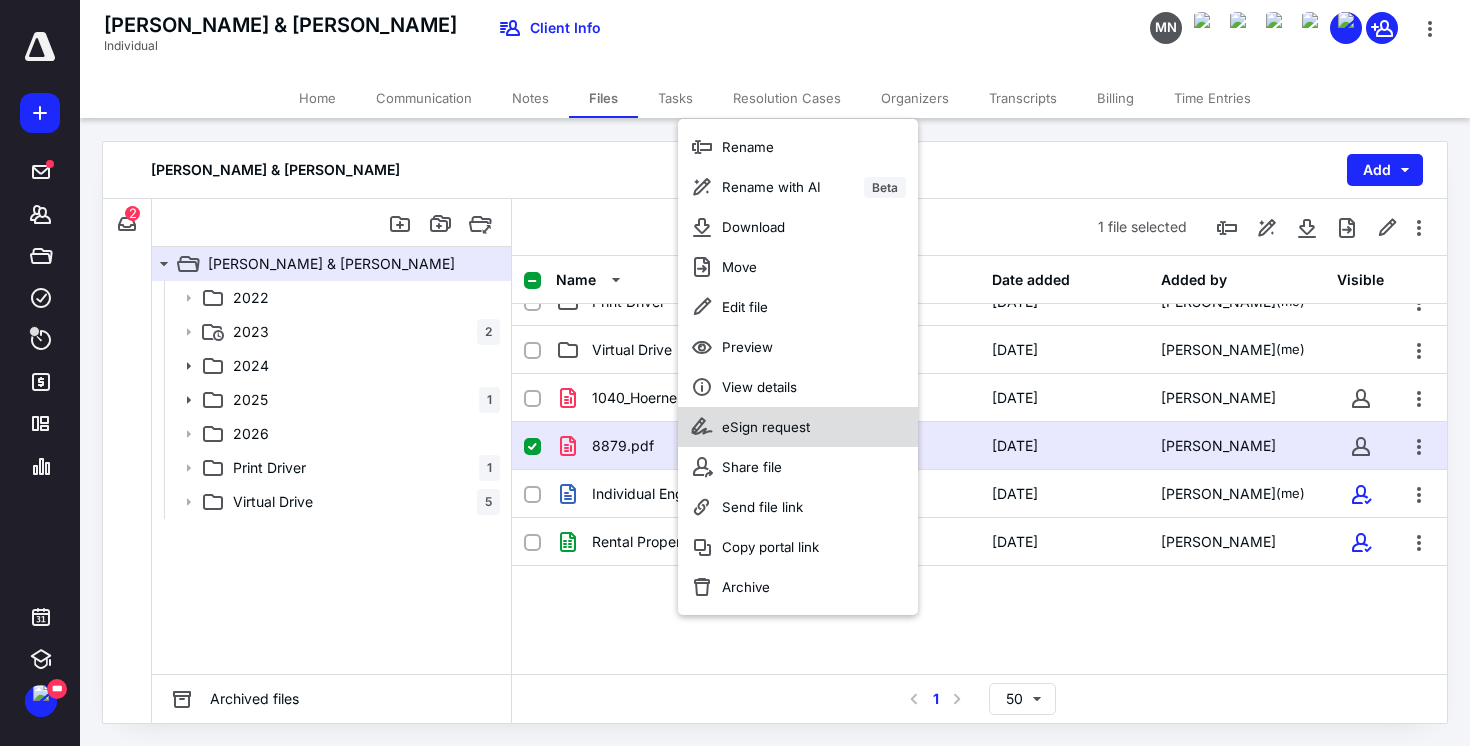 click on "eSign request" at bounding box center [766, 427] 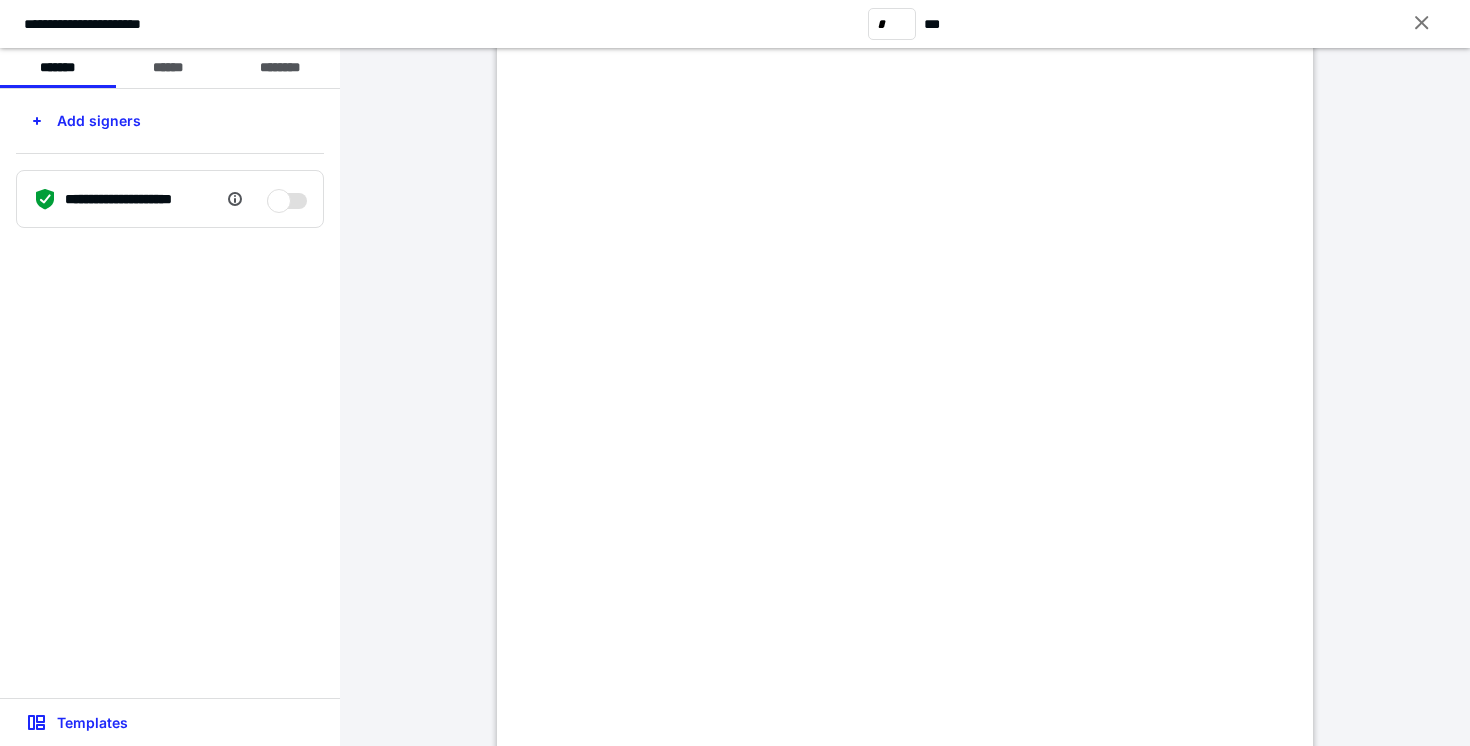 scroll, scrollTop: 242, scrollLeft: 0, axis: vertical 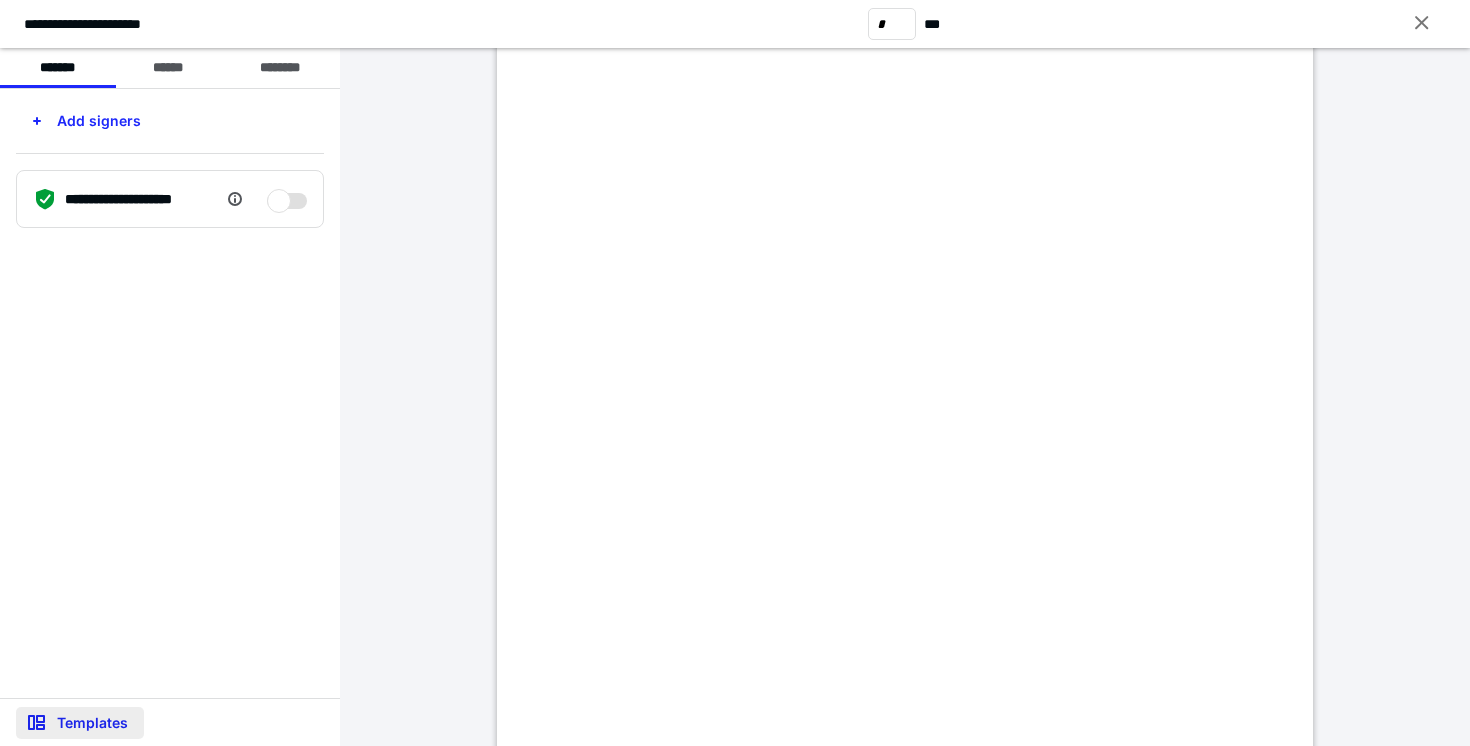click on "Templates" at bounding box center (80, 723) 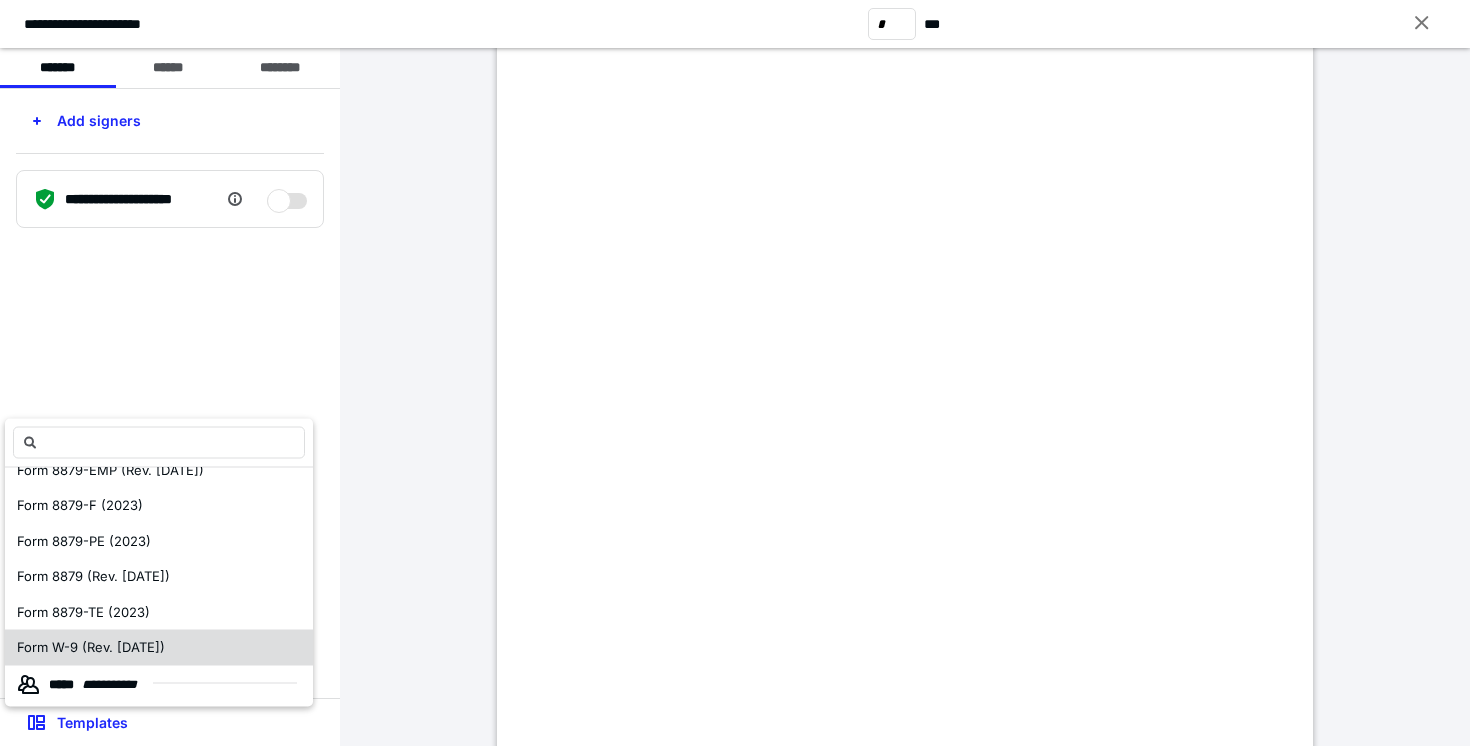scroll, scrollTop: 279, scrollLeft: 0, axis: vertical 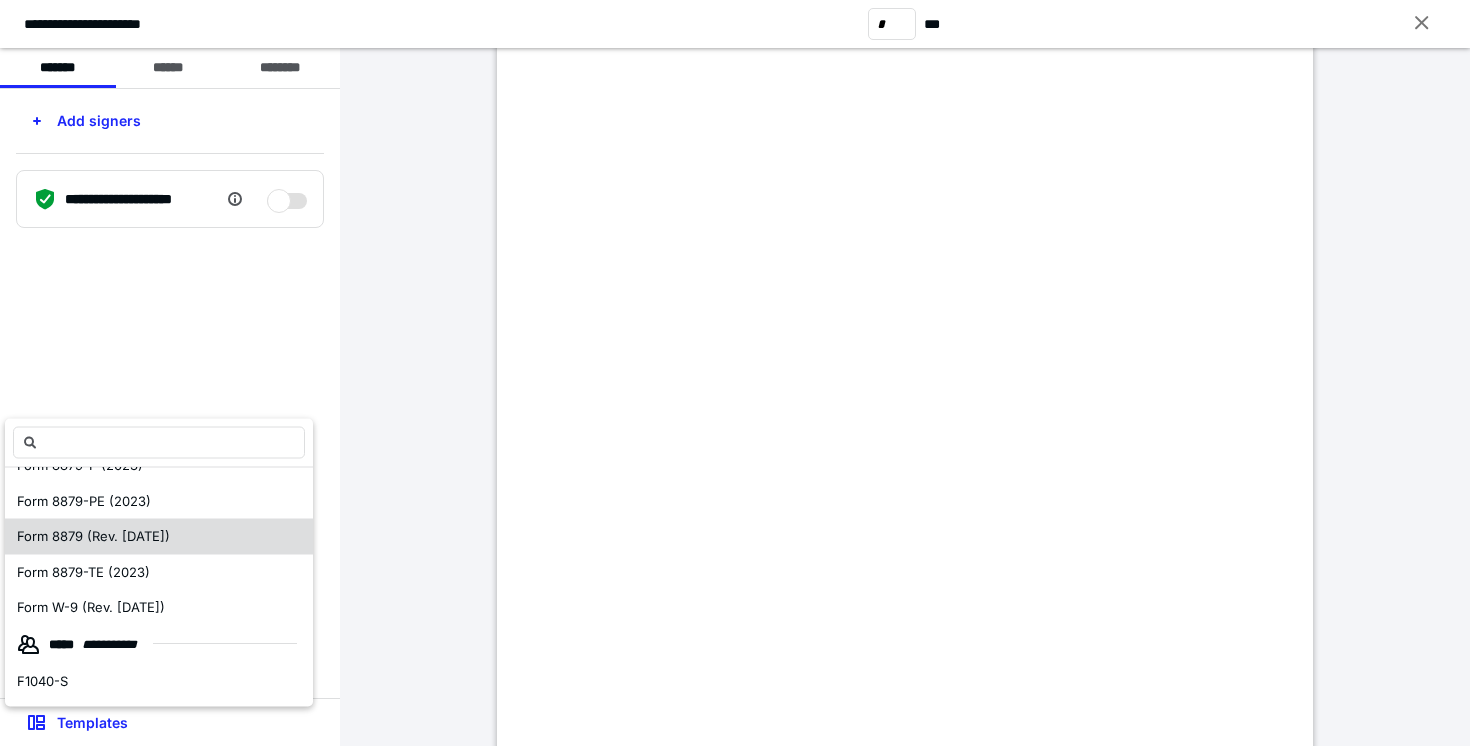 click on "Form 8879 (Rev. [DATE])" at bounding box center [93, 536] 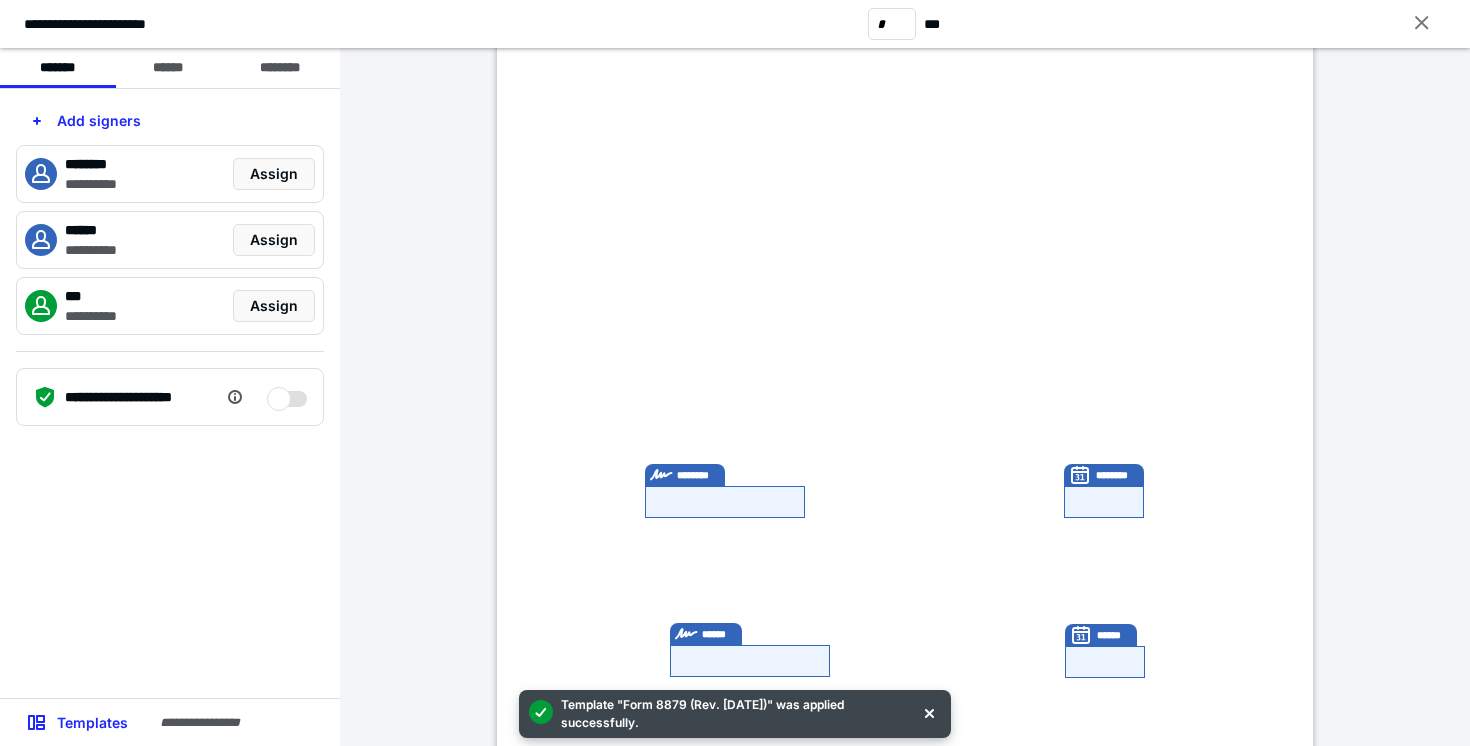 scroll, scrollTop: 0, scrollLeft: 0, axis: both 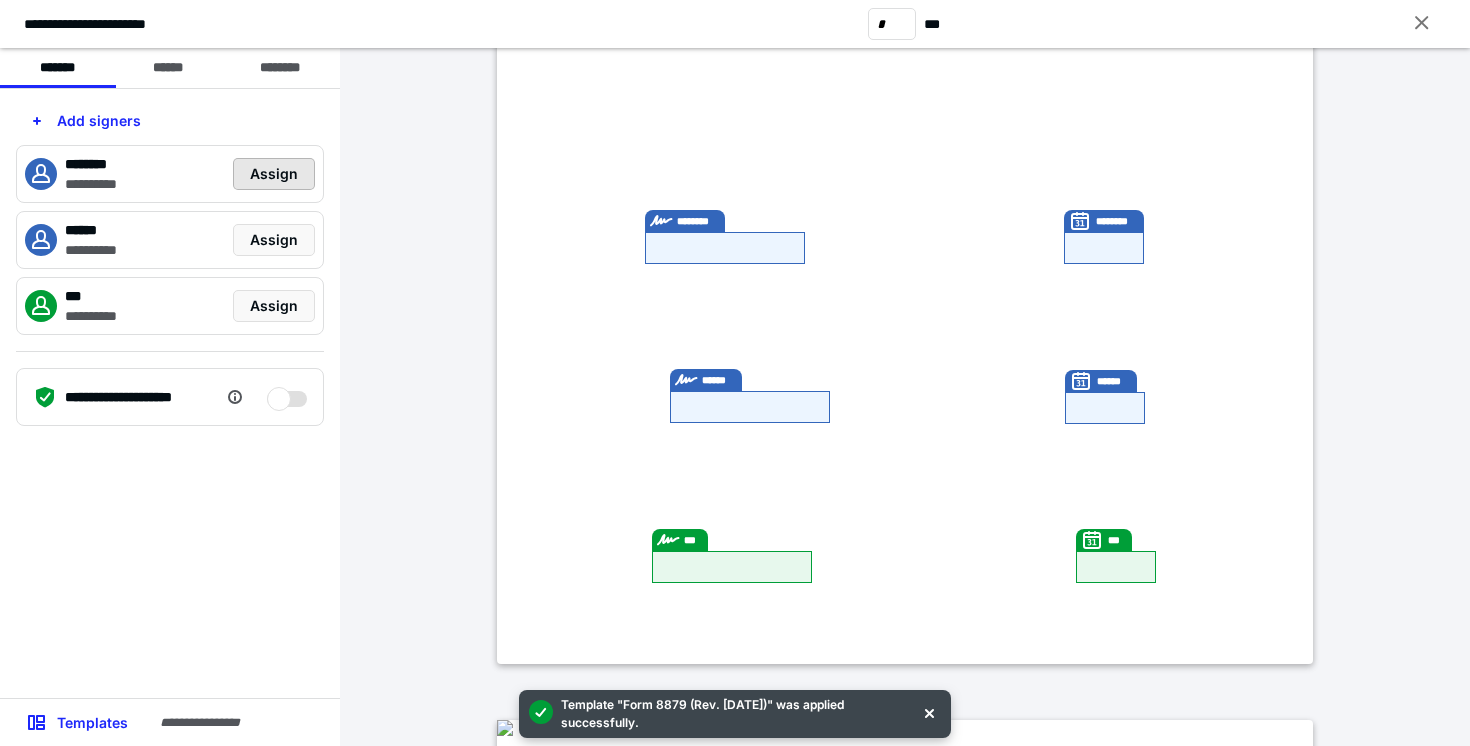 click on "Assign" at bounding box center (274, 174) 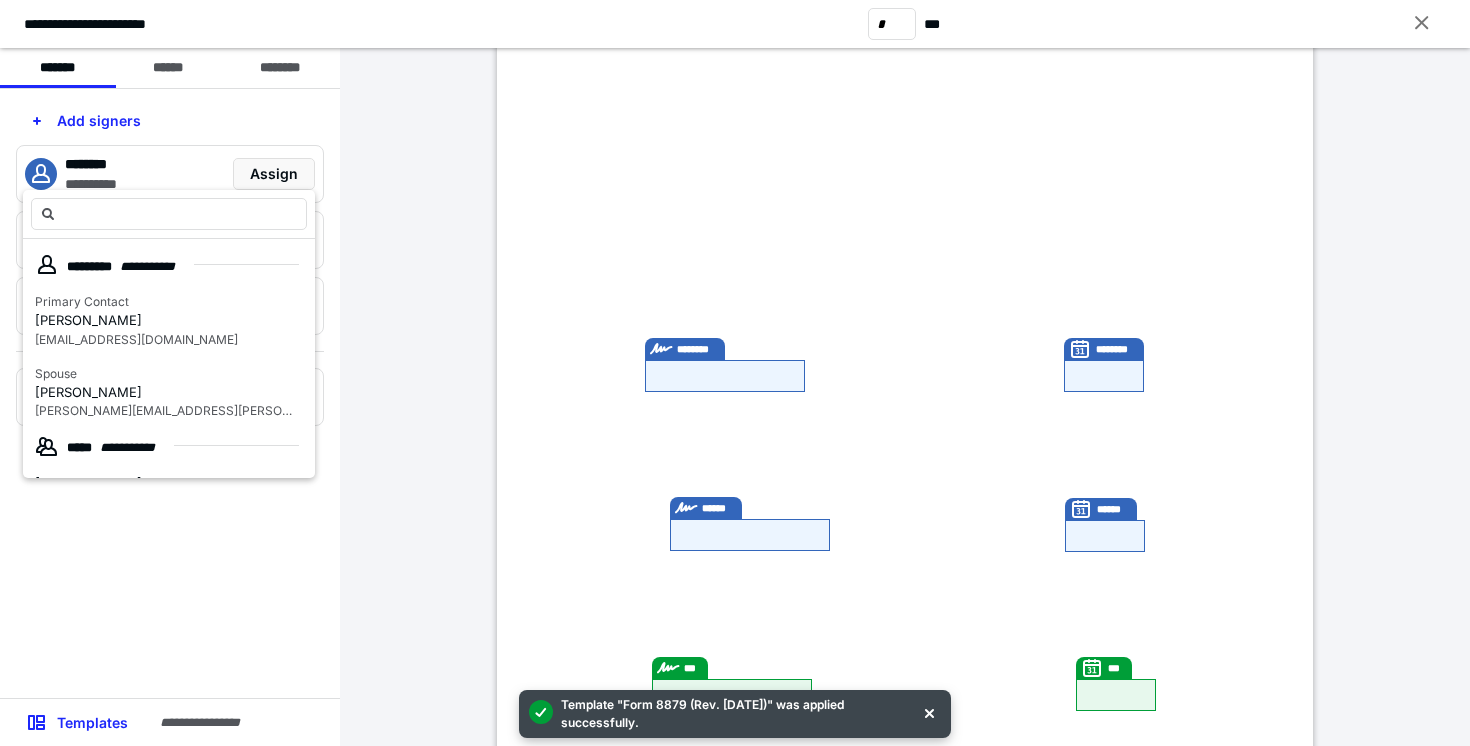 scroll, scrollTop: 363, scrollLeft: 0, axis: vertical 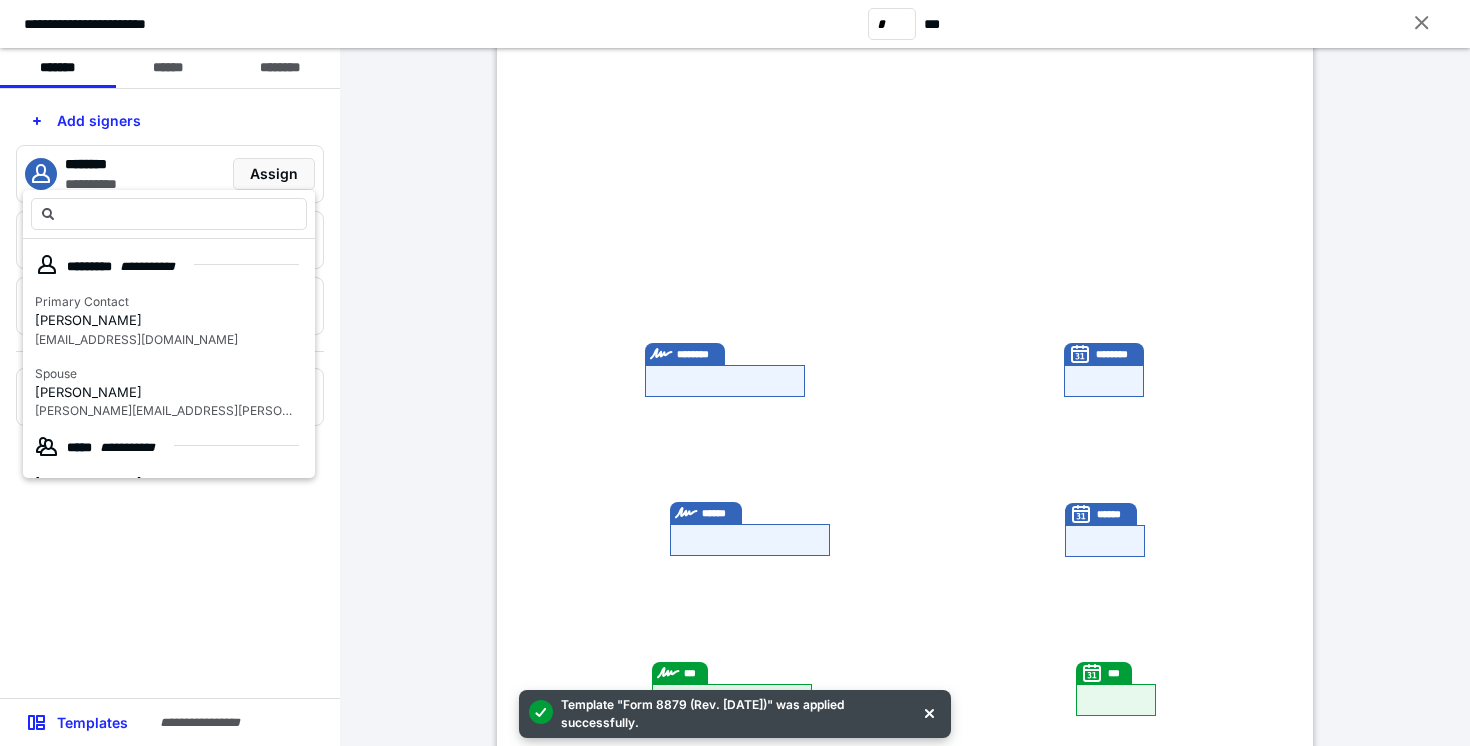 drag, startPoint x: 184, startPoint y: 299, endPoint x: 228, endPoint y: 308, distance: 44.911022 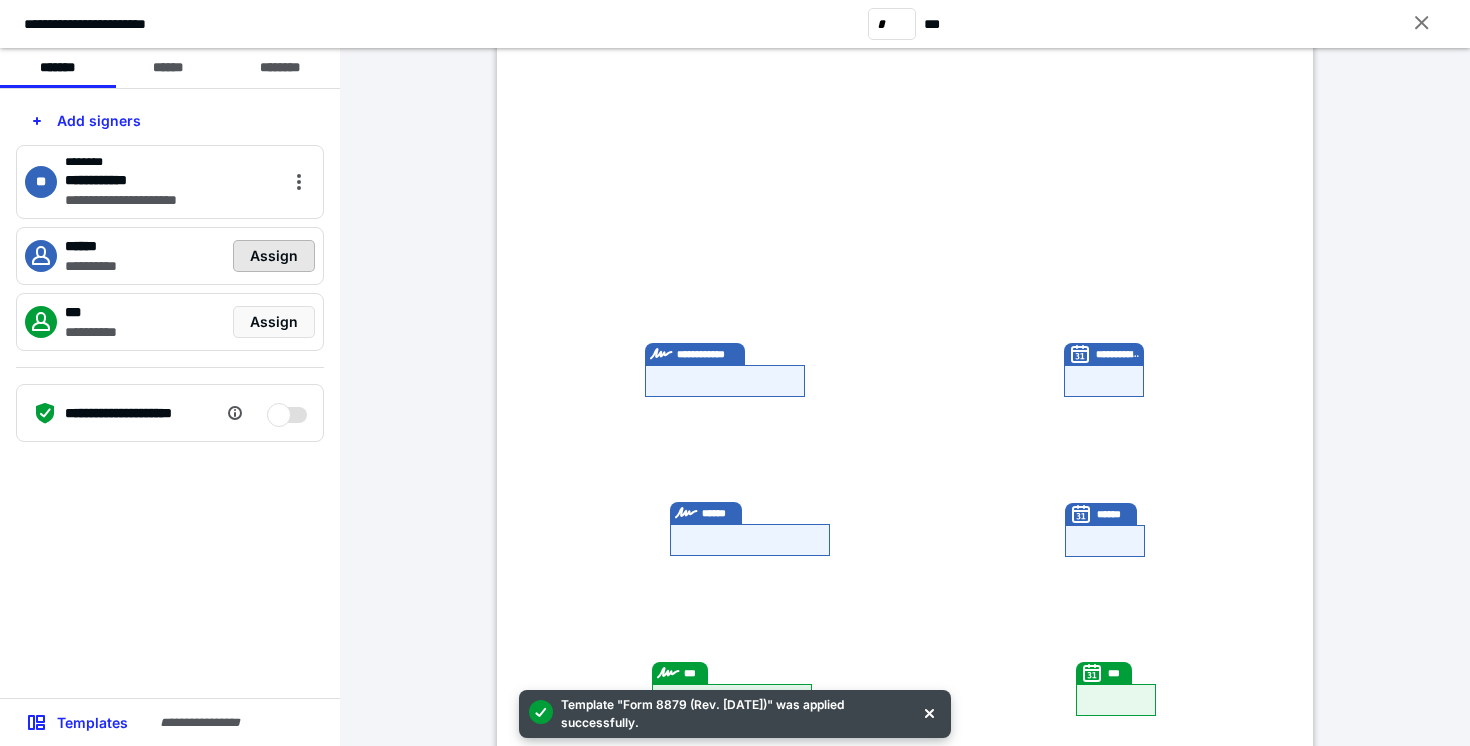 click on "Assign" at bounding box center (274, 256) 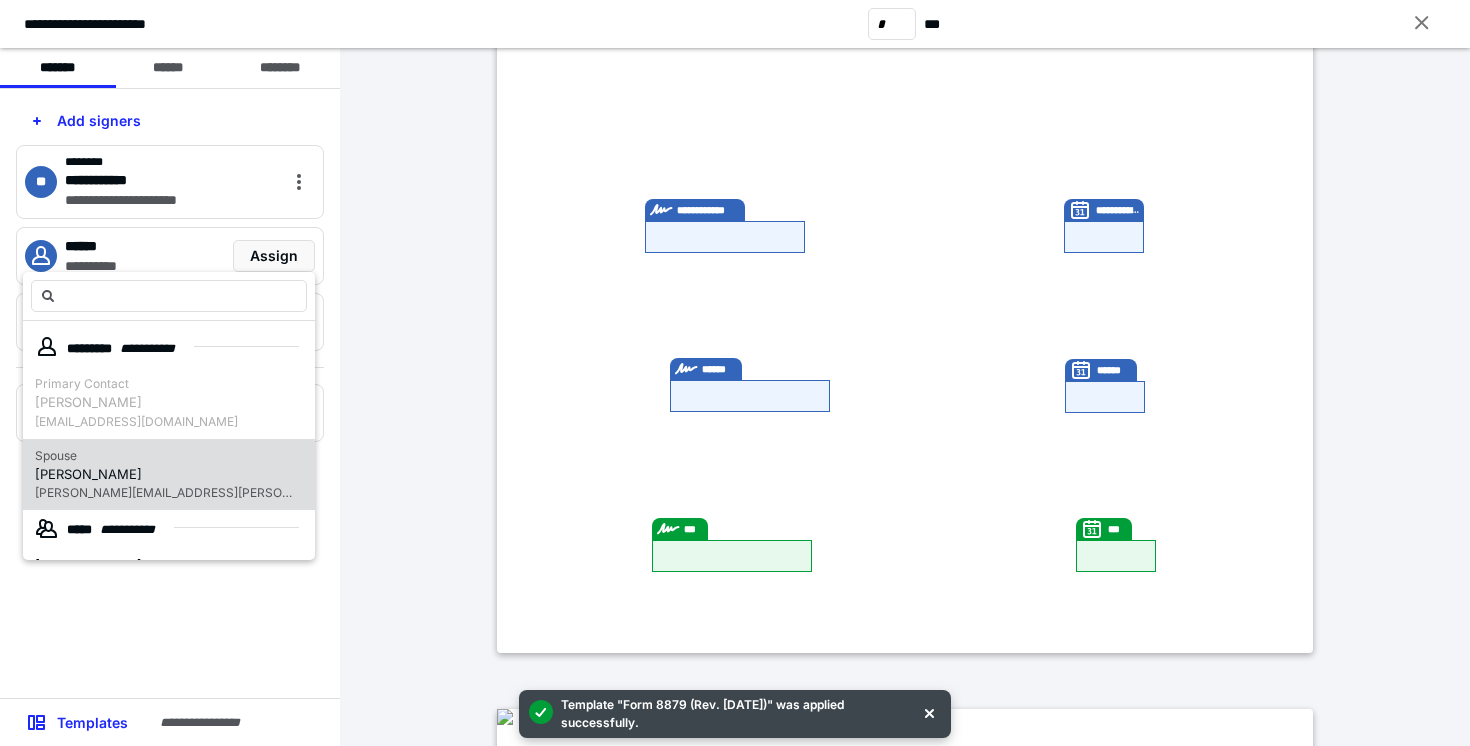 scroll, scrollTop: 522, scrollLeft: 0, axis: vertical 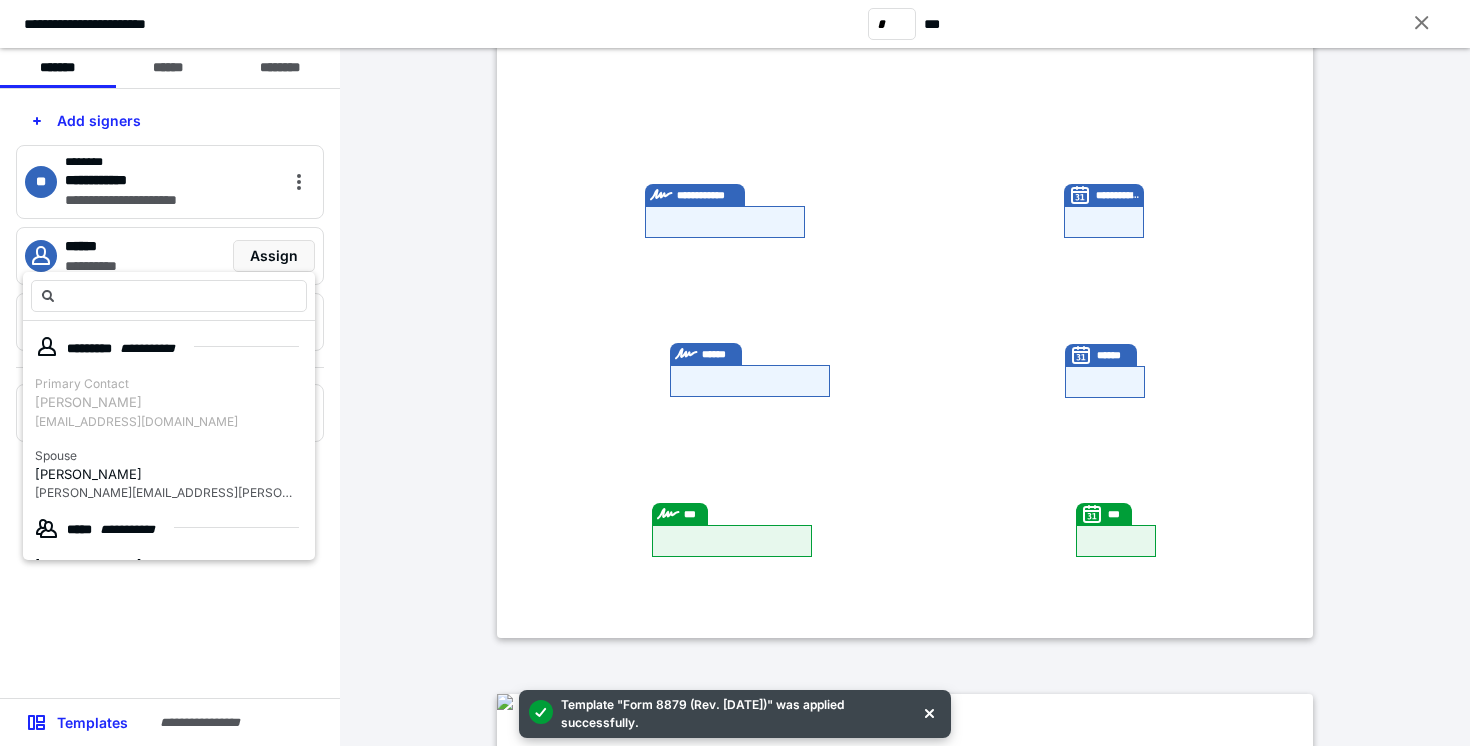 drag, startPoint x: 197, startPoint y: 473, endPoint x: 214, endPoint y: 454, distance: 25.495098 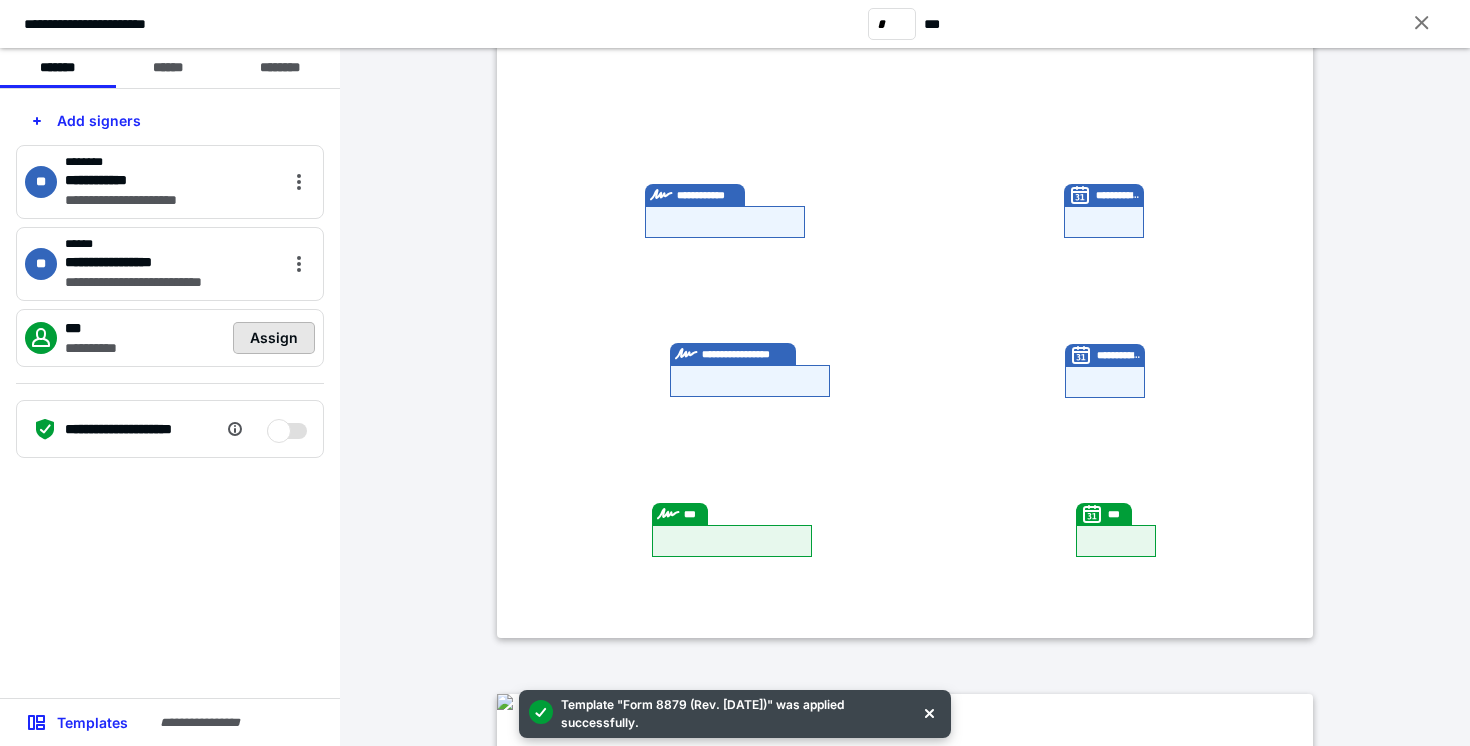 click on "Assign" at bounding box center [274, 338] 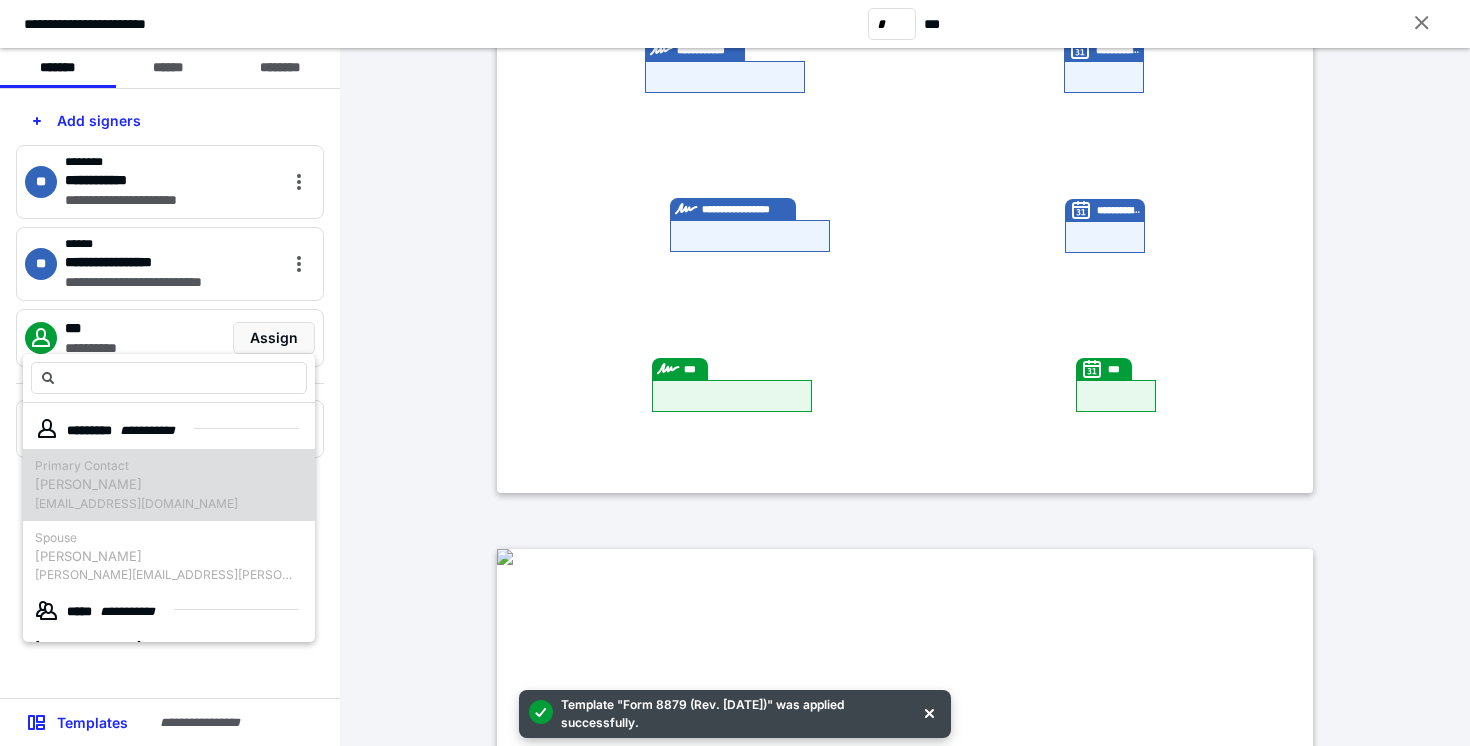 scroll, scrollTop: 682, scrollLeft: 0, axis: vertical 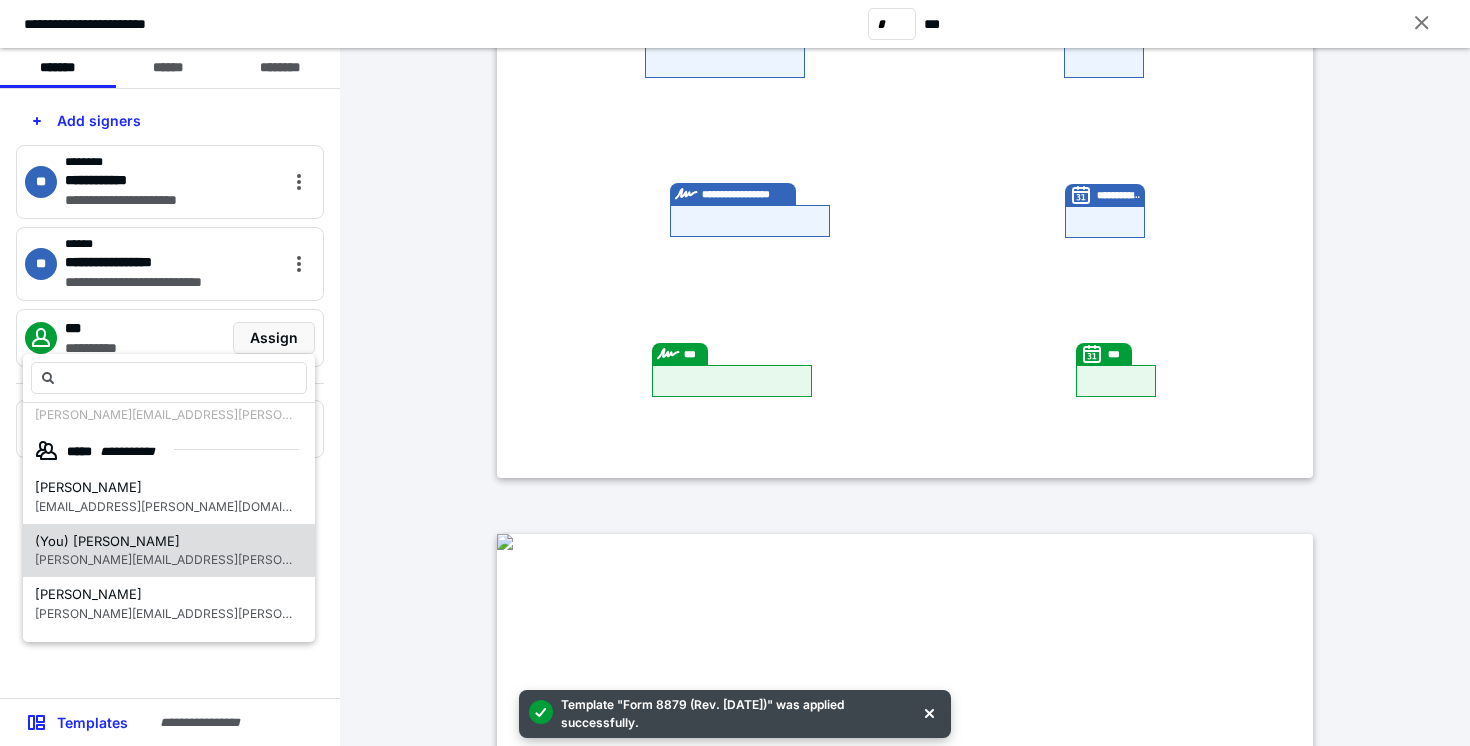 click on "(You) Dillon Smith [EMAIL_ADDRESS][PERSON_NAME][DOMAIN_NAME]" at bounding box center (169, 551) 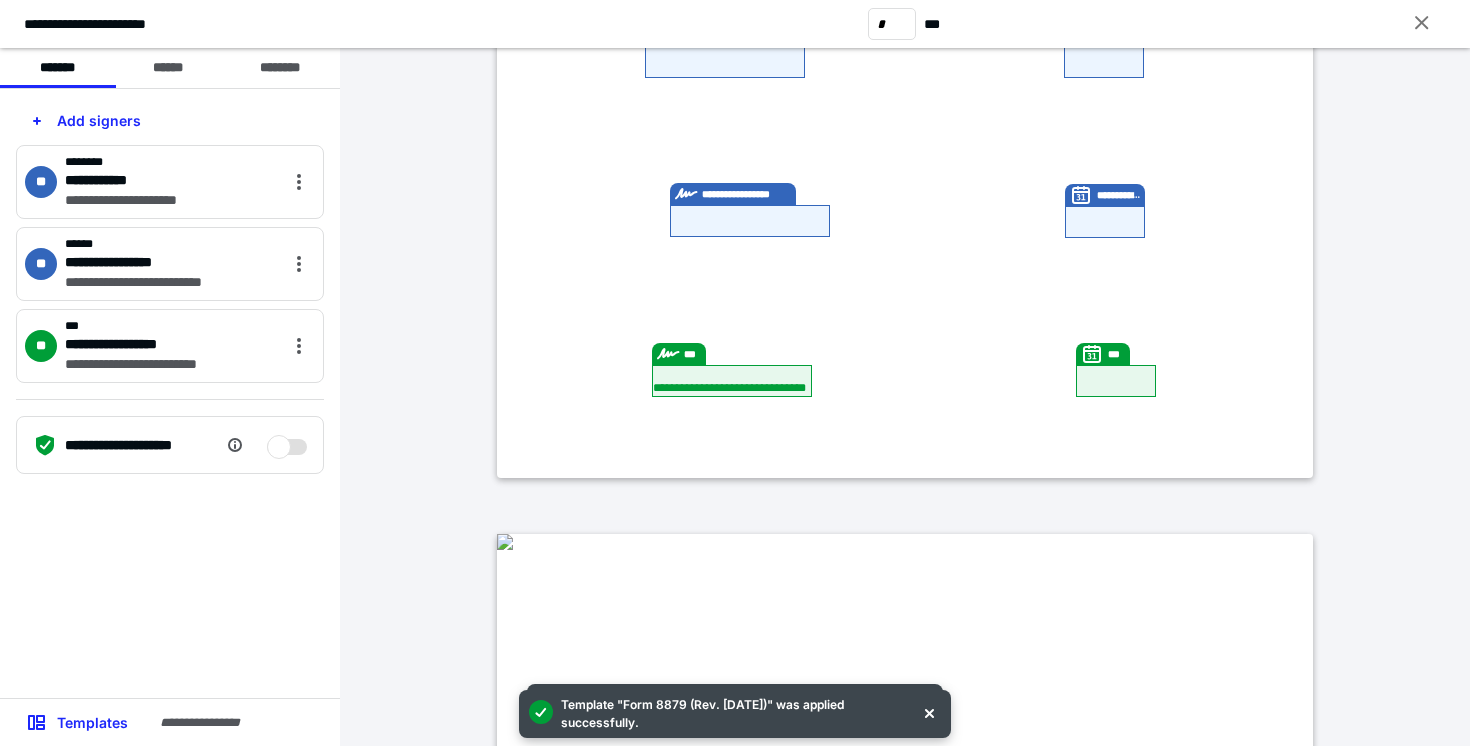 drag, startPoint x: 262, startPoint y: 80, endPoint x: 258, endPoint y: 95, distance: 15.524175 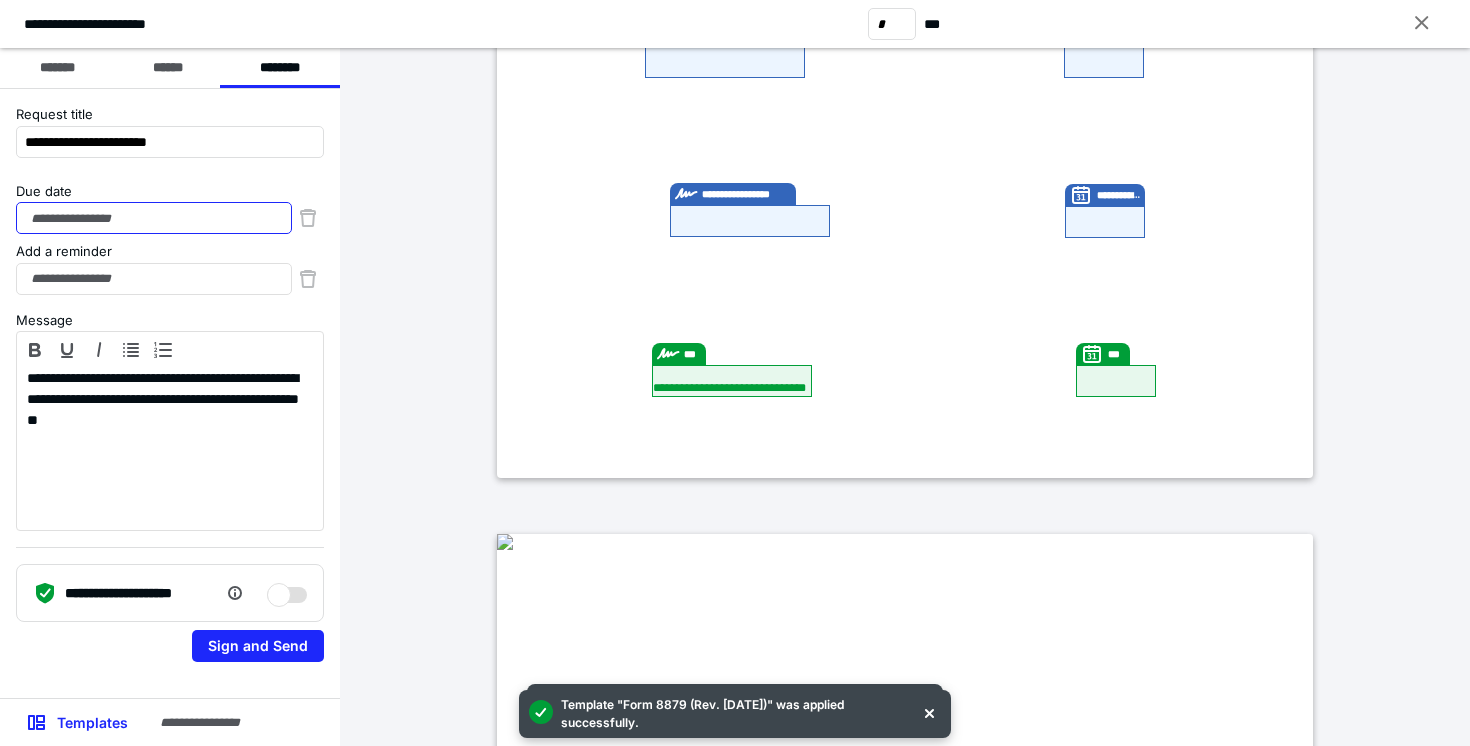 click on "Due date" at bounding box center [154, 218] 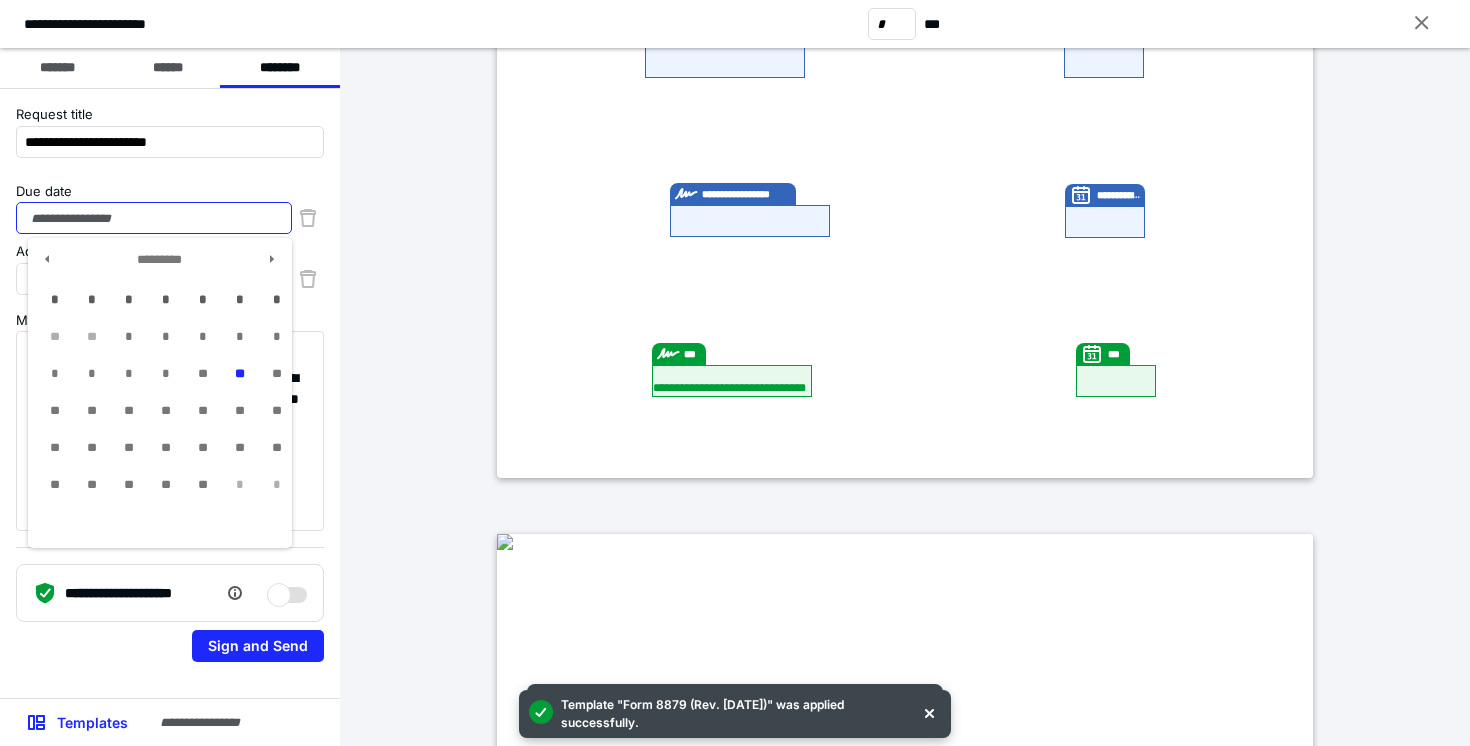 click on "**" at bounding box center [239, 448] 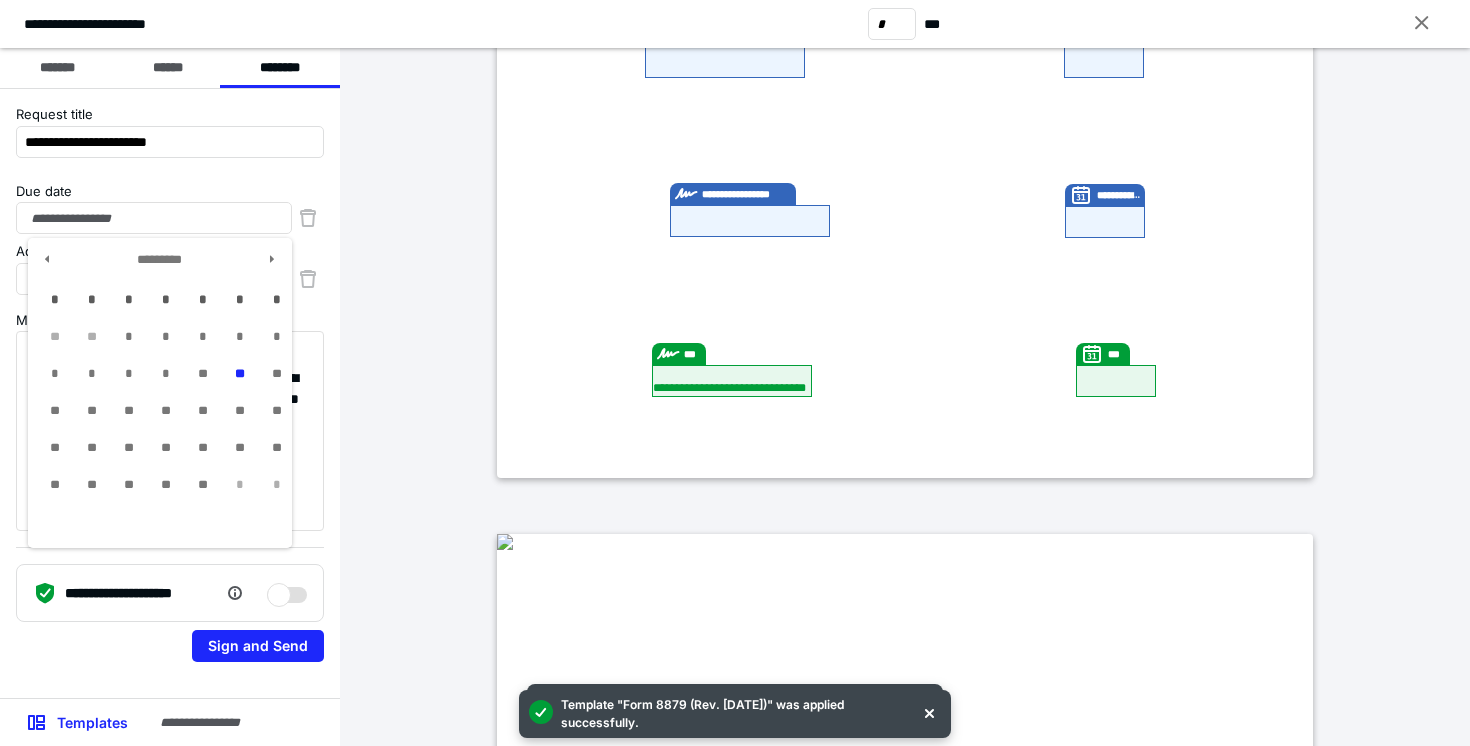 type on "**********" 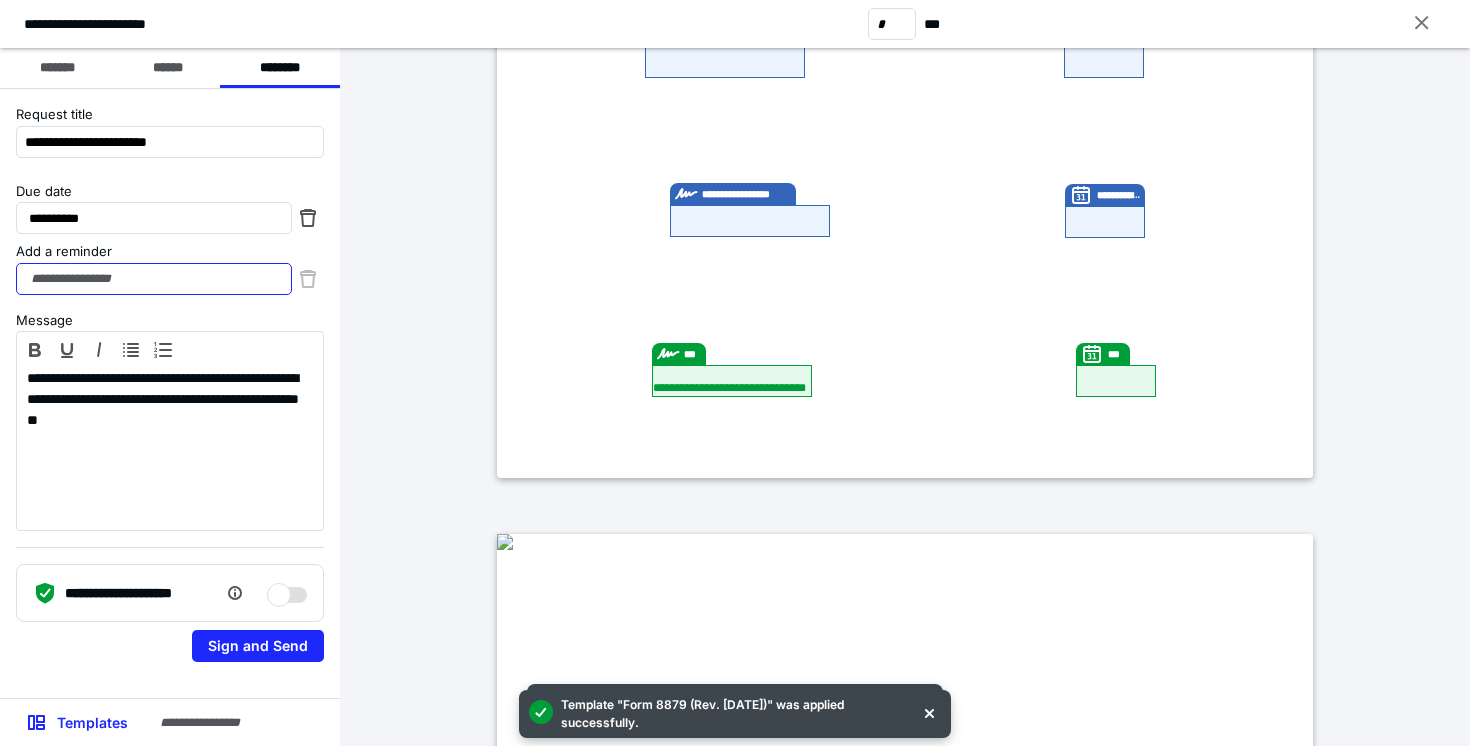 drag, startPoint x: 159, startPoint y: 275, endPoint x: 167, endPoint y: 291, distance: 17.888544 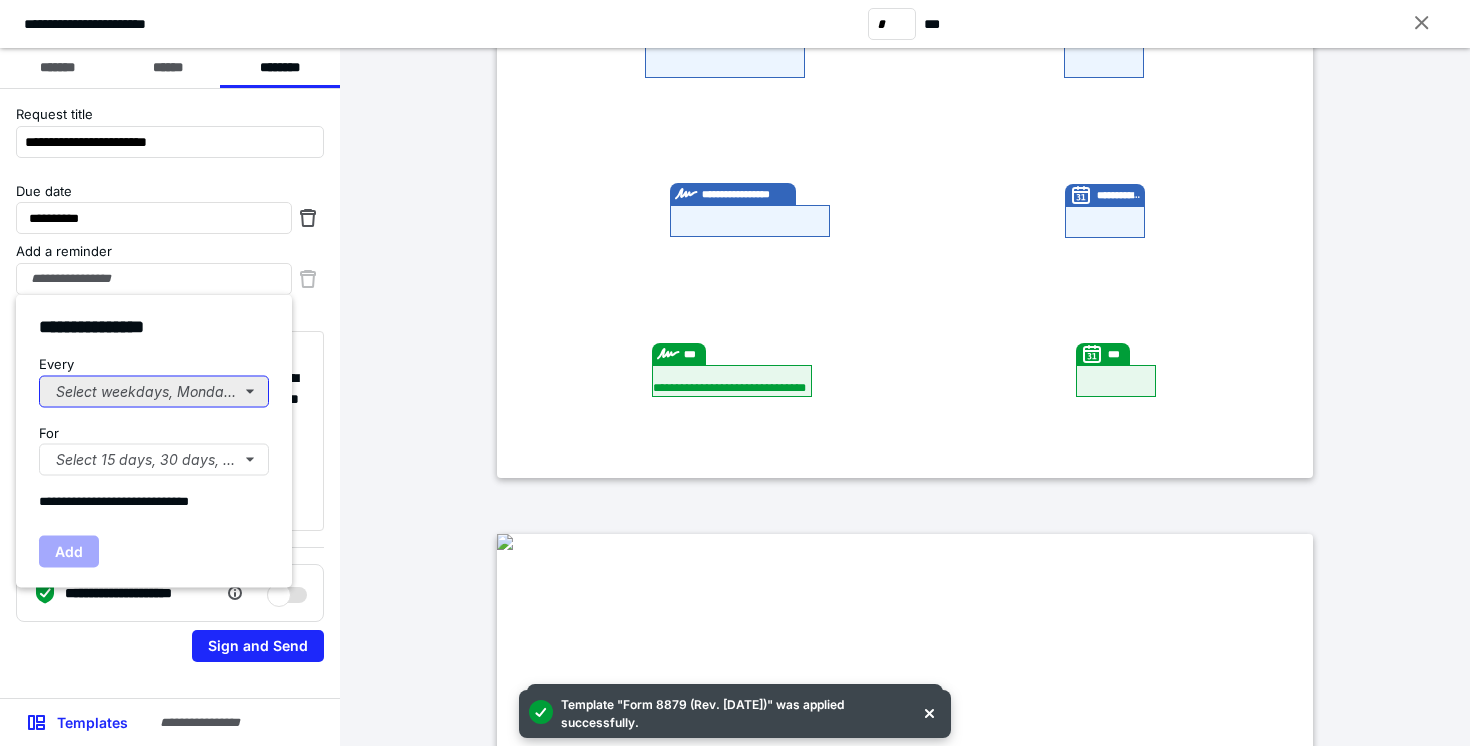 click on "Select weekdays, Mondays, or Tues..." at bounding box center (154, 391) 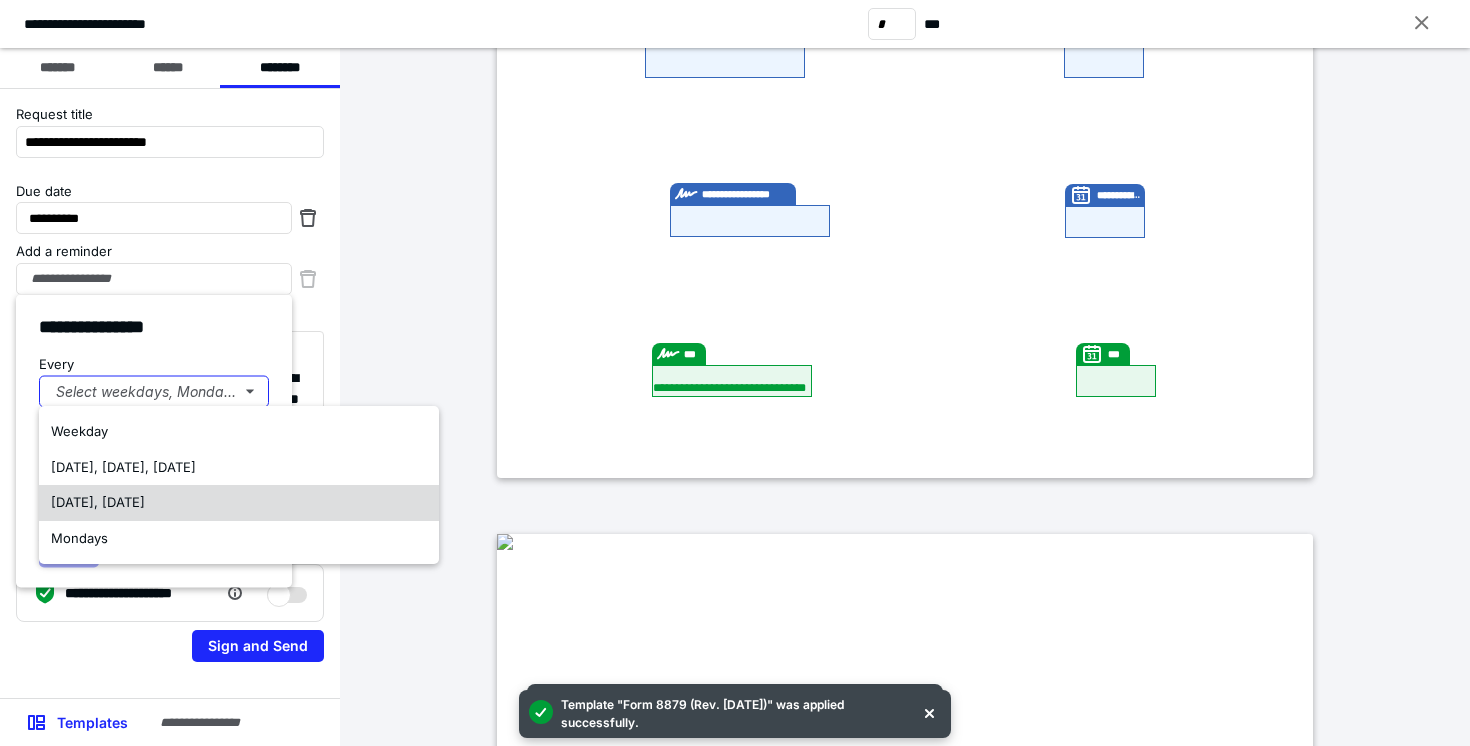 drag, startPoint x: 205, startPoint y: 506, endPoint x: 227, endPoint y: 505, distance: 22.022715 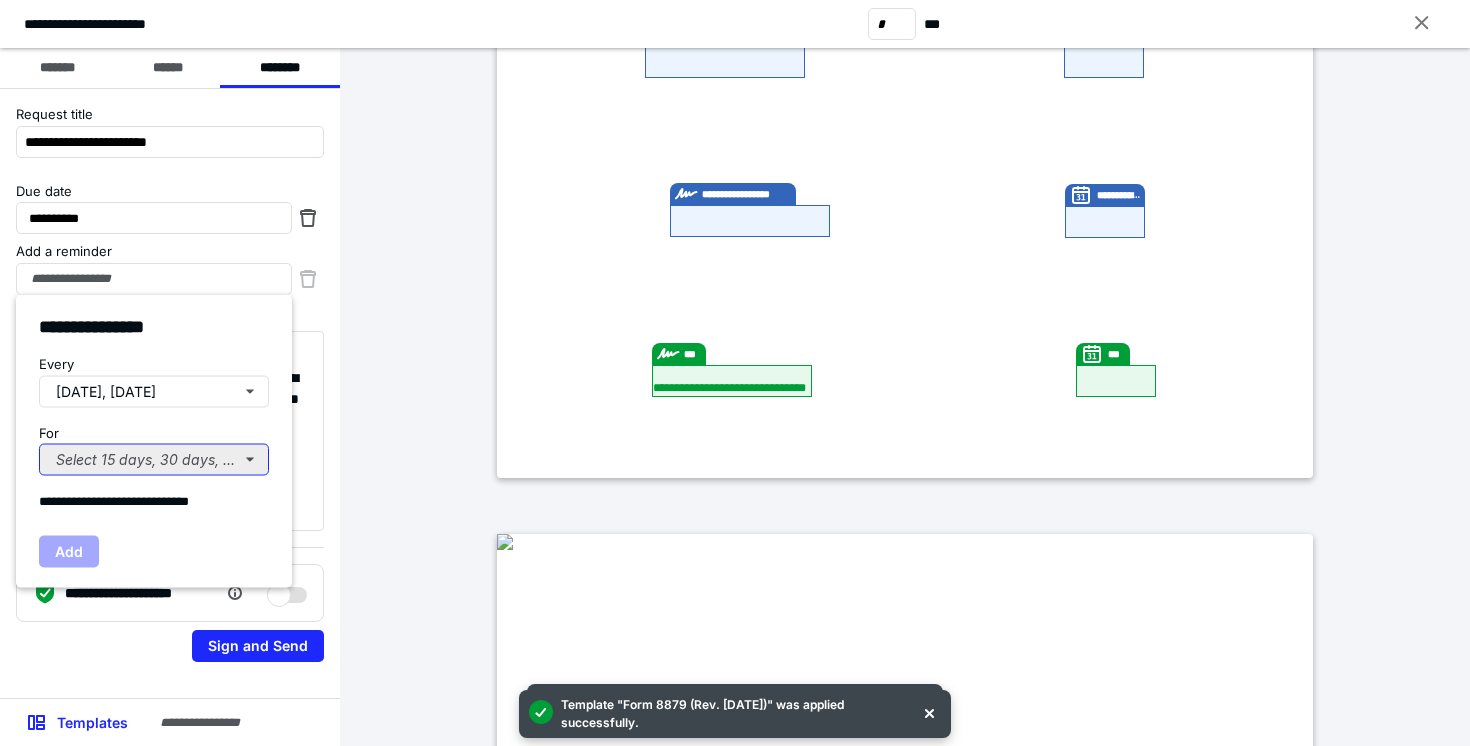 click on "Select 15 days, 30 days, or 45 days..." at bounding box center (154, 460) 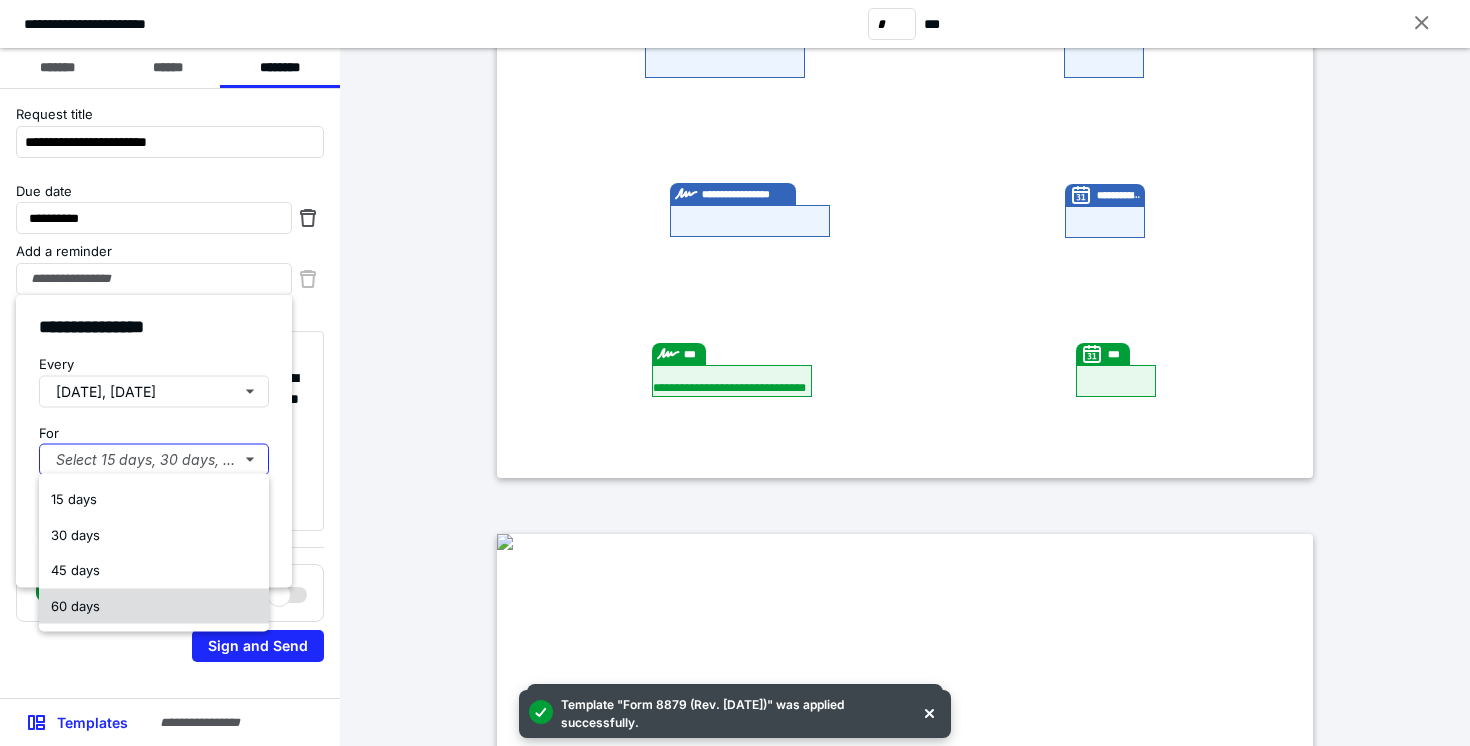click on "60 days" at bounding box center [154, 606] 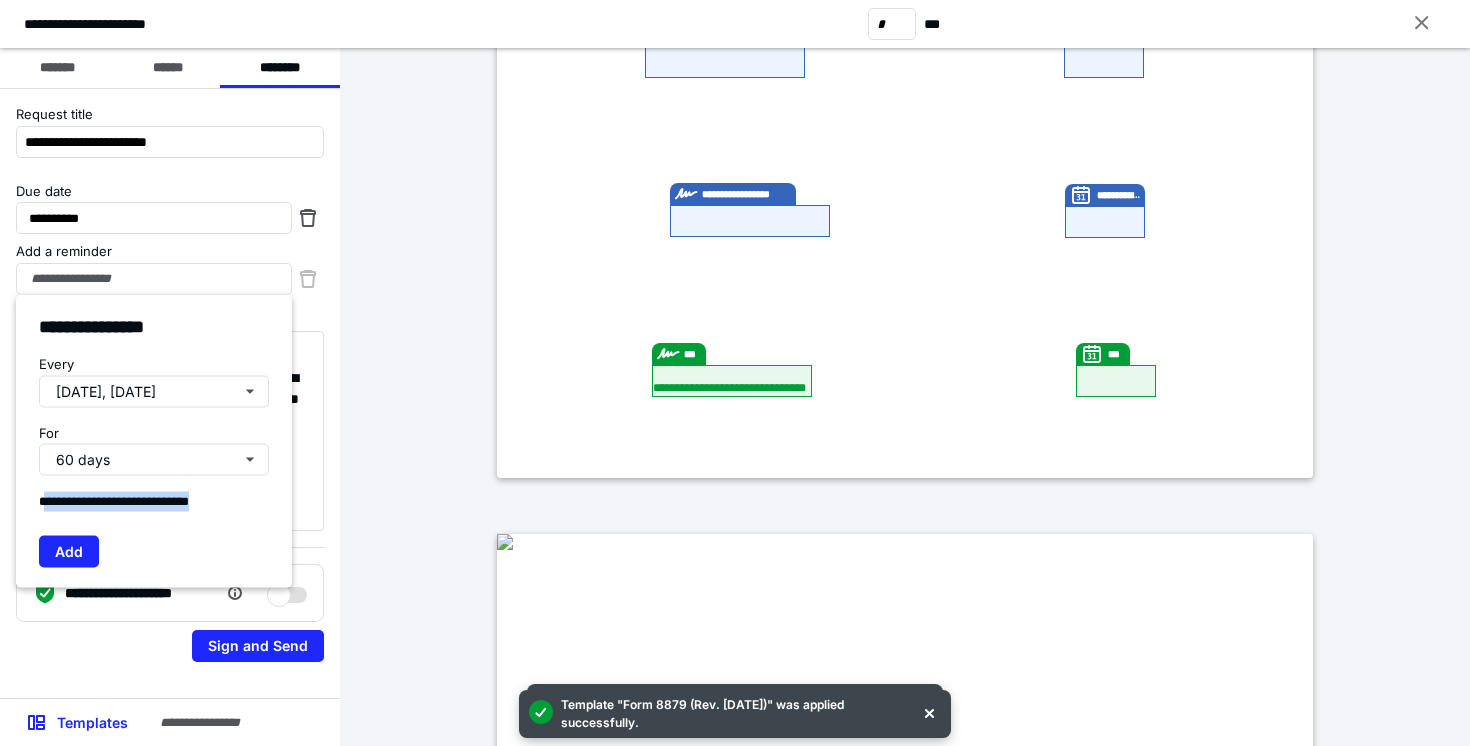 drag, startPoint x: 45, startPoint y: 496, endPoint x: 245, endPoint y: 513, distance: 200.7212 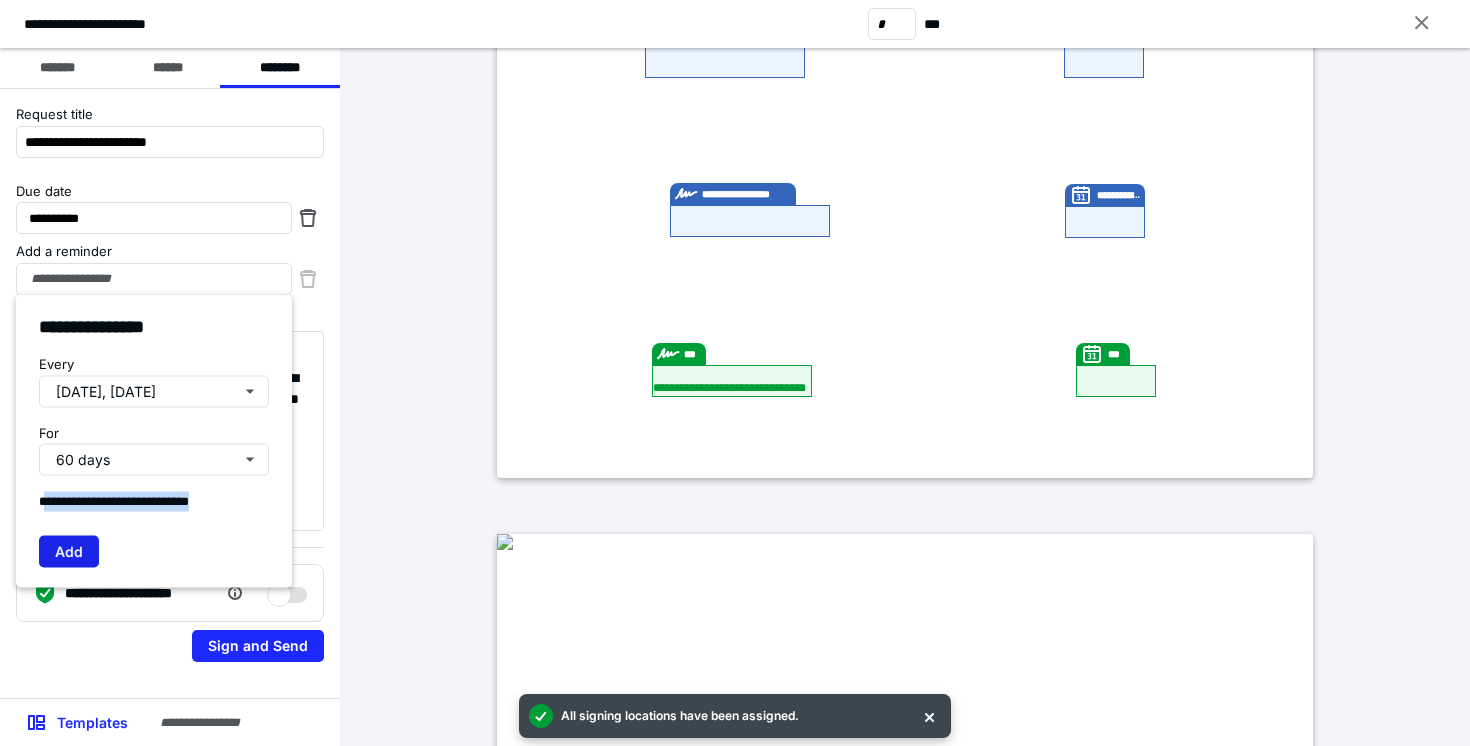 click on "Add" at bounding box center [69, 551] 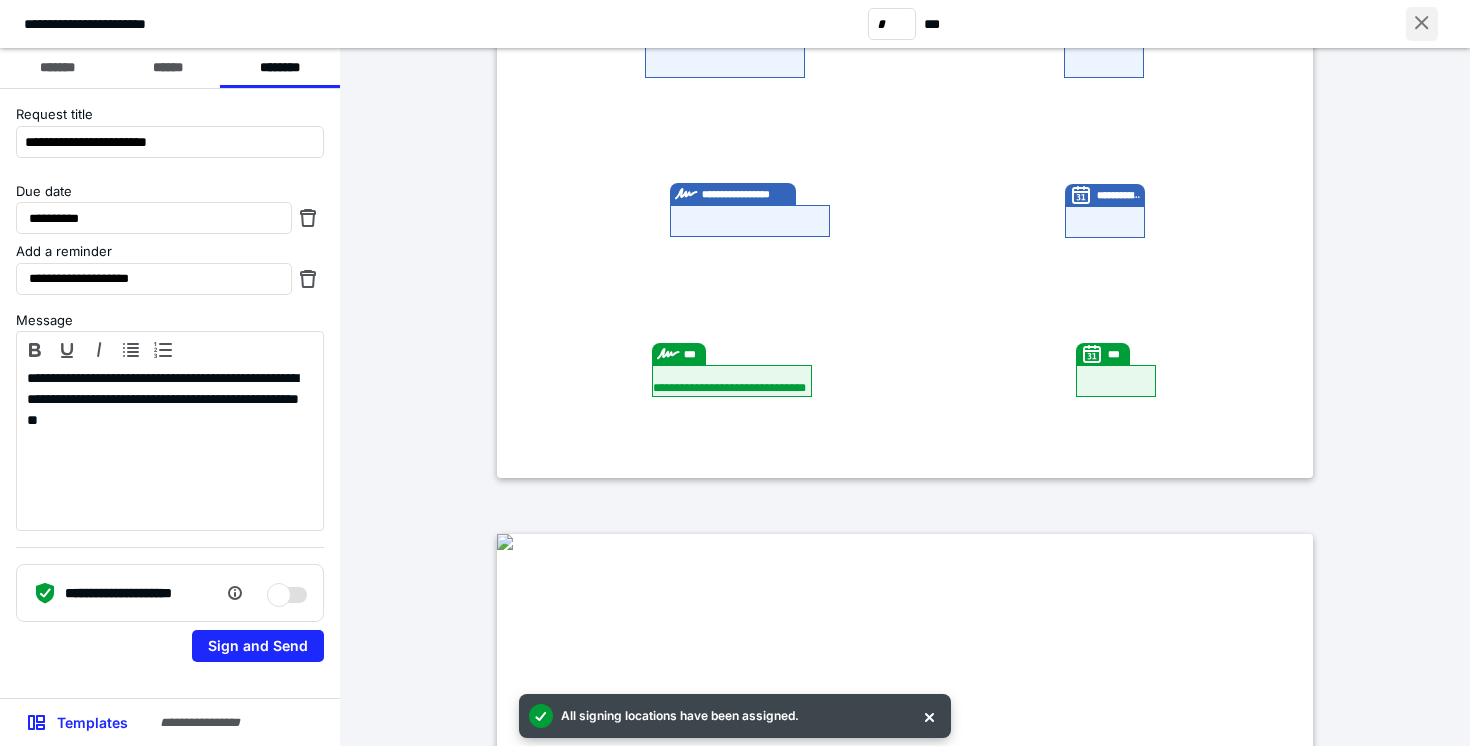 click at bounding box center (1422, 24) 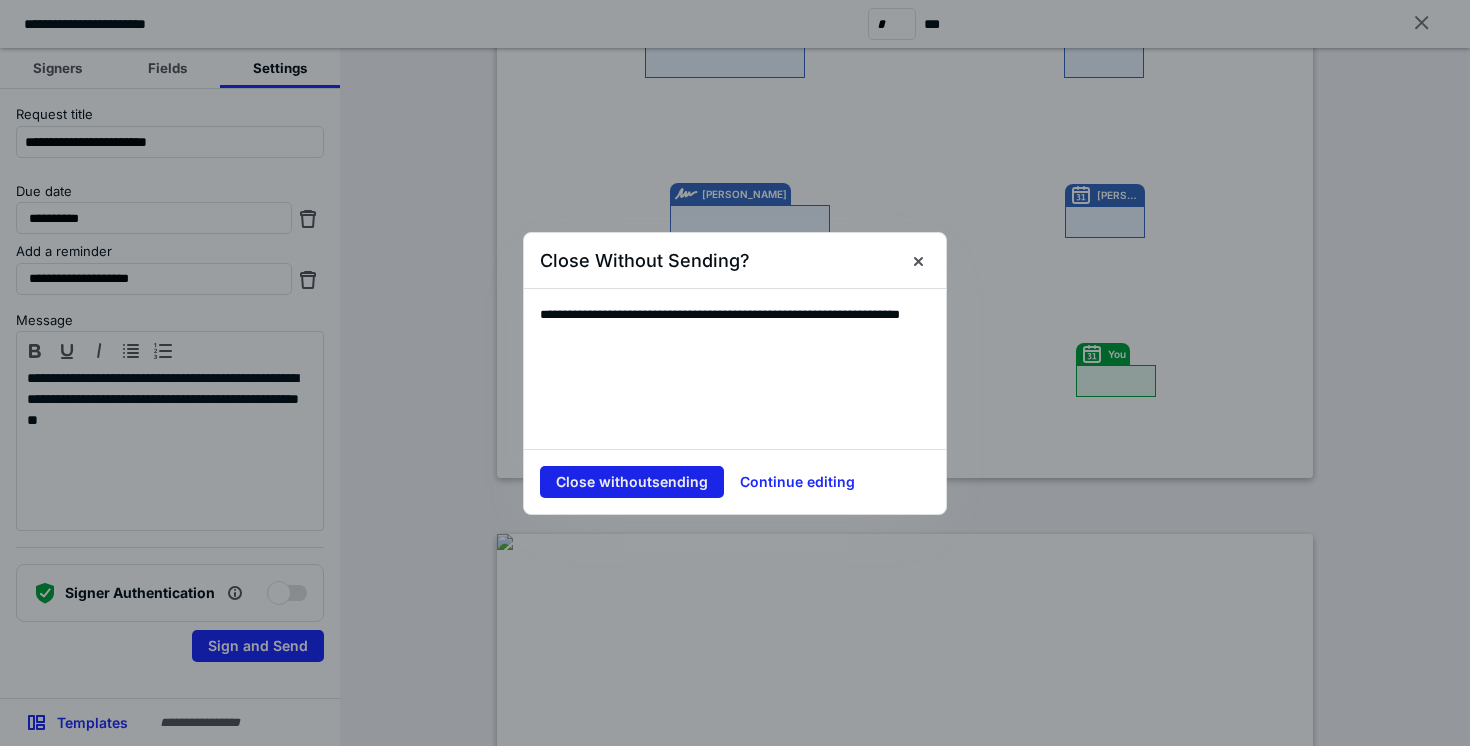 click on "Close without  sending" at bounding box center (632, 482) 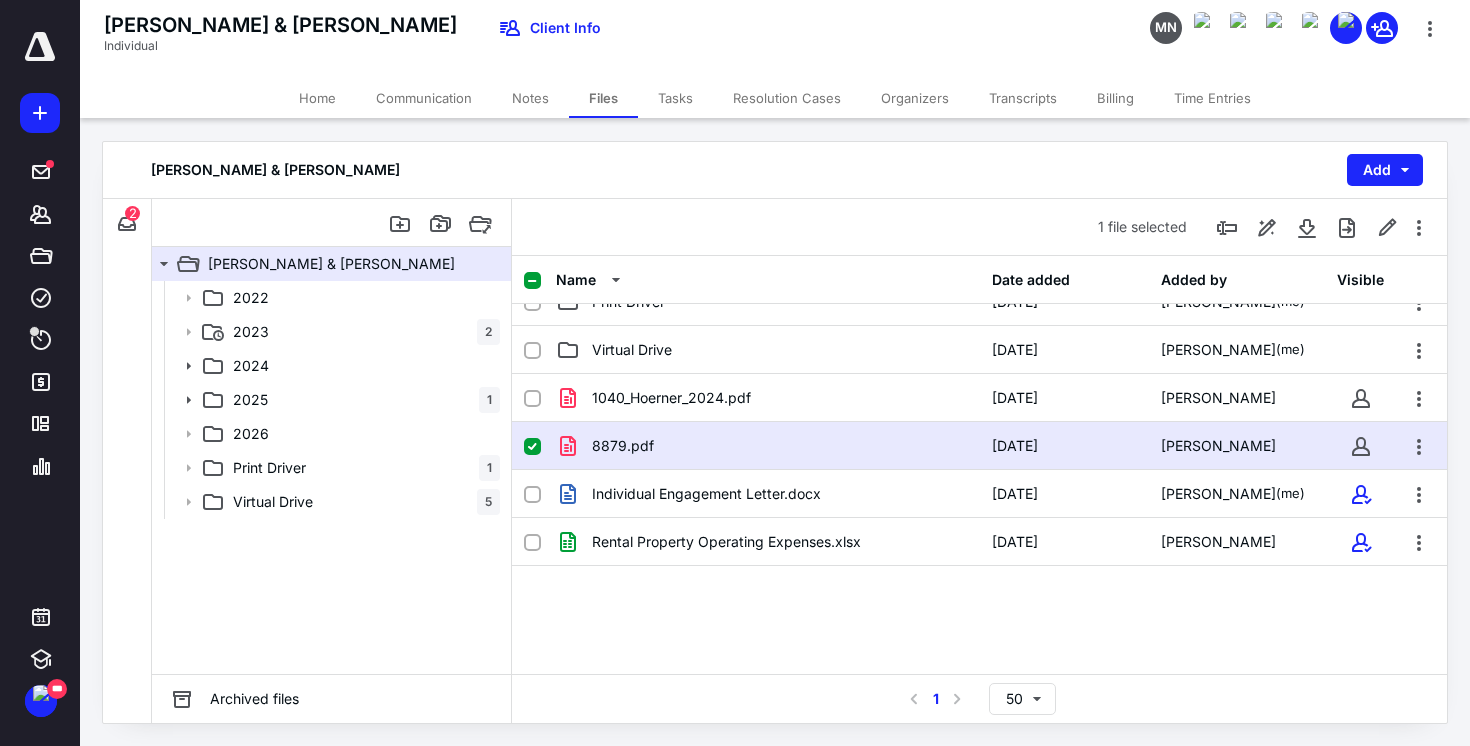 click 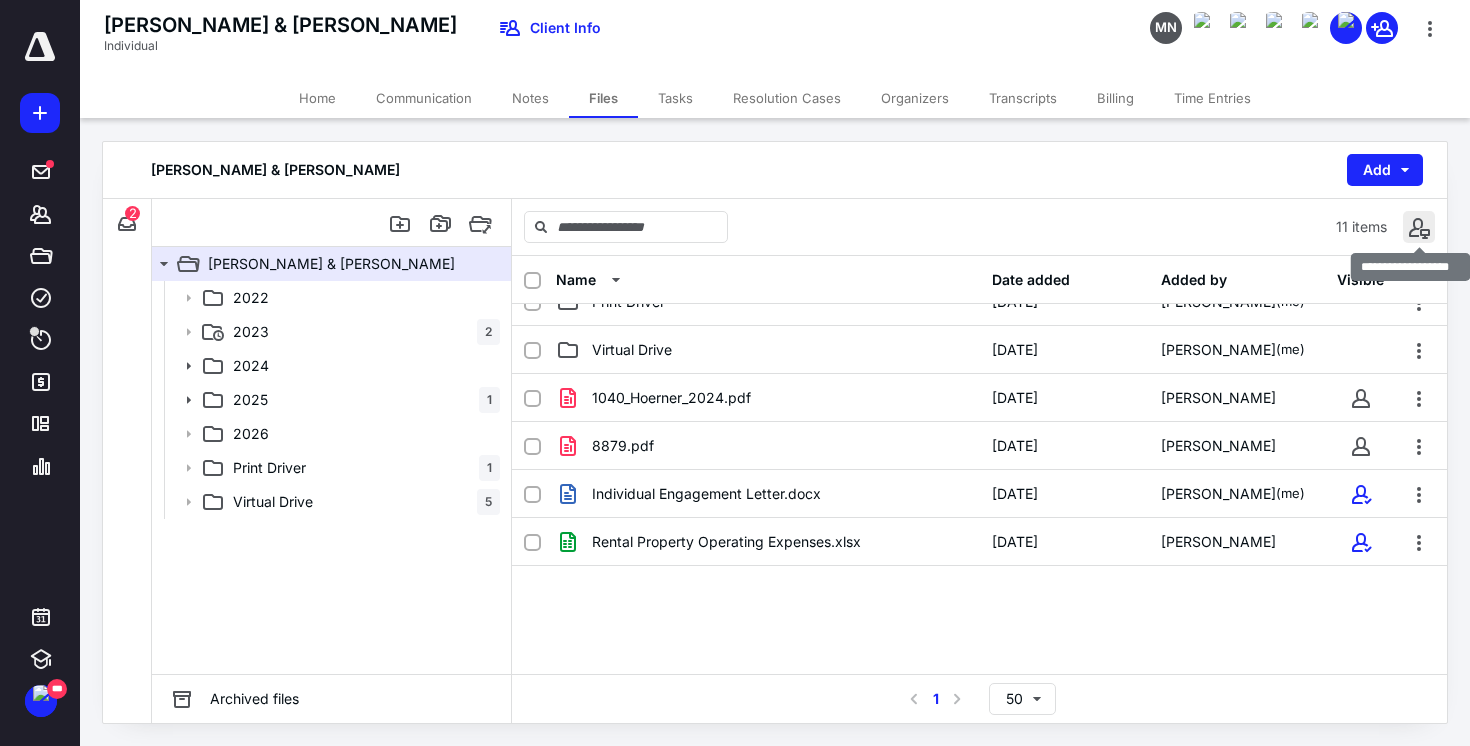 click at bounding box center (1419, 227) 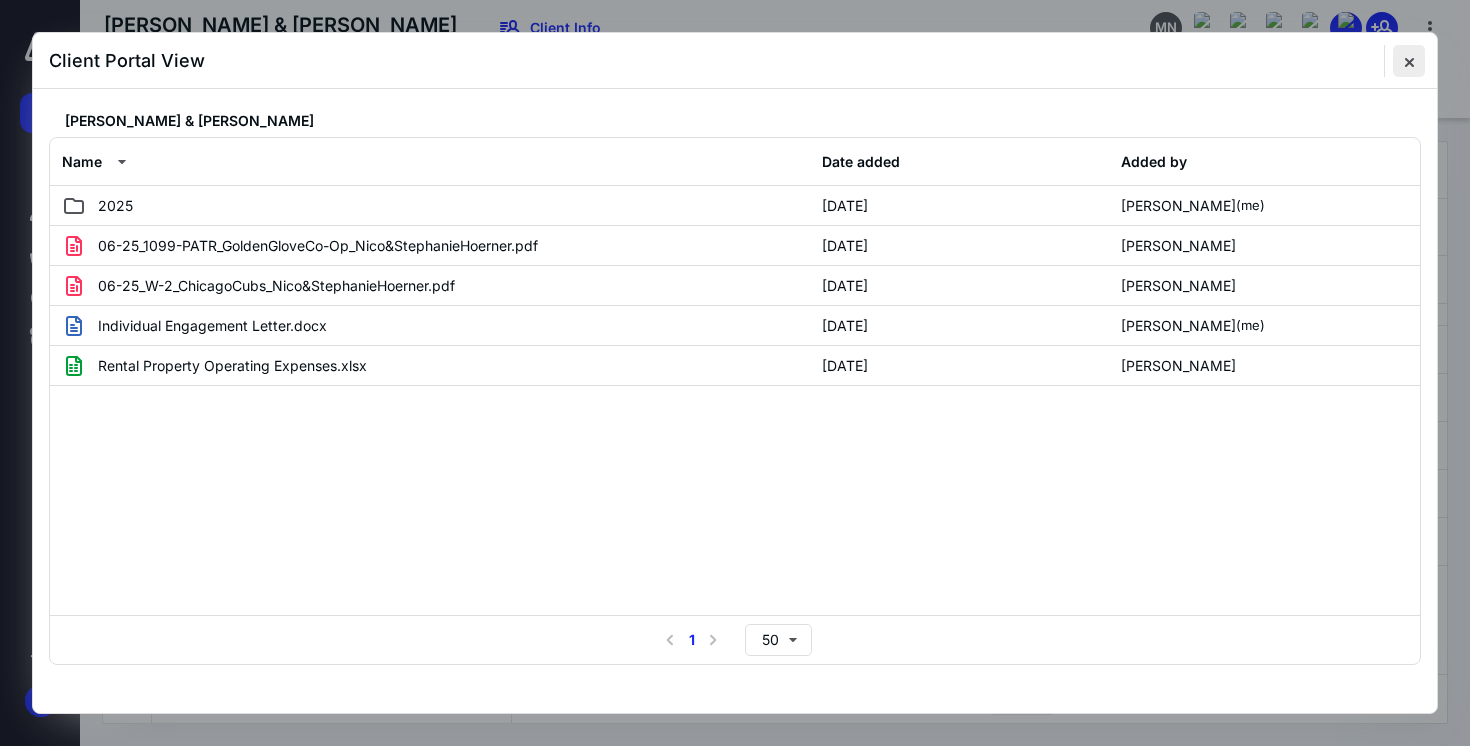 click at bounding box center [1409, 61] 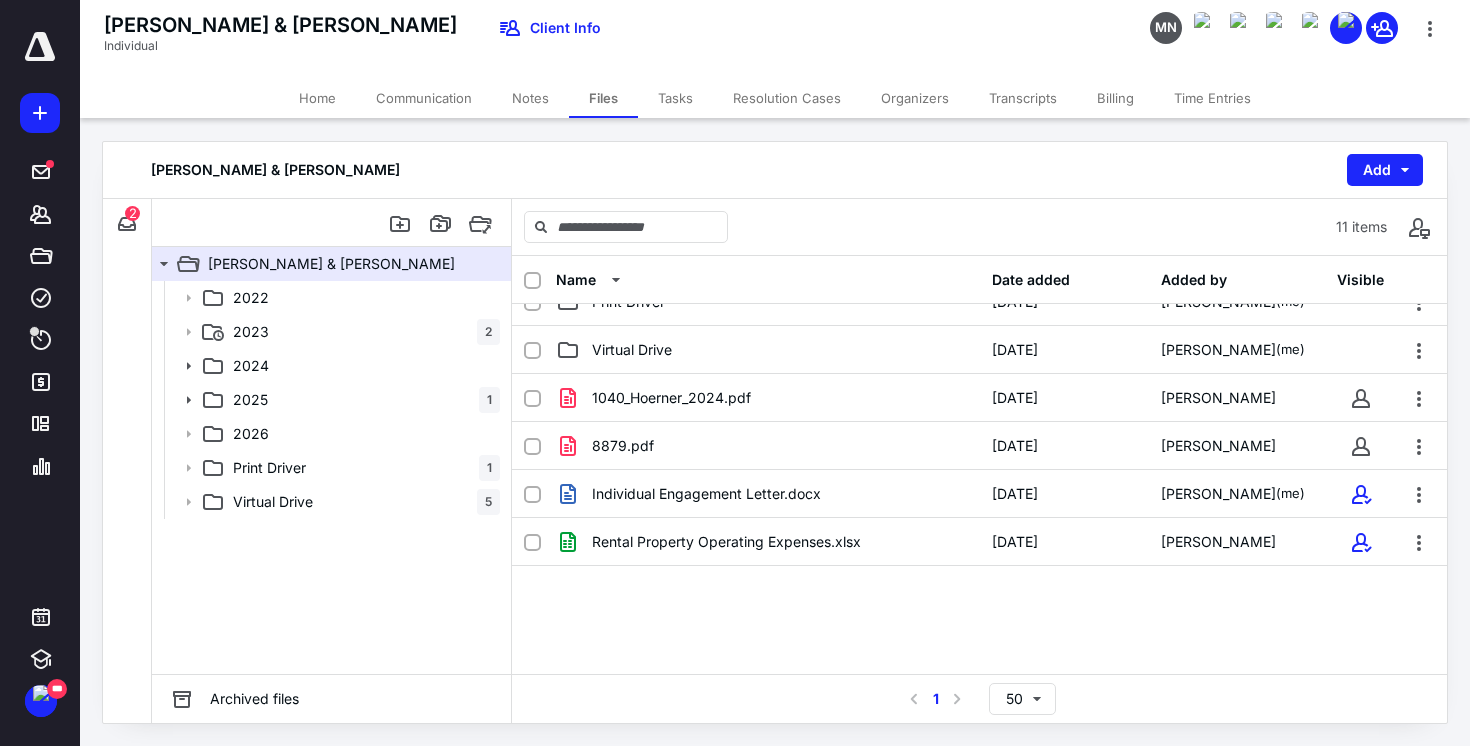 scroll, scrollTop: 266, scrollLeft: 0, axis: vertical 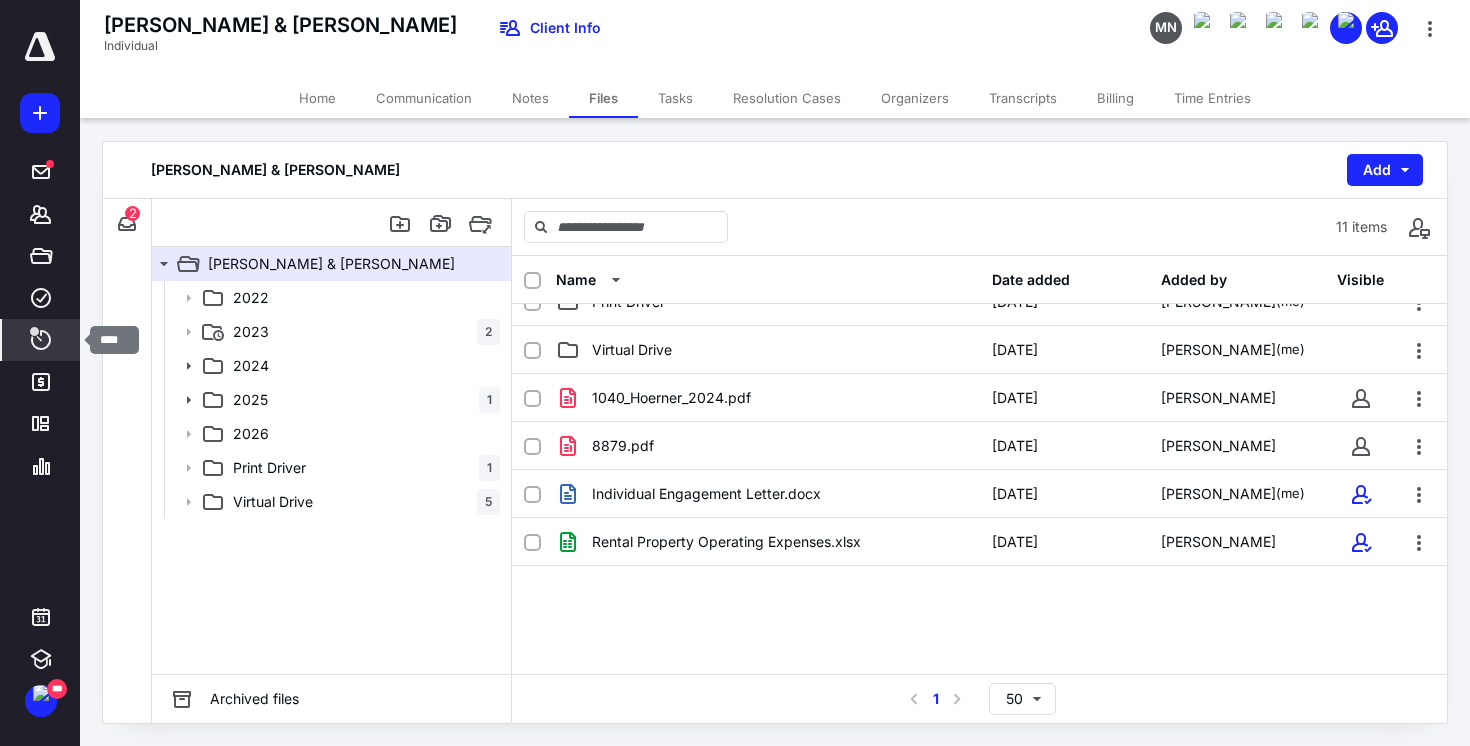 click 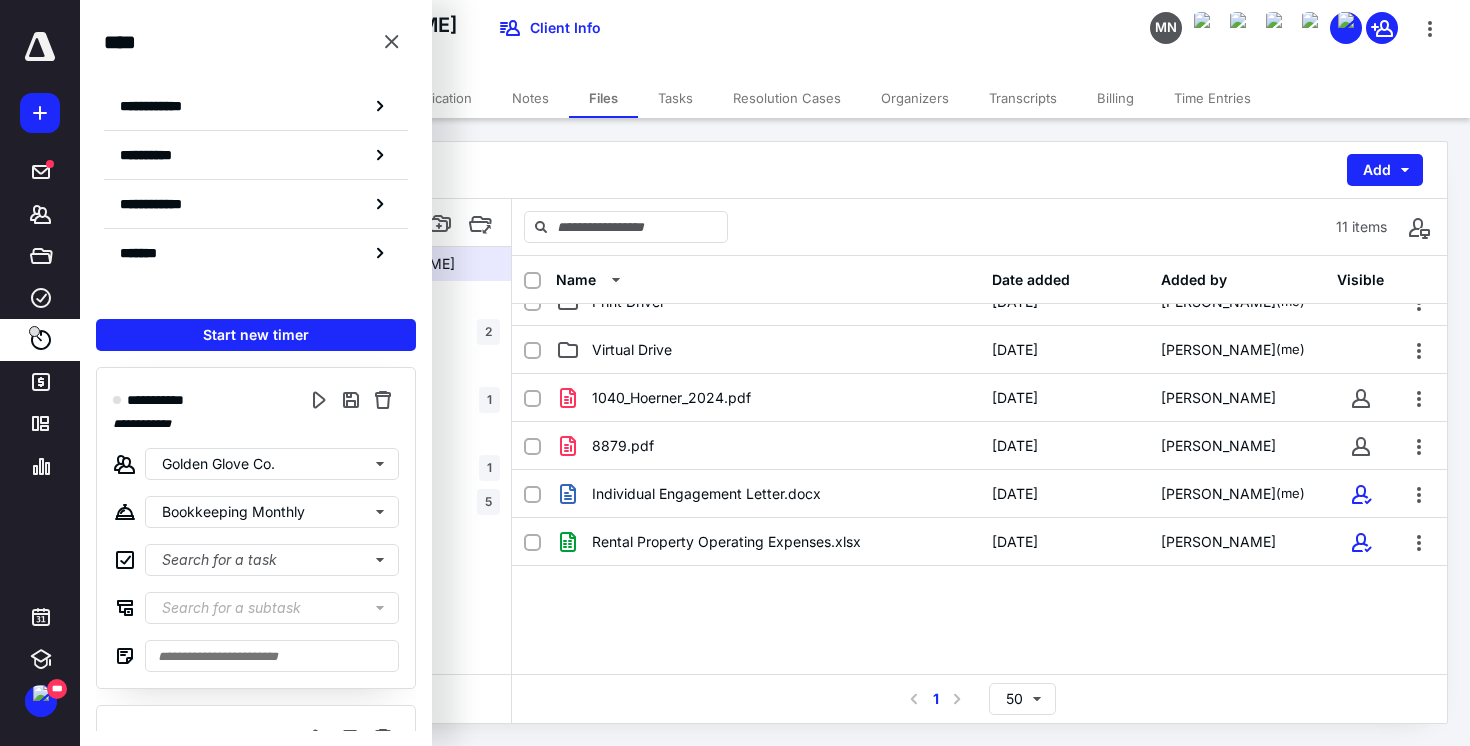 click 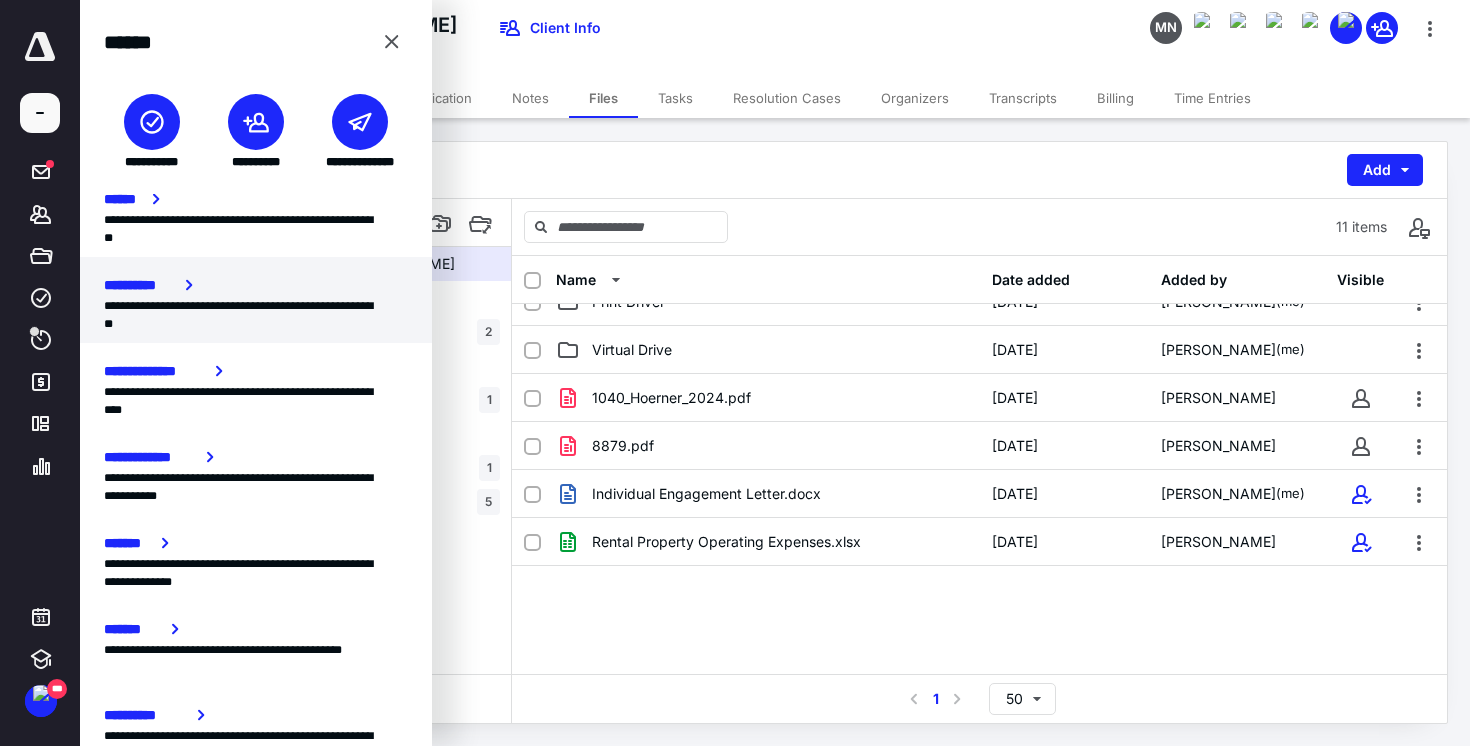 scroll, scrollTop: 139, scrollLeft: 0, axis: vertical 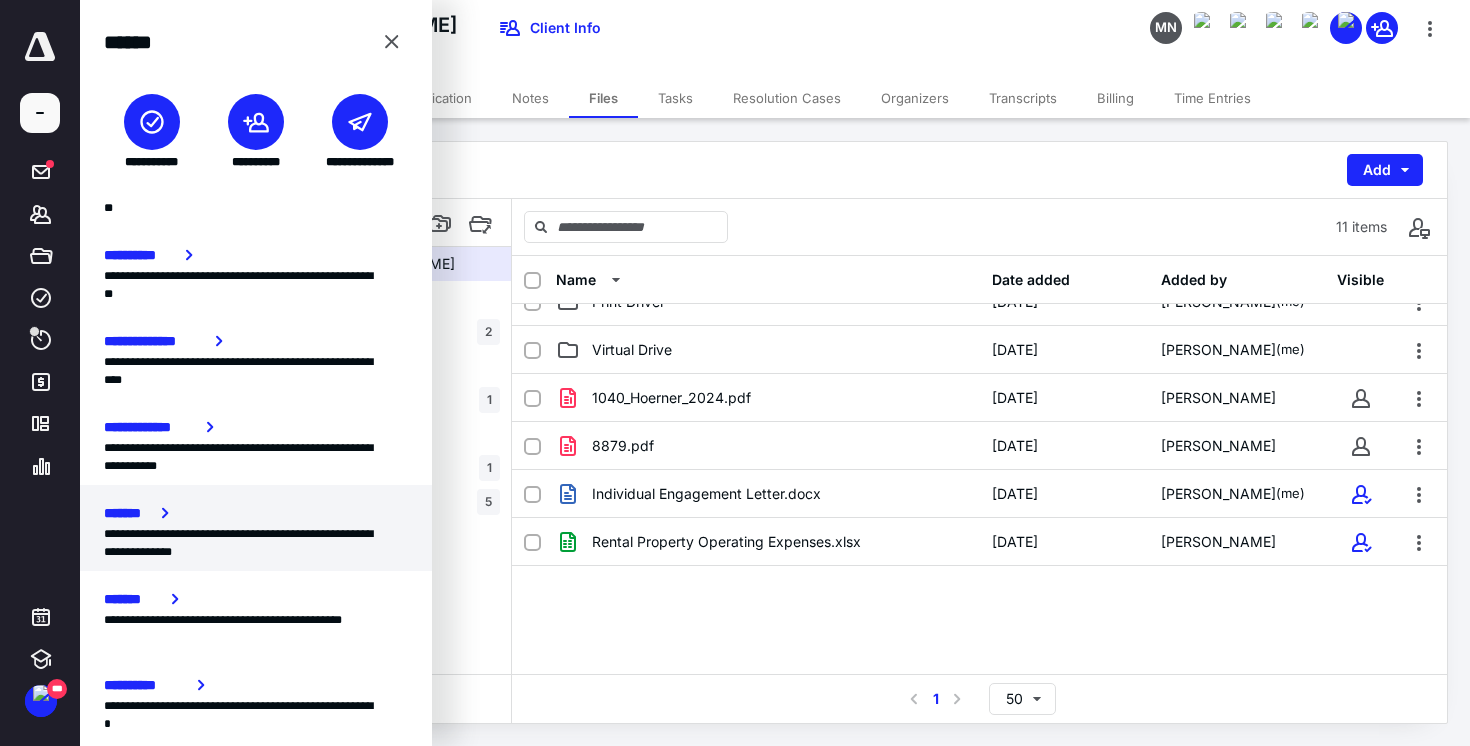 click 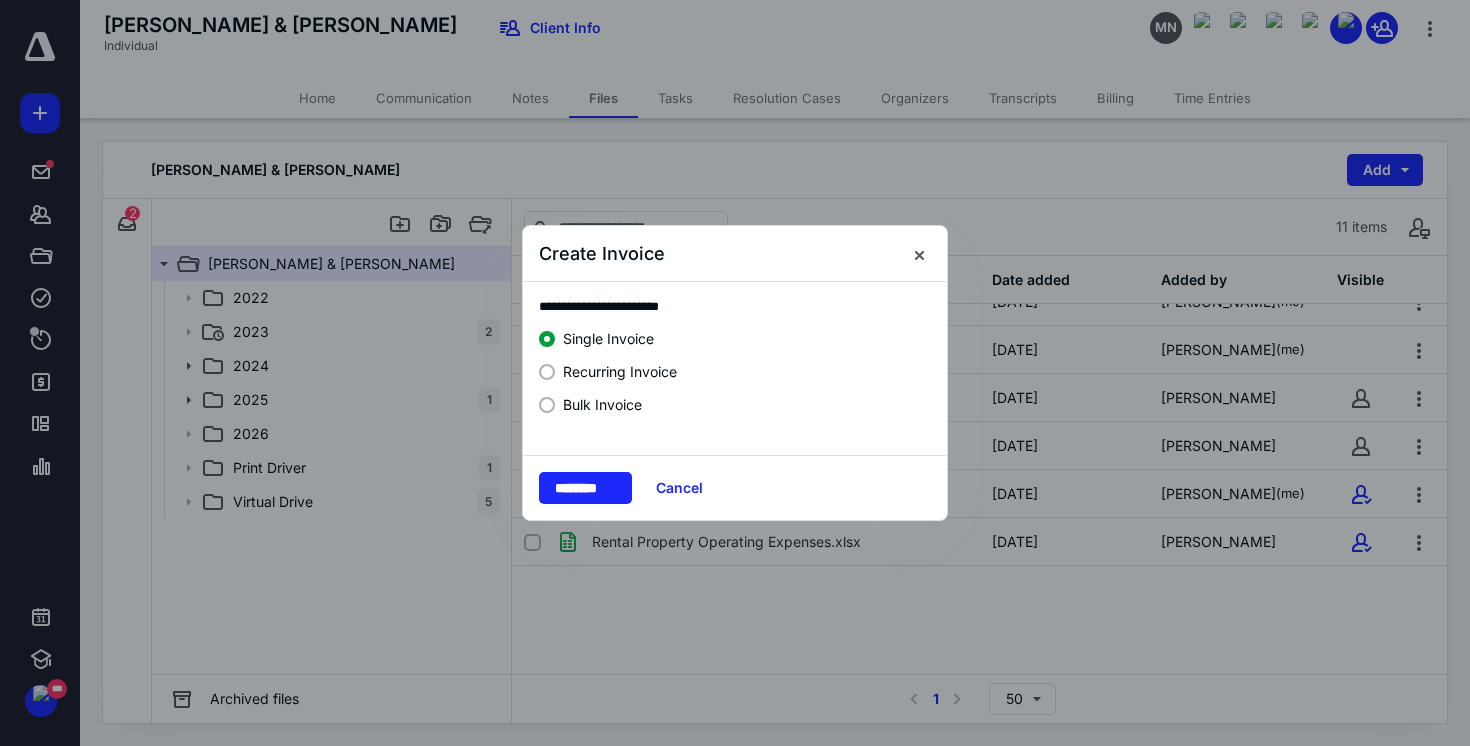 click on "Recurring Invoice" at bounding box center [620, 371] 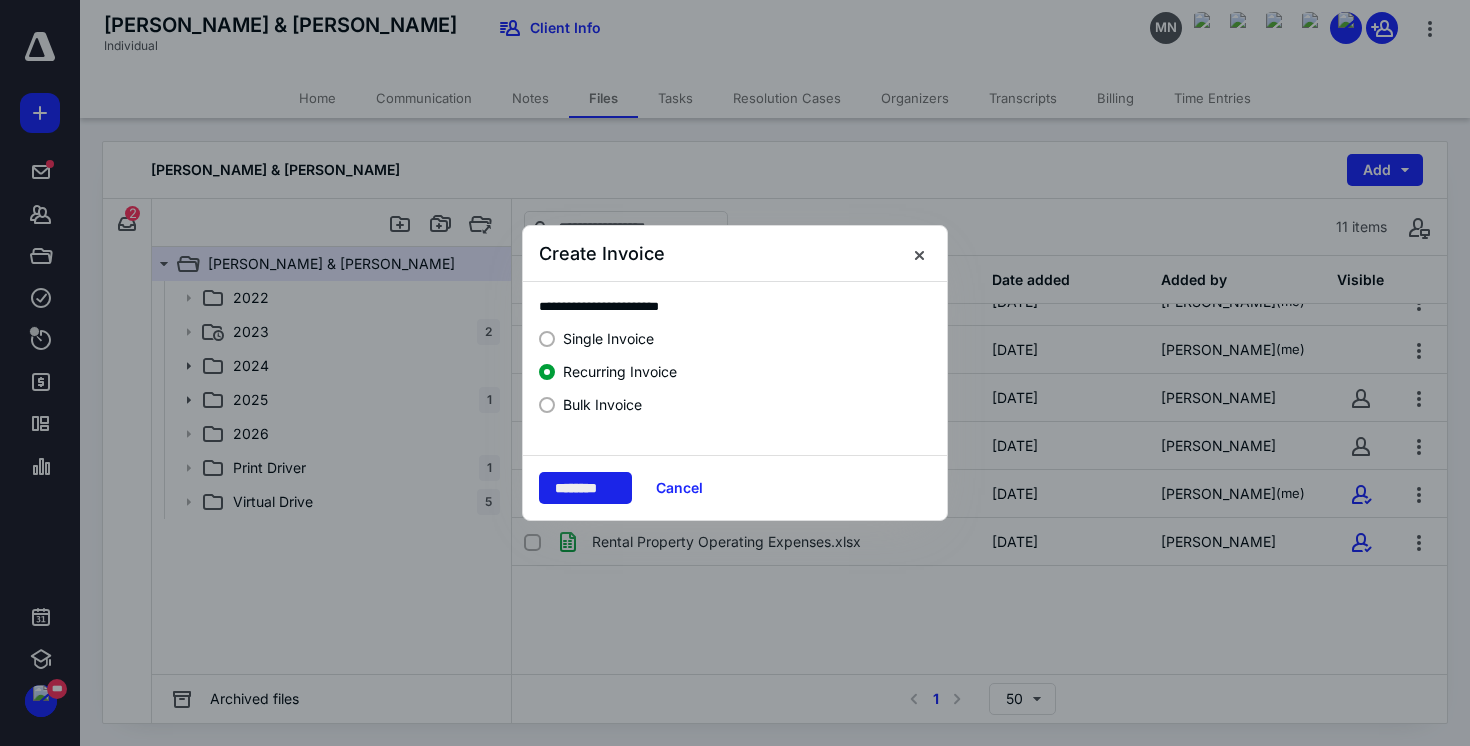 click on "********" at bounding box center [585, 488] 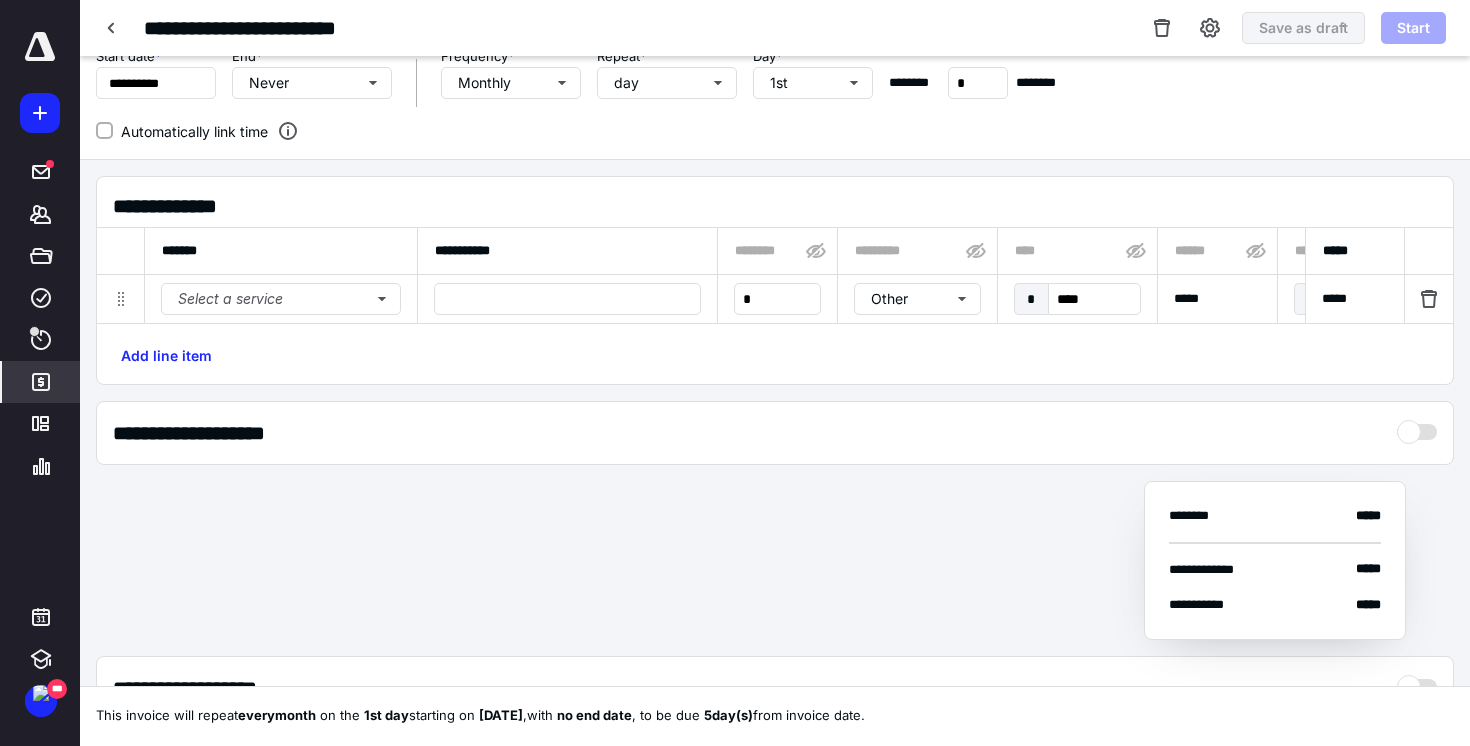 scroll, scrollTop: 153, scrollLeft: 0, axis: vertical 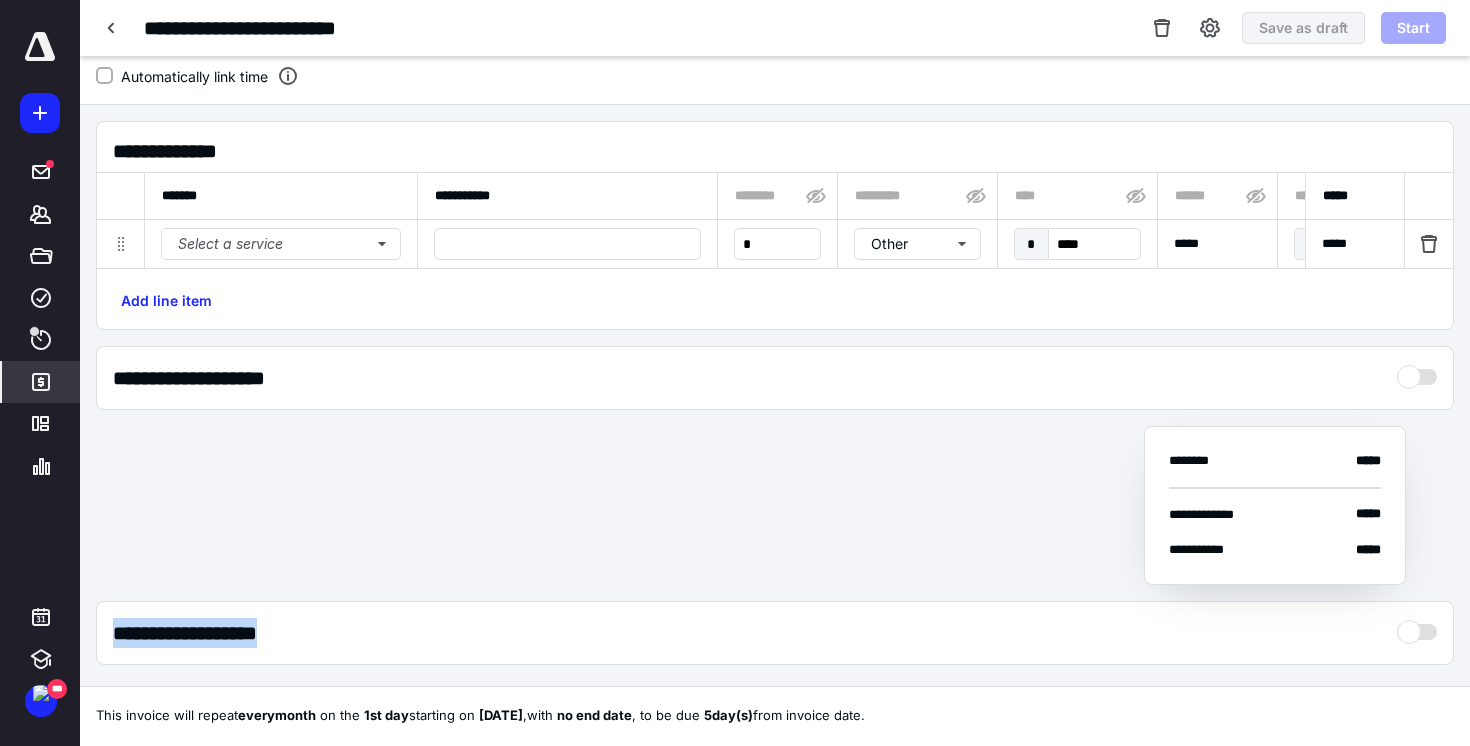 drag, startPoint x: 115, startPoint y: 624, endPoint x: 322, endPoint y: 639, distance: 207.54277 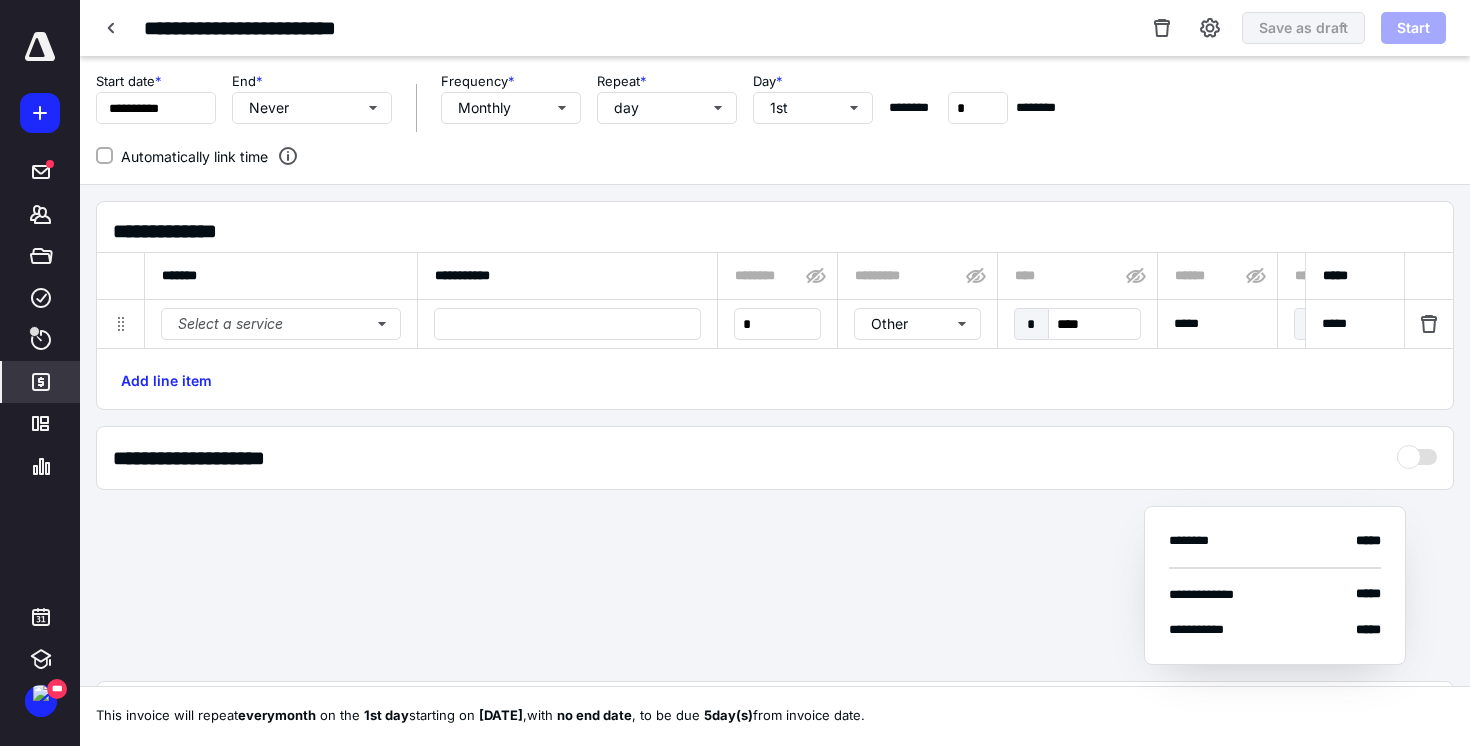 scroll, scrollTop: 0, scrollLeft: 0, axis: both 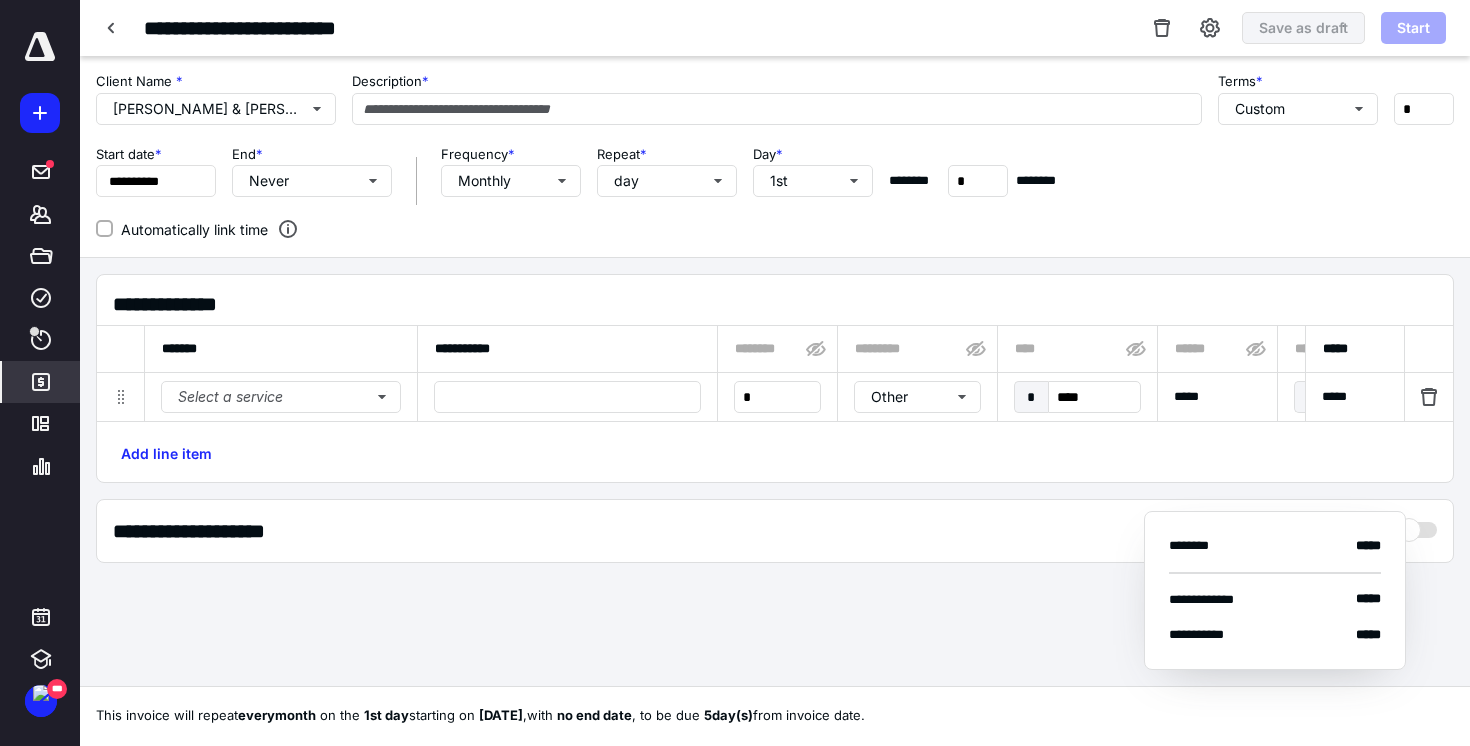 click on "Automatically link time" at bounding box center [104, 229] 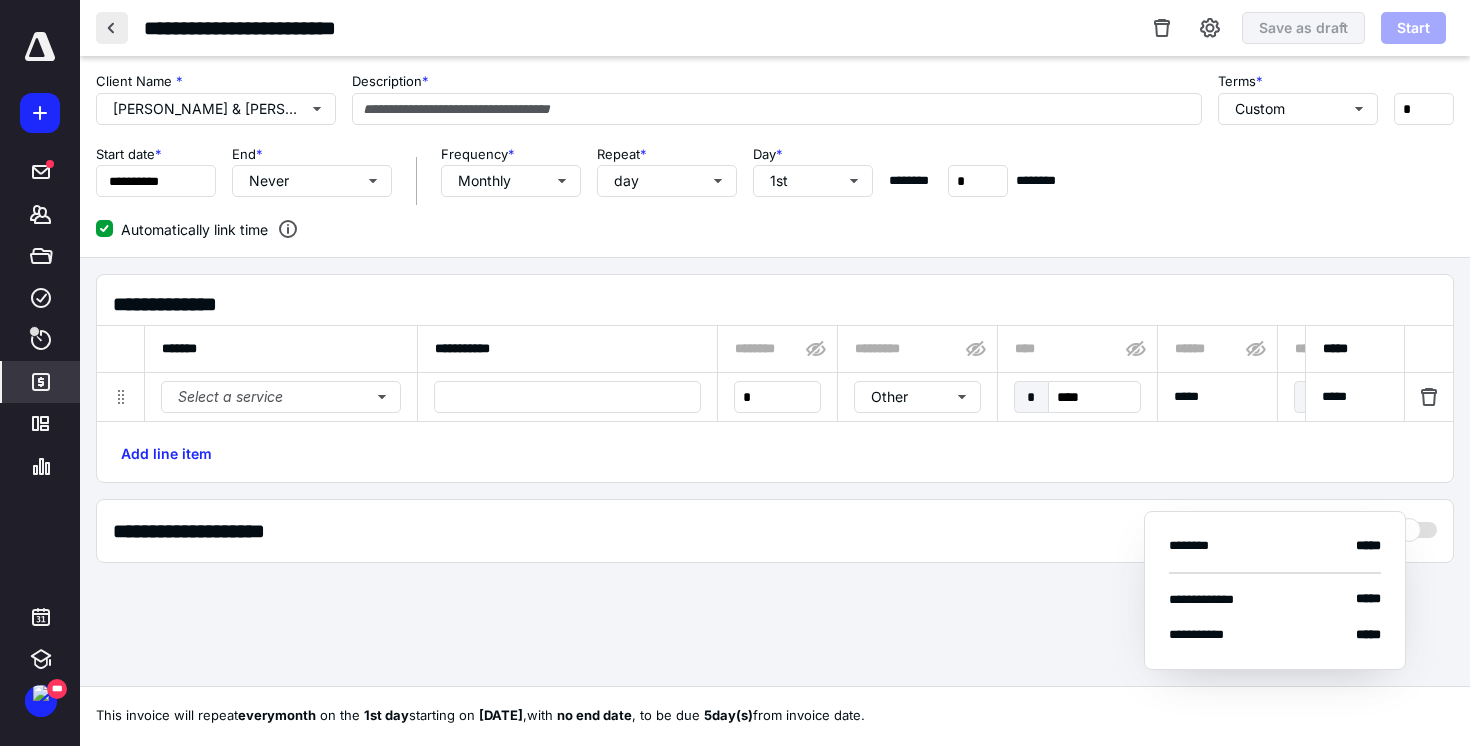 click at bounding box center (112, 28) 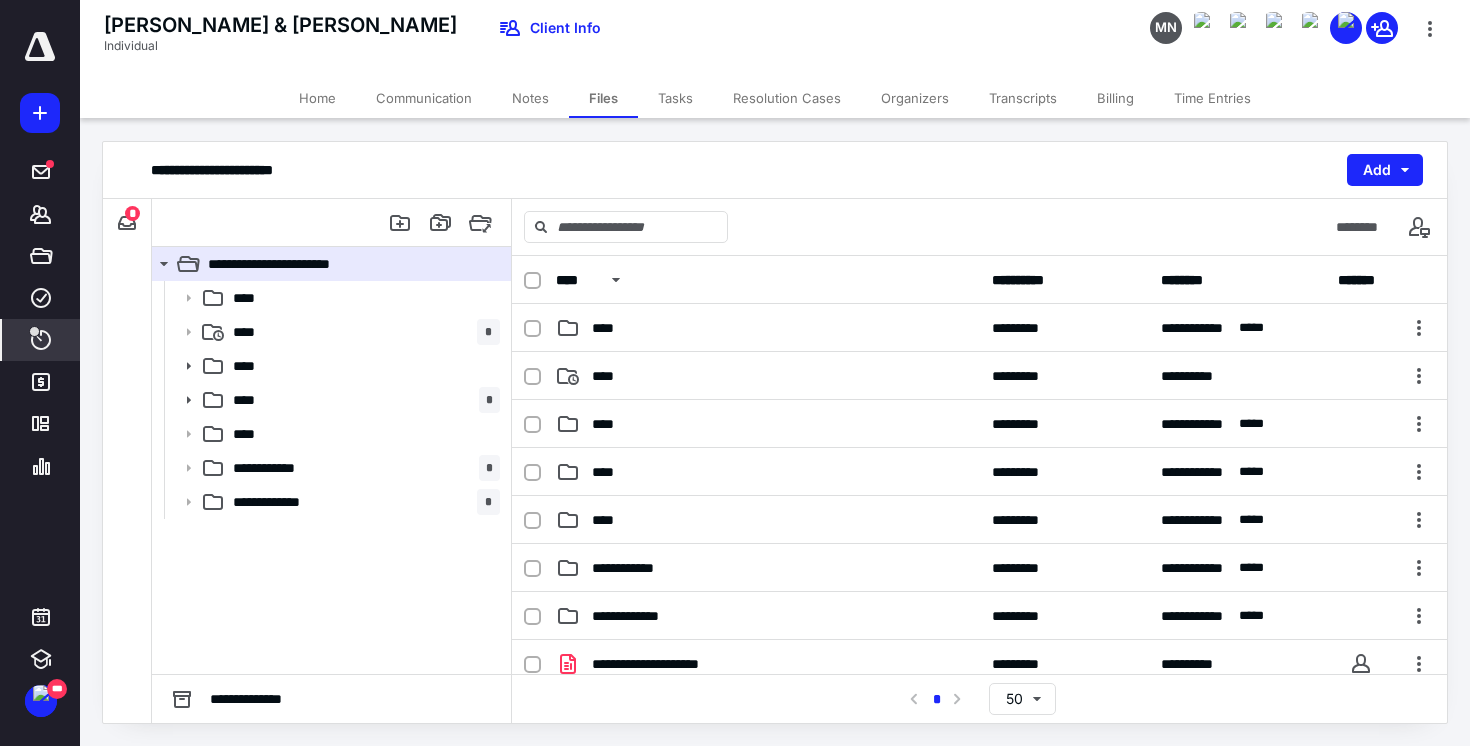 click 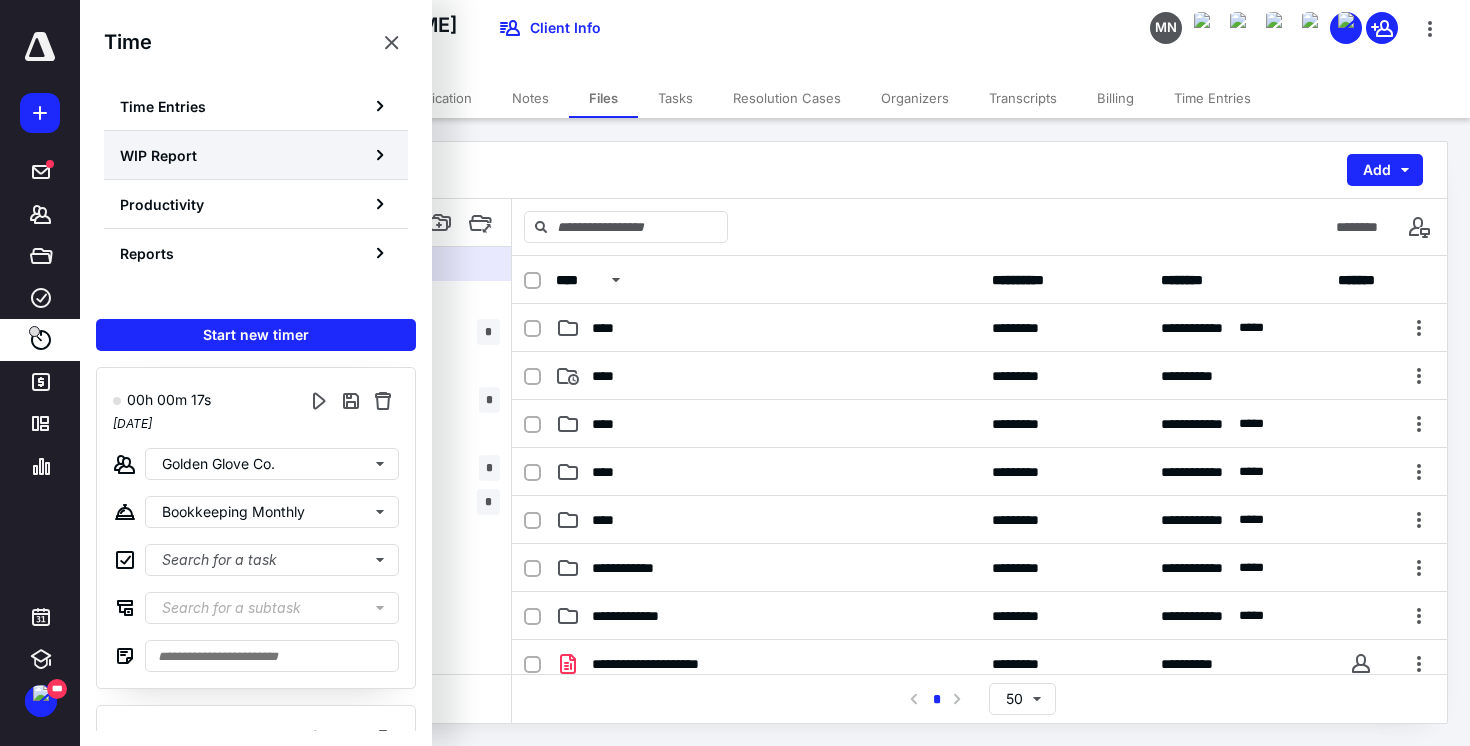 click on "WIP Report" at bounding box center [256, 155] 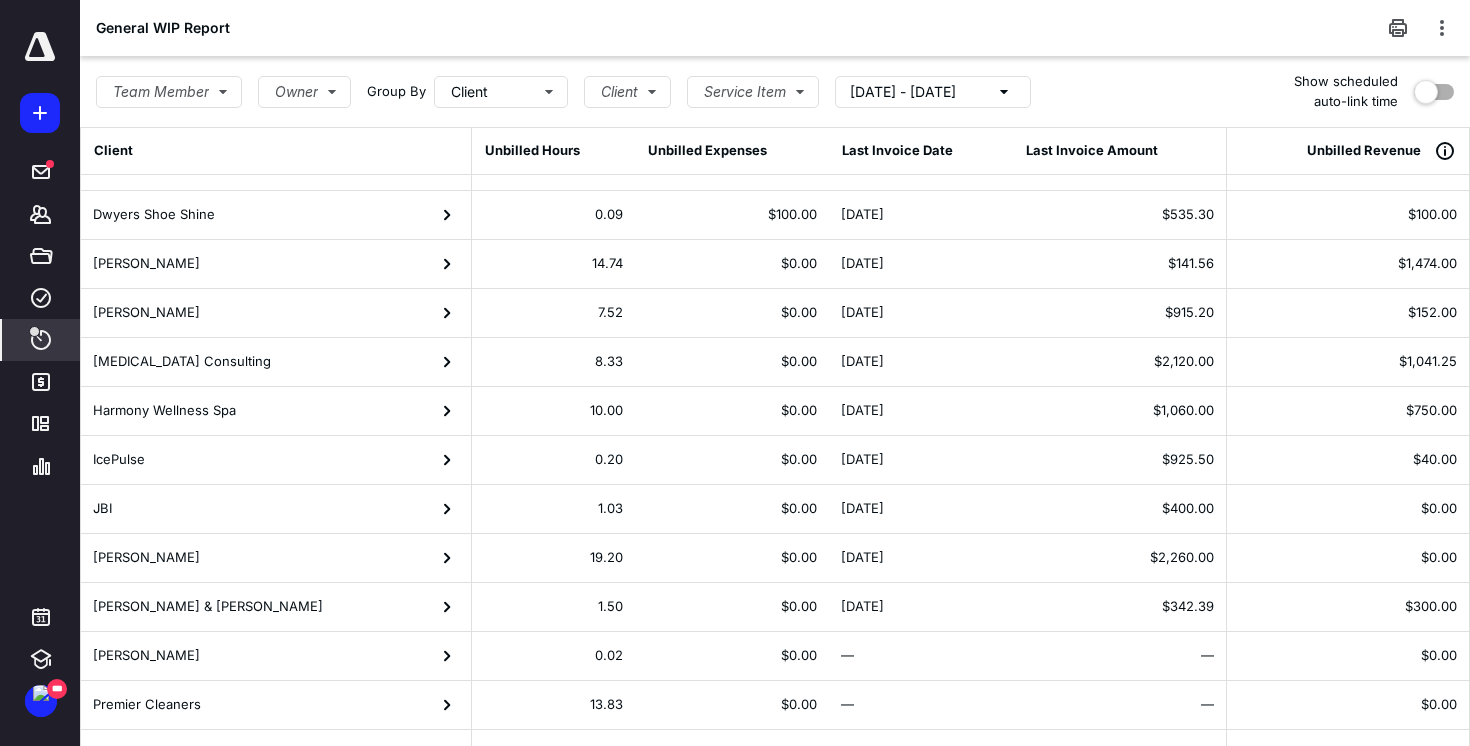 scroll, scrollTop: 83, scrollLeft: 0, axis: vertical 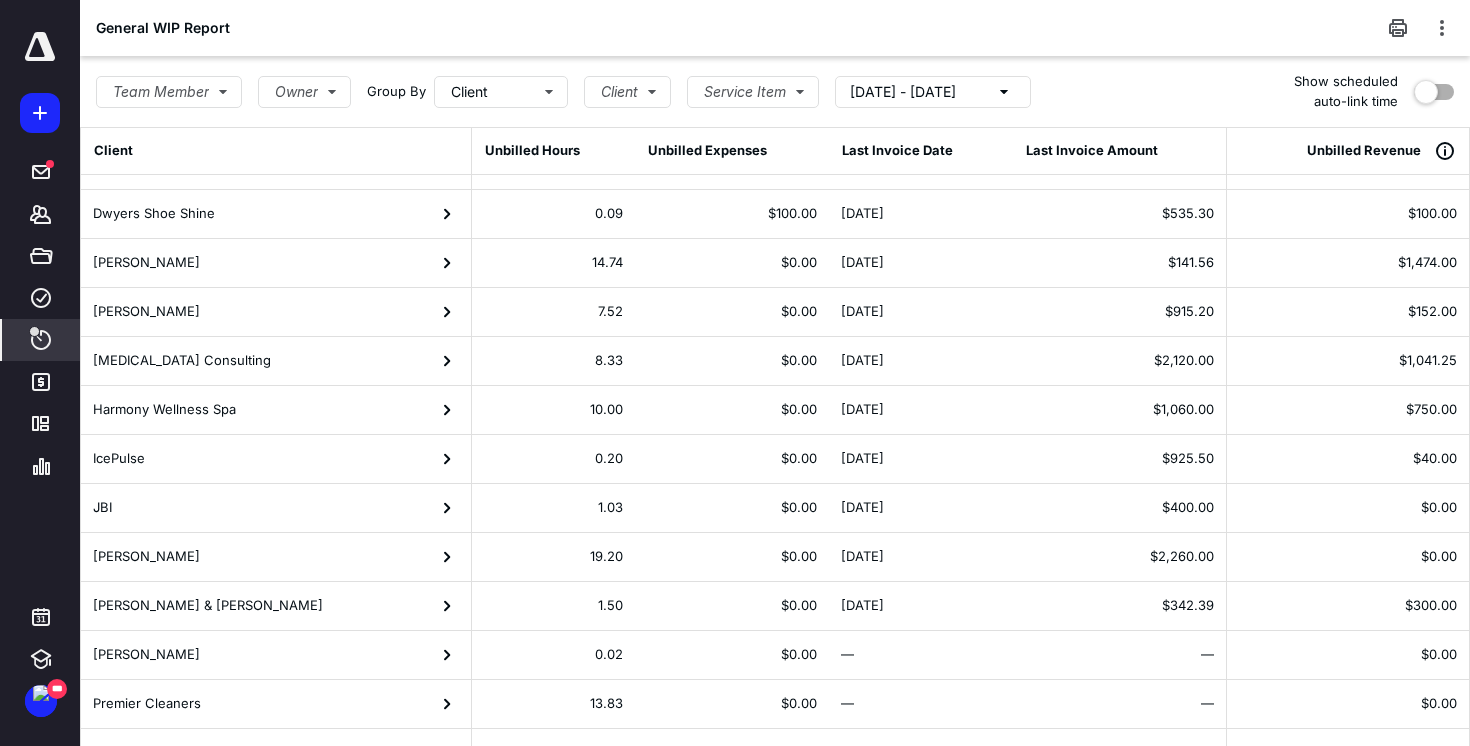 click on "[PERSON_NAME] & [PERSON_NAME]" at bounding box center [276, 606] 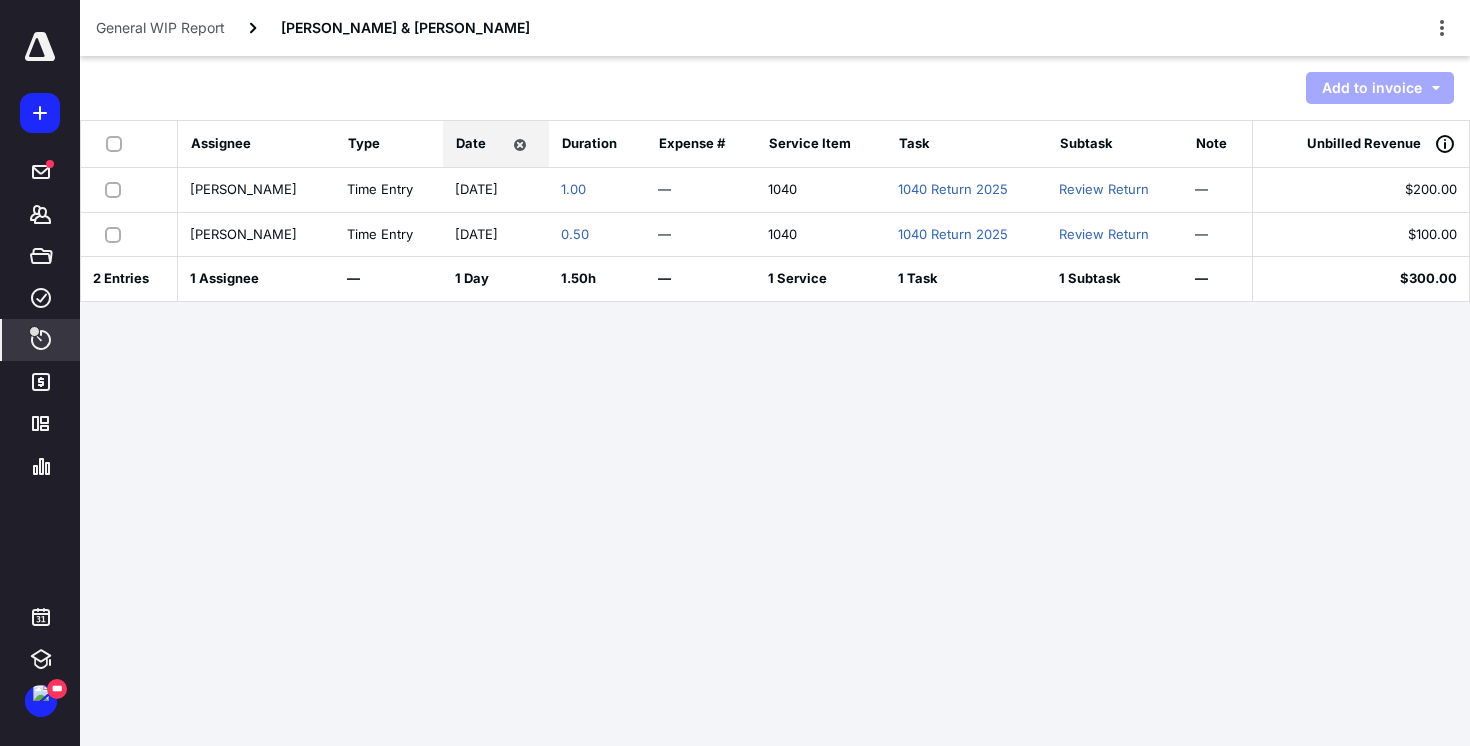 click at bounding box center [118, 143] 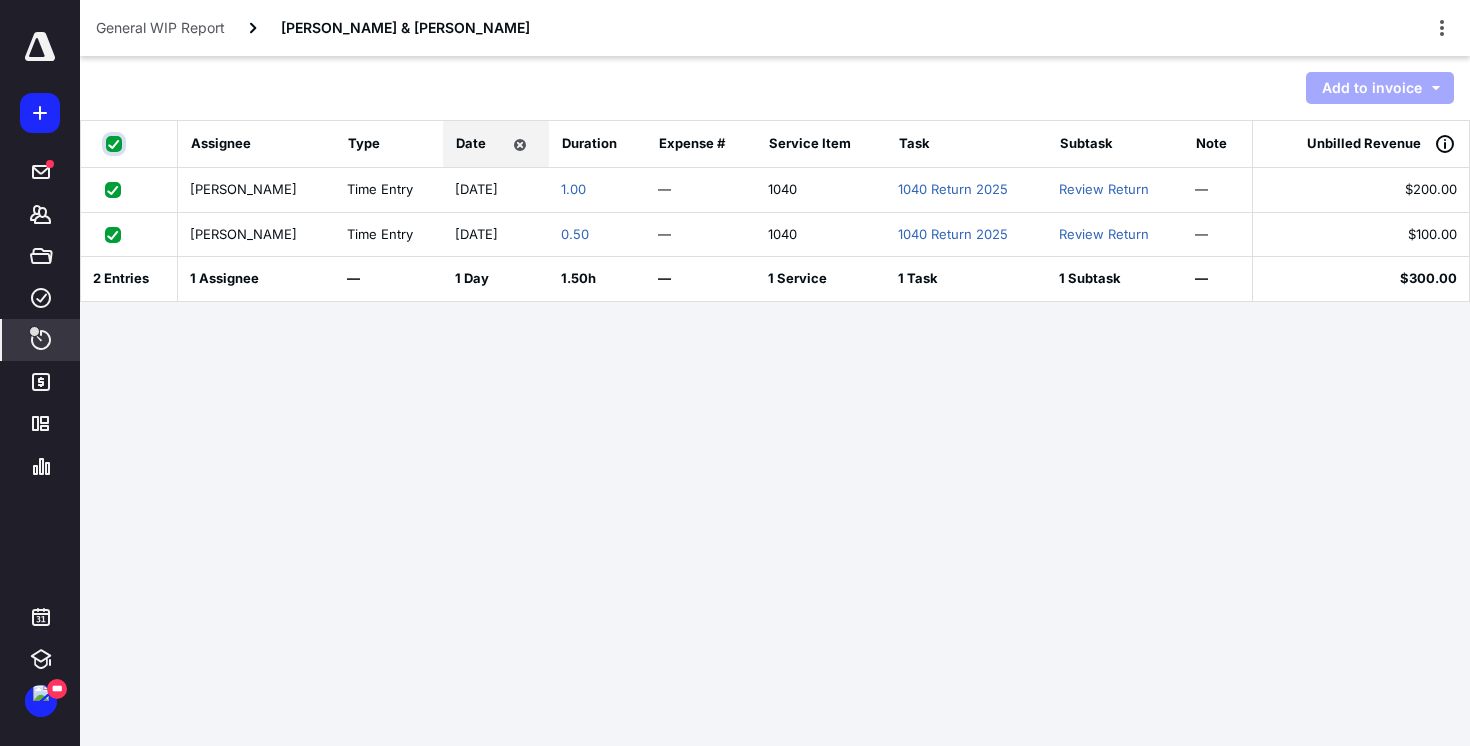 checkbox on "true" 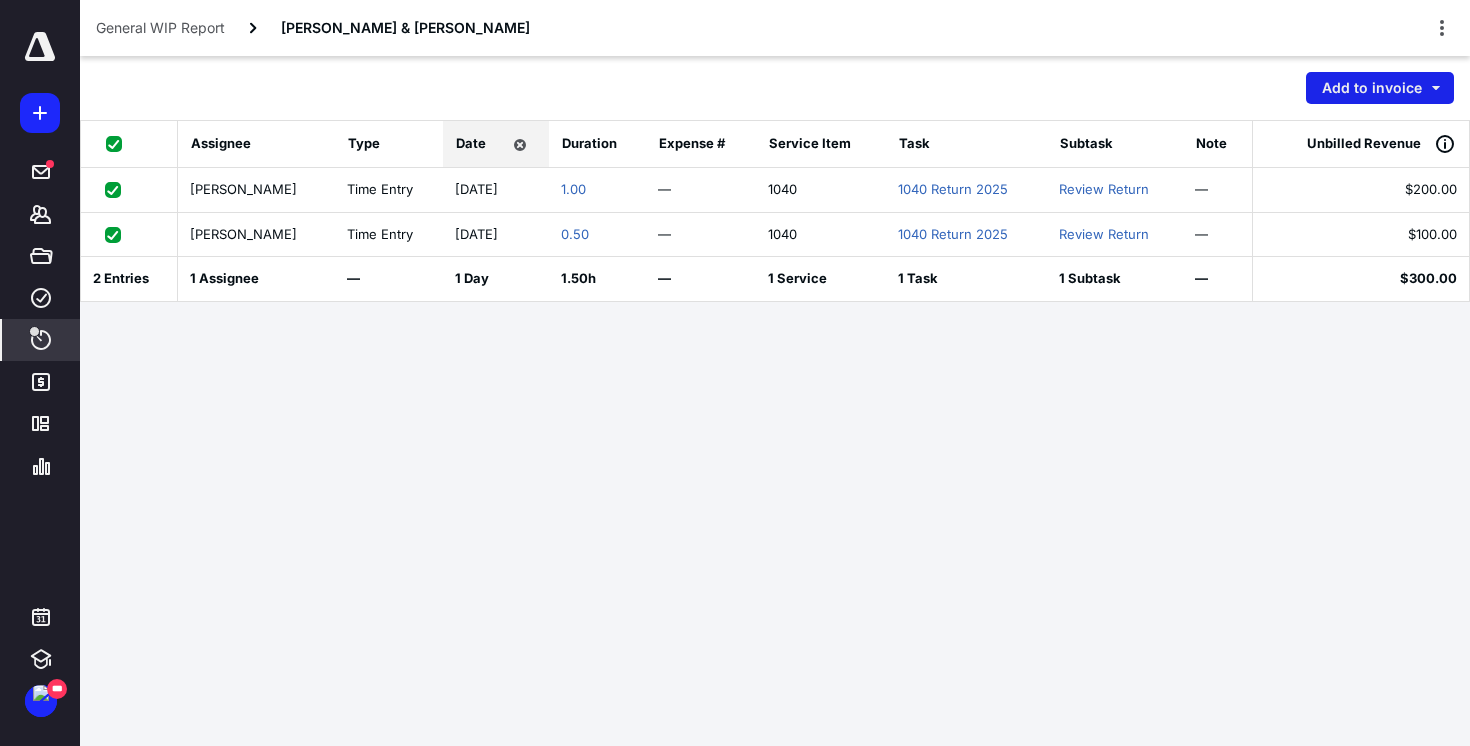 click on "Add to invoice" at bounding box center [1380, 88] 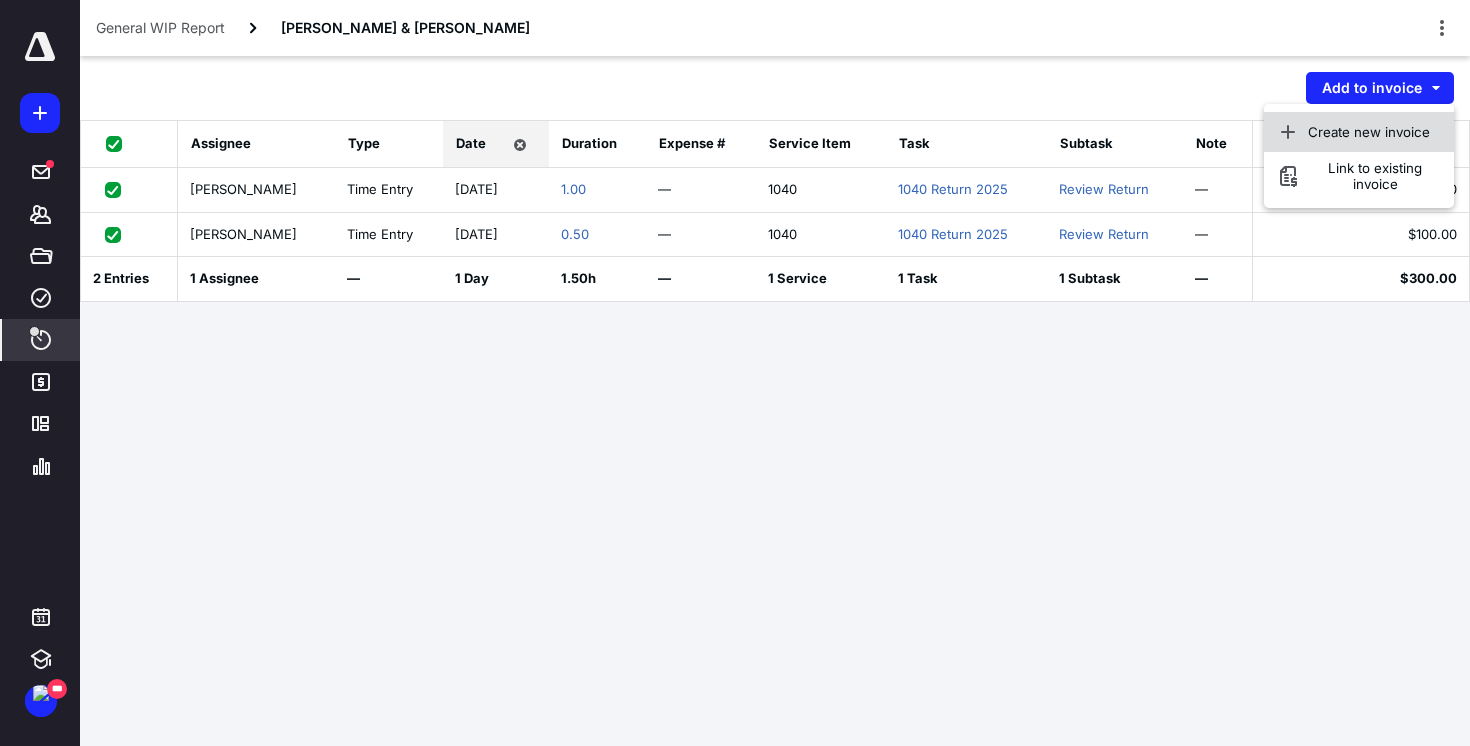 click on "Create new invoice" at bounding box center [1359, 132] 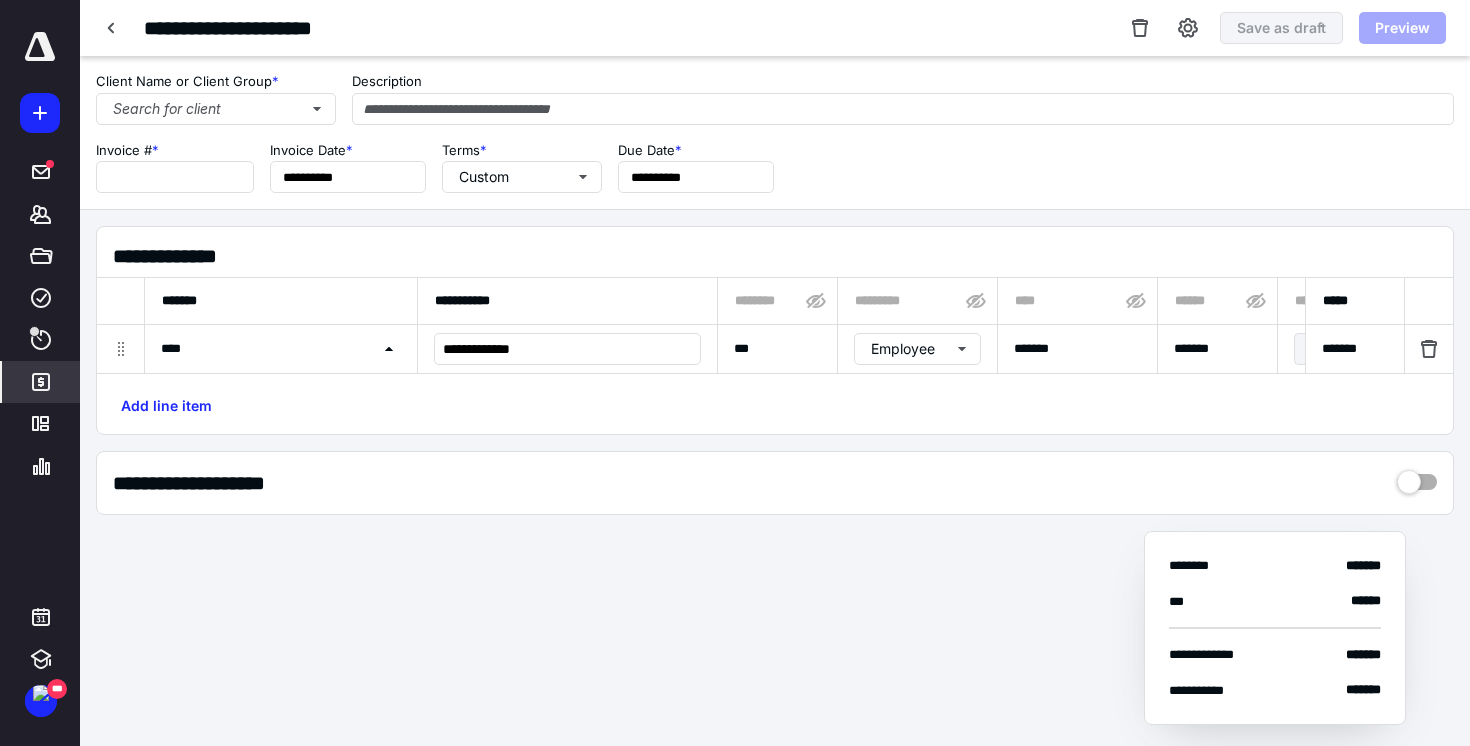 type on "****" 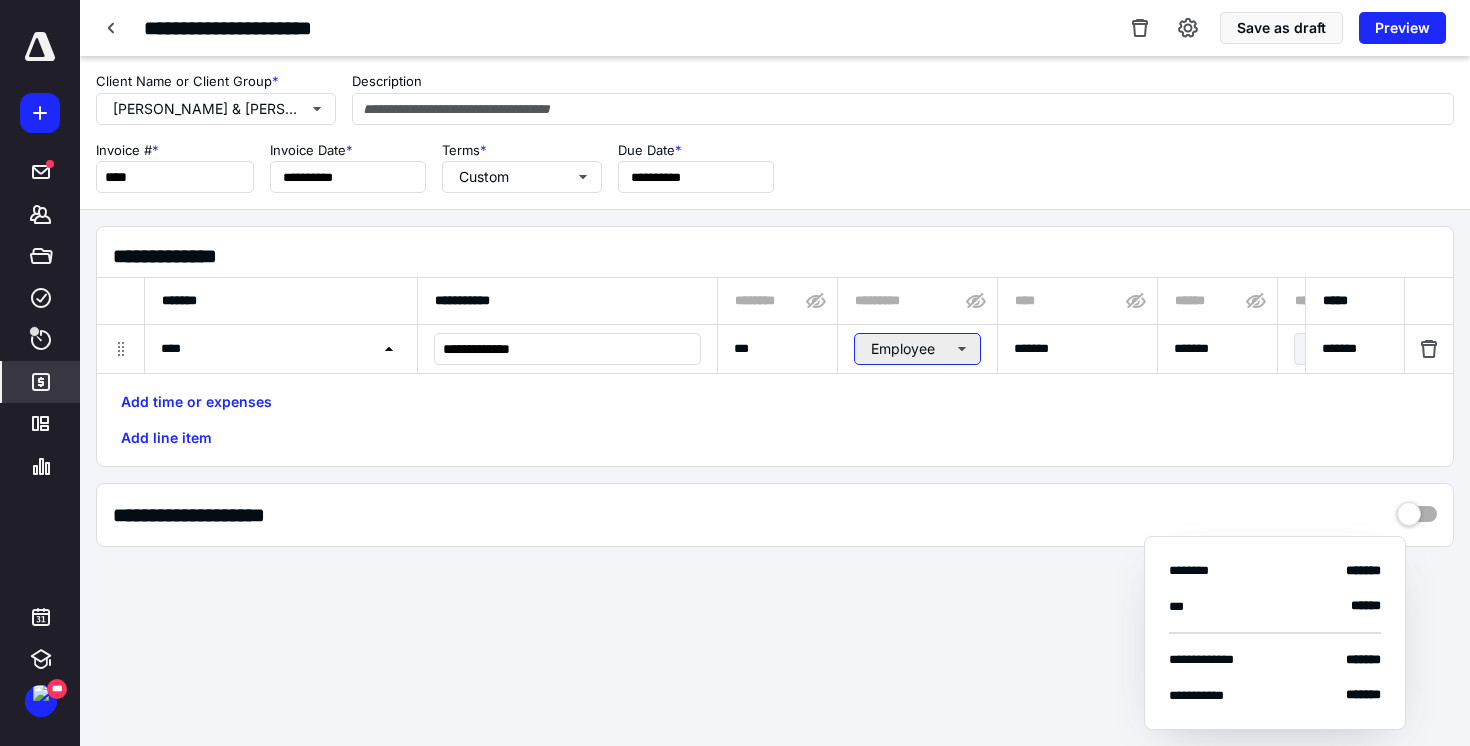 click on "Employee" at bounding box center (917, 349) 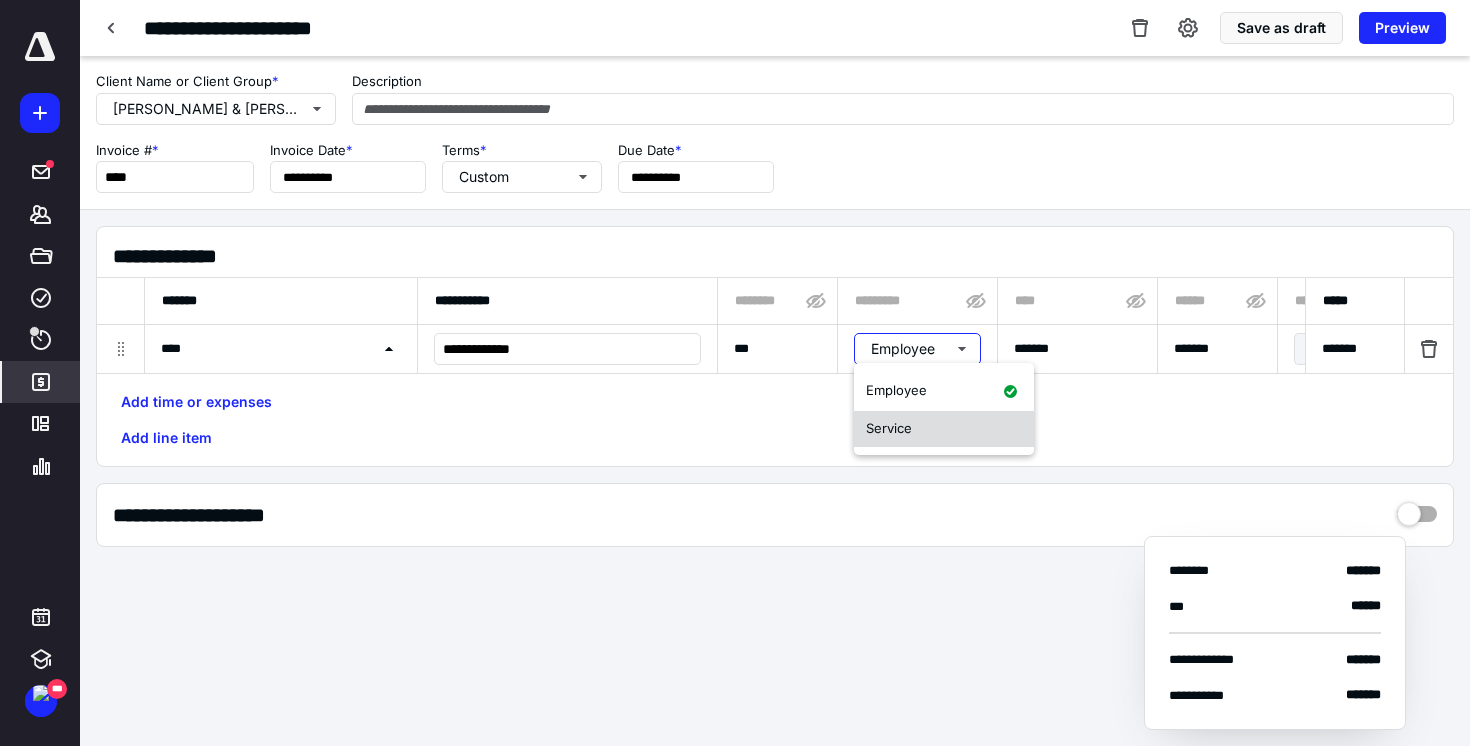 click on "Service" at bounding box center [944, 429] 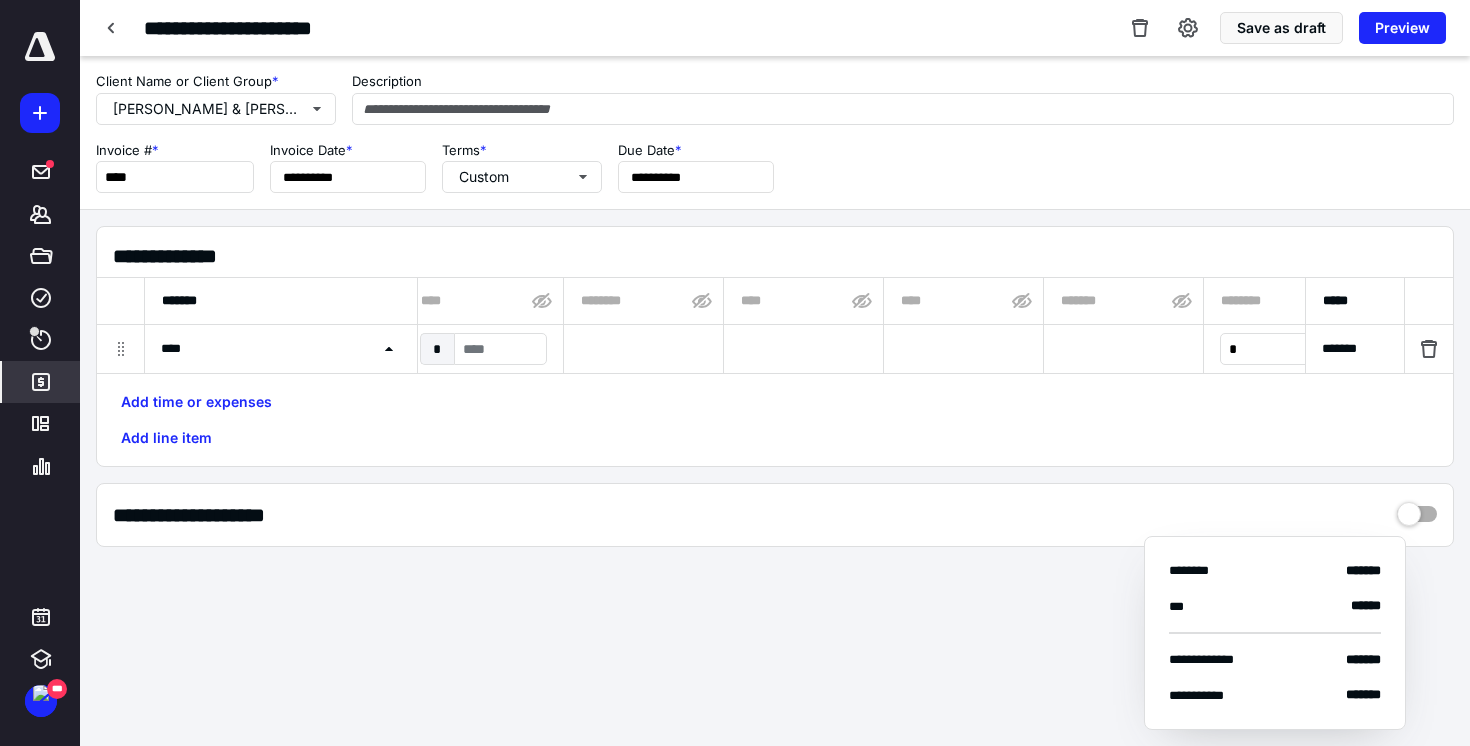 scroll, scrollTop: 0, scrollLeft: 872, axis: horizontal 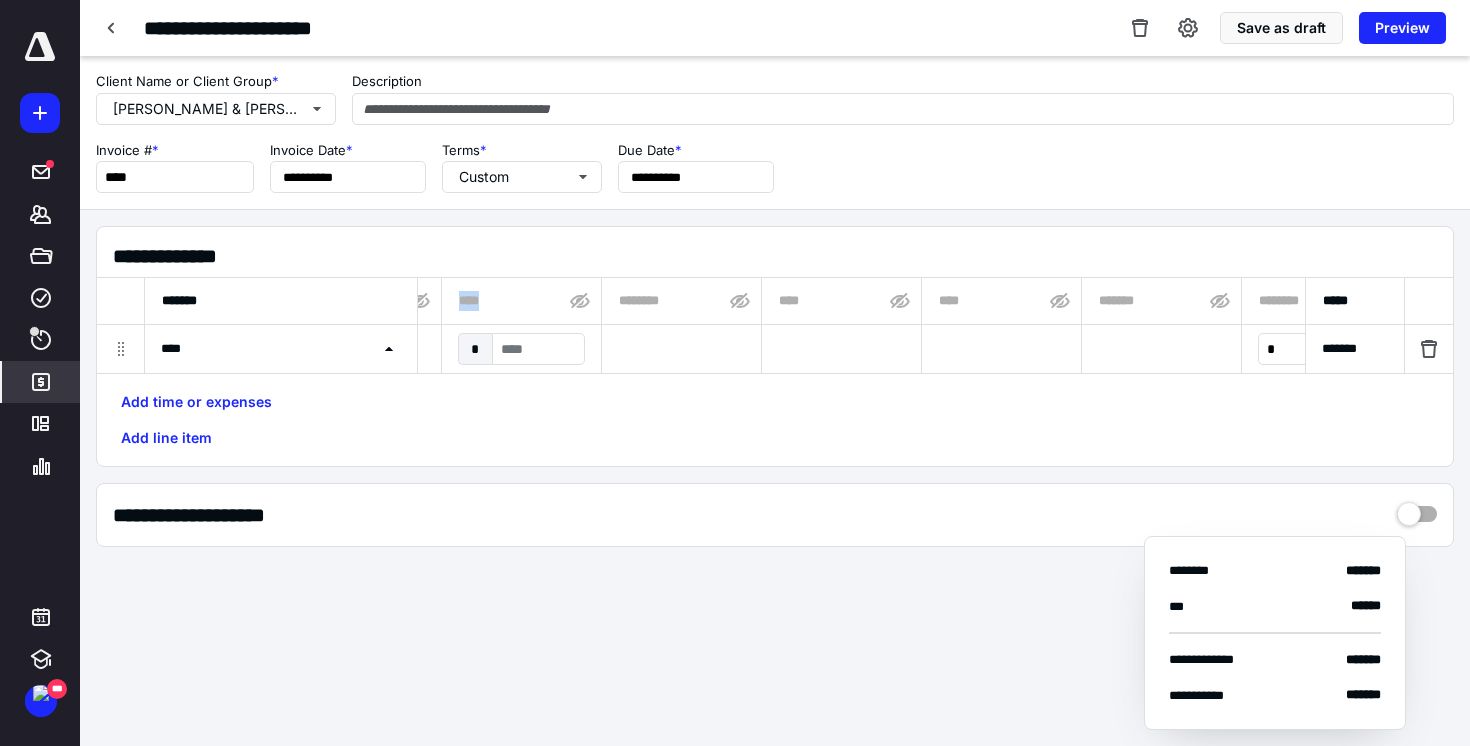 drag, startPoint x: 466, startPoint y: 292, endPoint x: 444, endPoint y: 290, distance: 22.090721 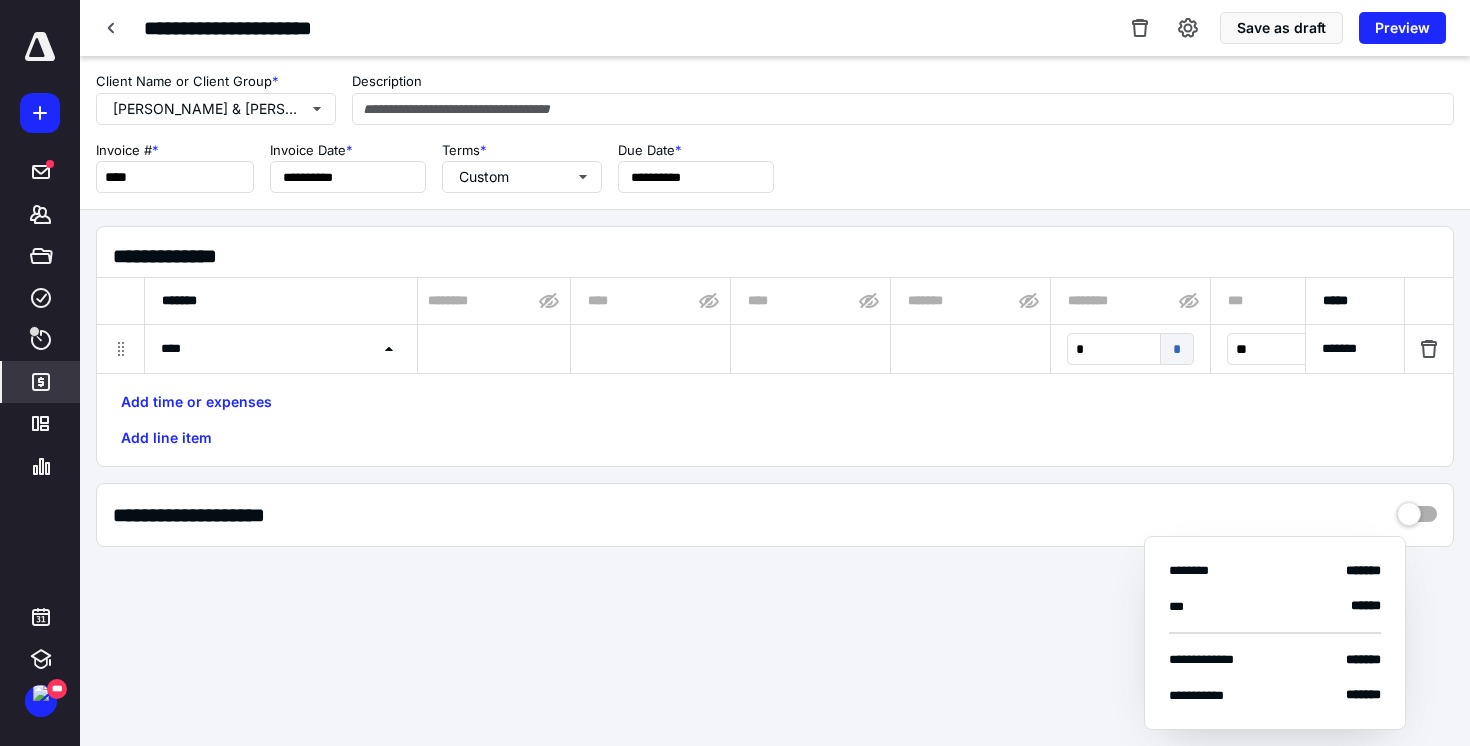 scroll, scrollTop: 0, scrollLeft: 1130, axis: horizontal 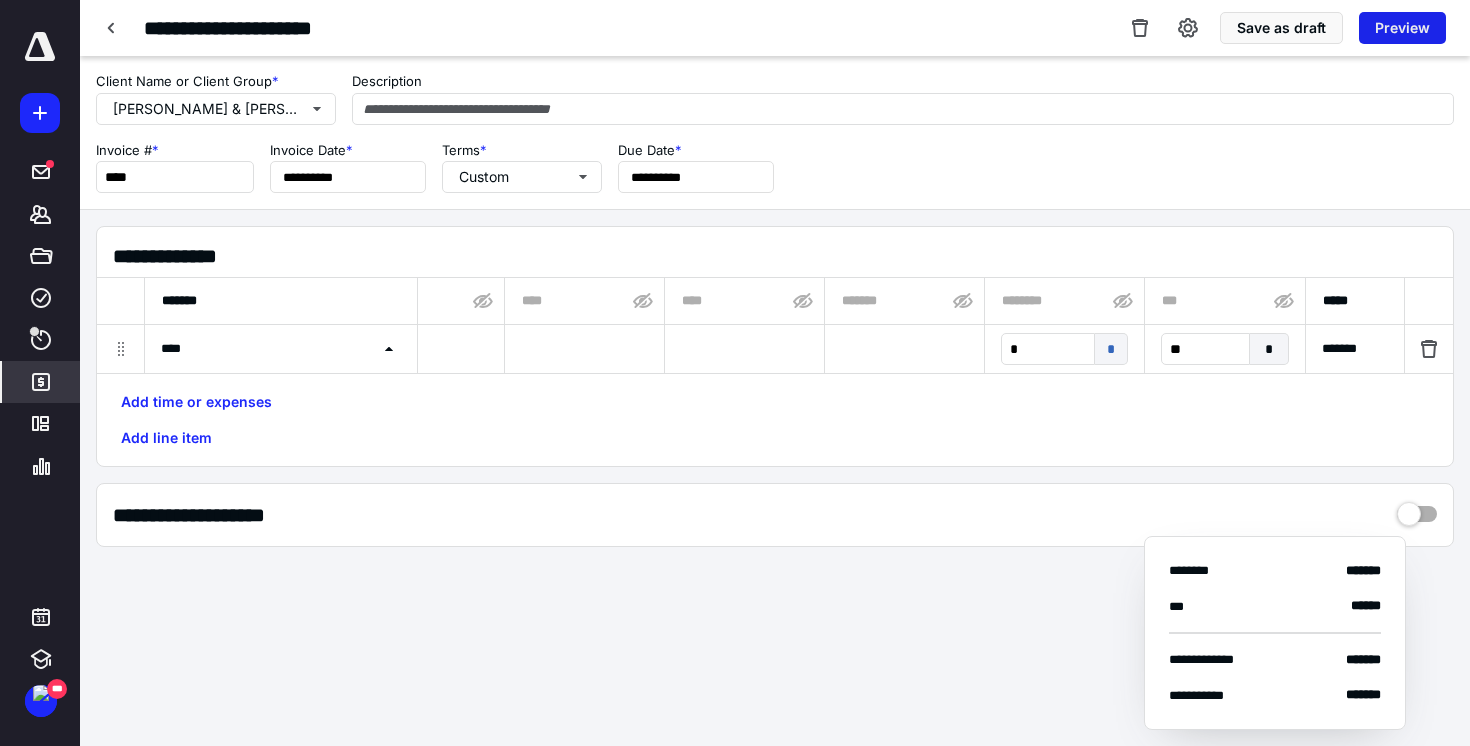 click on "Preview" at bounding box center [1402, 28] 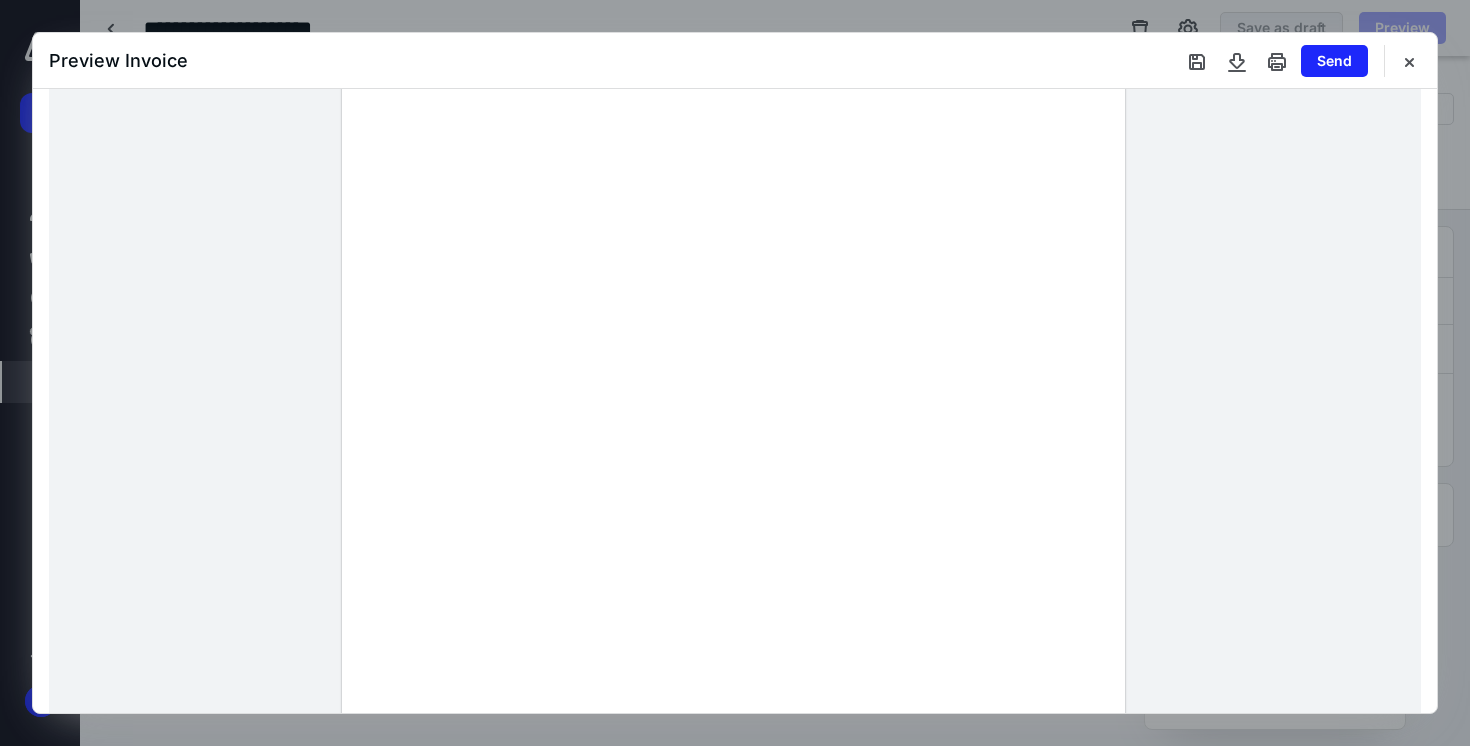scroll, scrollTop: 106, scrollLeft: 0, axis: vertical 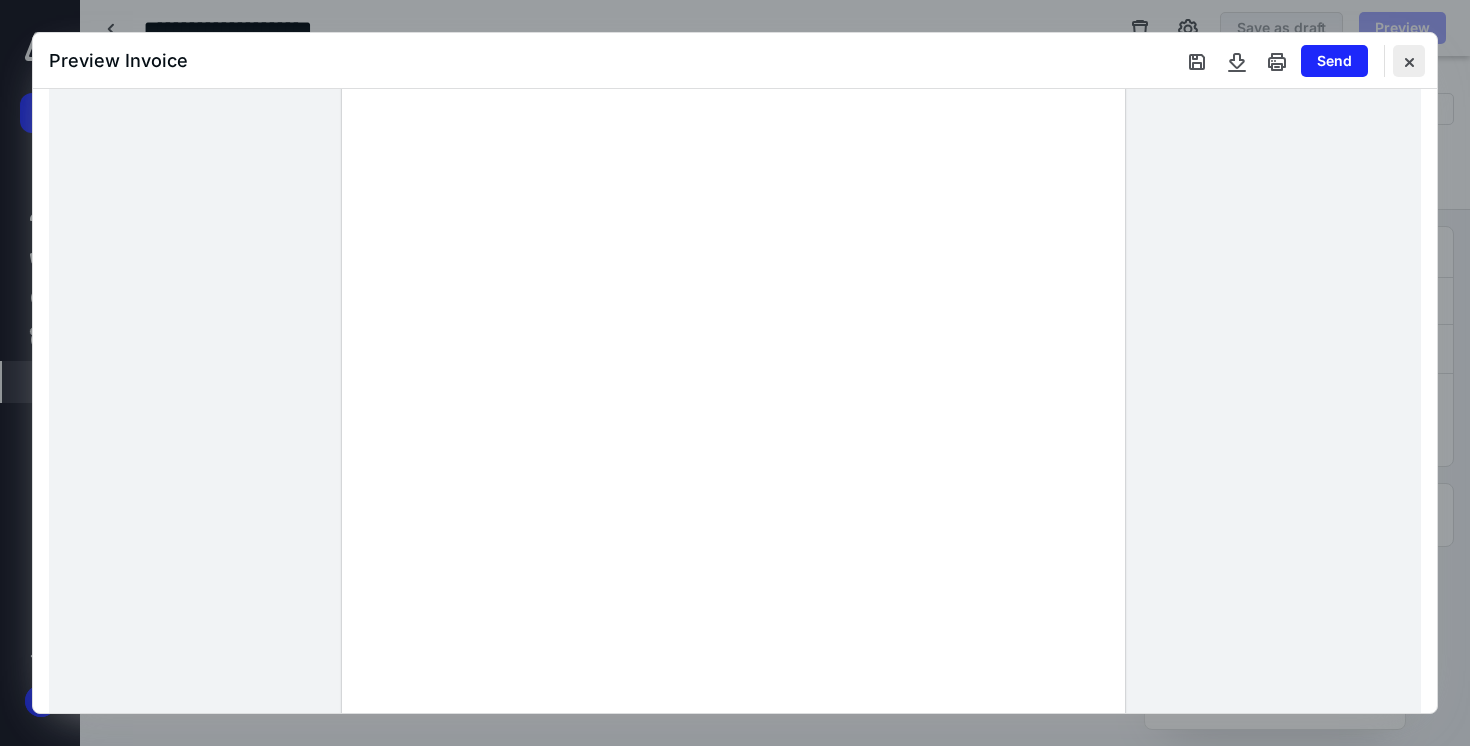 click at bounding box center (1409, 61) 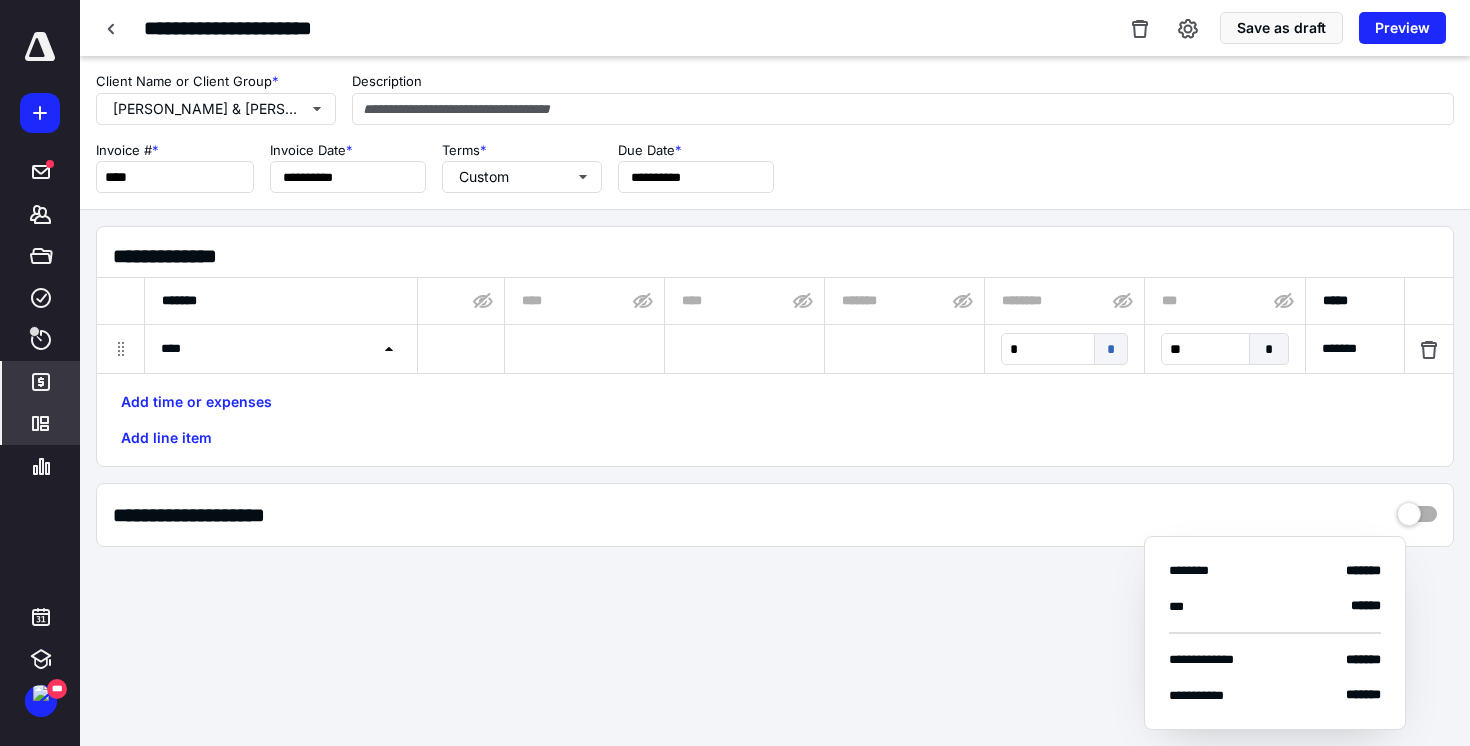 click 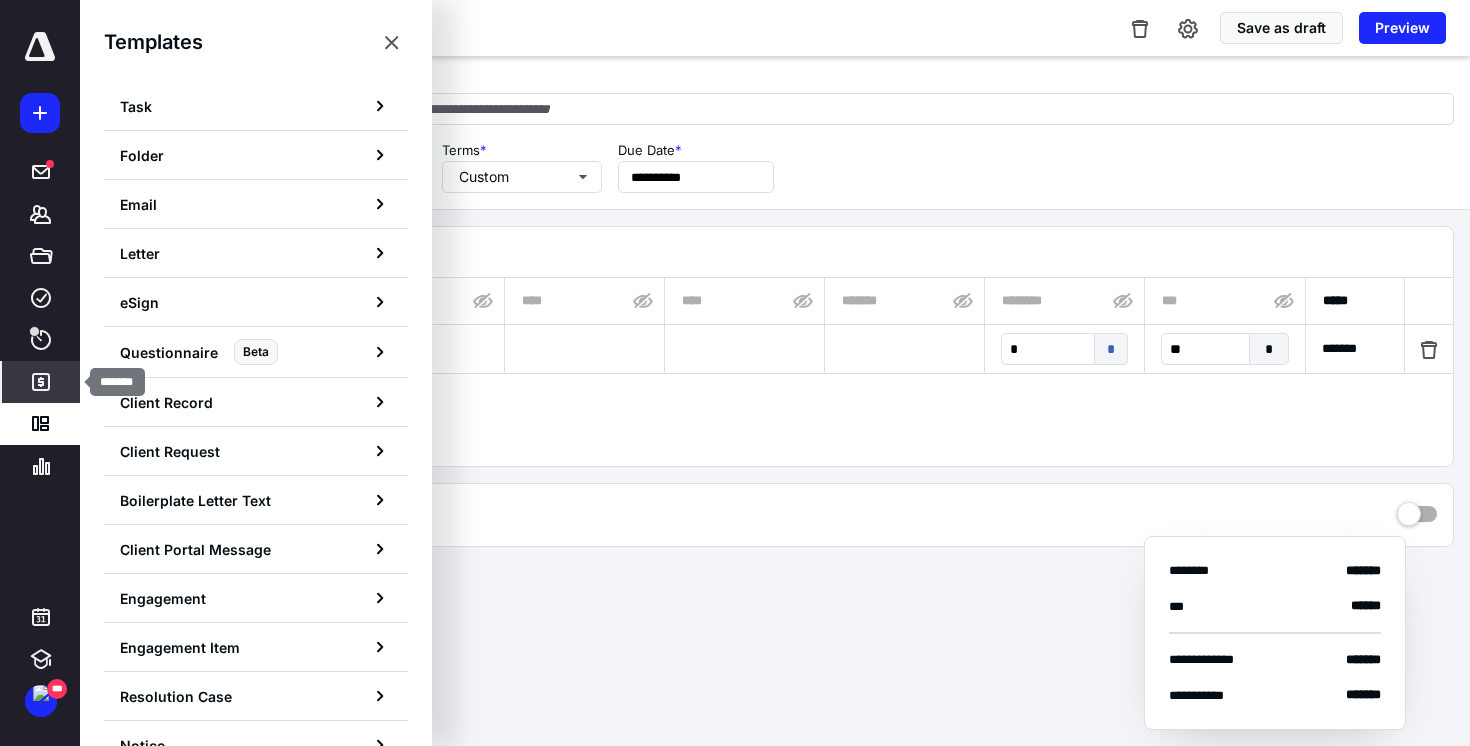 click 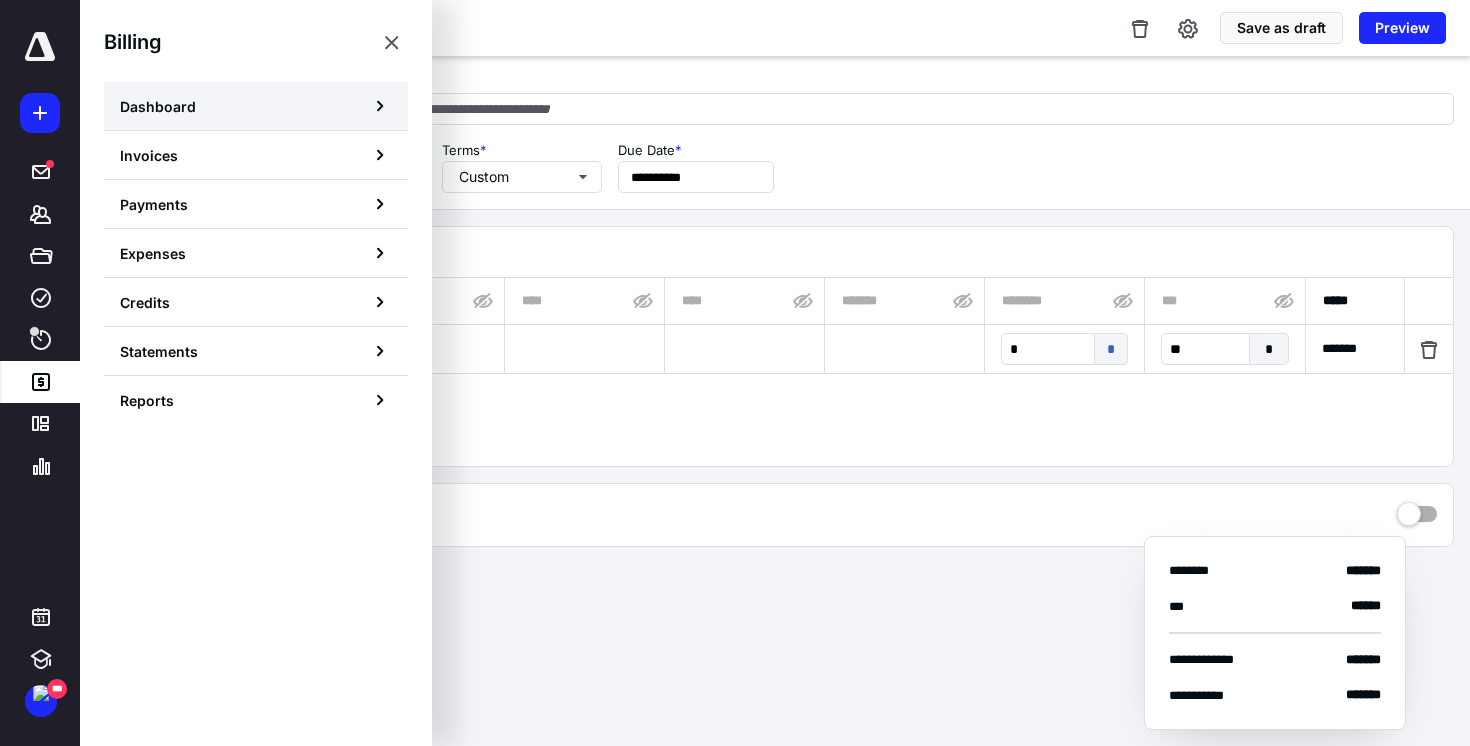click on "Dashboard" at bounding box center [256, 106] 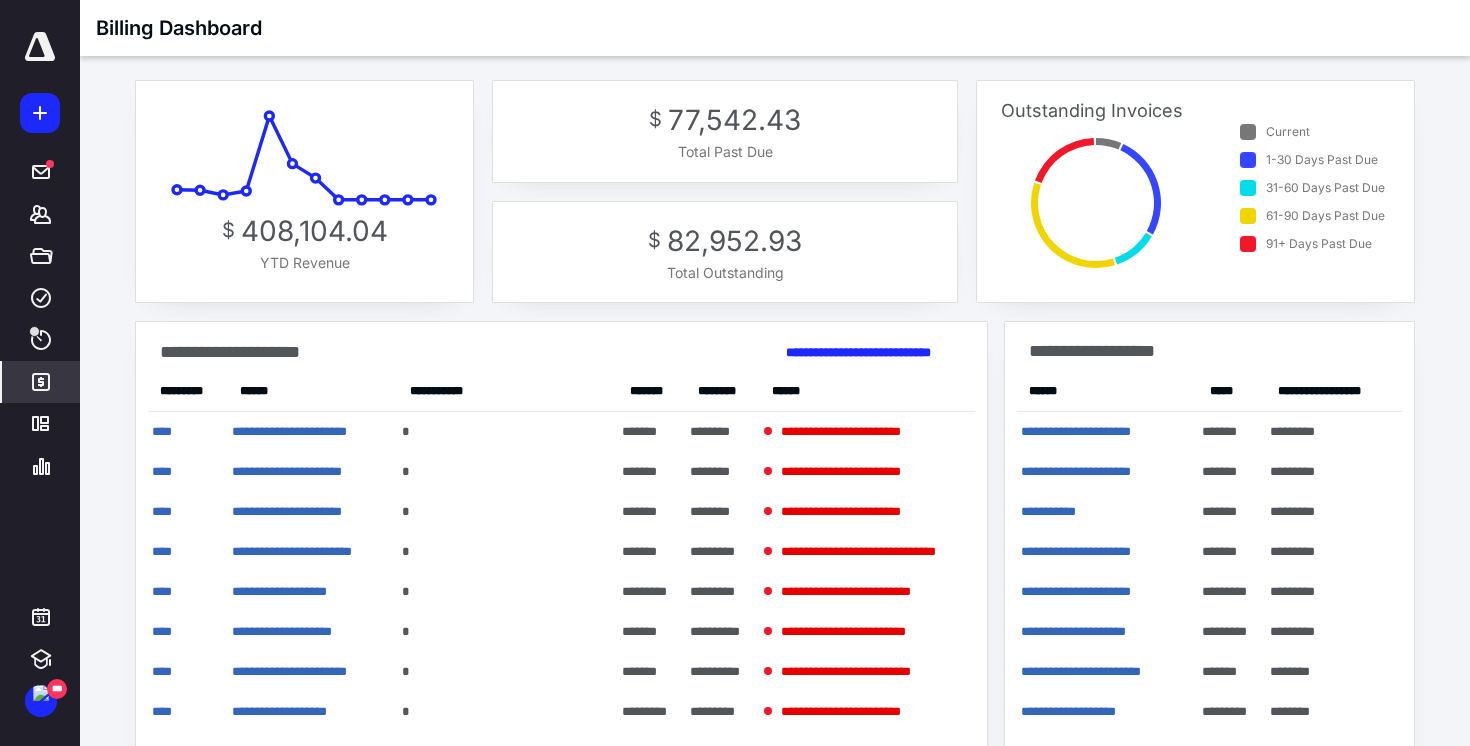 click 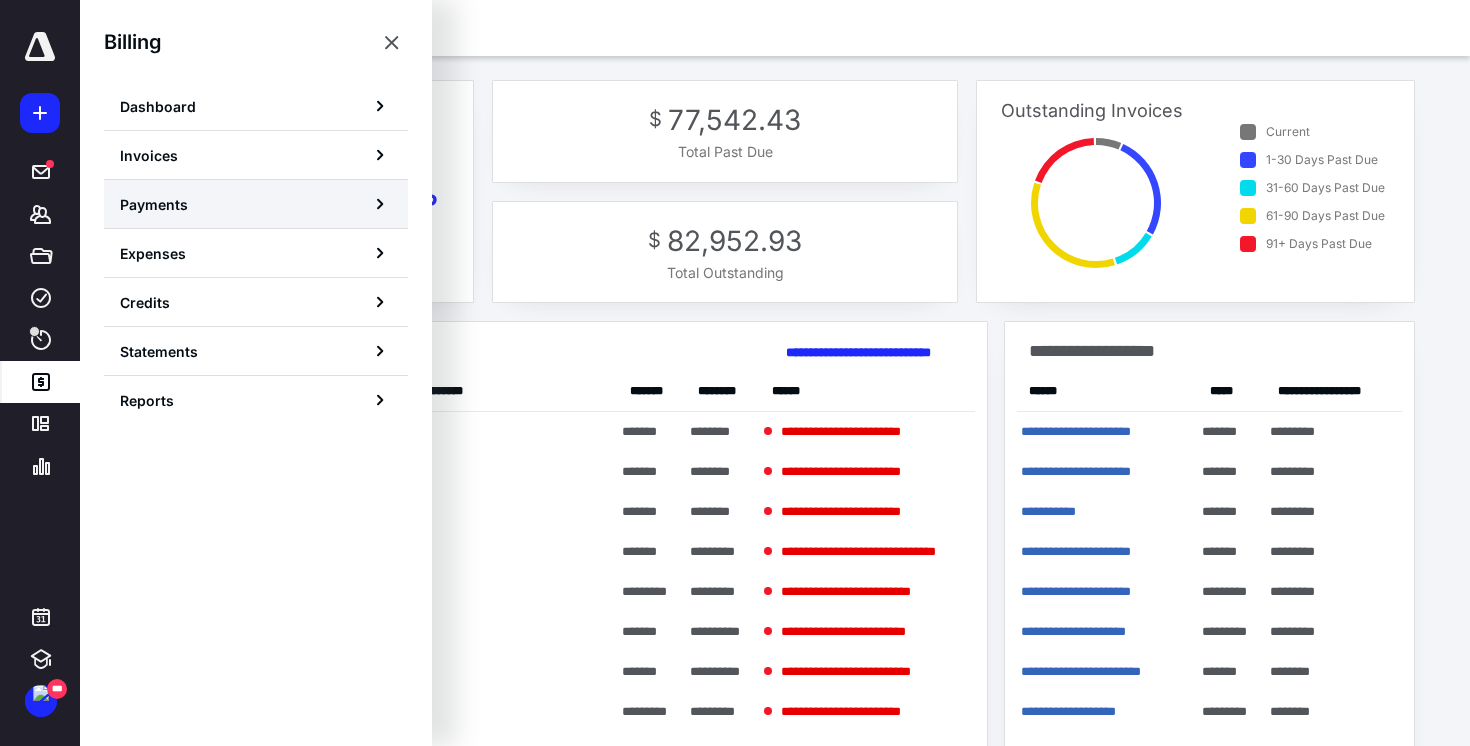 click on "Payments" at bounding box center (256, 204) 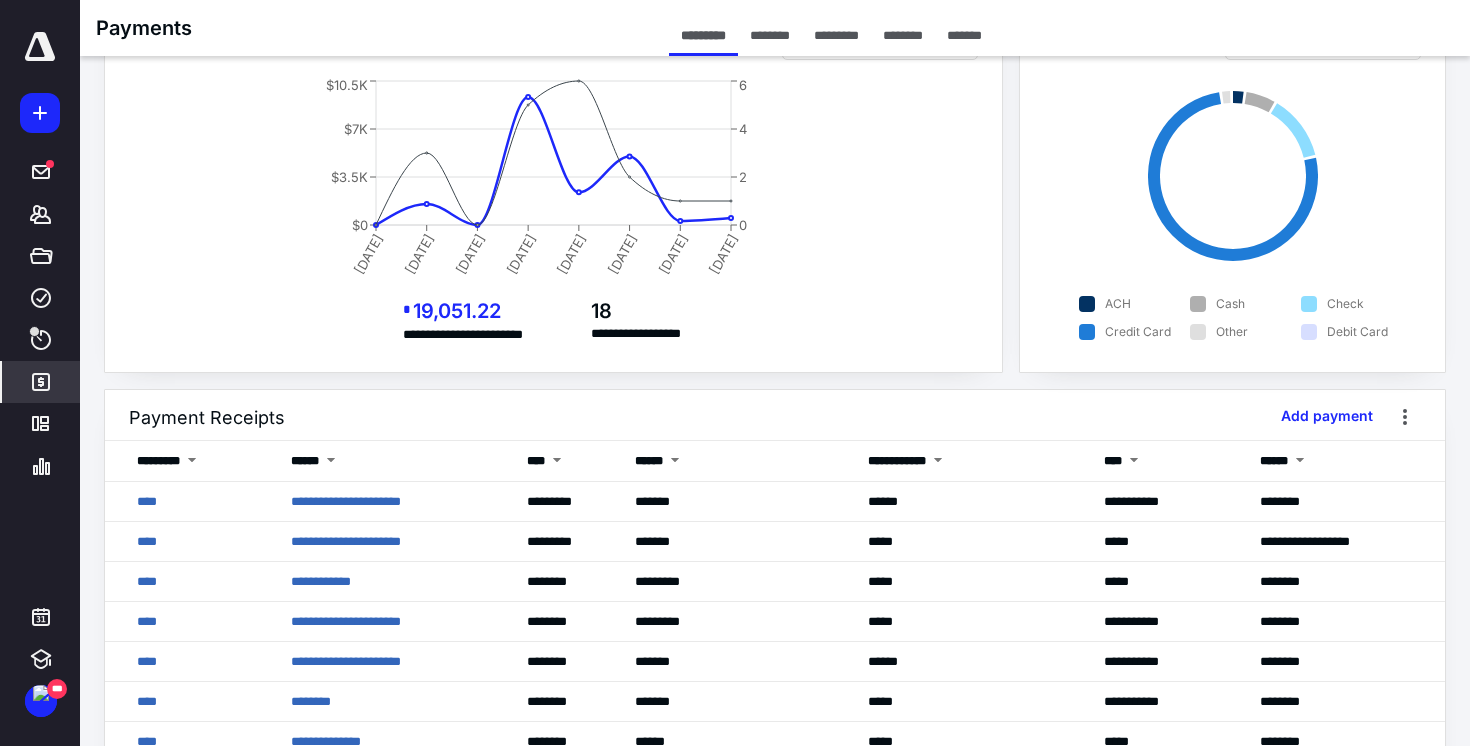 scroll, scrollTop: 73, scrollLeft: 0, axis: vertical 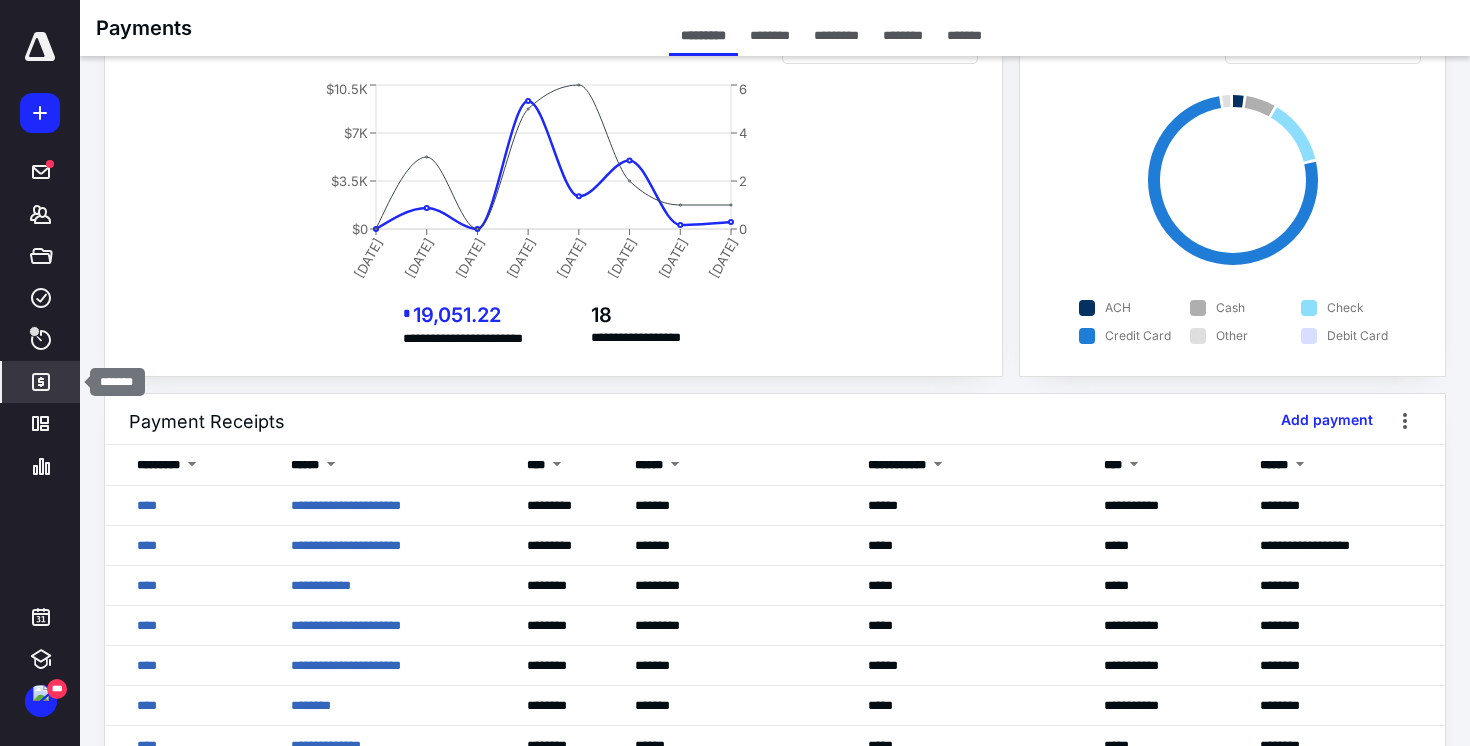 click 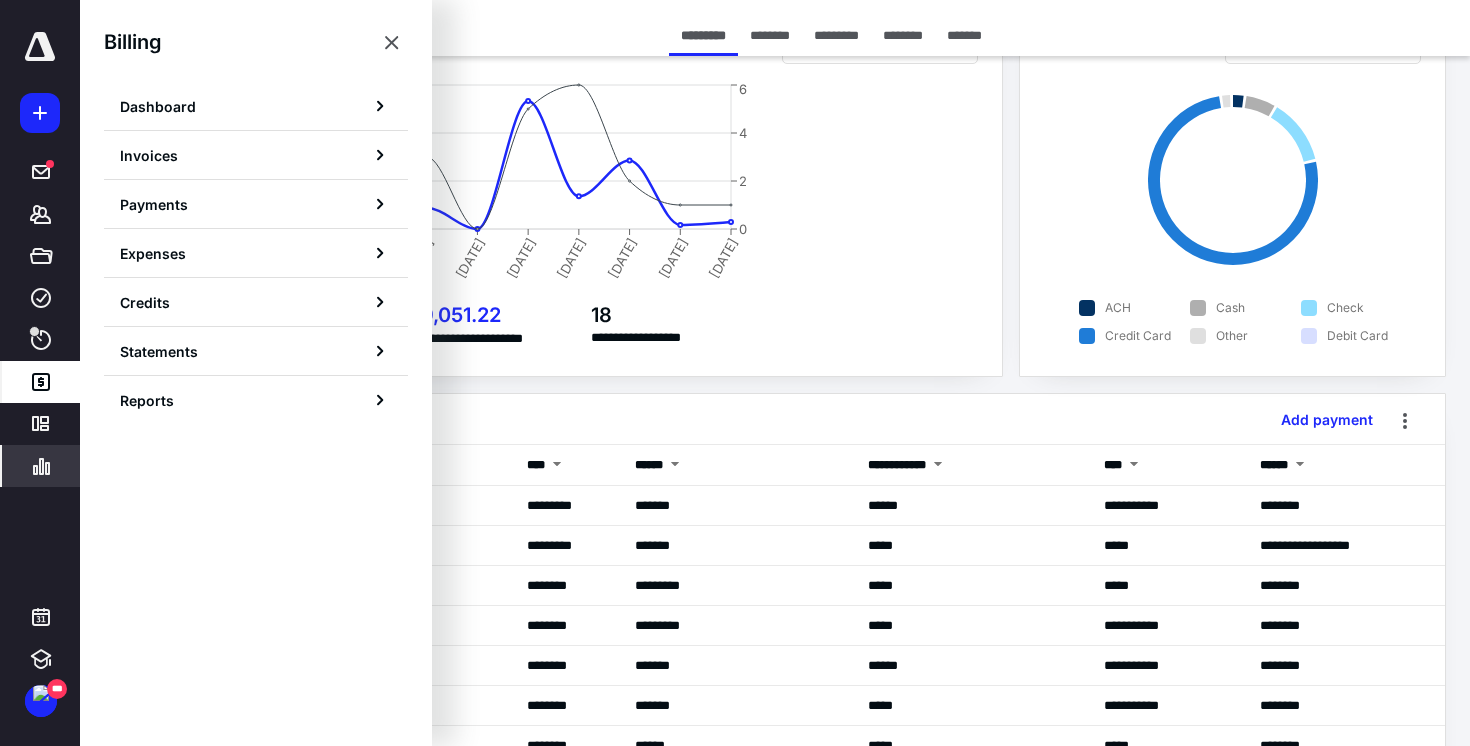 click on "********" at bounding box center [41, 466] 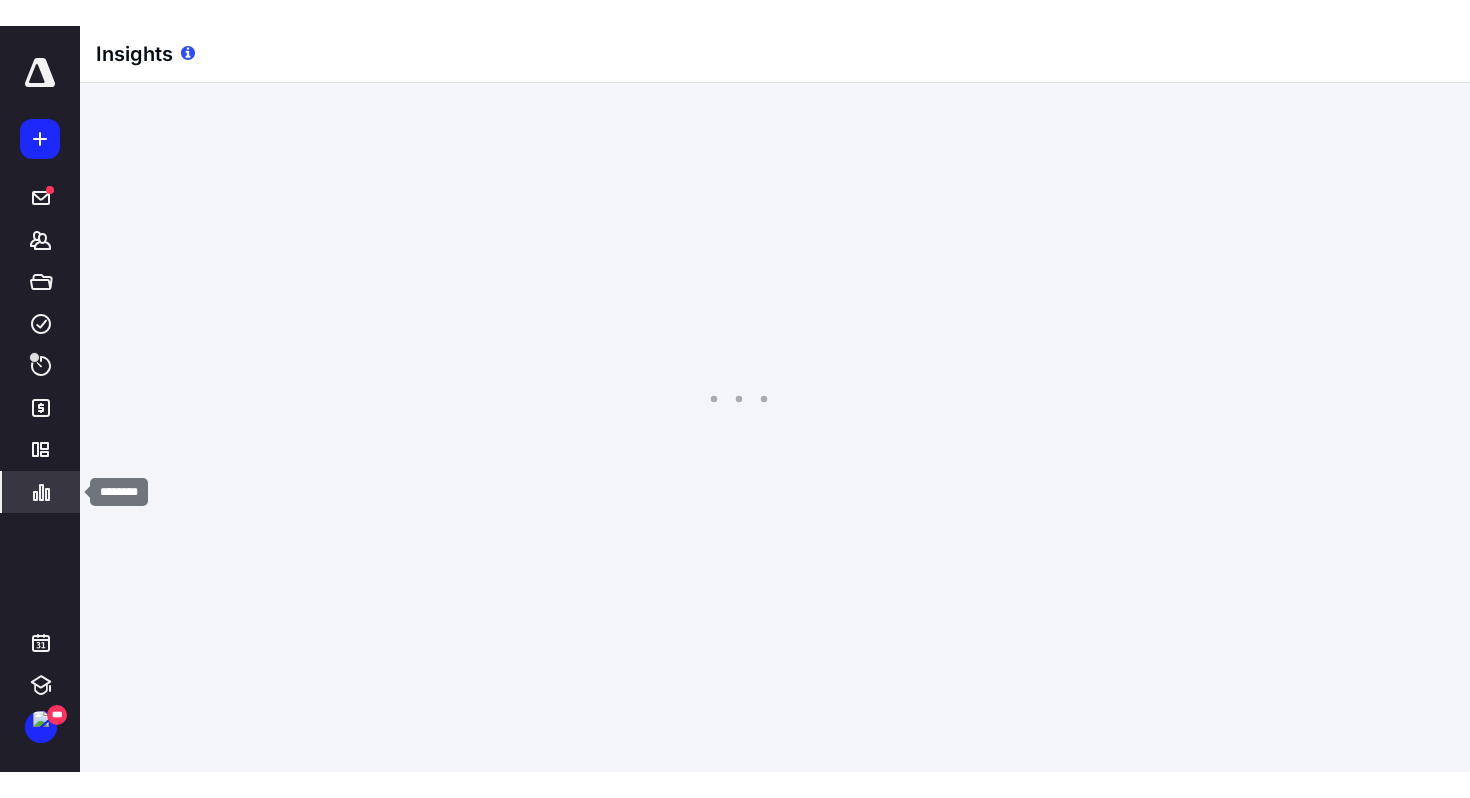scroll, scrollTop: 0, scrollLeft: 0, axis: both 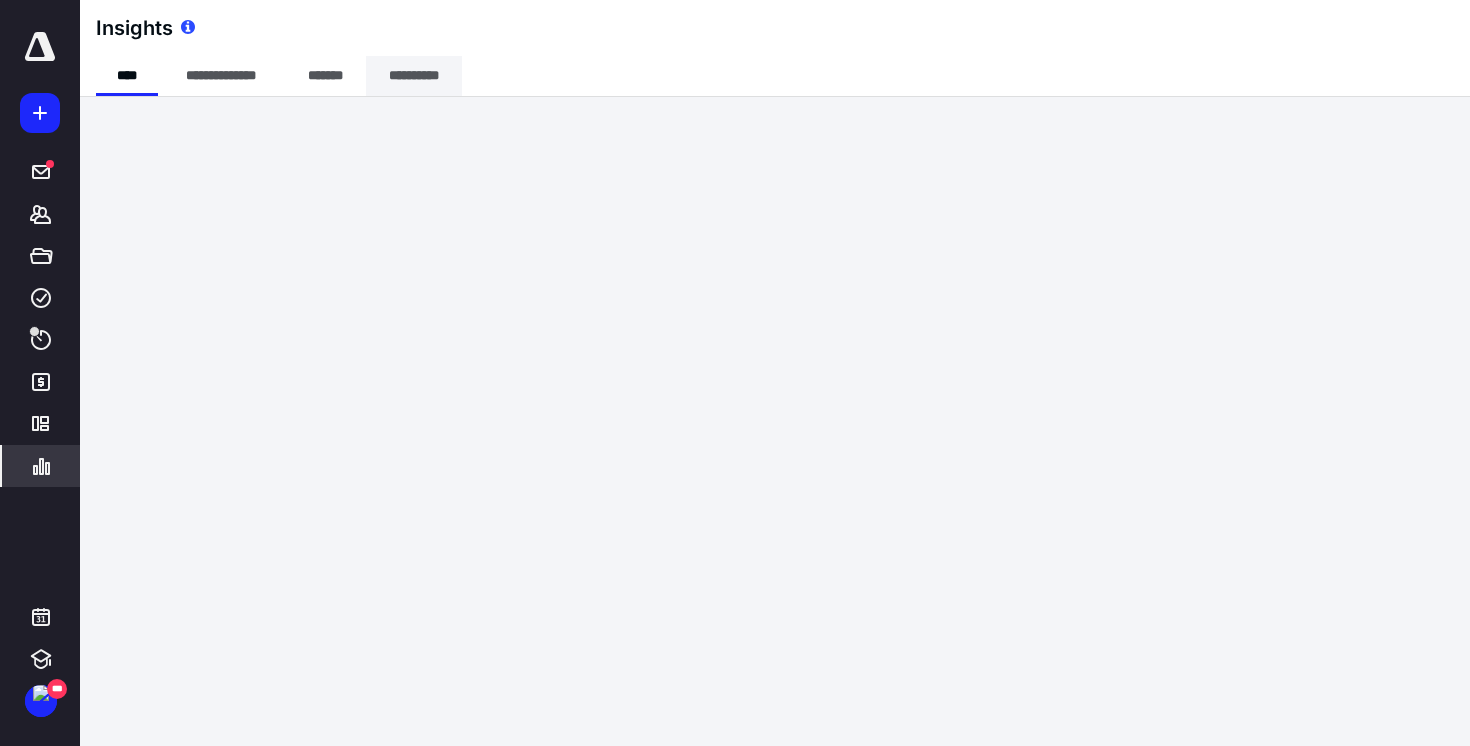 click on "**********" at bounding box center [414, 76] 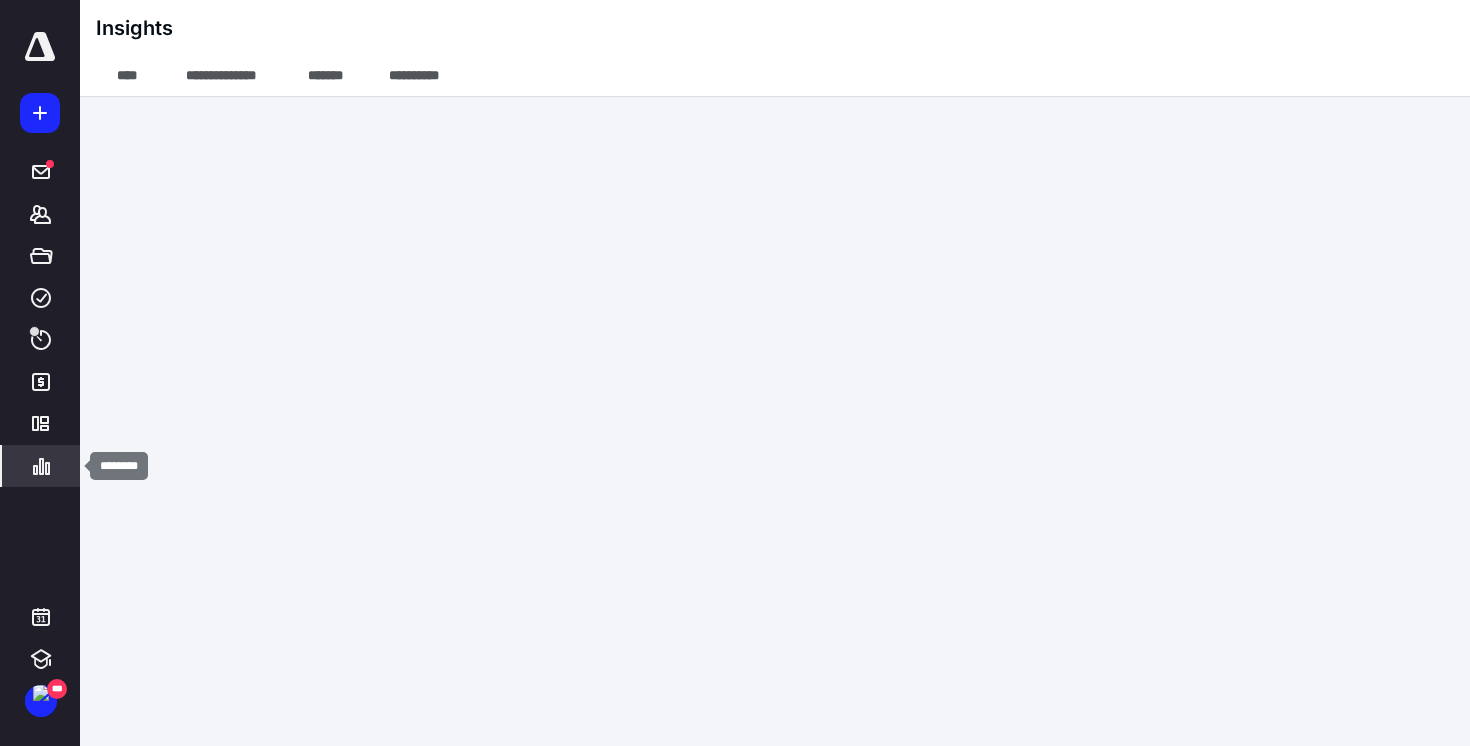click 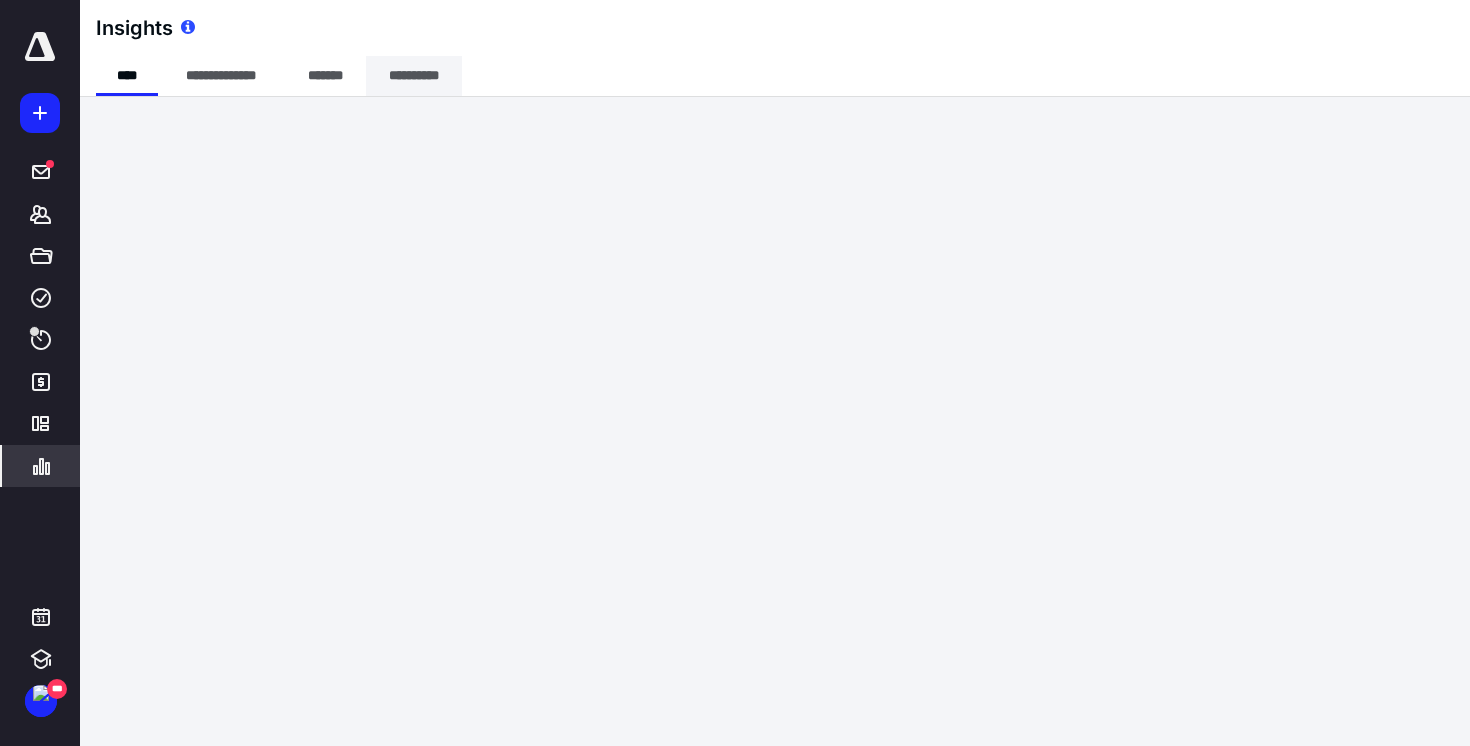 click on "**********" at bounding box center [414, 76] 